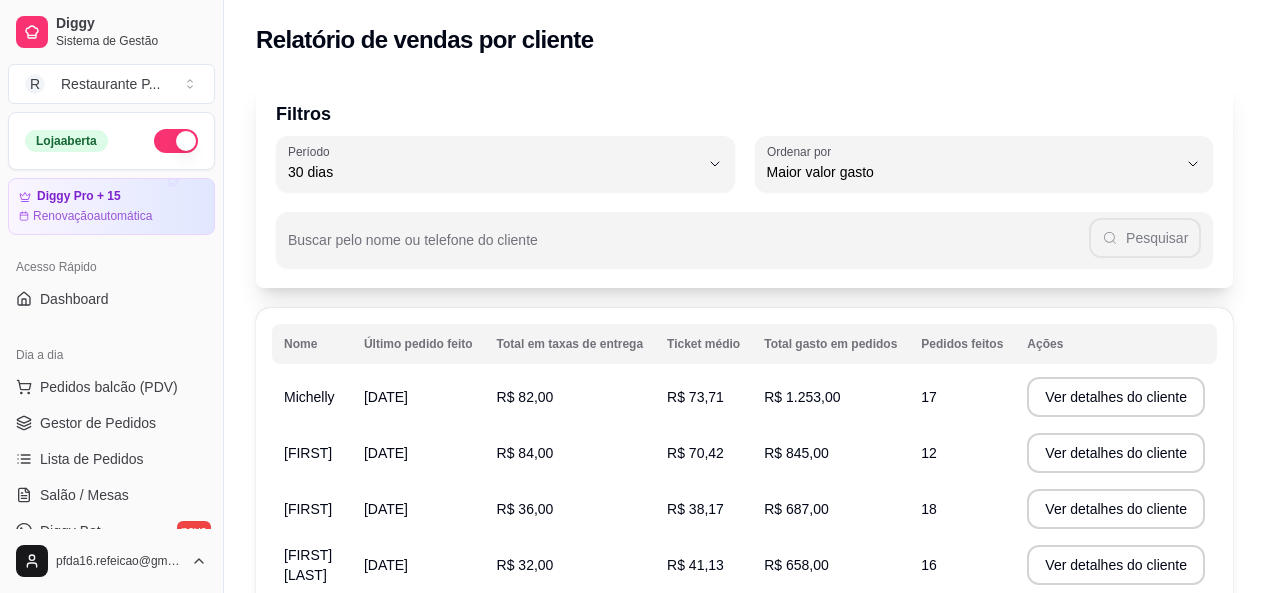 select on "30" 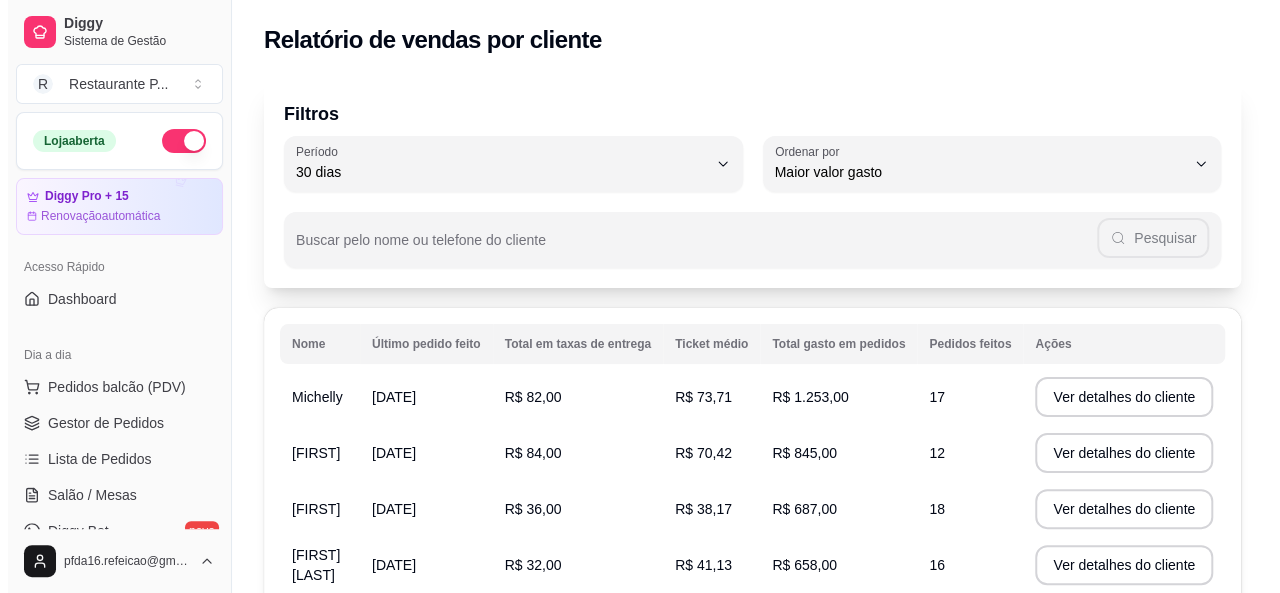 scroll, scrollTop: 499, scrollLeft: 0, axis: vertical 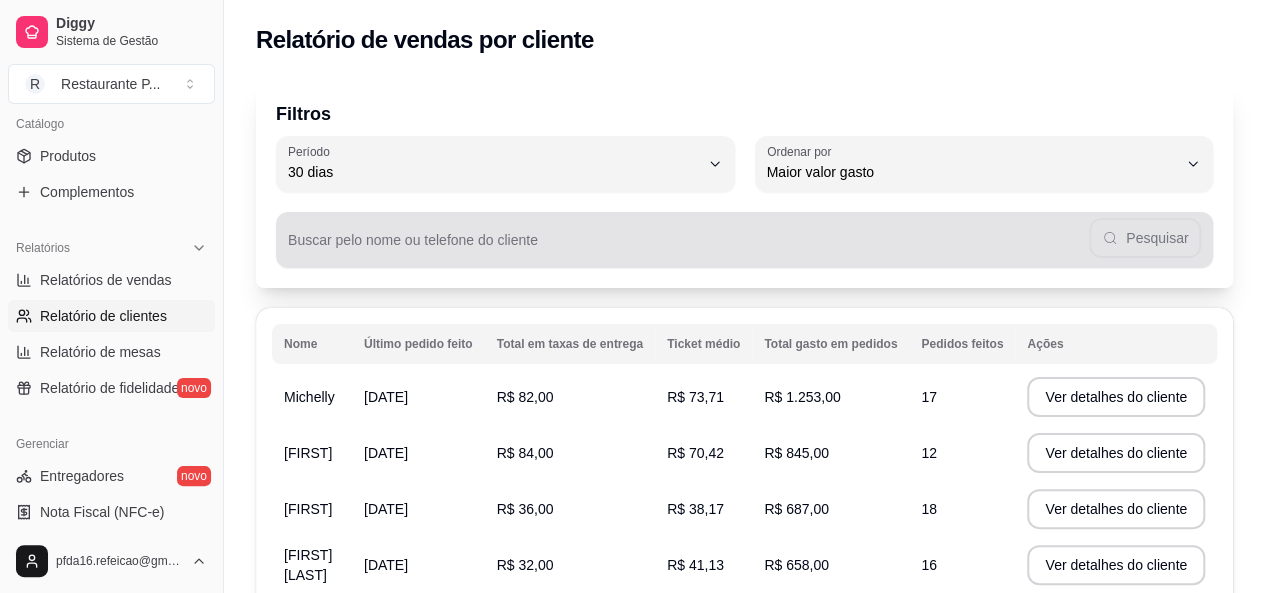 click on "Pesquisar" at bounding box center [744, 240] 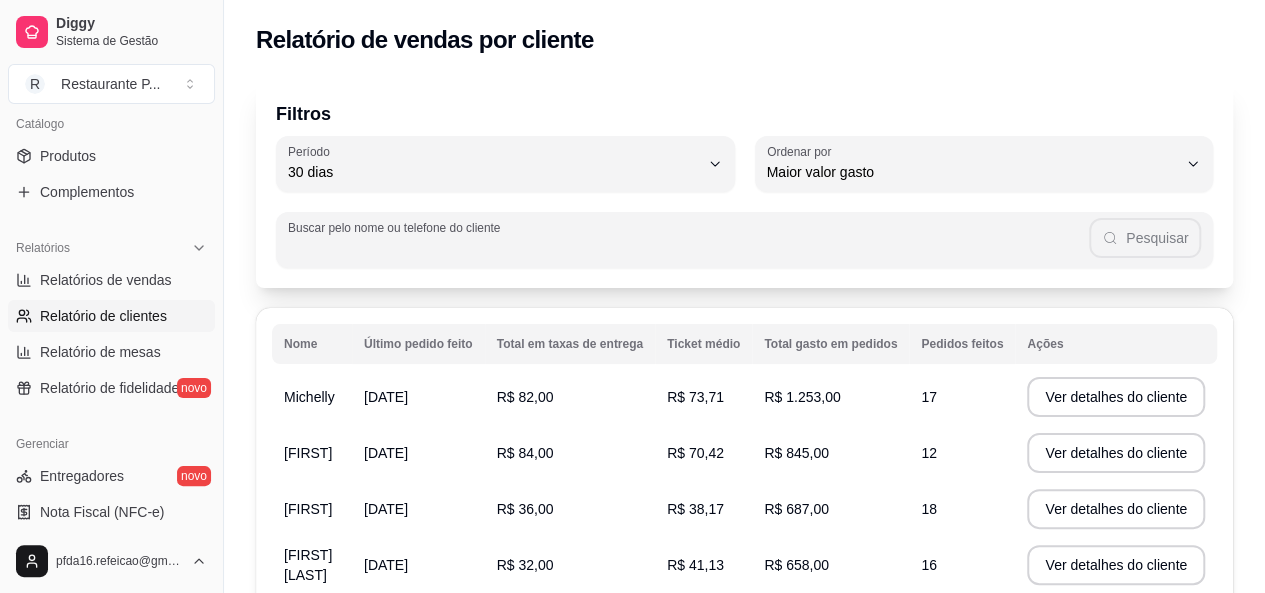 click on "Pesquisar" at bounding box center [744, 240] 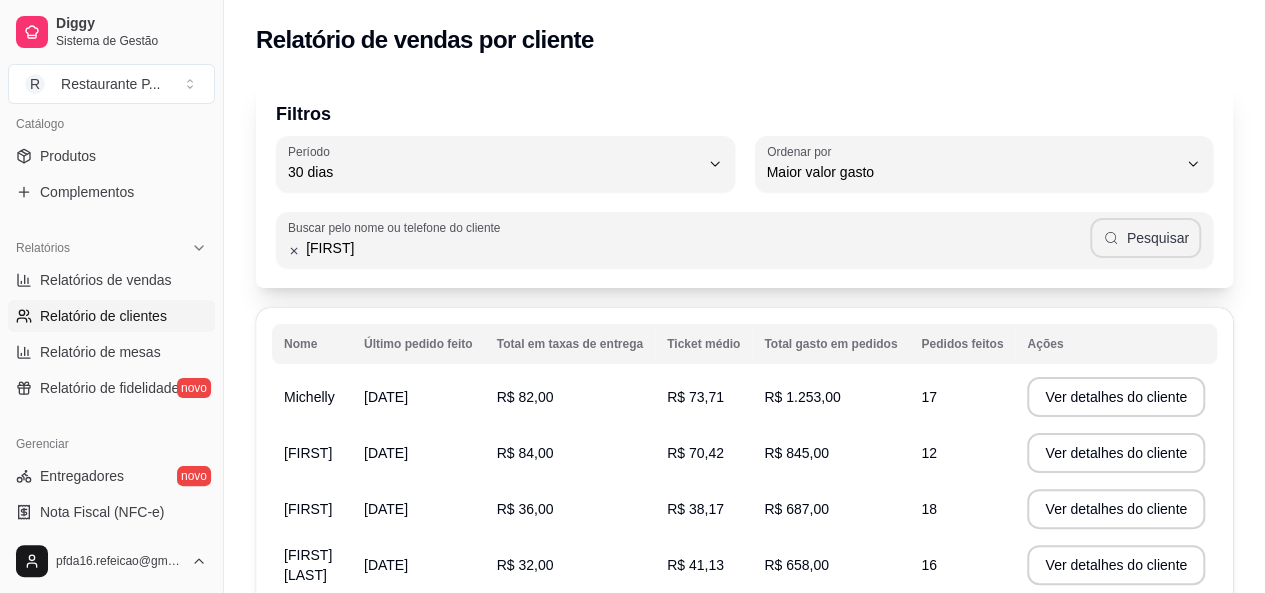 type on "[FIRST]" 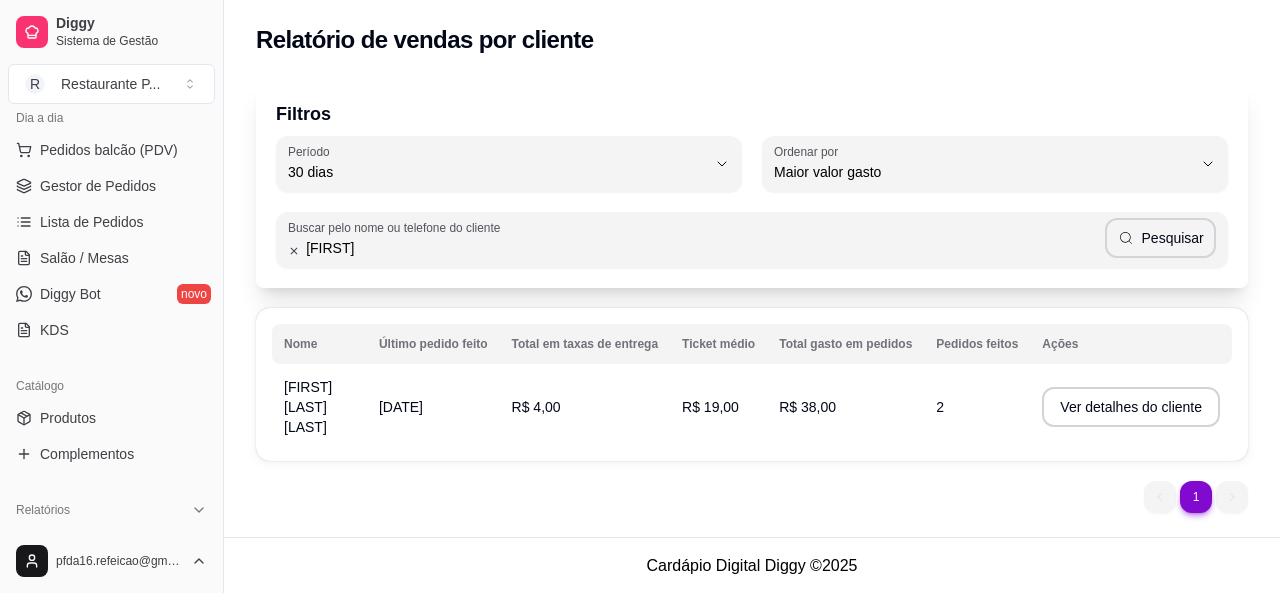 scroll, scrollTop: 219, scrollLeft: 0, axis: vertical 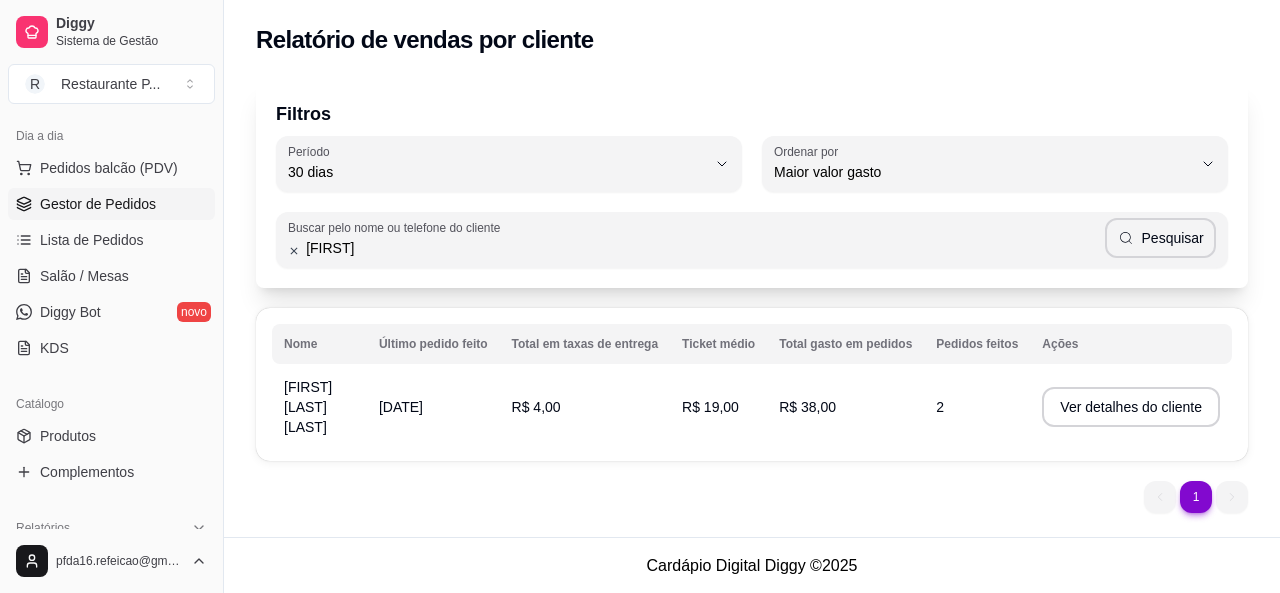 click on "Gestor de Pedidos" at bounding box center (111, 204) 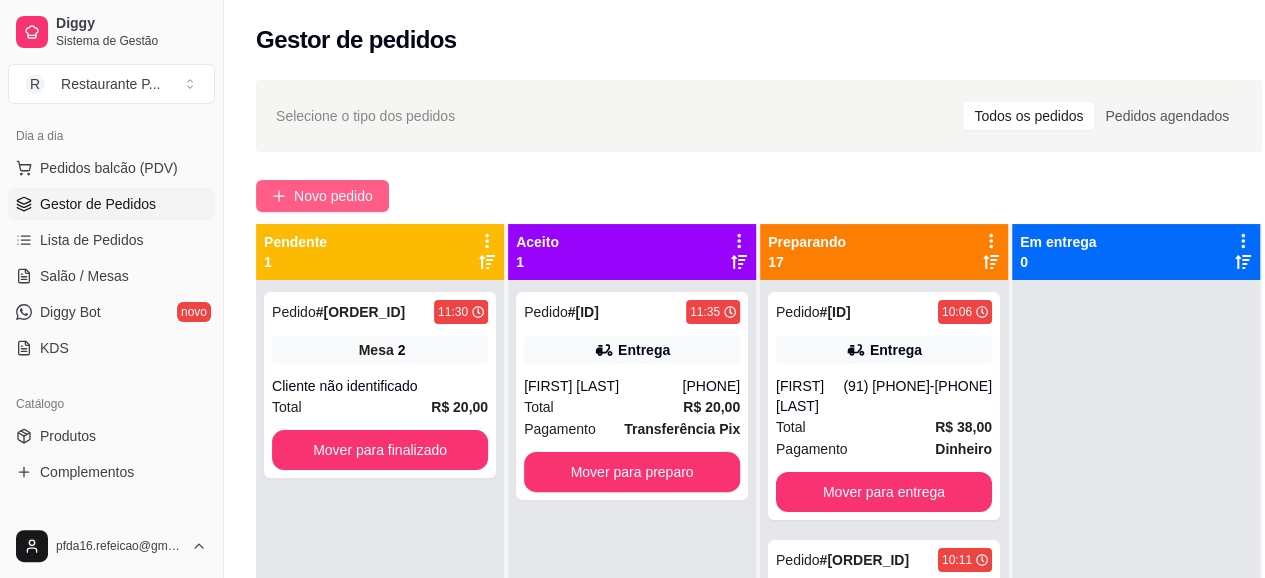 click on "Novo pedido" at bounding box center (333, 196) 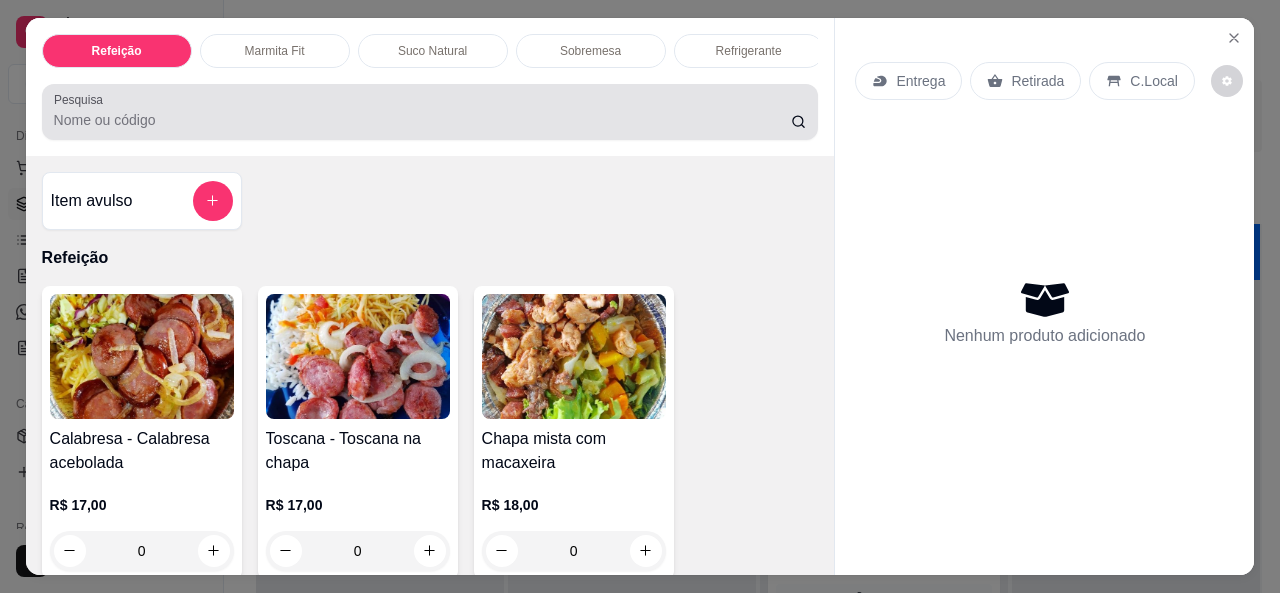 click at bounding box center [430, 112] 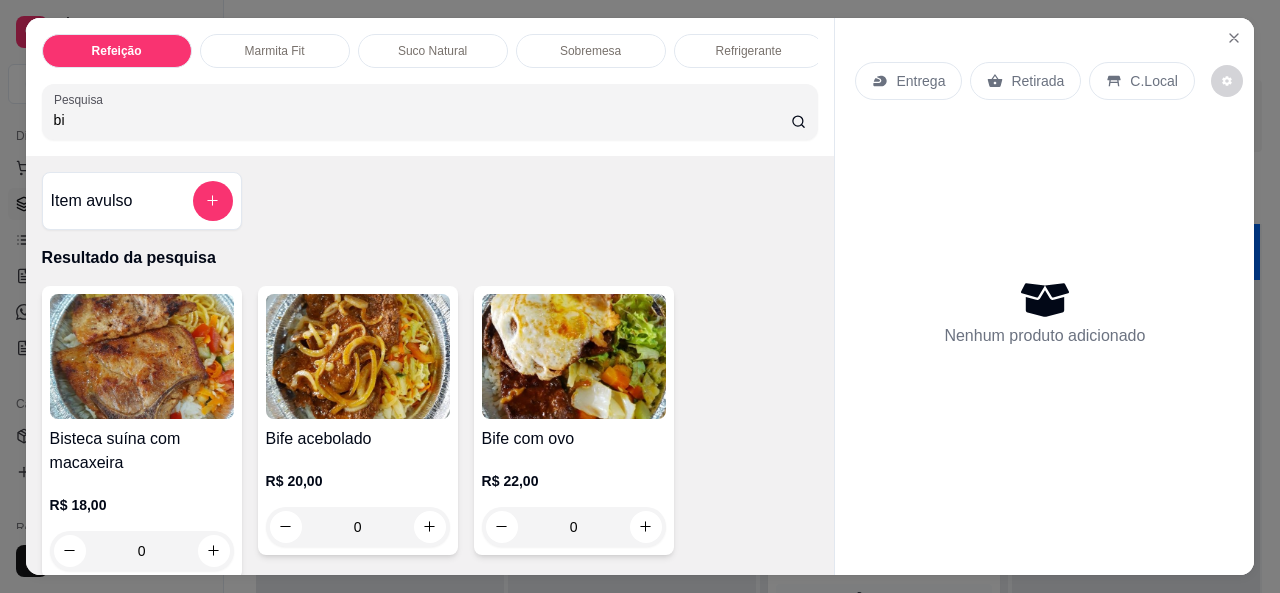 click at bounding box center [358, 356] 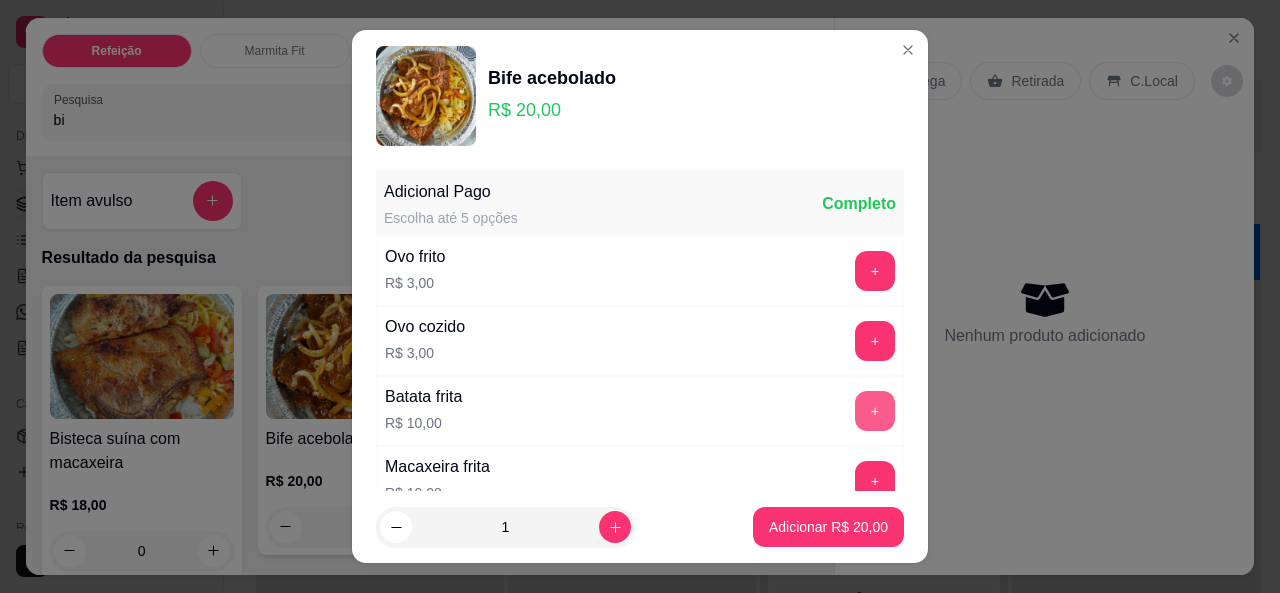 click on "+" at bounding box center [875, 411] 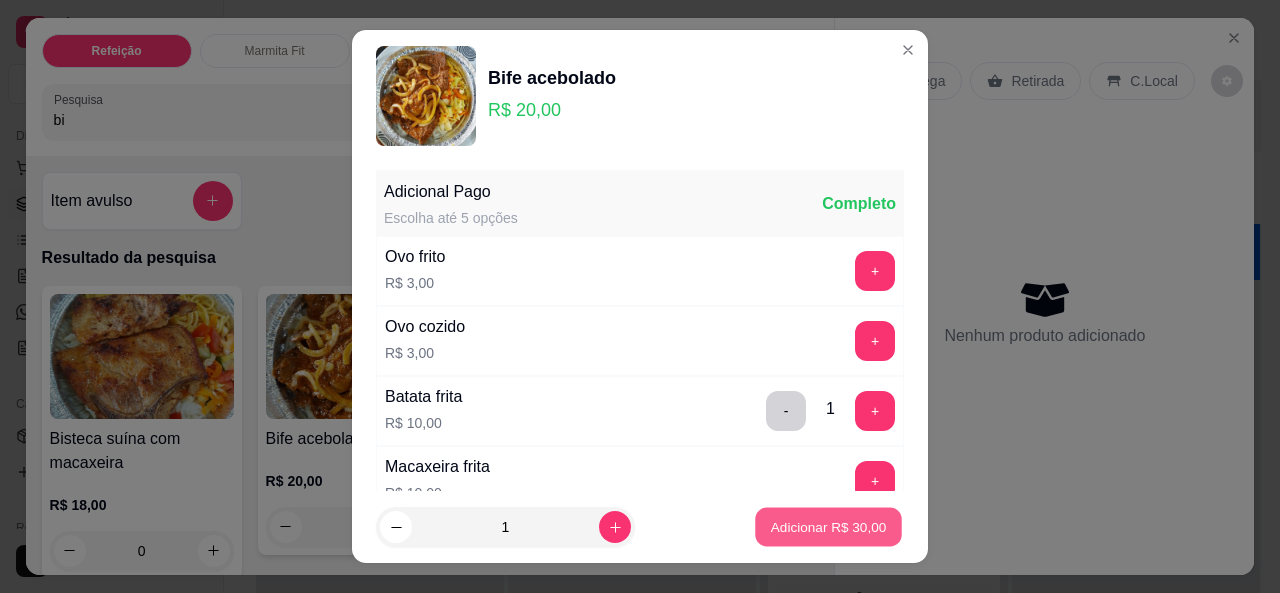 click on "Adicionar   R$ 30,00" at bounding box center (829, 527) 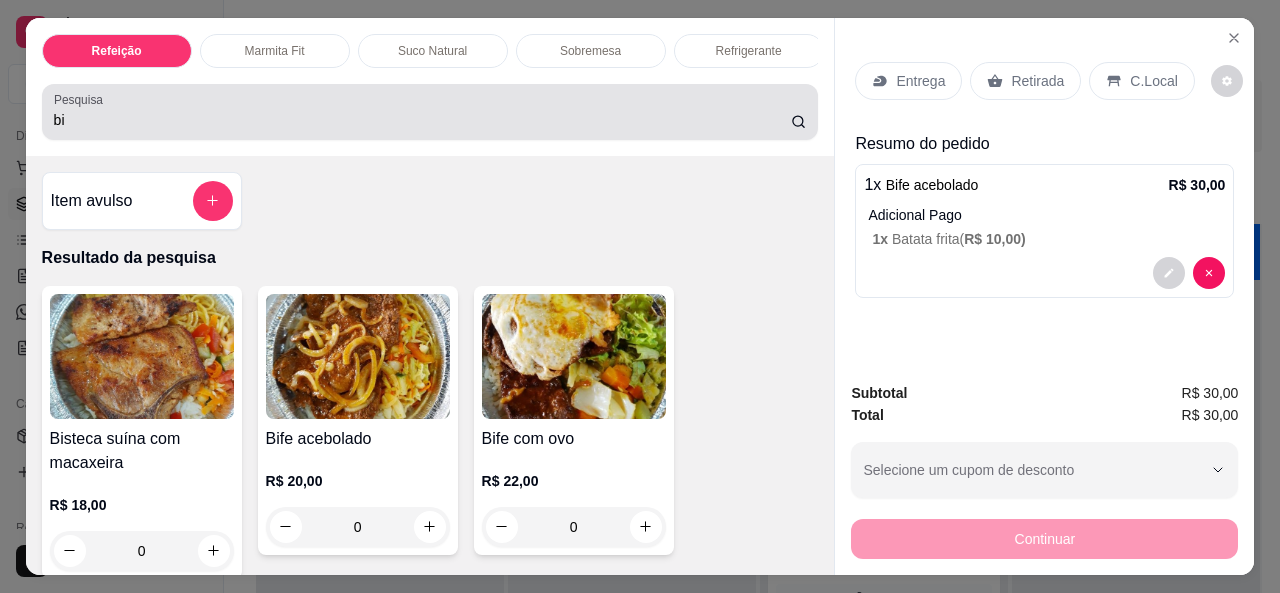 click on "Pesquisa bi" at bounding box center (430, 112) 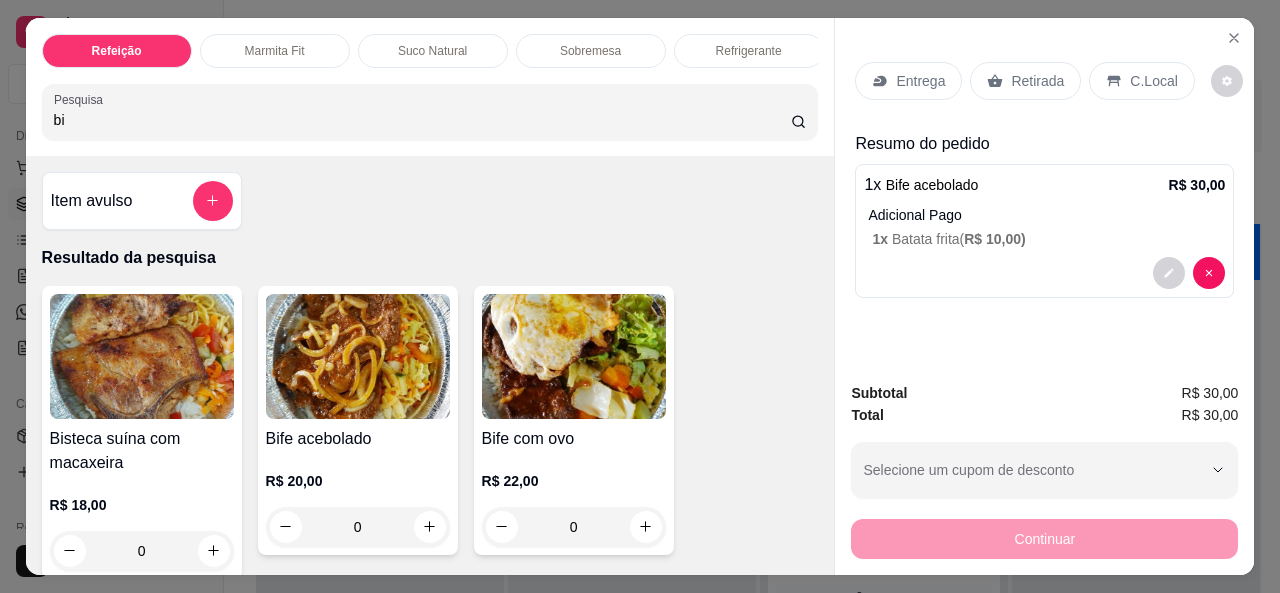 click on "Pesquisa bi" at bounding box center (430, 112) 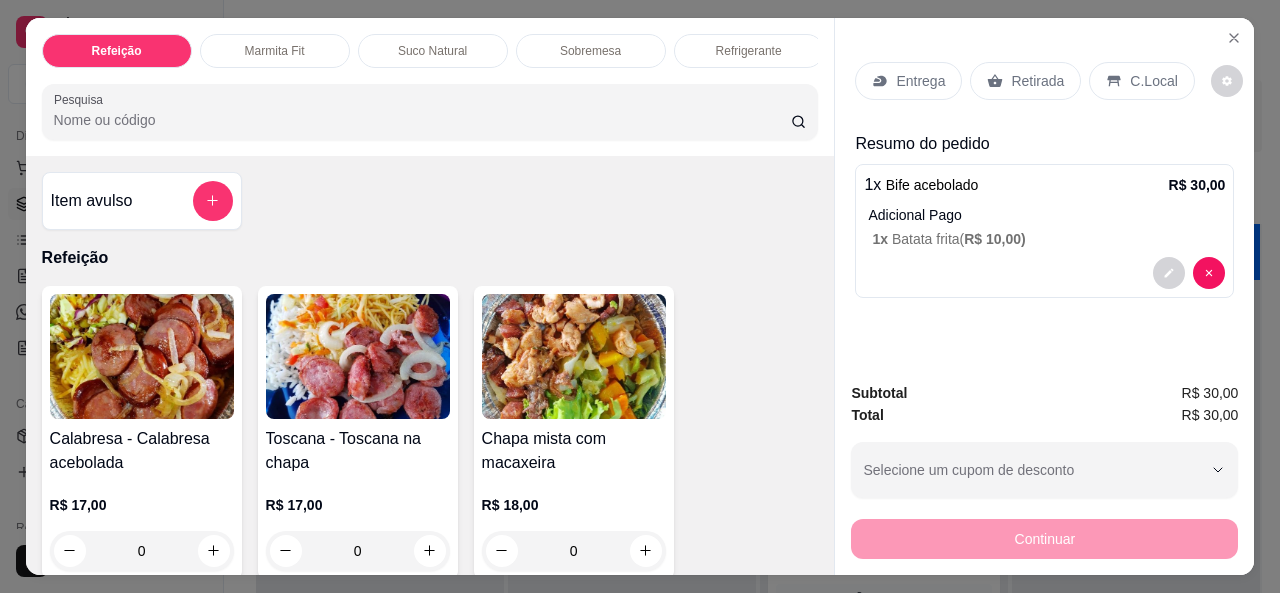 type 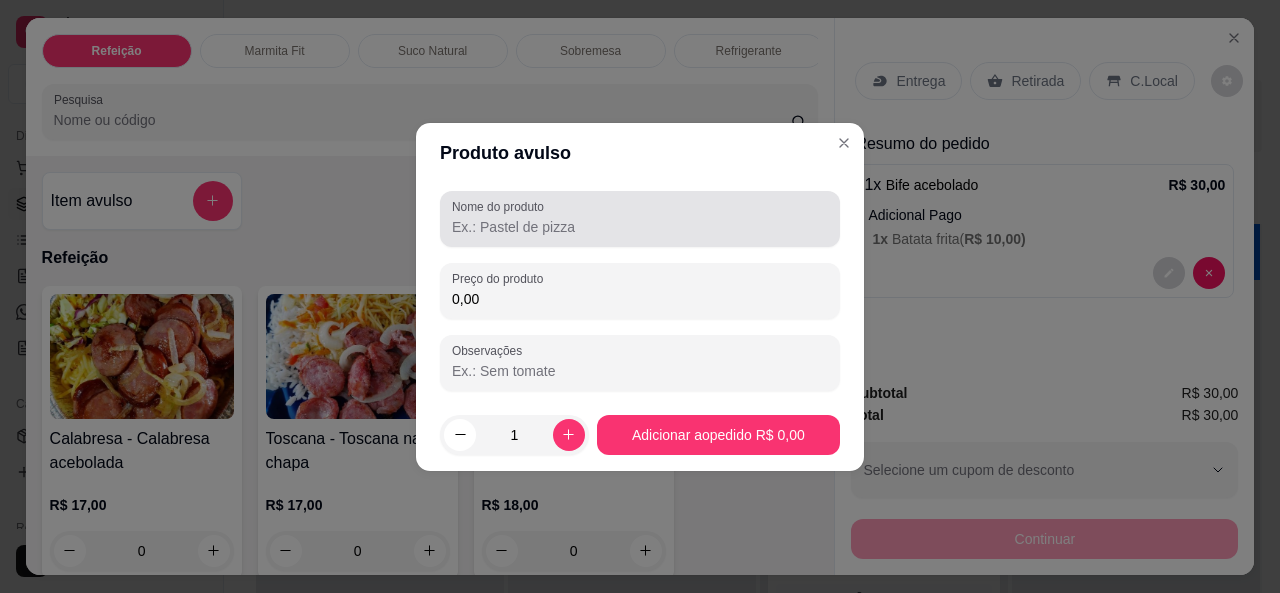 click on "Nome do produto" at bounding box center (501, 206) 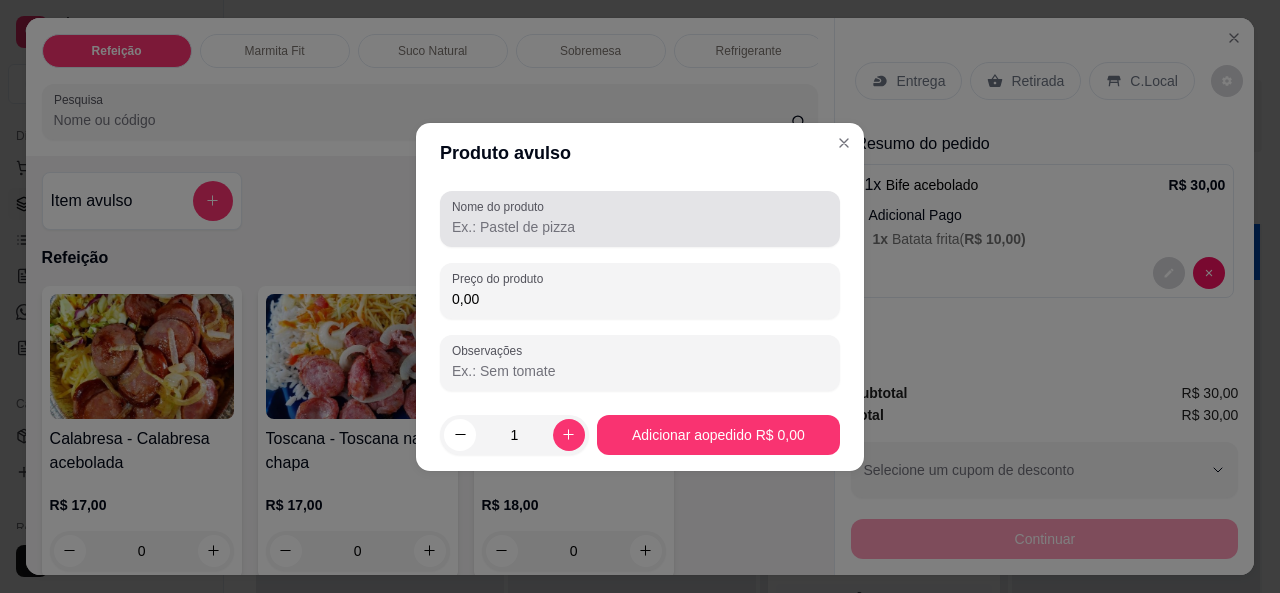 click on "Nome do produto" at bounding box center [640, 227] 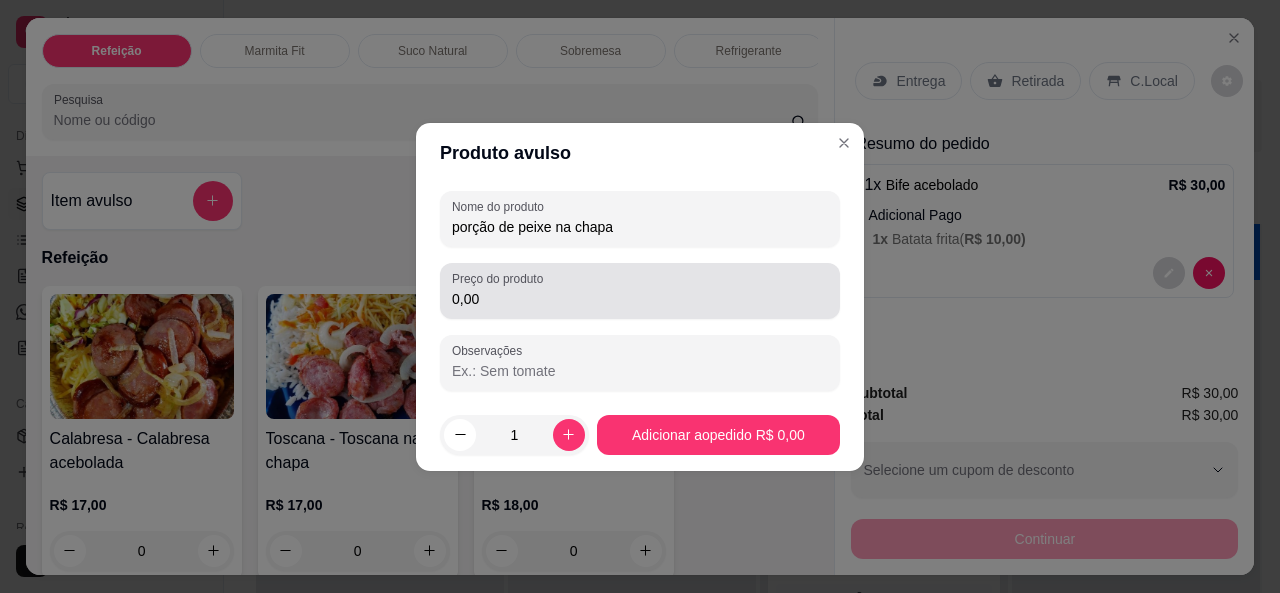 type on "porção de peixe na chapa" 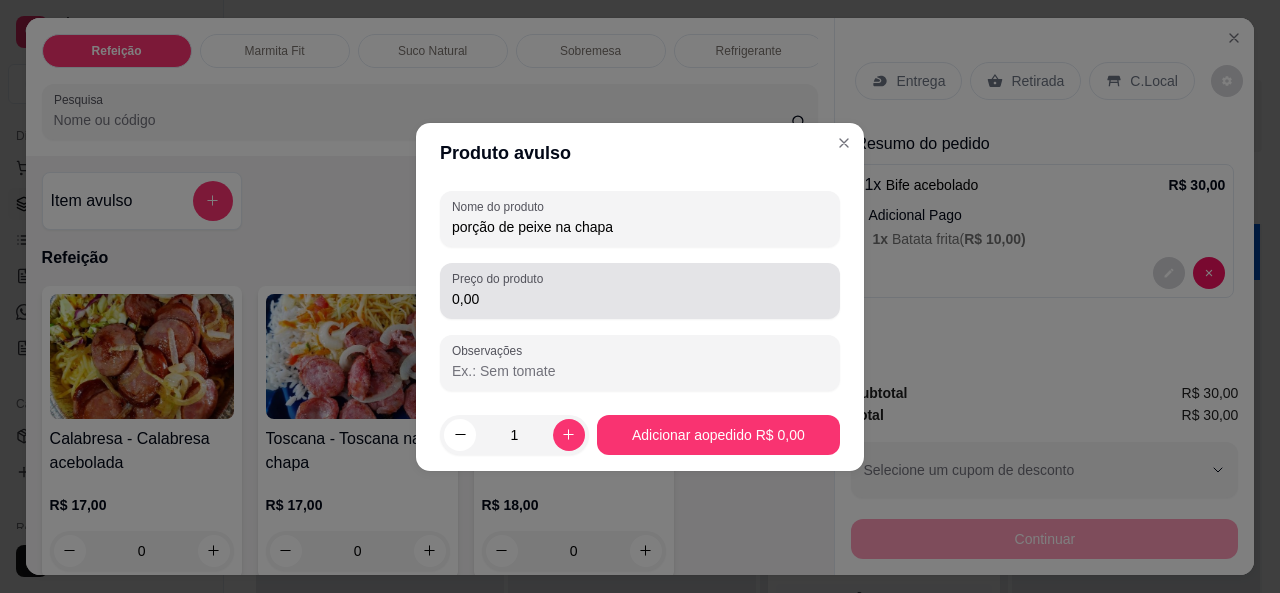 click on "0,00" at bounding box center (640, 299) 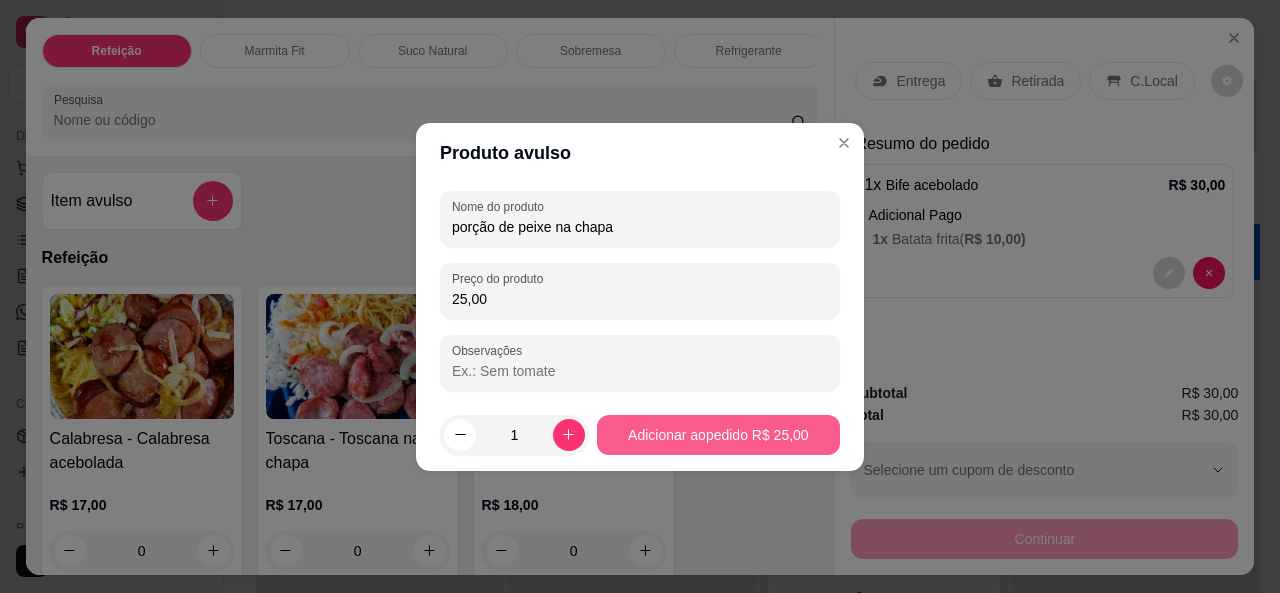 type on "25,00" 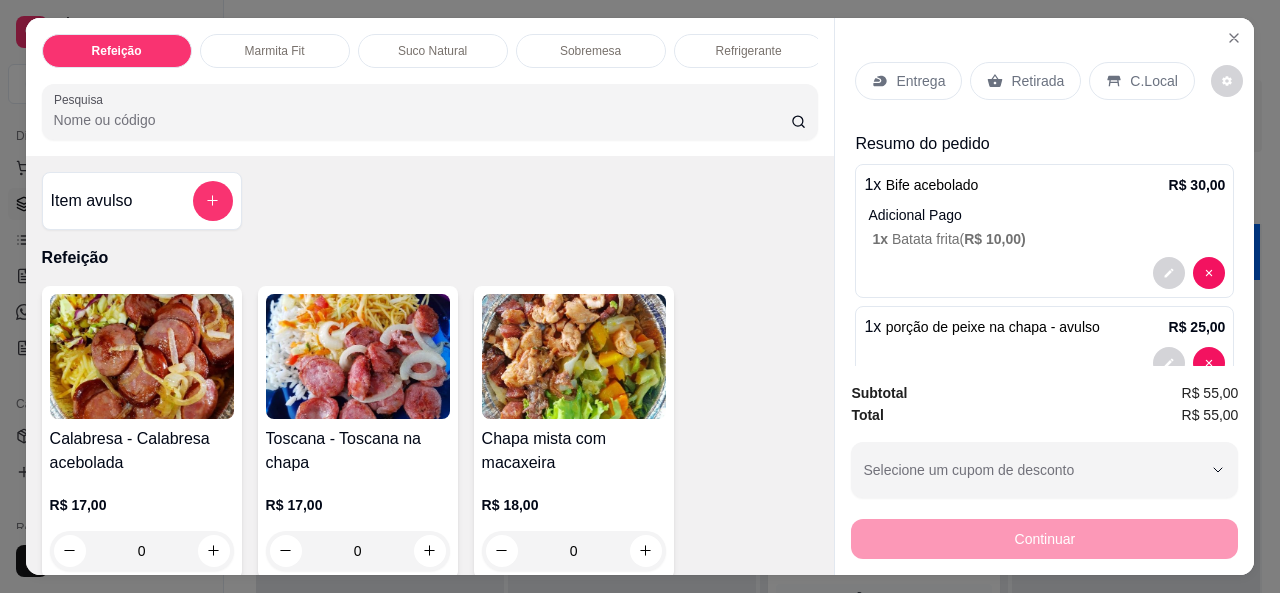 click on "Retirada" at bounding box center [1025, 81] 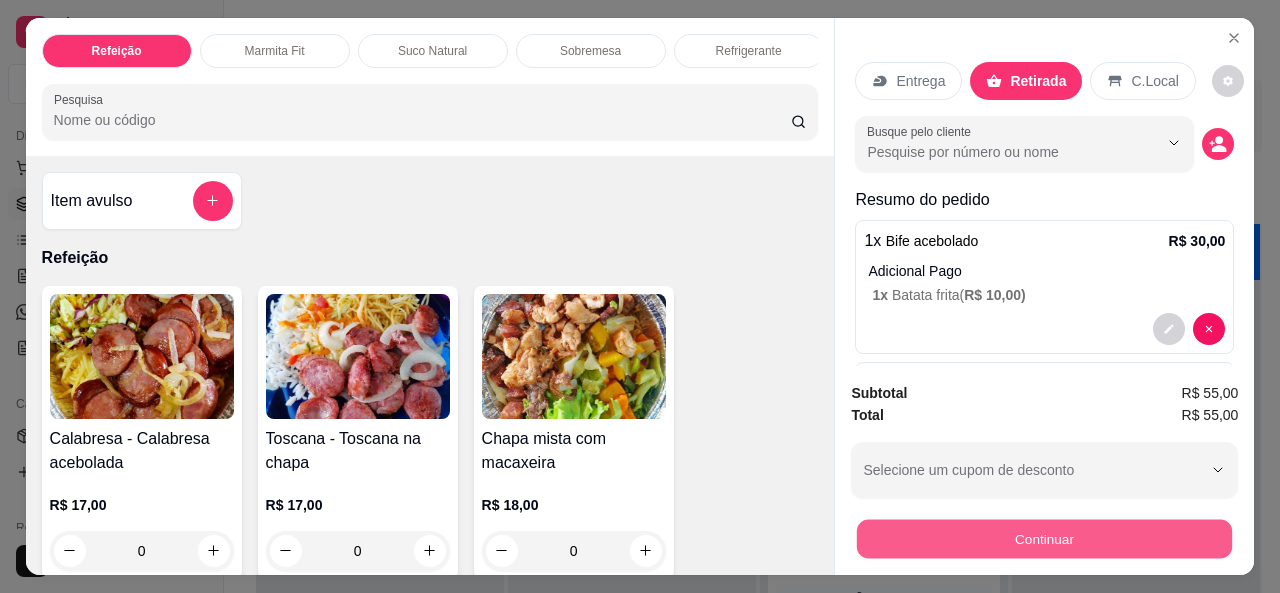 click on "Continuar" at bounding box center (1044, 539) 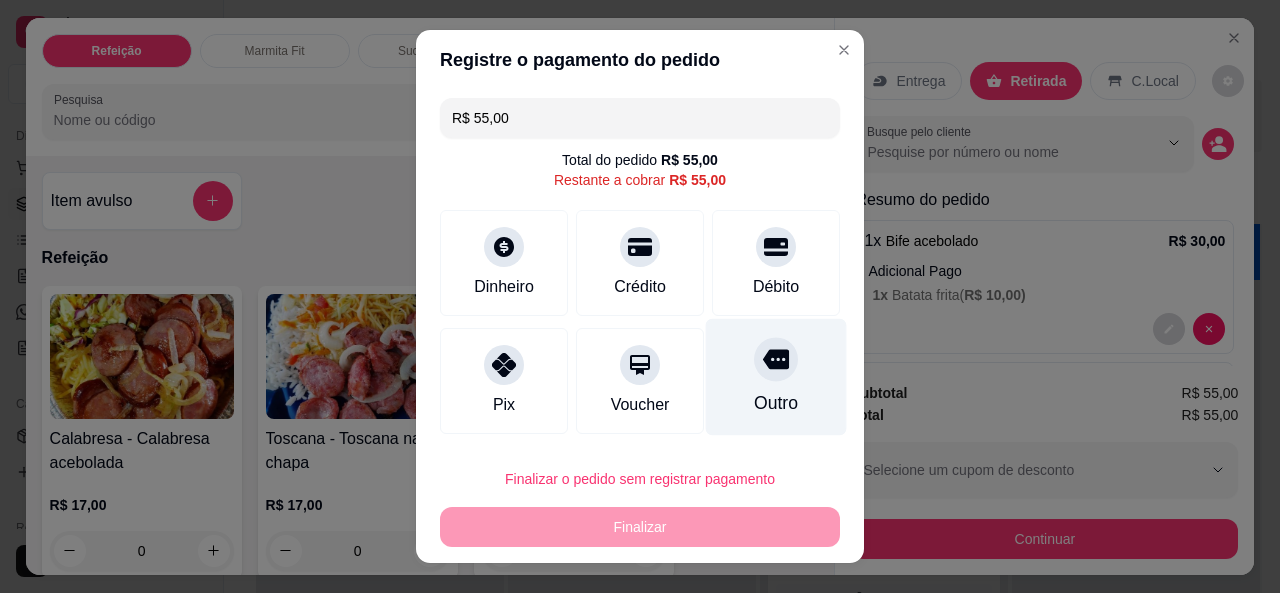 click on "Outro" at bounding box center (776, 376) 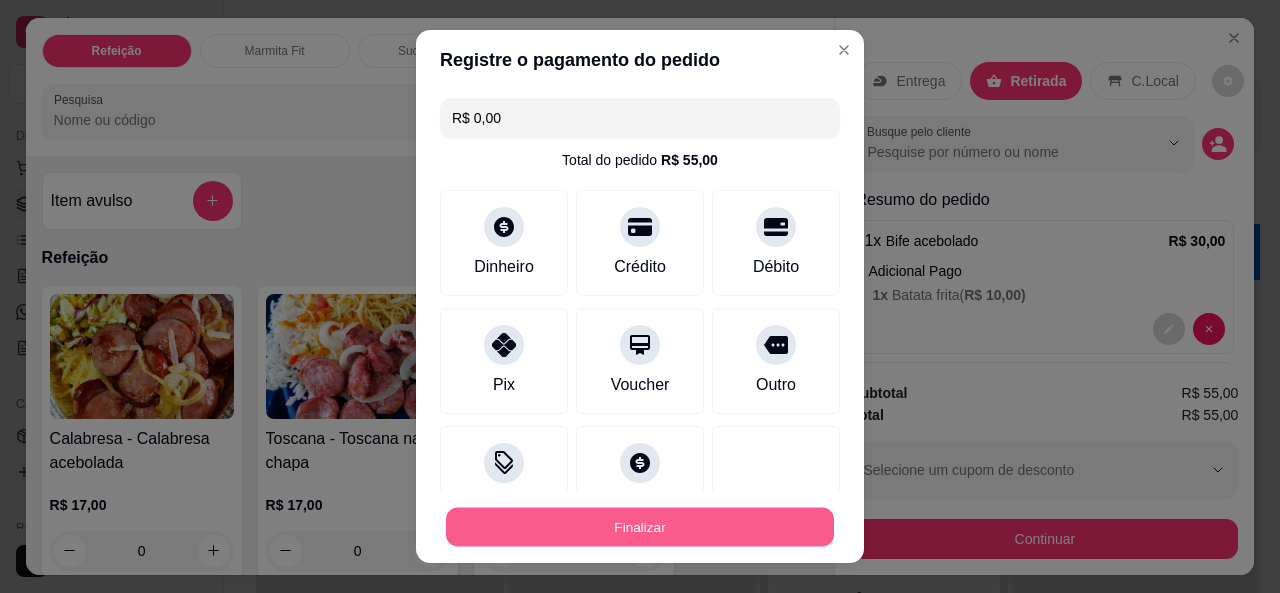 click on "Finalizar" at bounding box center [640, 527] 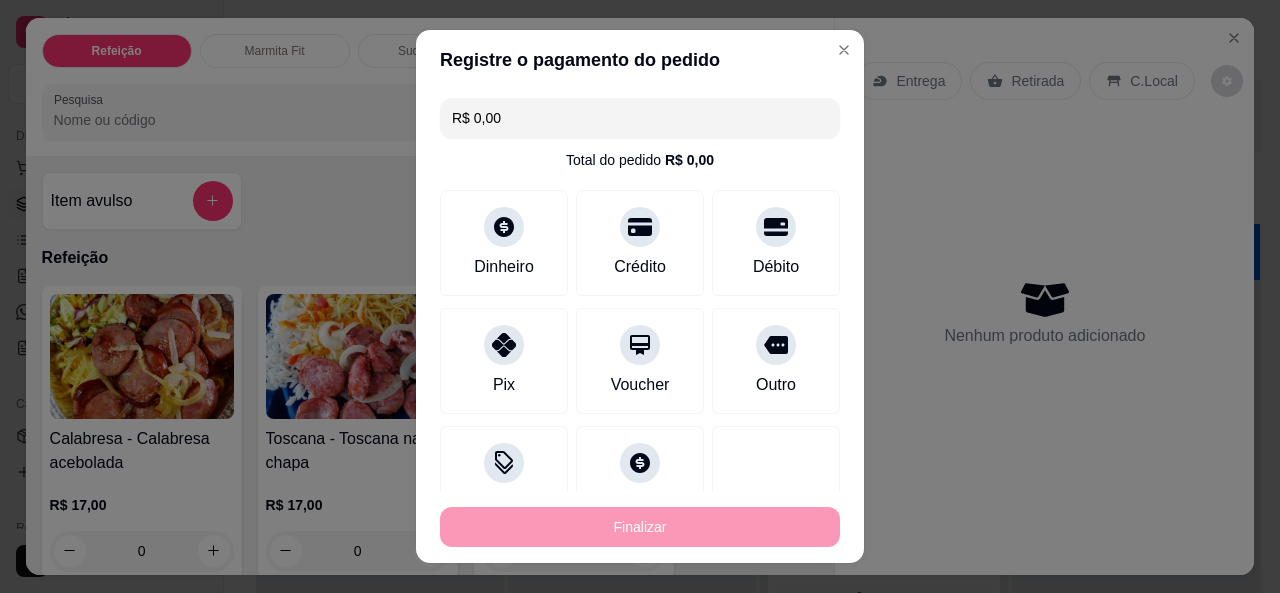 type on "-R$ 55,00" 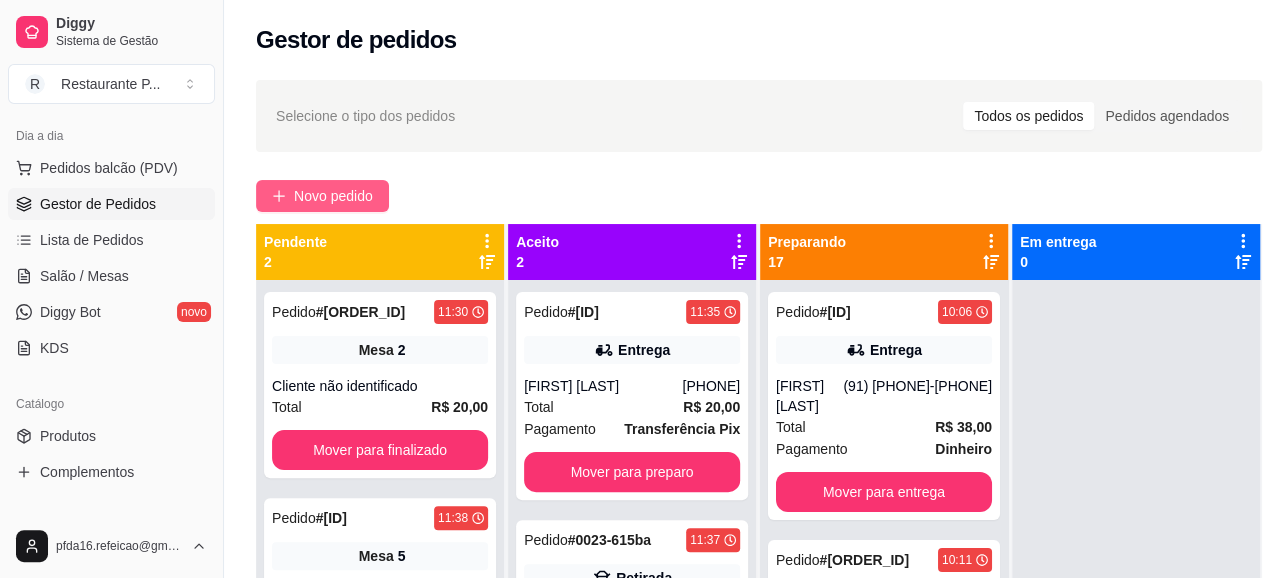 click 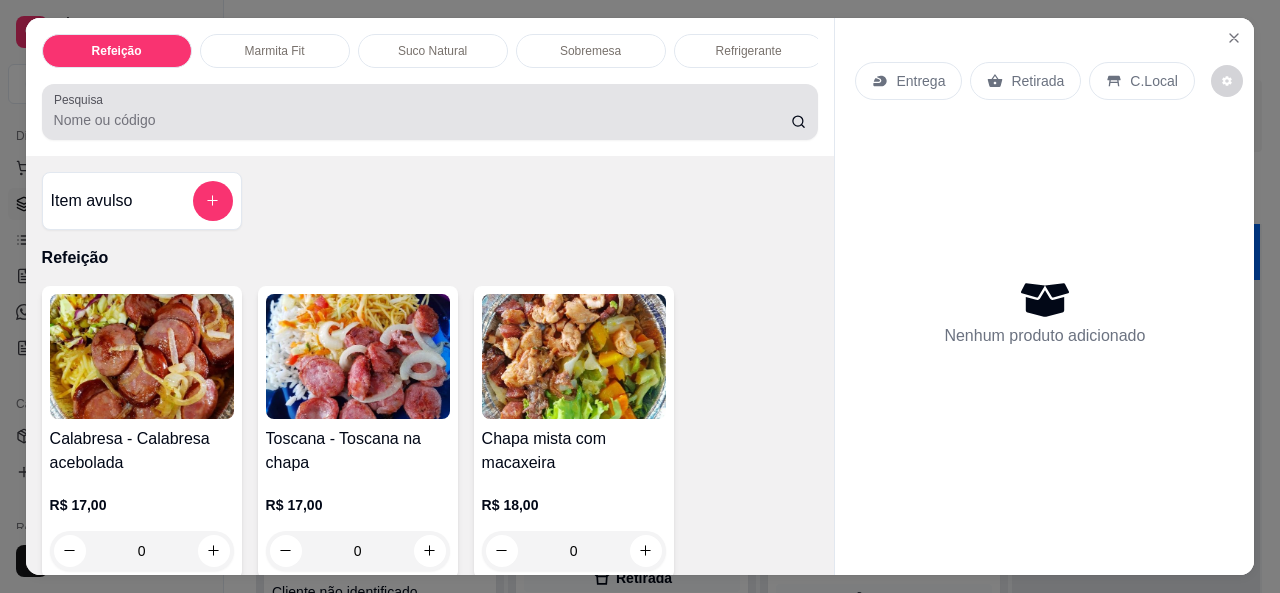 click on "Pesquisa" at bounding box center (422, 120) 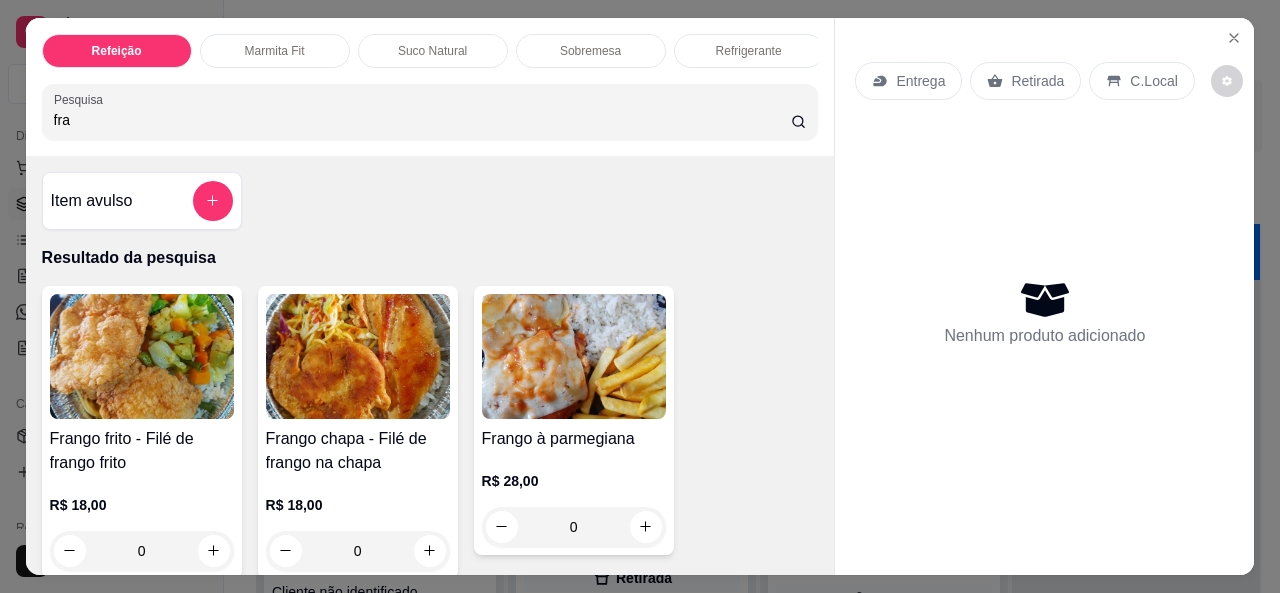 type on "fra" 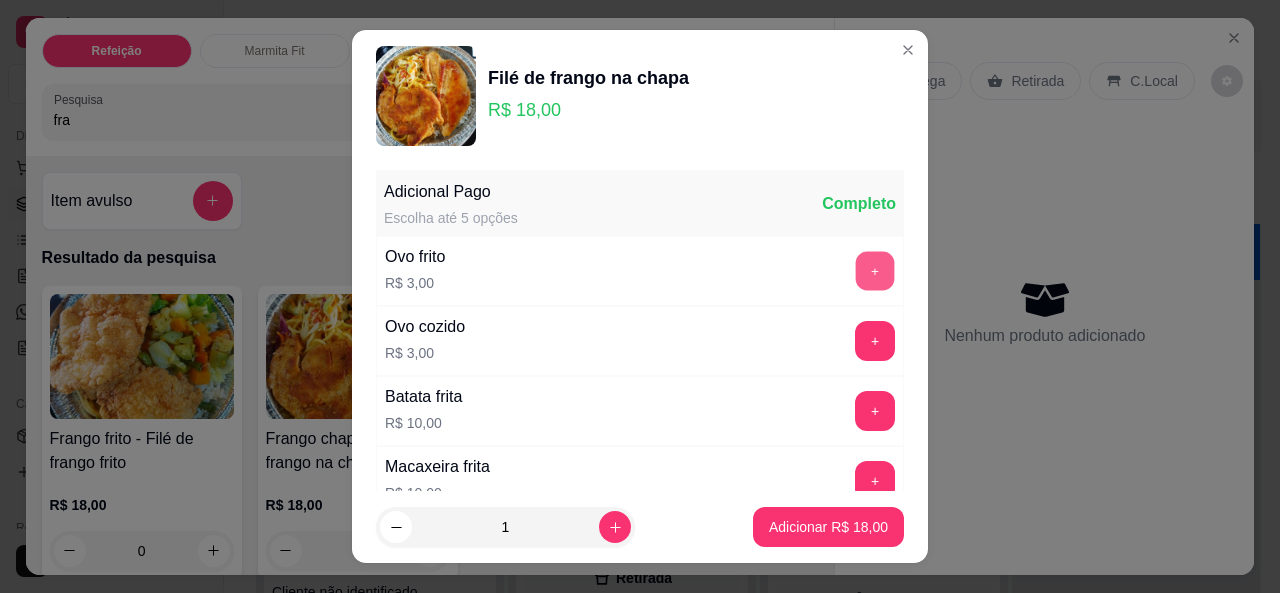 click on "+" at bounding box center [875, 270] 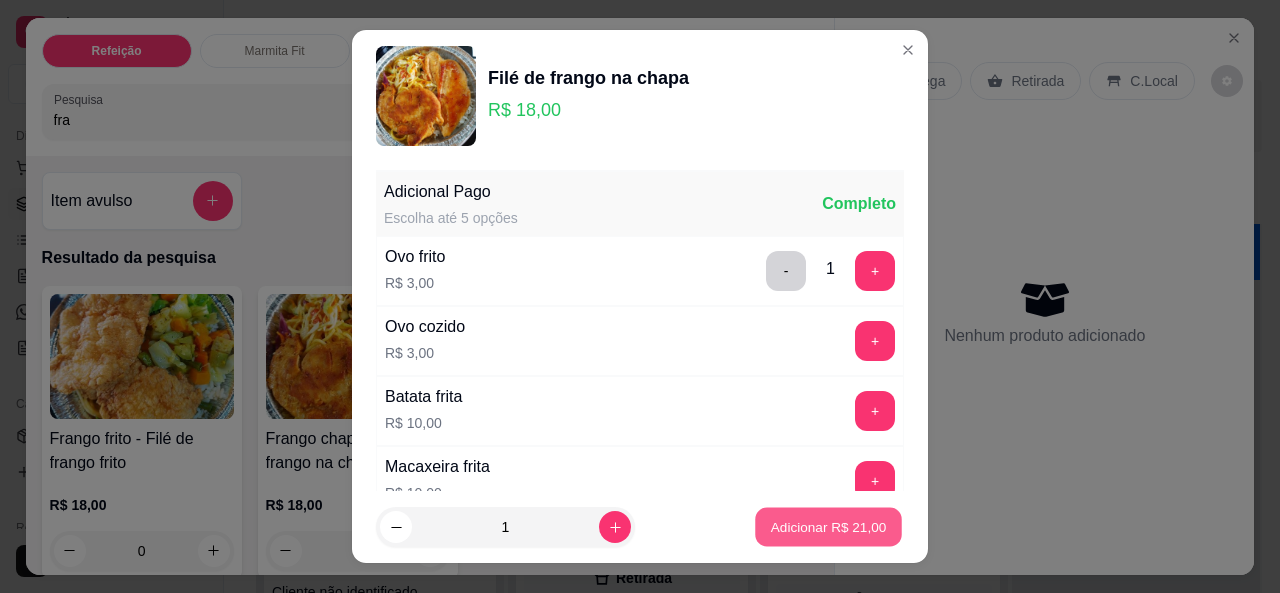 click on "Adicionar   R$ 21,00" at bounding box center (829, 527) 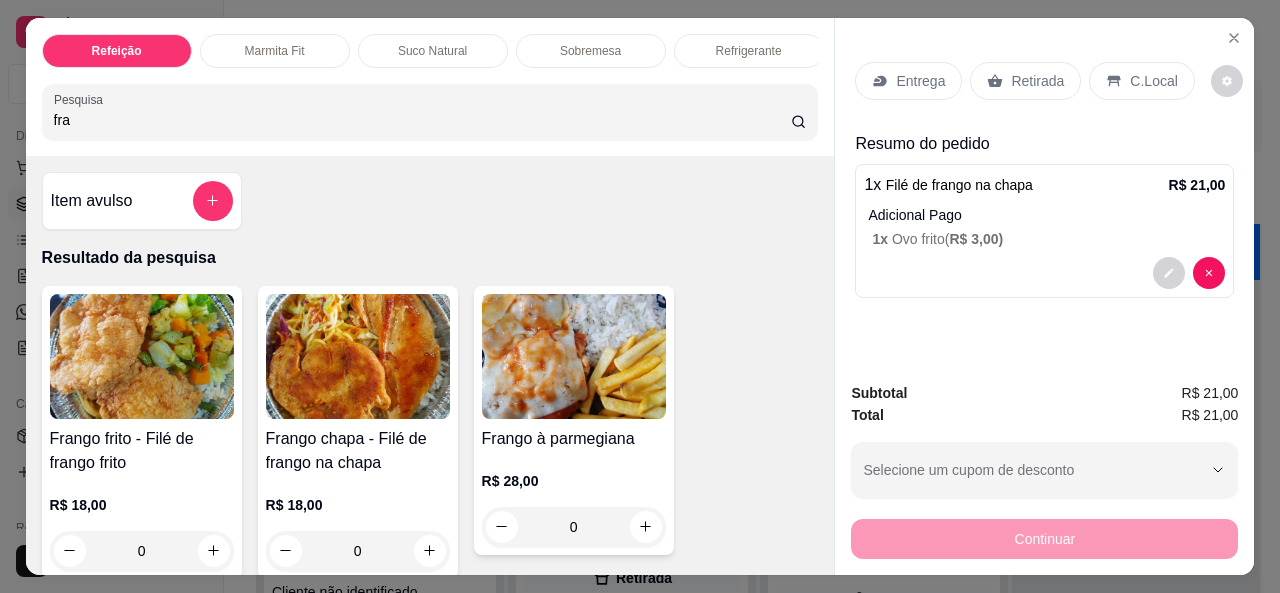 click on "C.Local" at bounding box center [1153, 81] 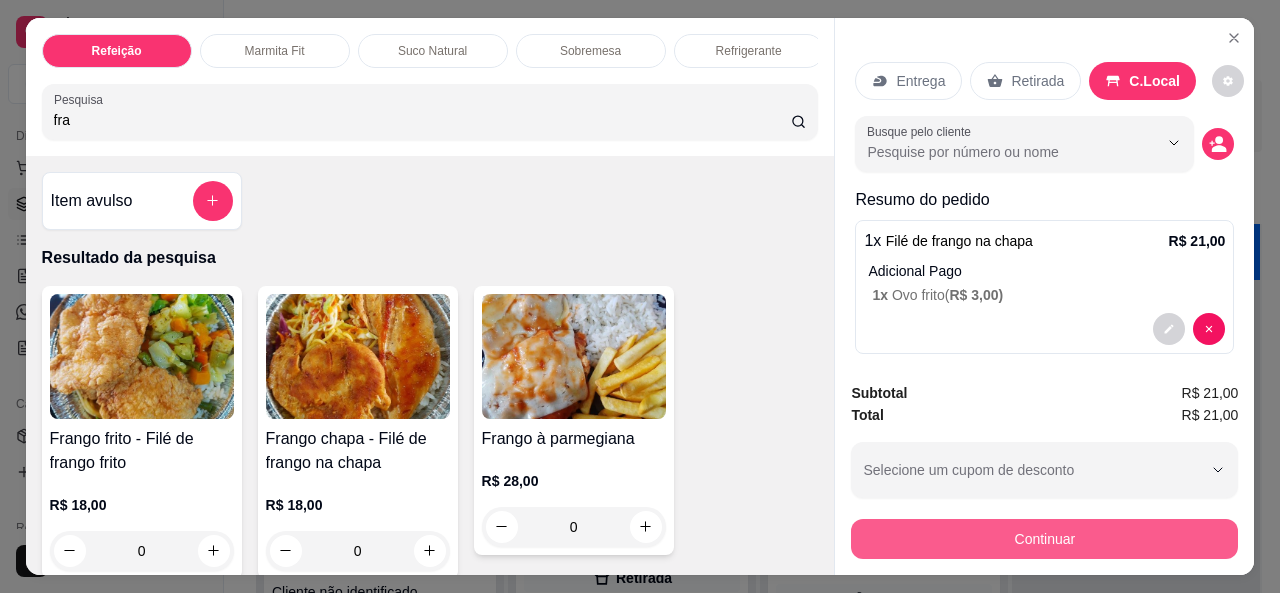 click on "Continuar" at bounding box center [1044, 539] 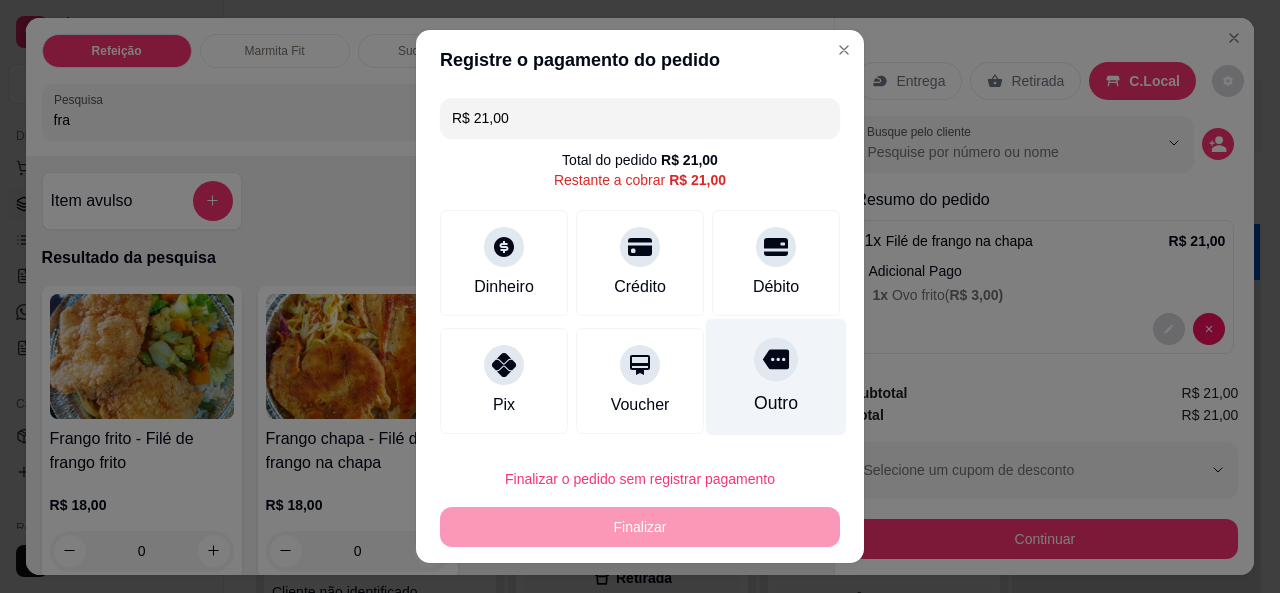 click 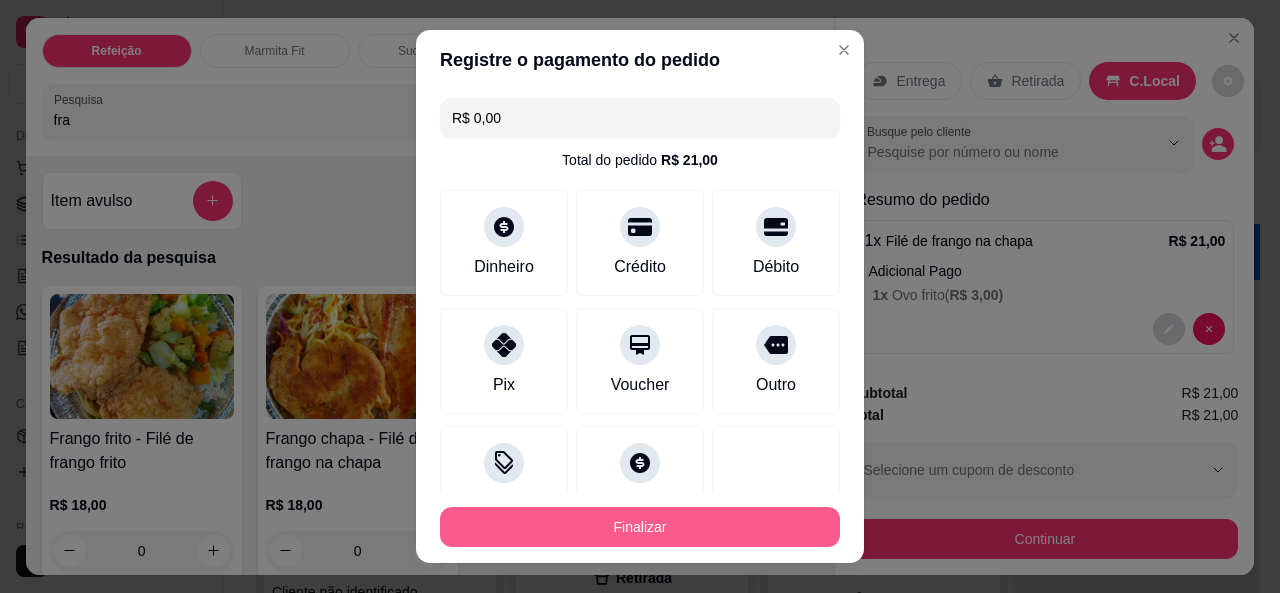click on "Finalizar" at bounding box center [640, 527] 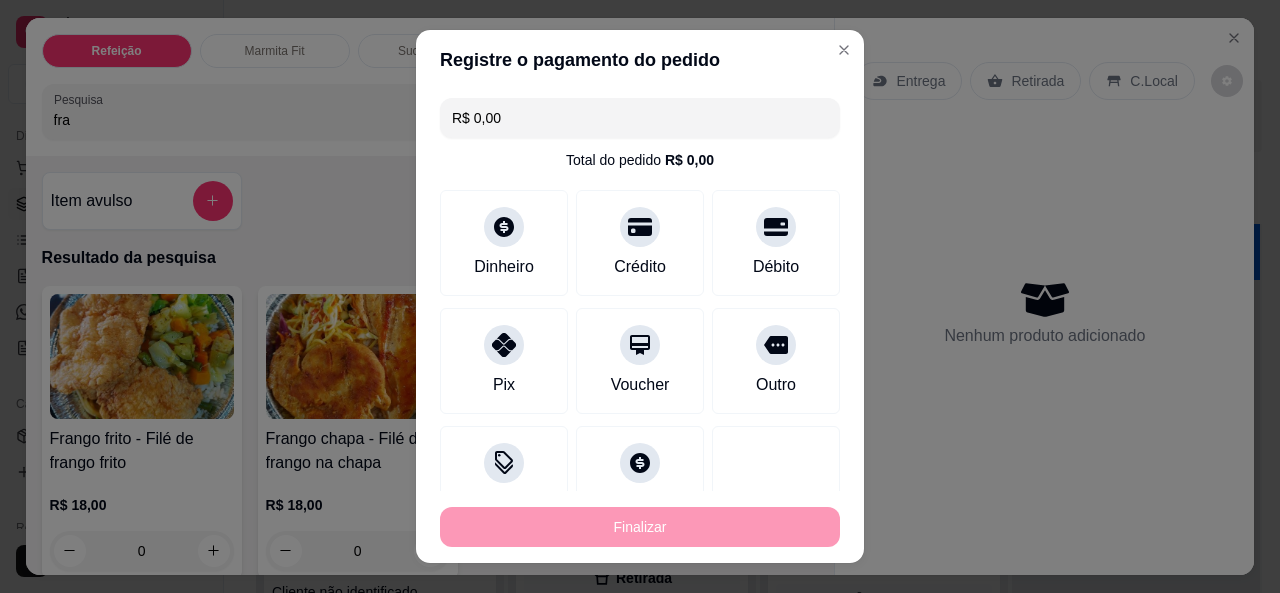 type on "-R$ 21,00" 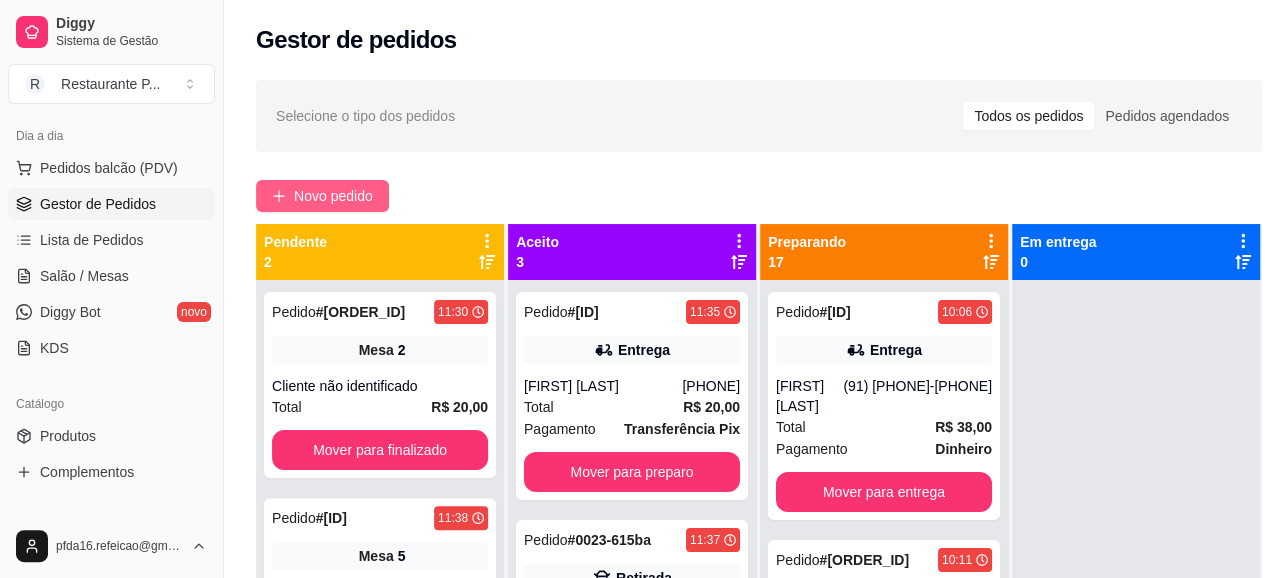 click on "Novo pedido" at bounding box center [333, 196] 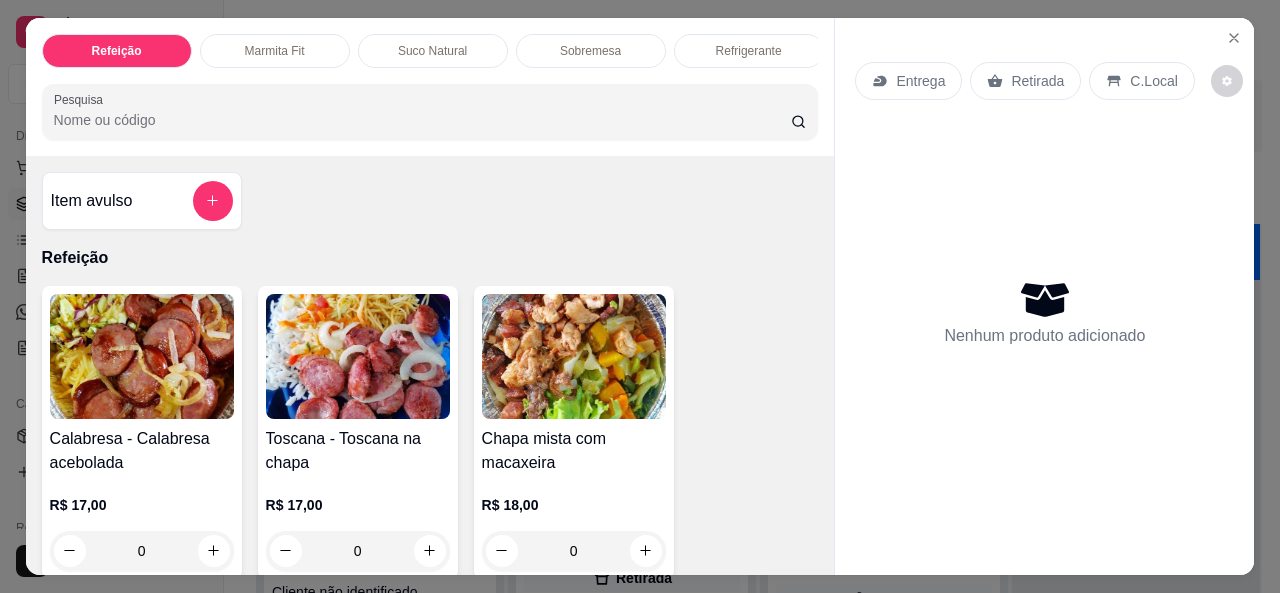 click at bounding box center (430, 112) 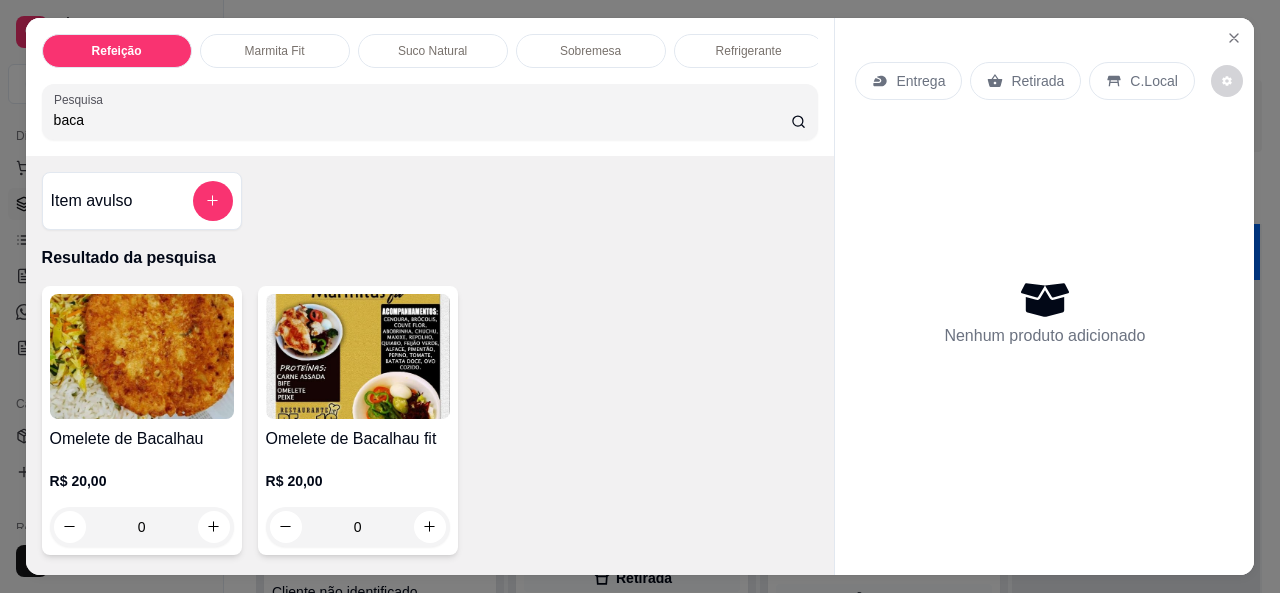 type on "baca" 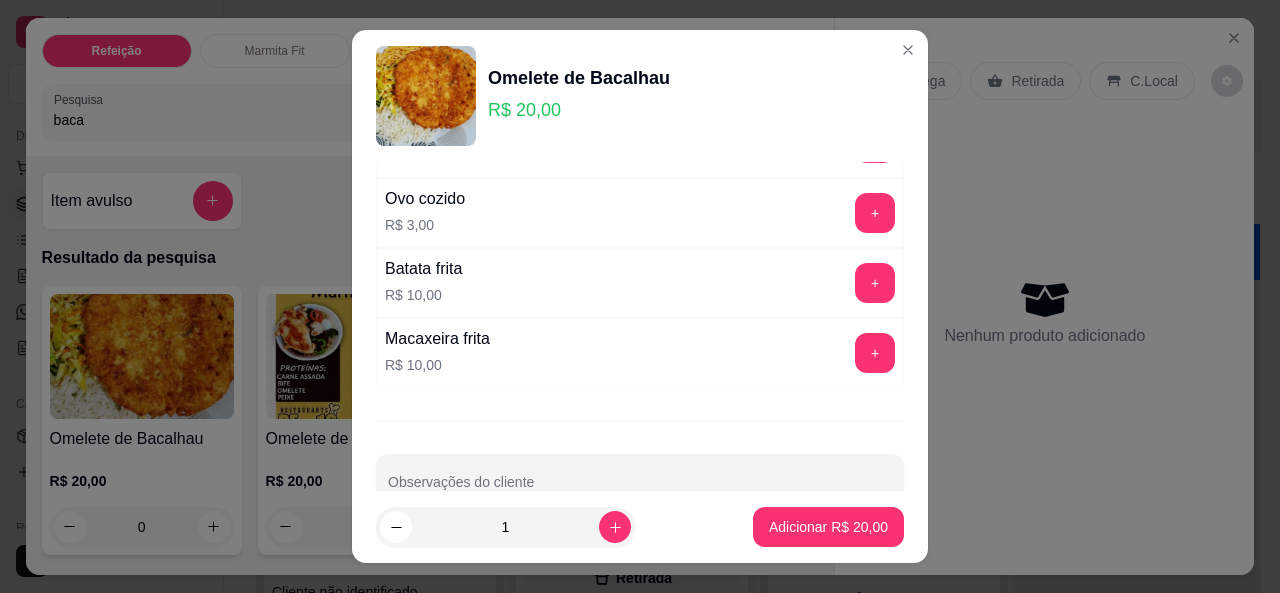 scroll, scrollTop: 170, scrollLeft: 0, axis: vertical 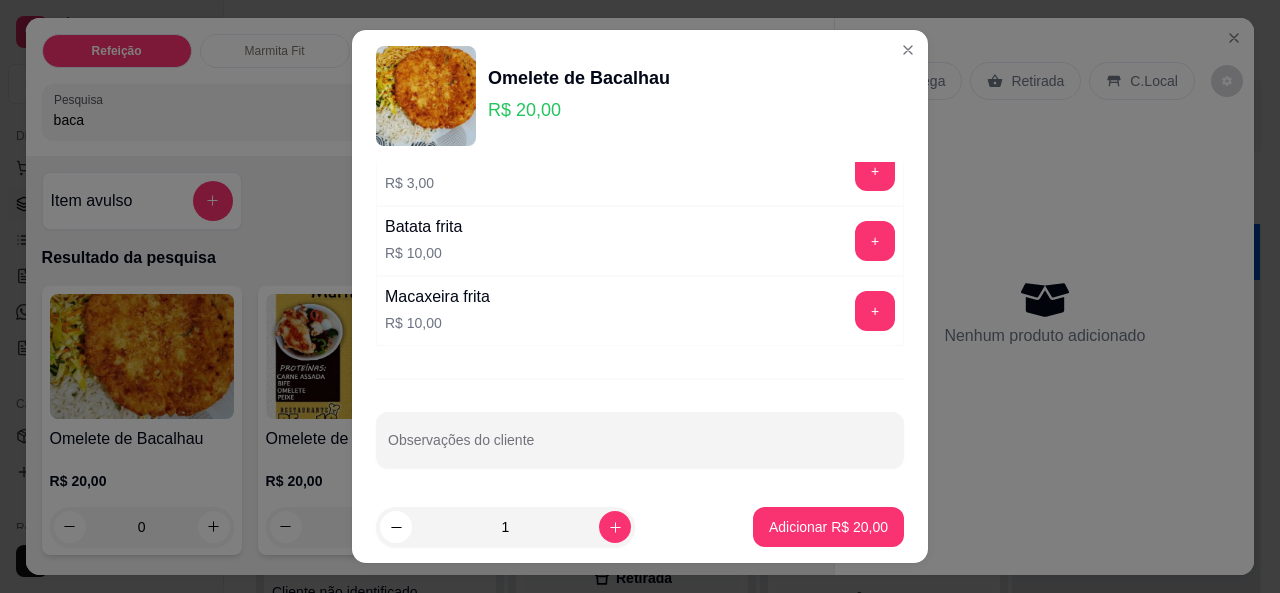 click on "Adicional Pago Escolha até 5 opções Completo Ovo frito R$ 3,00 + Ovo cozido  R$ 3,00 + Batata frita  R$ 10,00 + Macaxeira frita  R$ 10,00 + Observações do cliente" at bounding box center (640, 327) 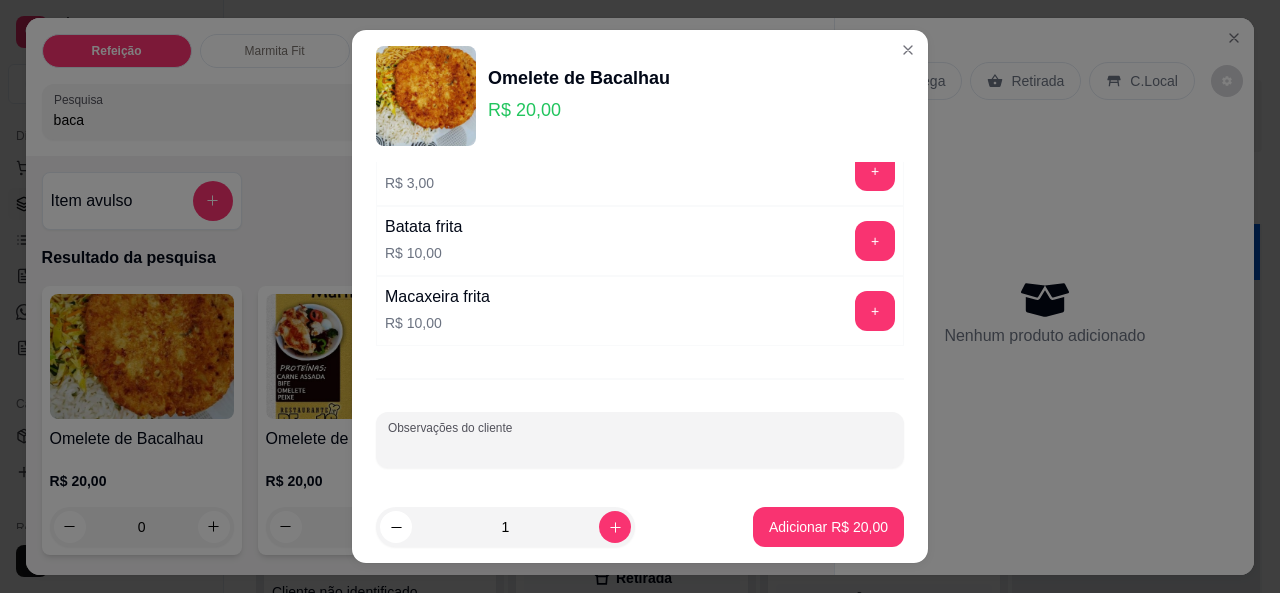 click on "Observações do cliente" at bounding box center (640, 448) 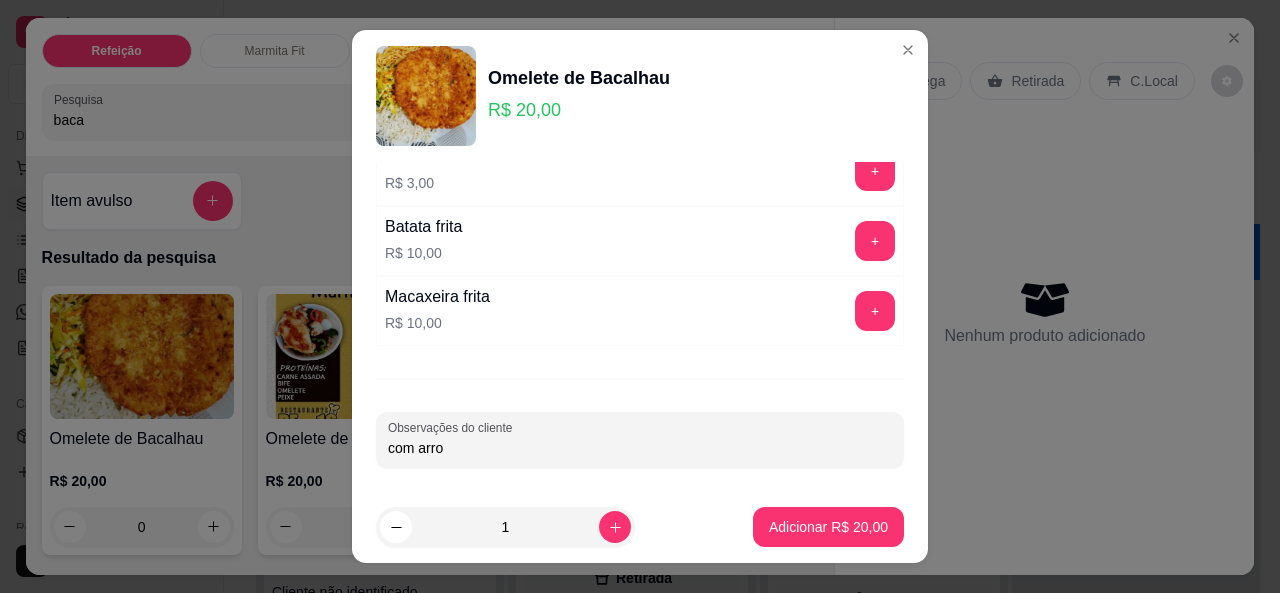 type on "com arroz" 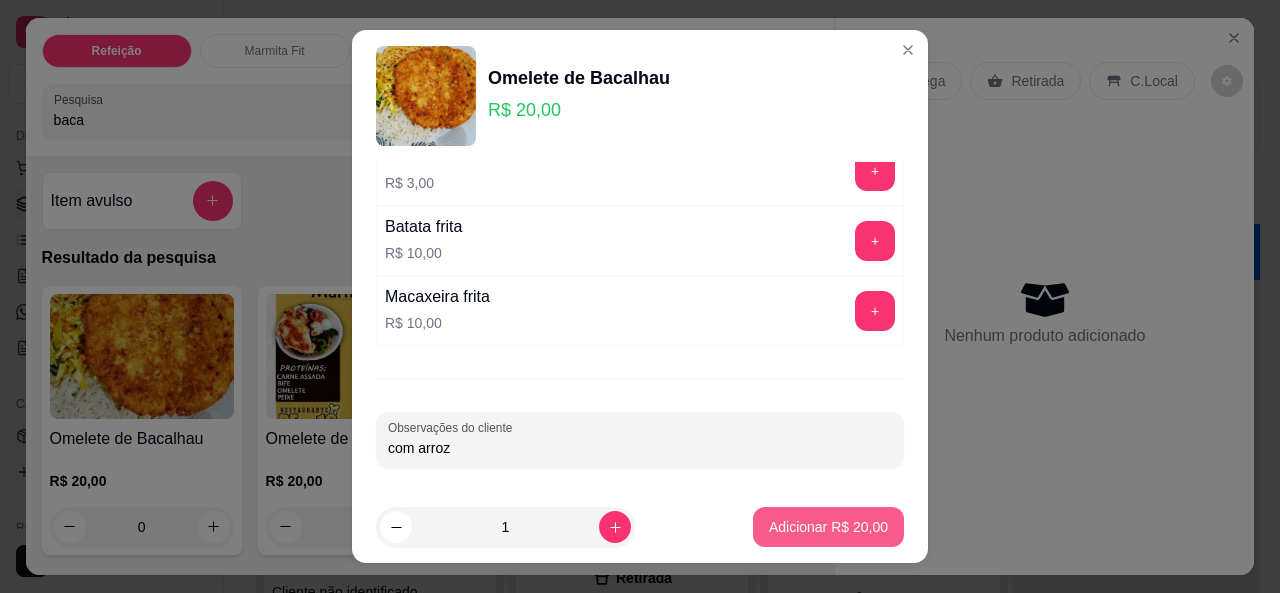 click on "Adicionar   R$ 20,00" at bounding box center (828, 527) 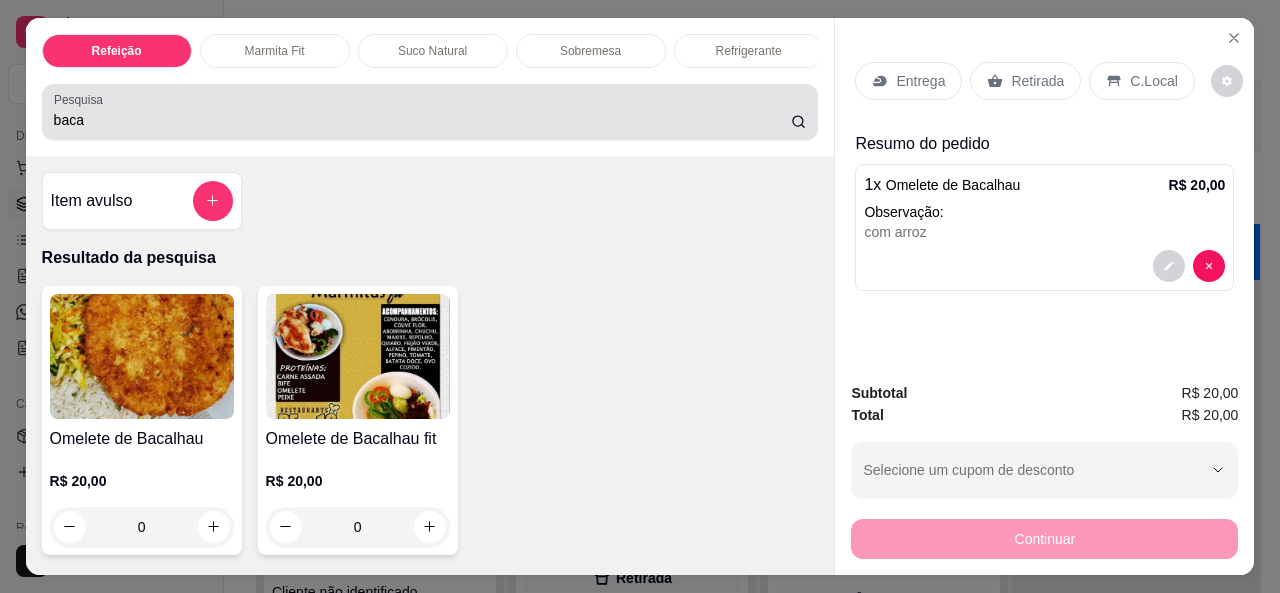 click on "baca" at bounding box center (422, 120) 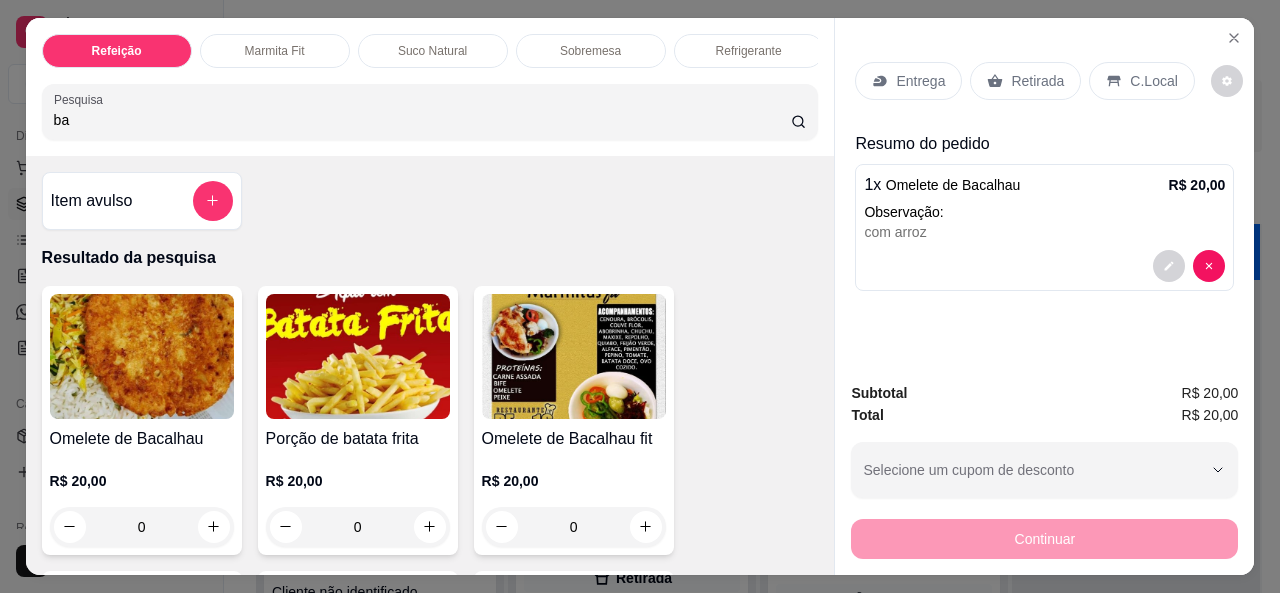 type on "b" 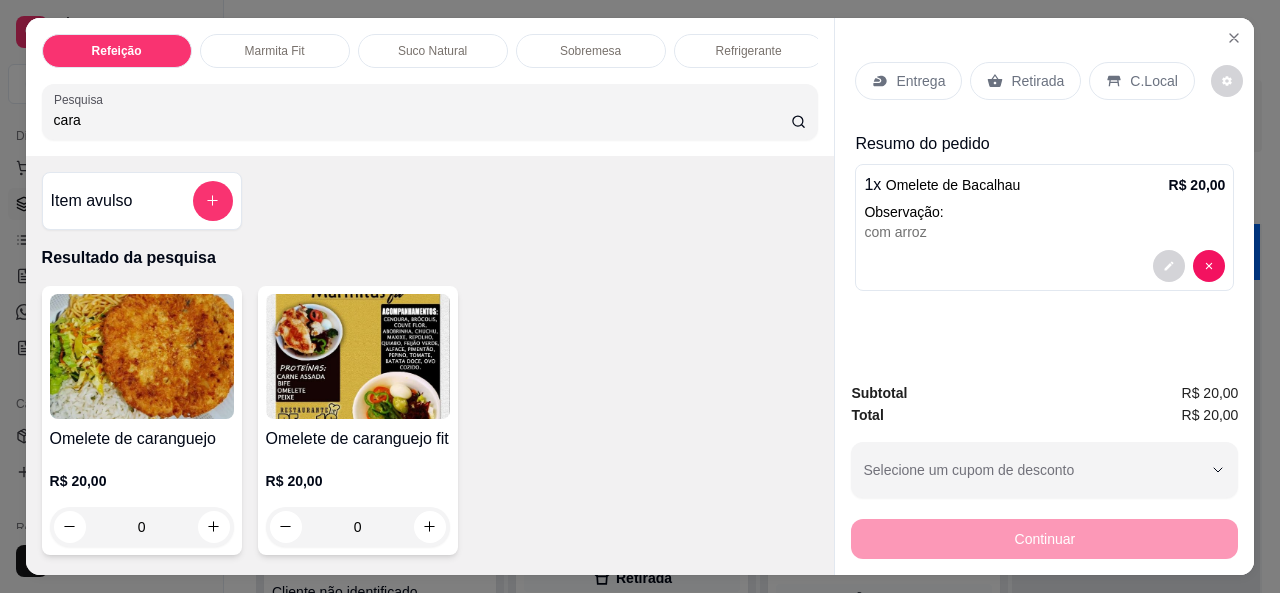 type on "cara" 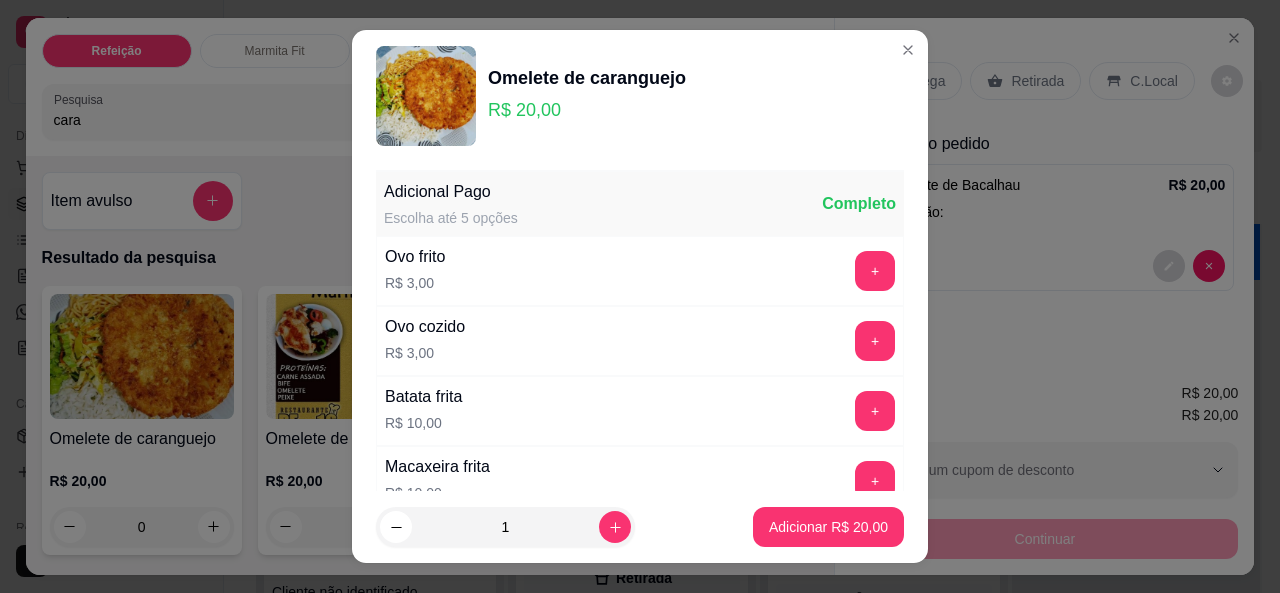 scroll, scrollTop: 170, scrollLeft: 0, axis: vertical 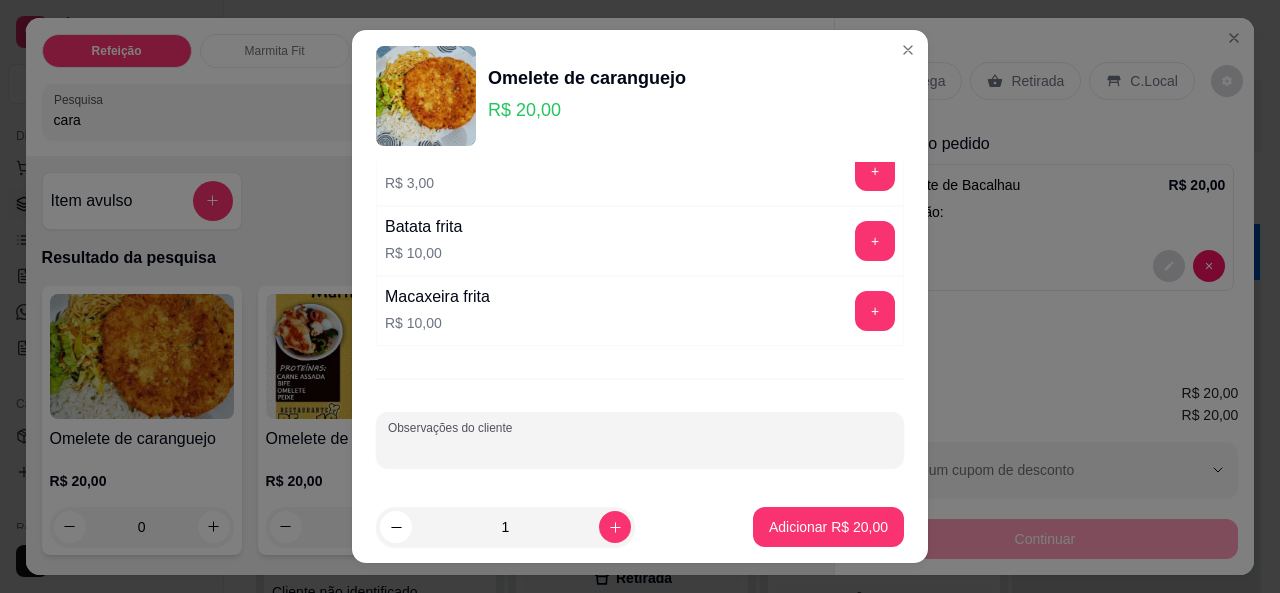 click on "Observações do cliente" at bounding box center (640, 448) 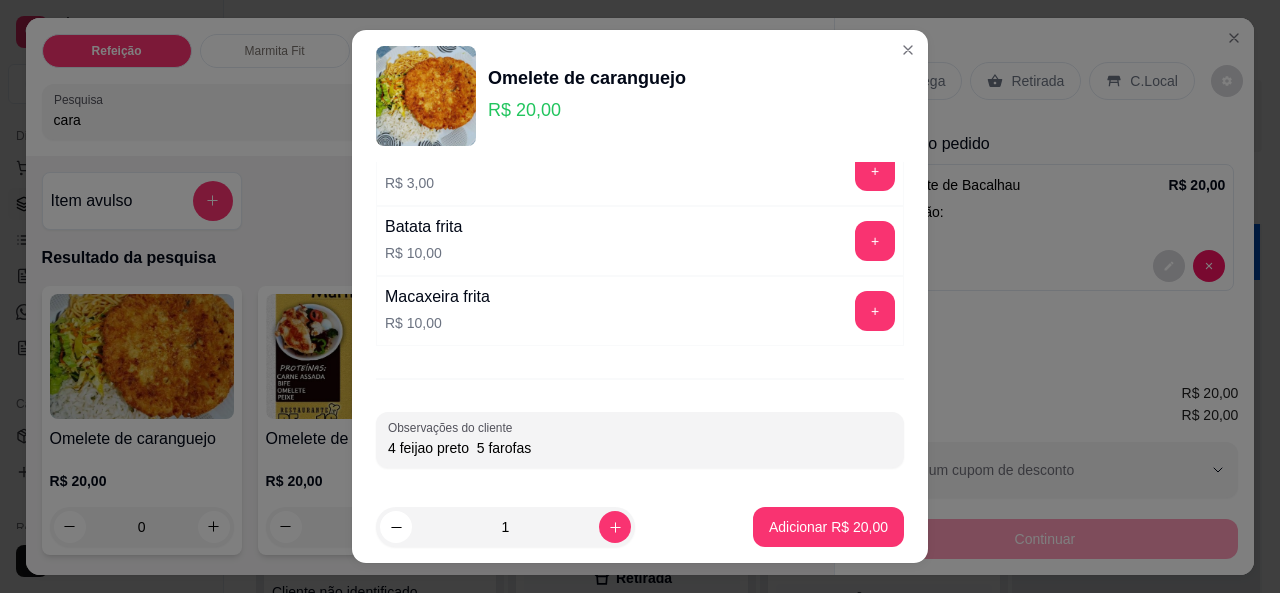type on "4 feijao preto  5 farofas" 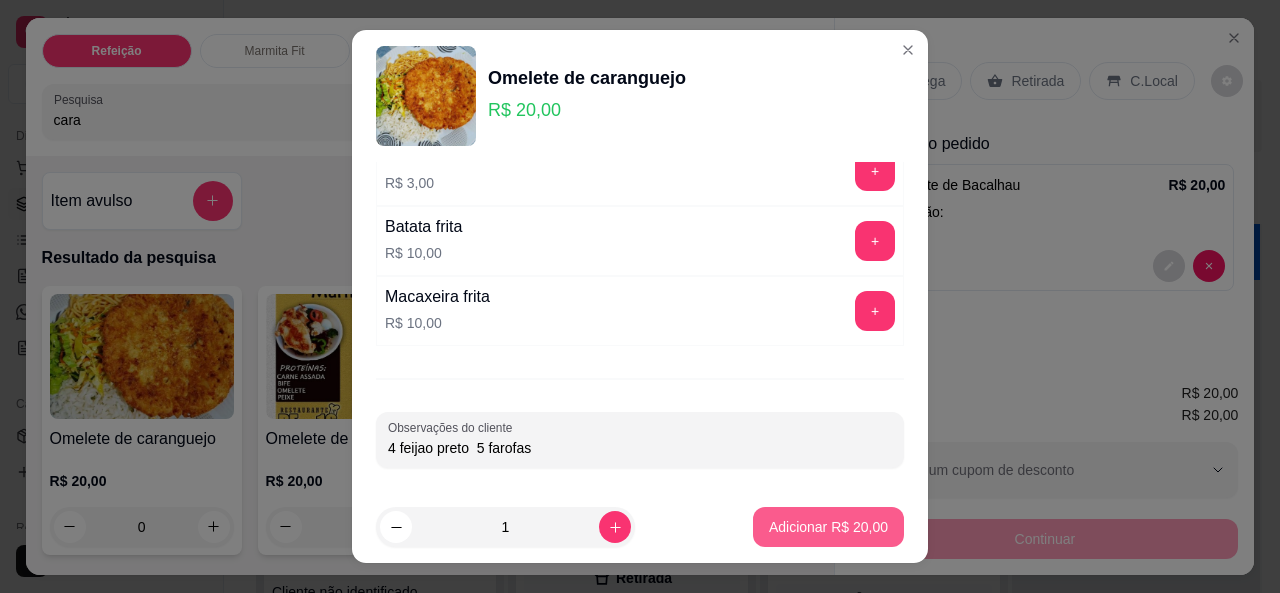 click on "Adicionar   R$ 20,00" at bounding box center [828, 527] 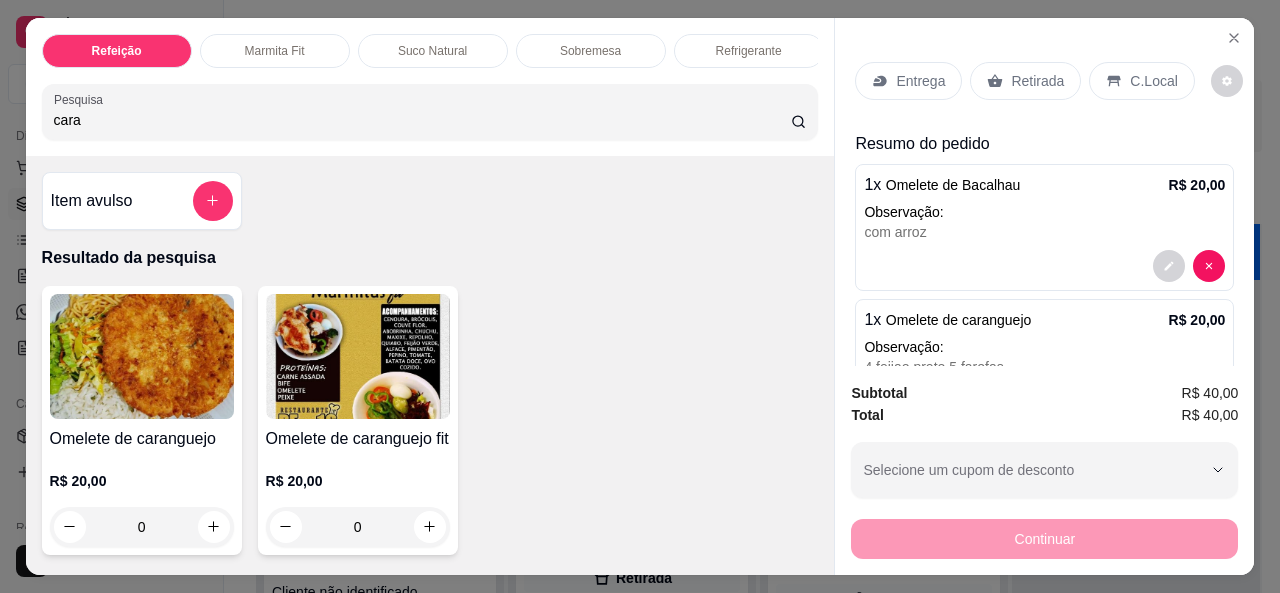 click on "Entrega" at bounding box center (920, 81) 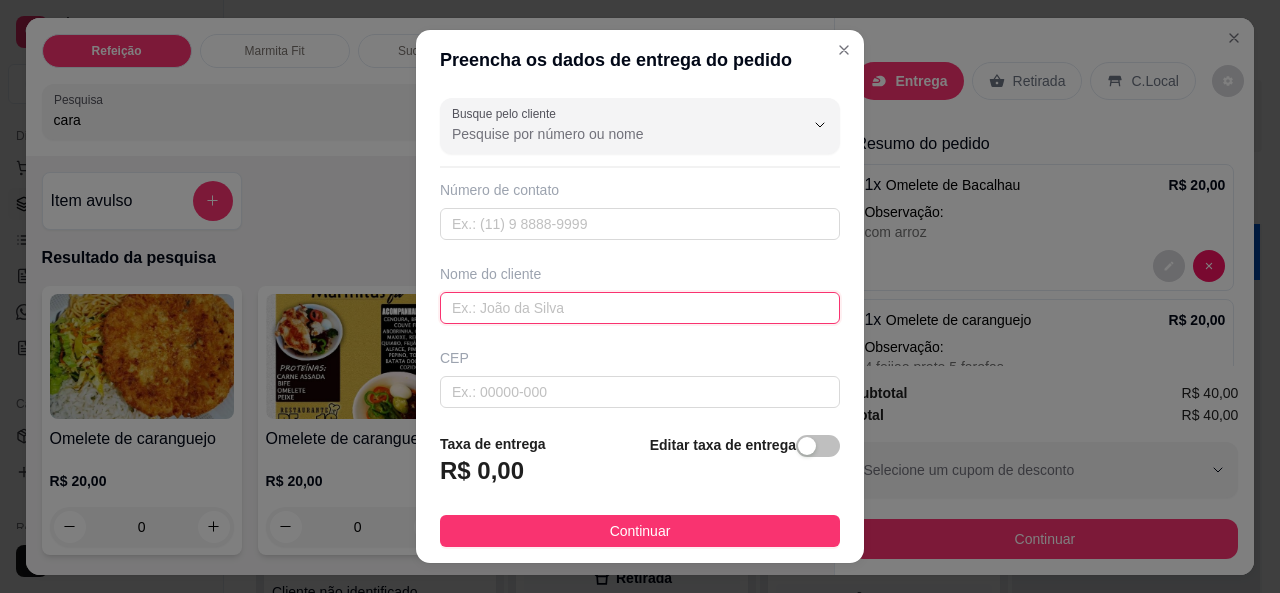 click at bounding box center [640, 308] 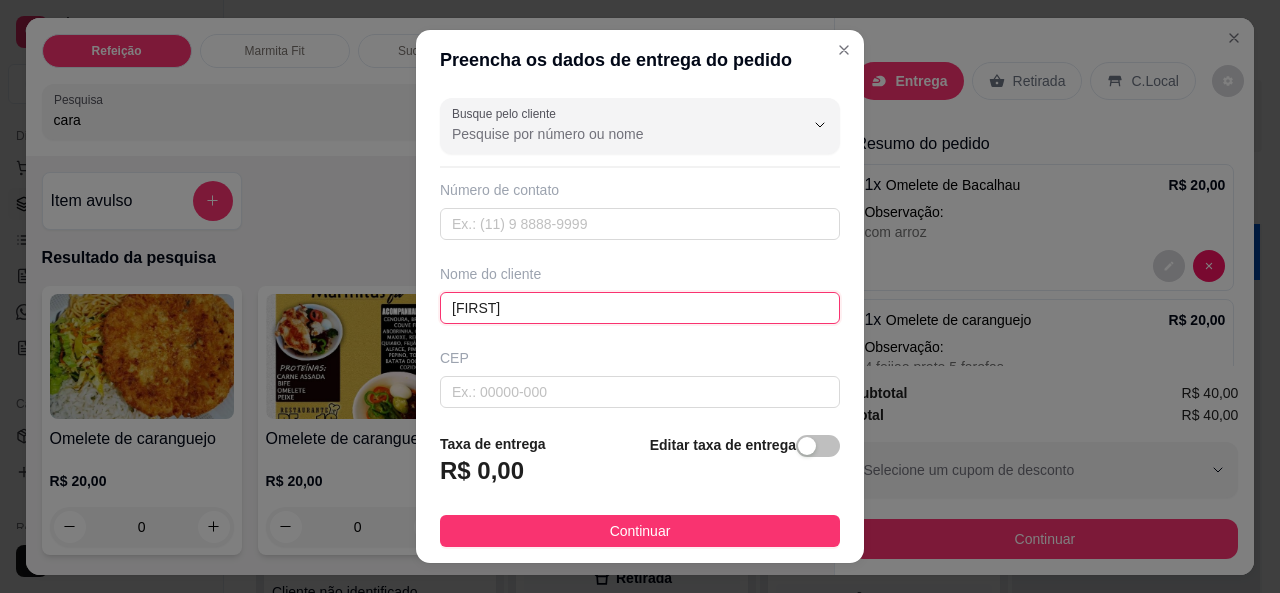 type on "joãopaulo" 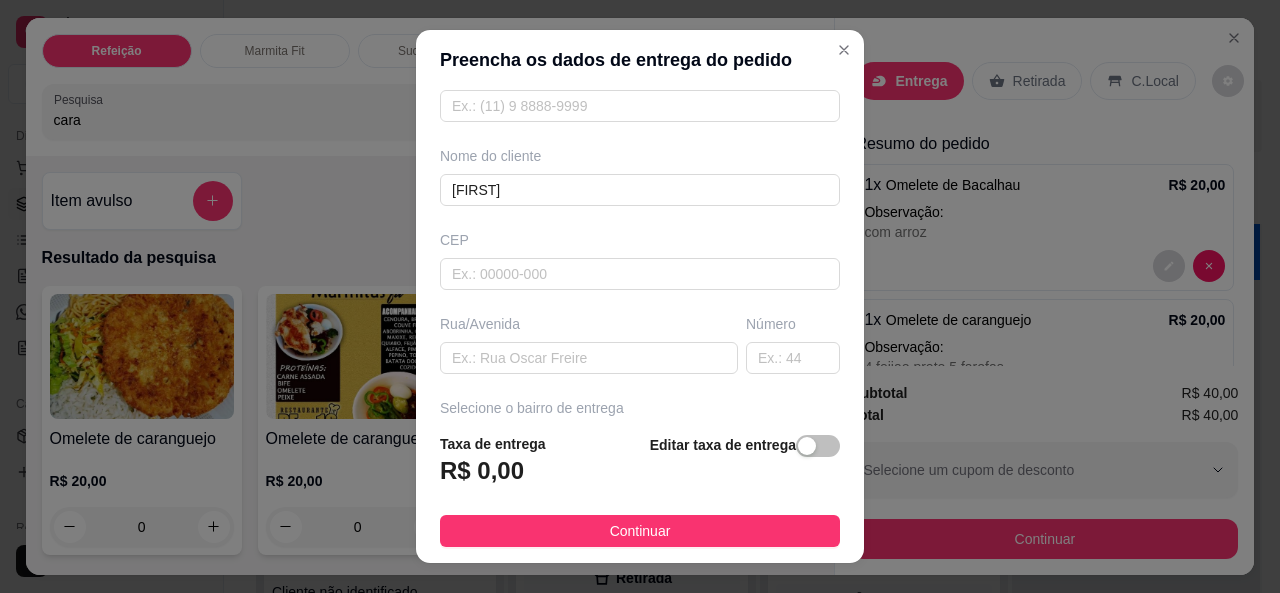 scroll, scrollTop: 120, scrollLeft: 0, axis: vertical 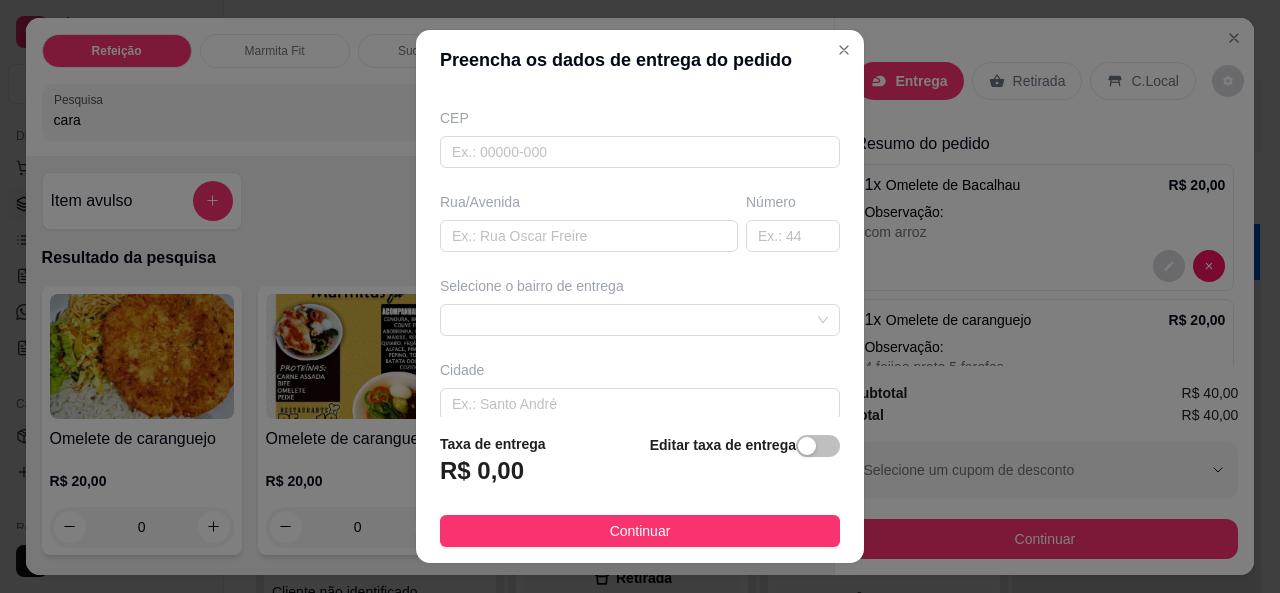 click on "Selecione o bairro de entrega" at bounding box center [640, 286] 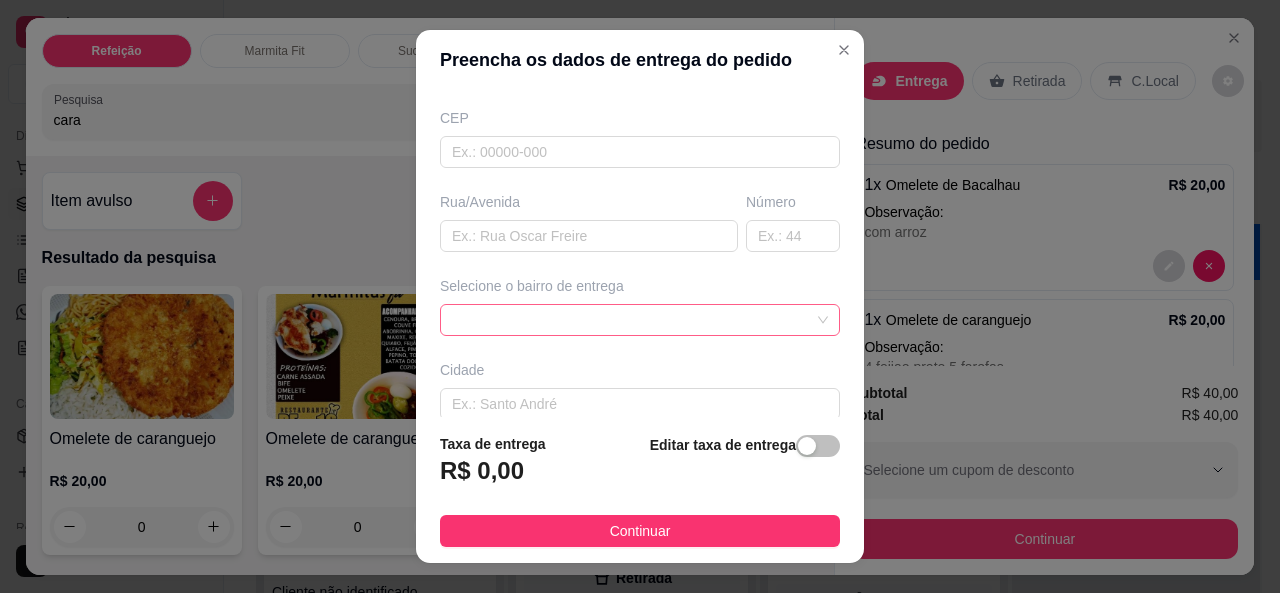 click at bounding box center (640, 320) 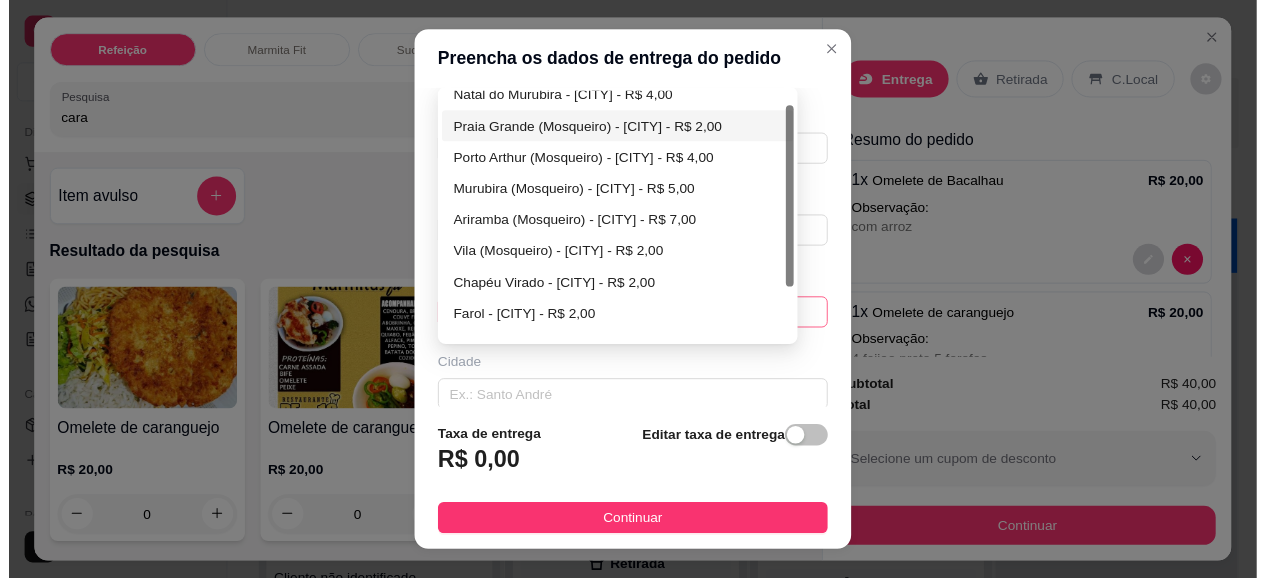 scroll, scrollTop: 96, scrollLeft: 0, axis: vertical 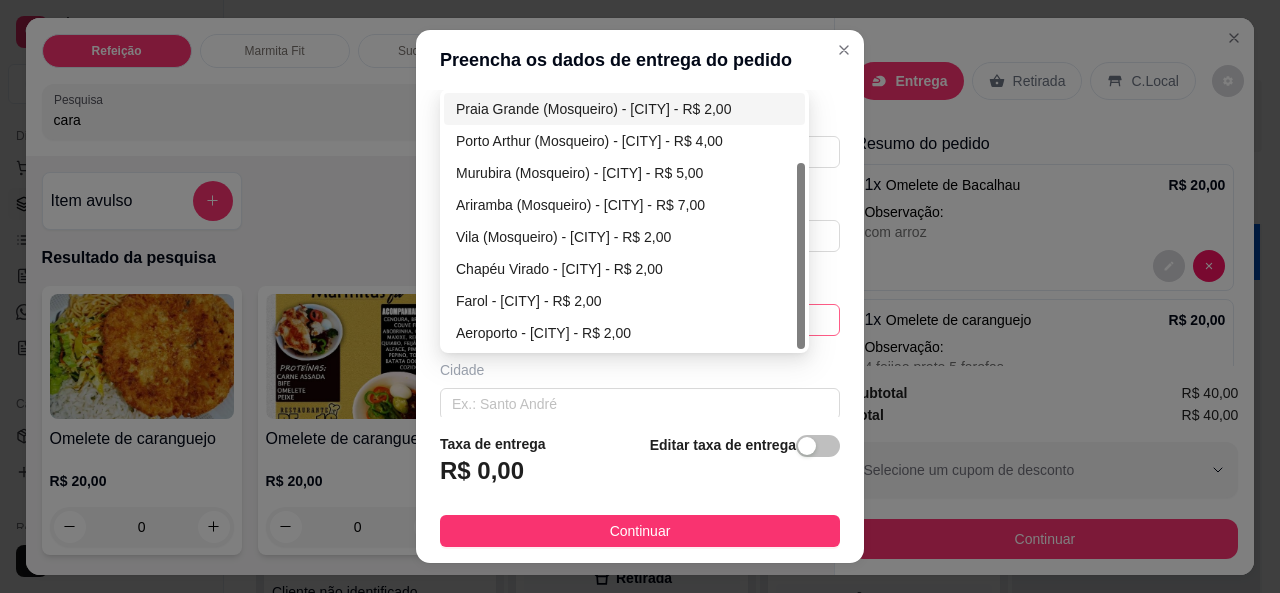 drag, startPoint x: 792, startPoint y: 277, endPoint x: 800, endPoint y: 326, distance: 49.648766 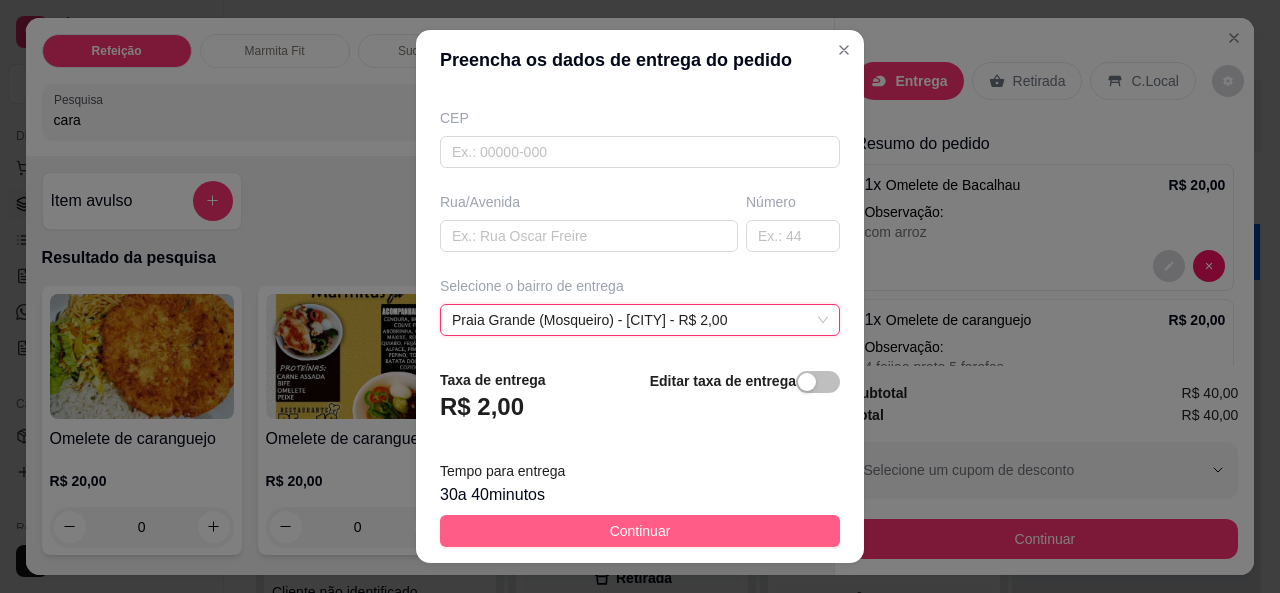 click on "Continuar" at bounding box center [640, 531] 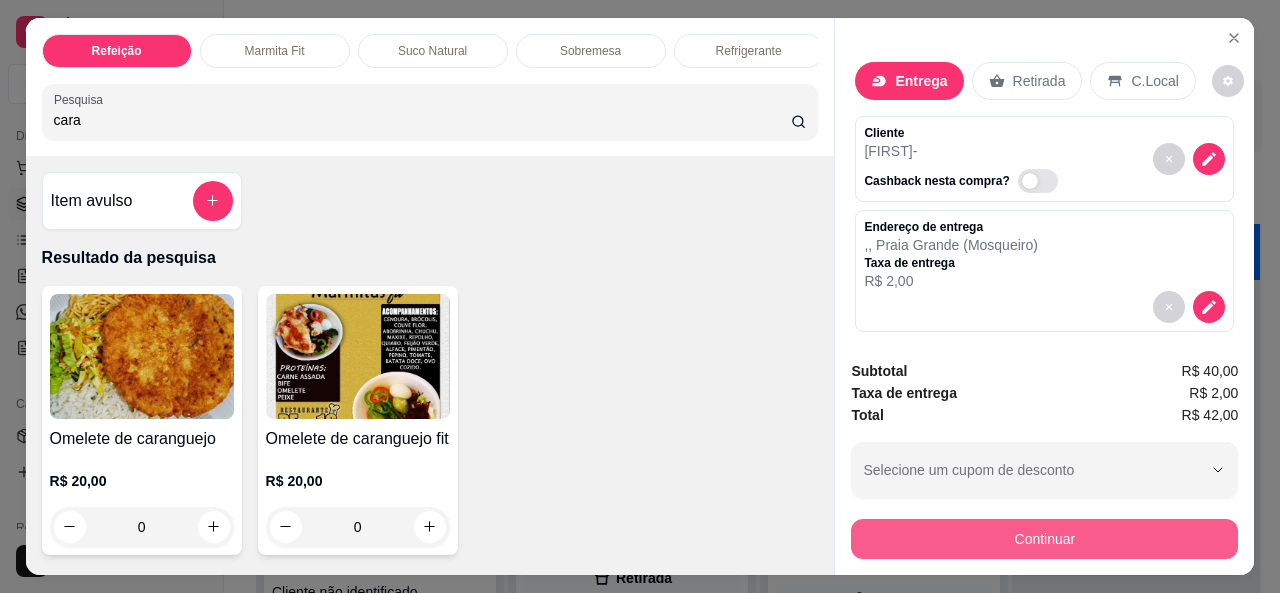 click on "Continuar" at bounding box center (1044, 539) 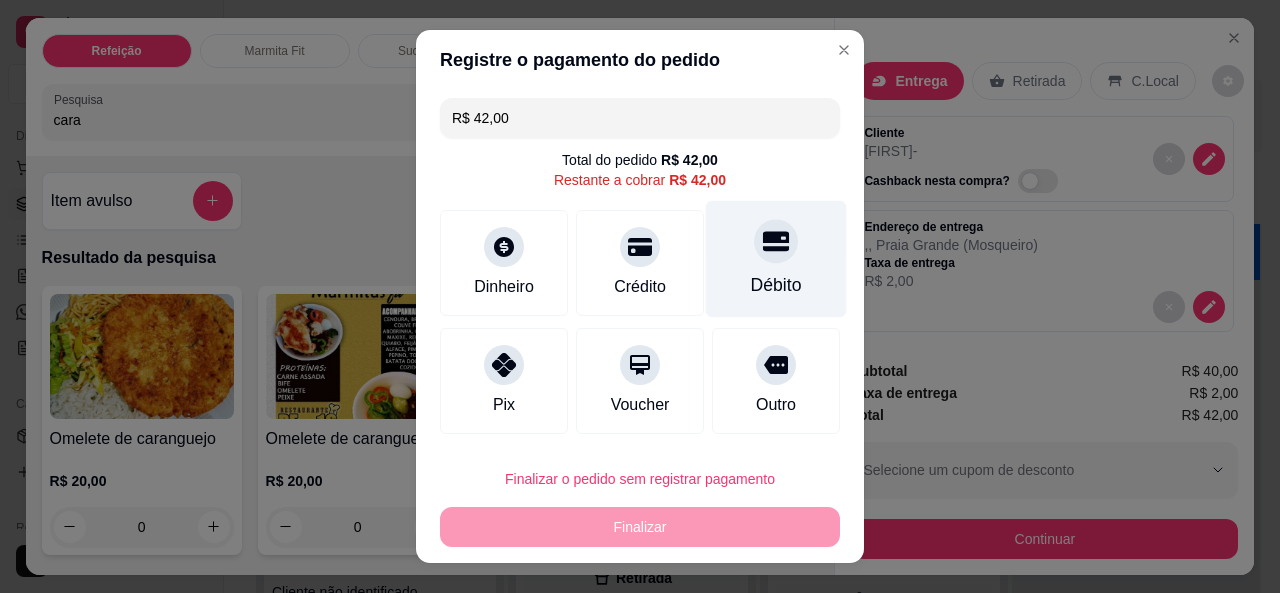click on "Débito" at bounding box center (776, 285) 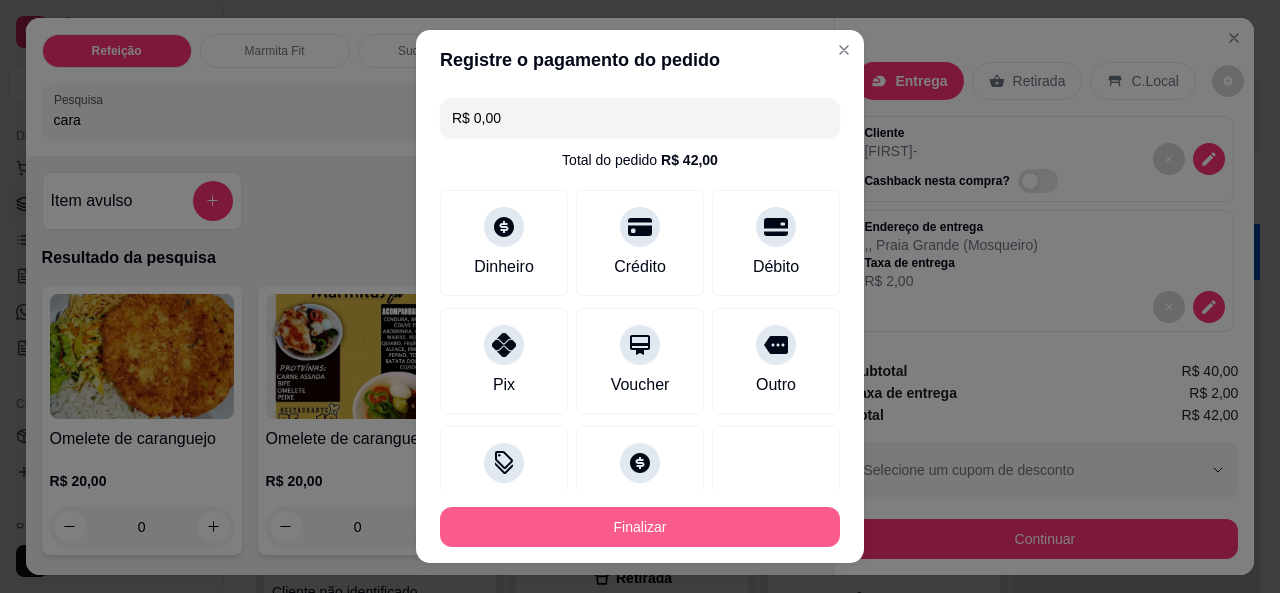 click on "Finalizar" at bounding box center (640, 527) 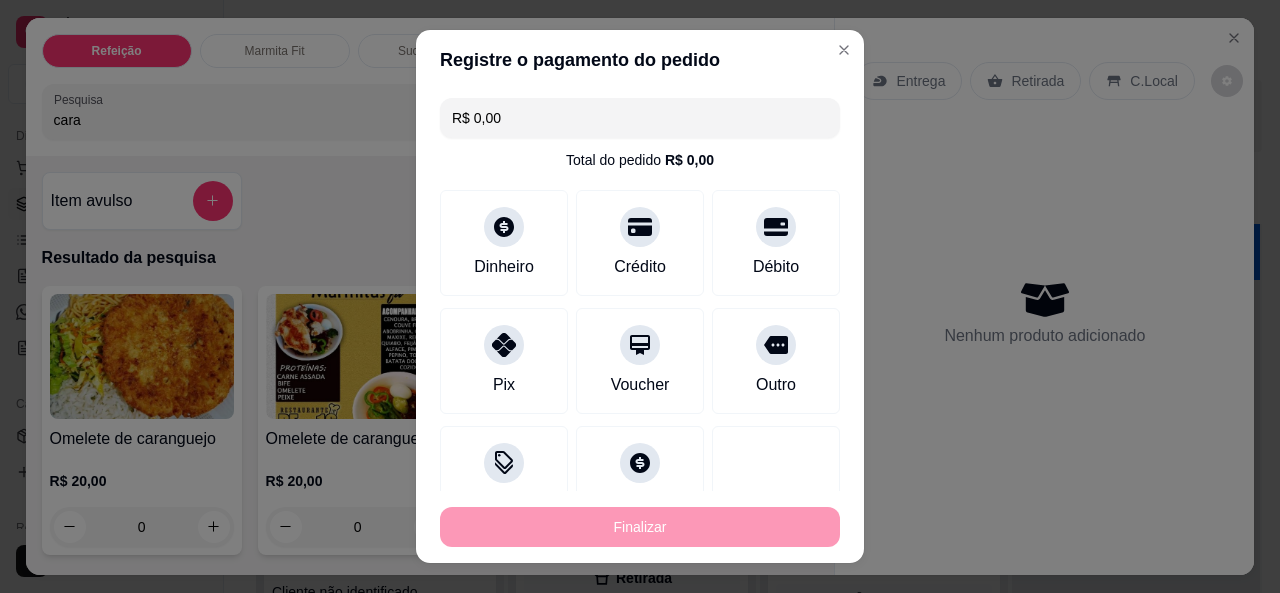 type on "-R$ 42,00" 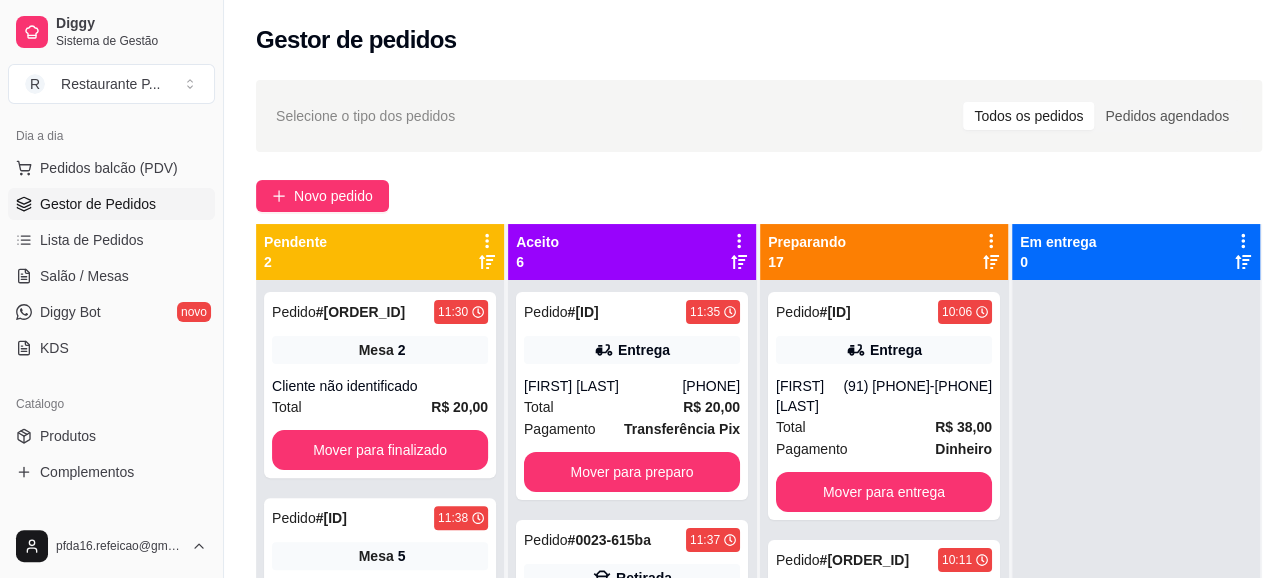 click on "Aceito 6" at bounding box center [632, 252] 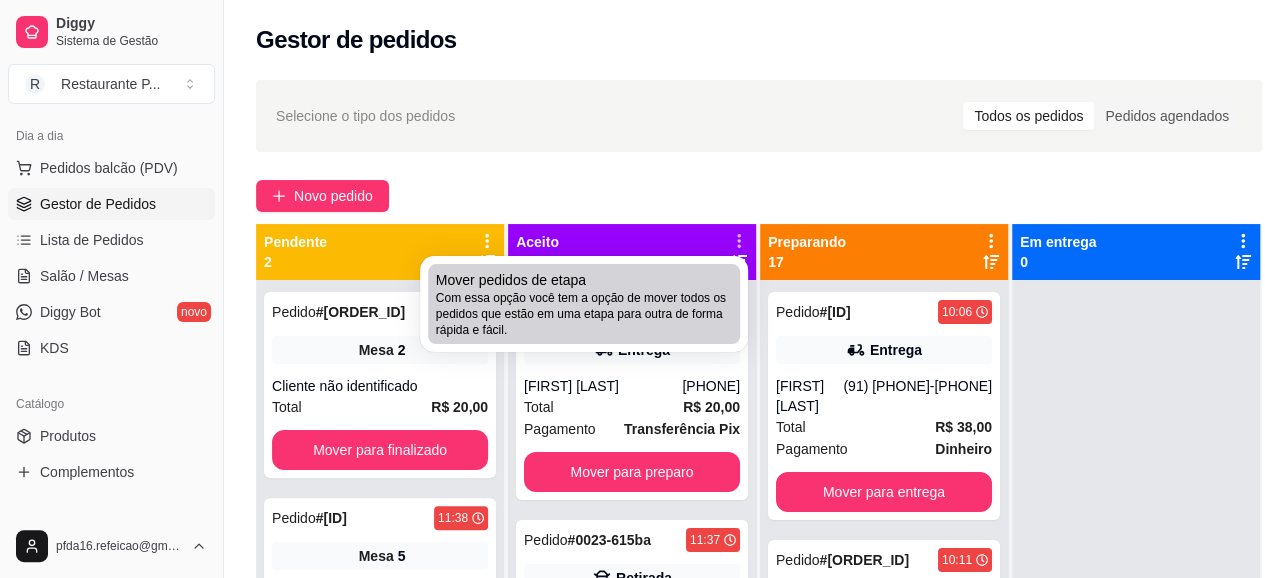 click on "Com essa opção você tem a opção de mover todos os pedidos que estão em uma etapa para outra de forma rápida e fácil." at bounding box center (584, 314) 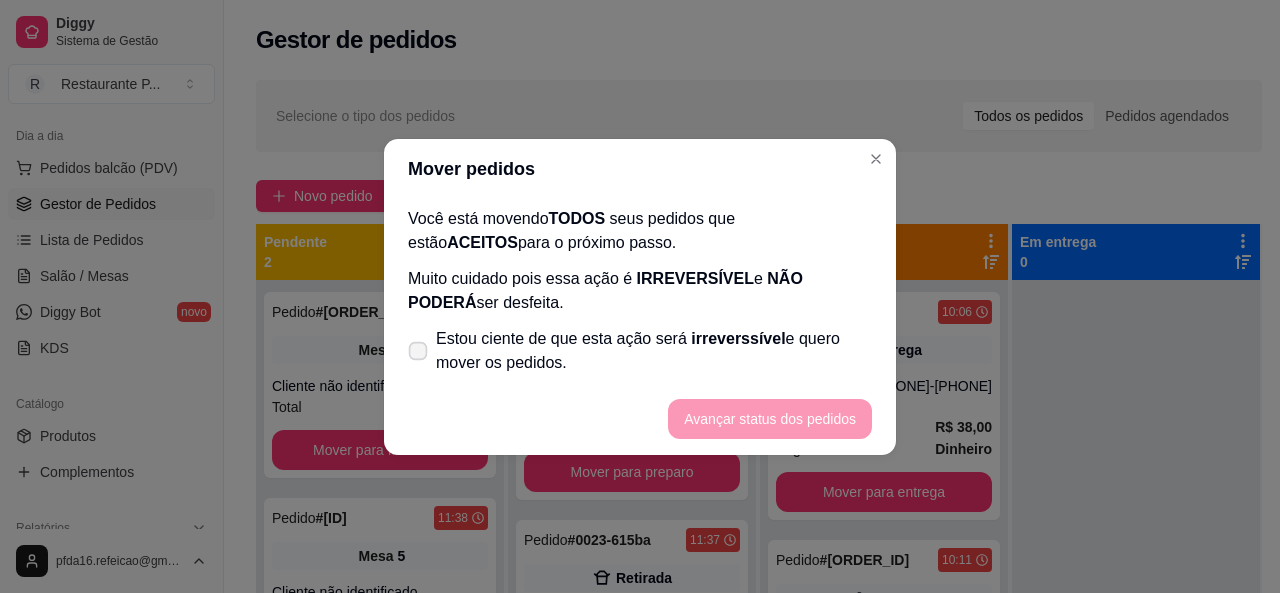 click on "Estou ciente de que esta ação será   irreverssível  e quero mover os pedidos." at bounding box center [640, 351] 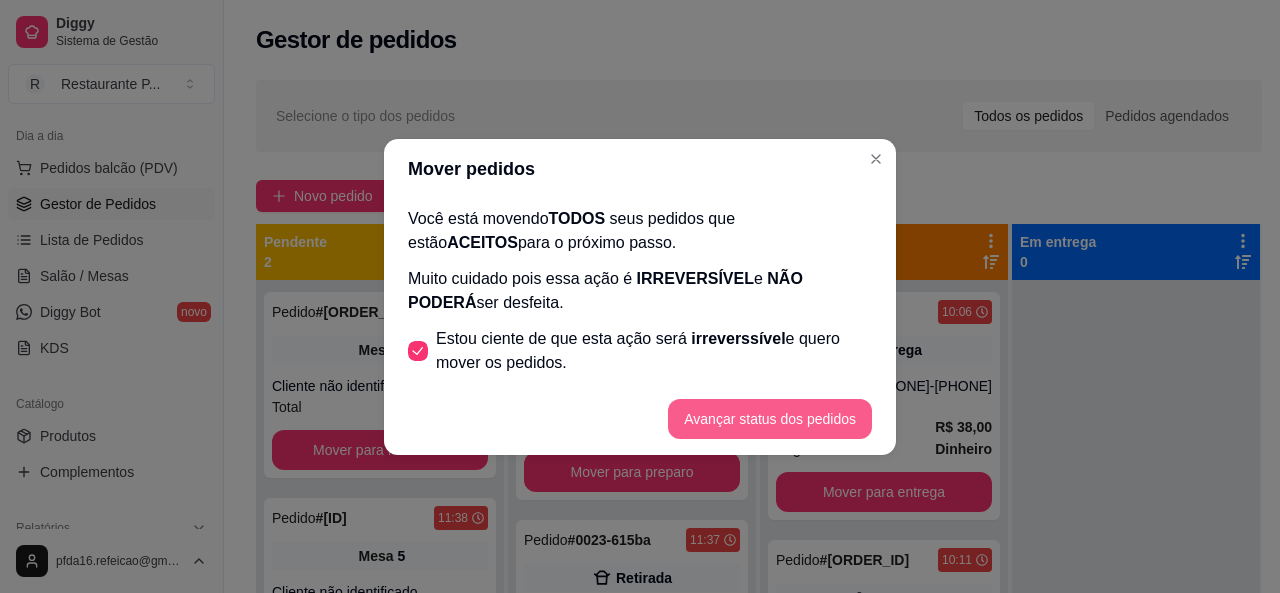 click on "Avançar status dos pedidos" at bounding box center (770, 419) 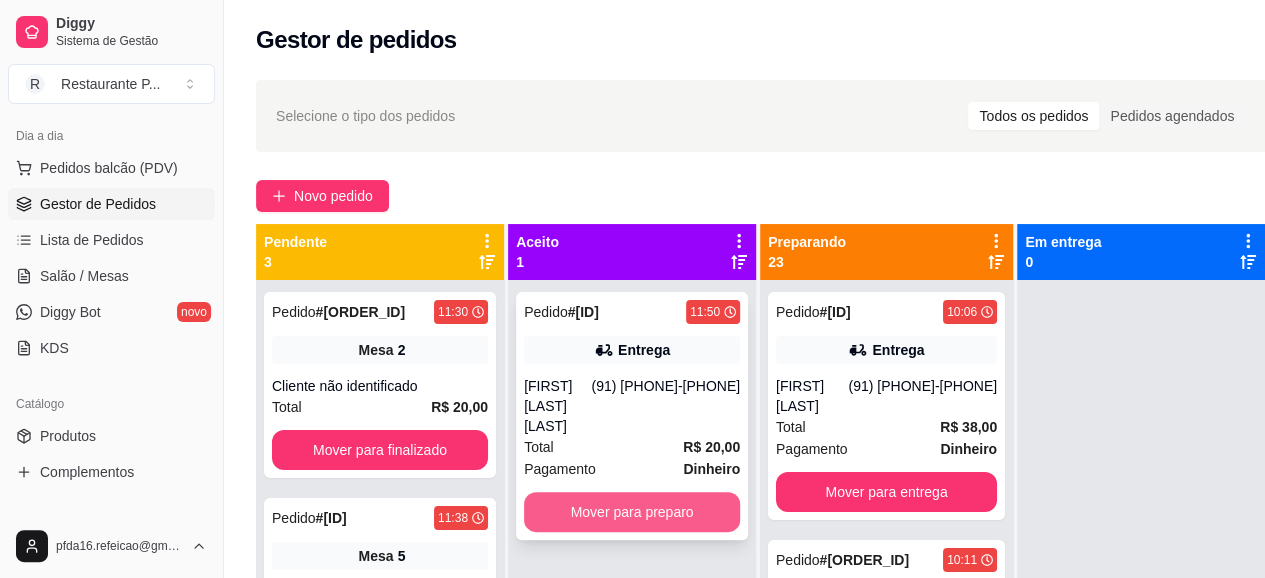 click on "Mover para preparo" at bounding box center (632, 512) 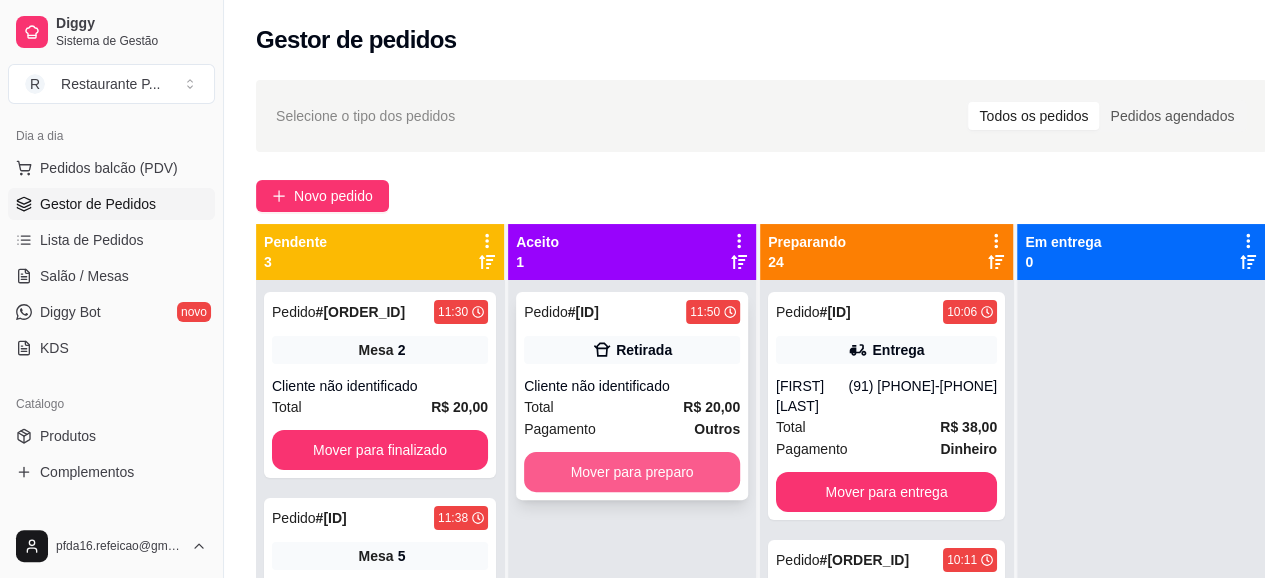 click on "Mover para preparo" at bounding box center (632, 472) 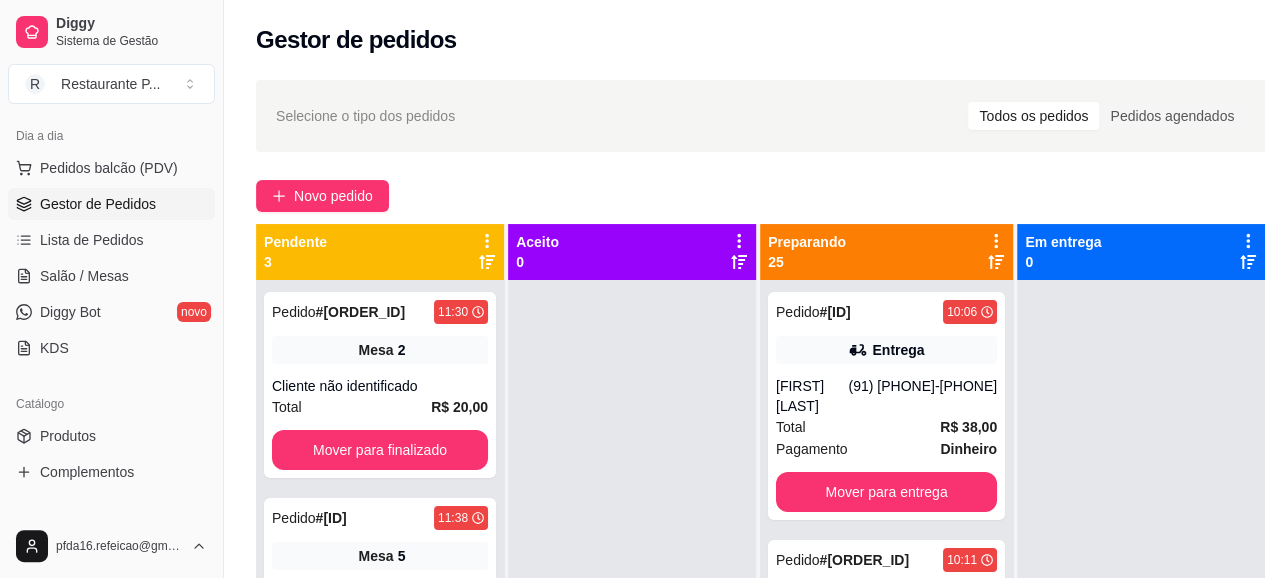 click 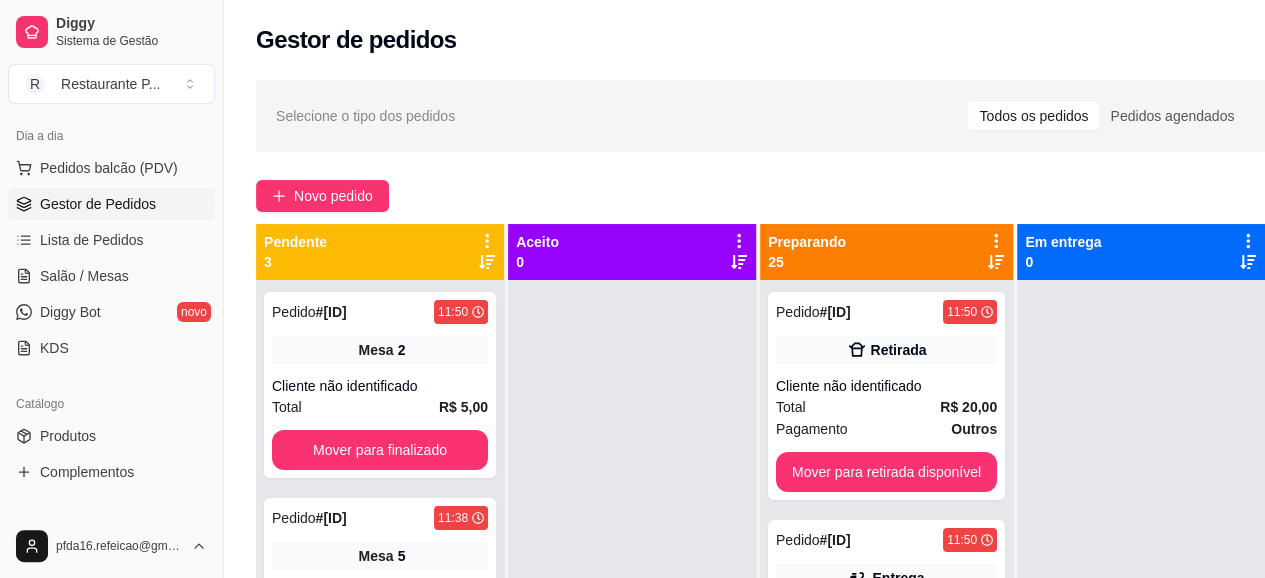 click 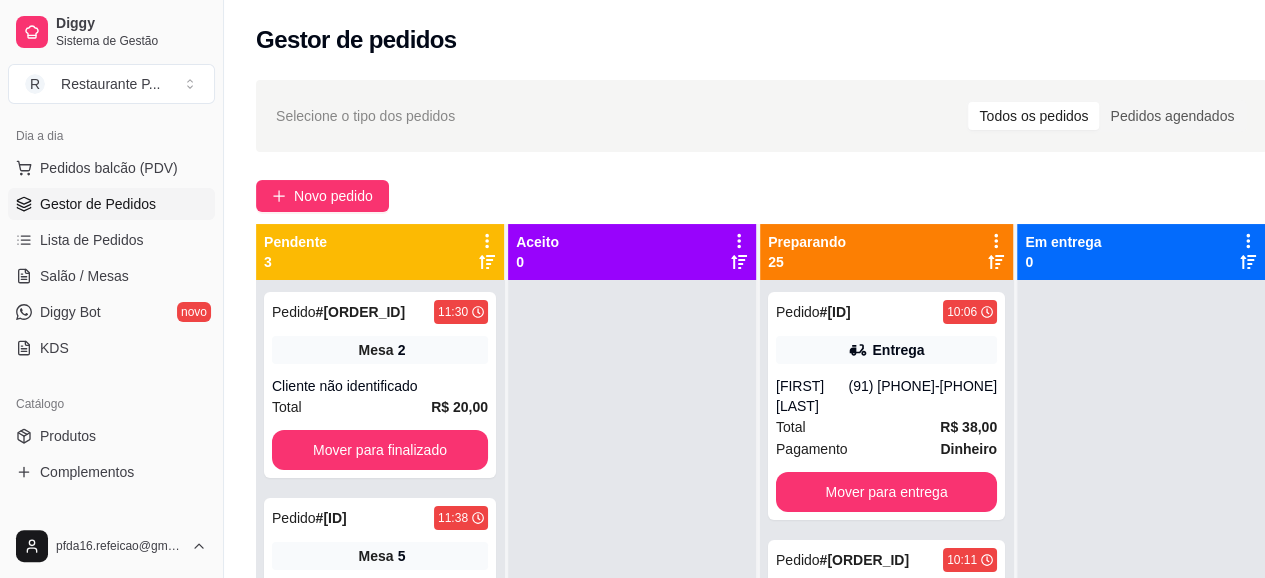 click 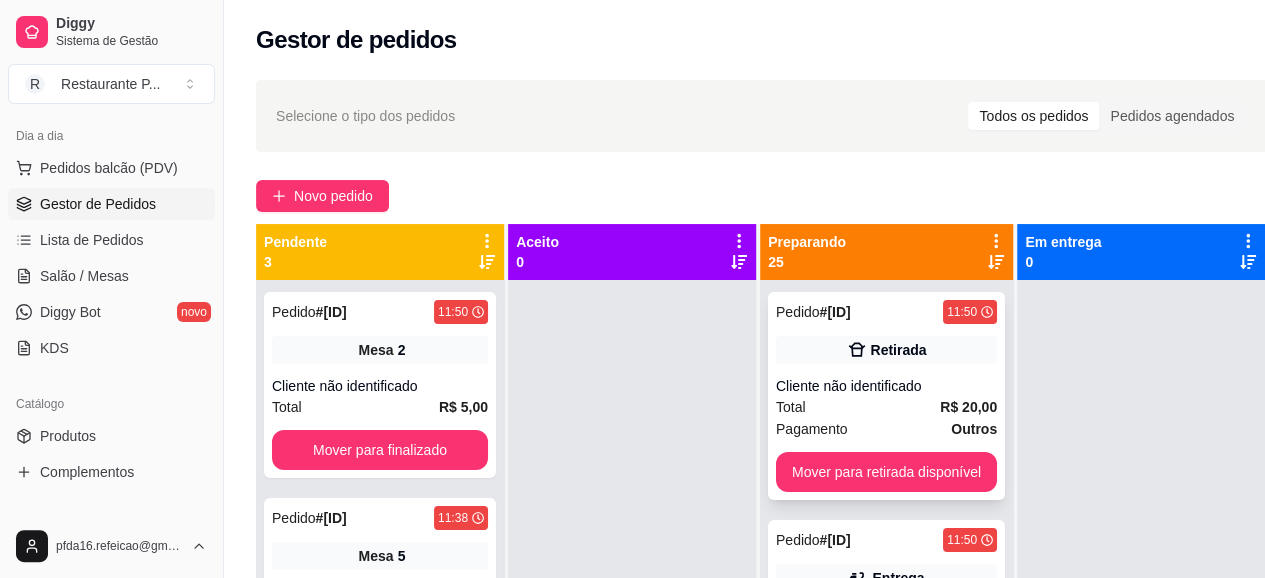 click on "Cliente não identificado" at bounding box center [886, 386] 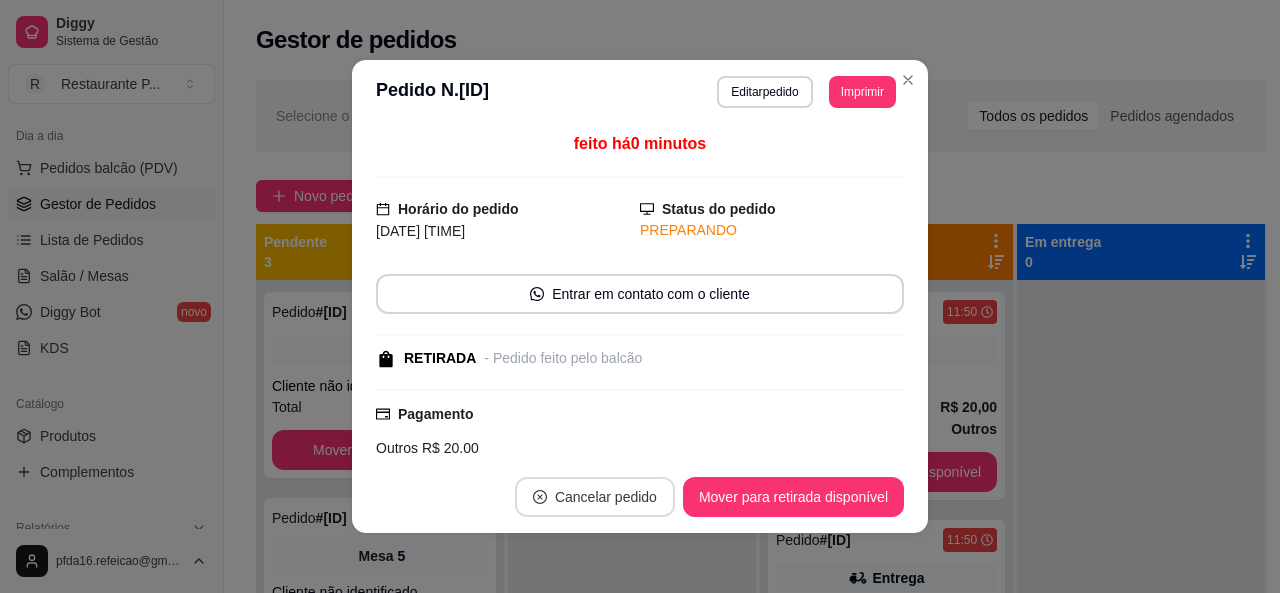 click on "Cancelar pedido" at bounding box center [595, 497] 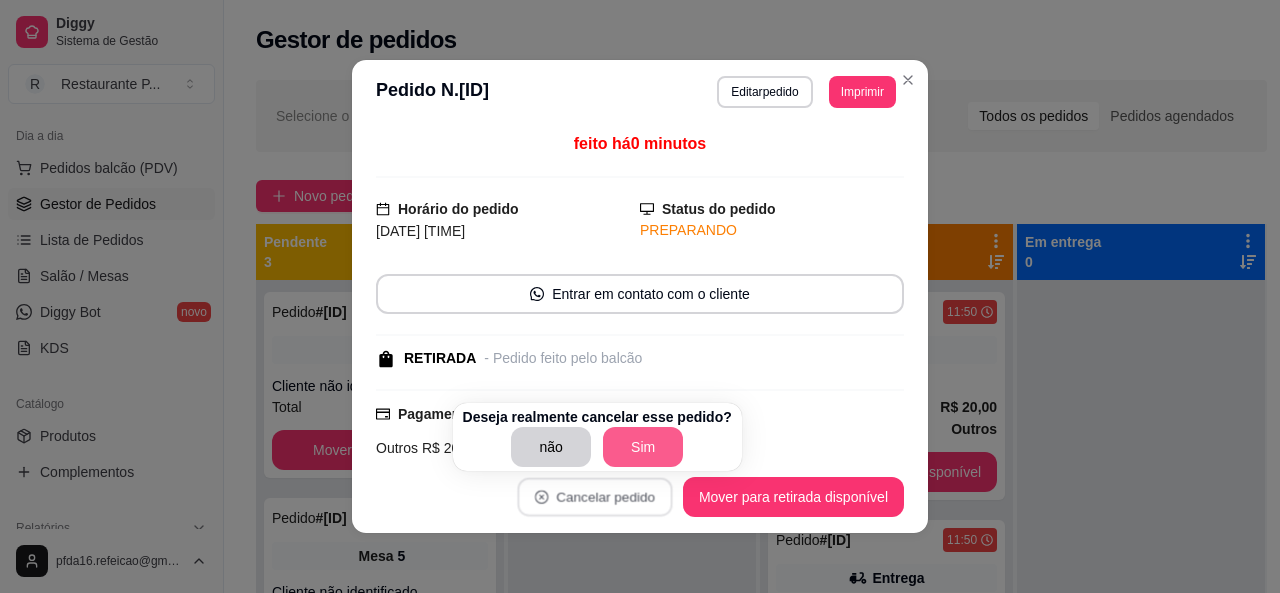 click on "Sim" at bounding box center (643, 447) 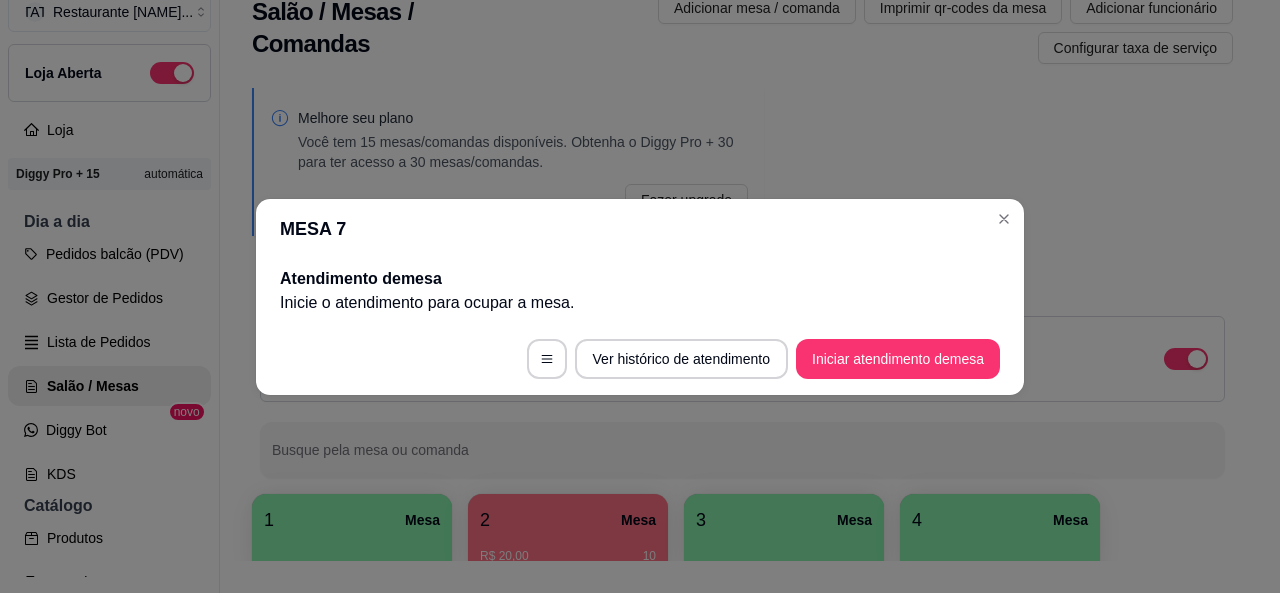 scroll, scrollTop: 32, scrollLeft: 0, axis: vertical 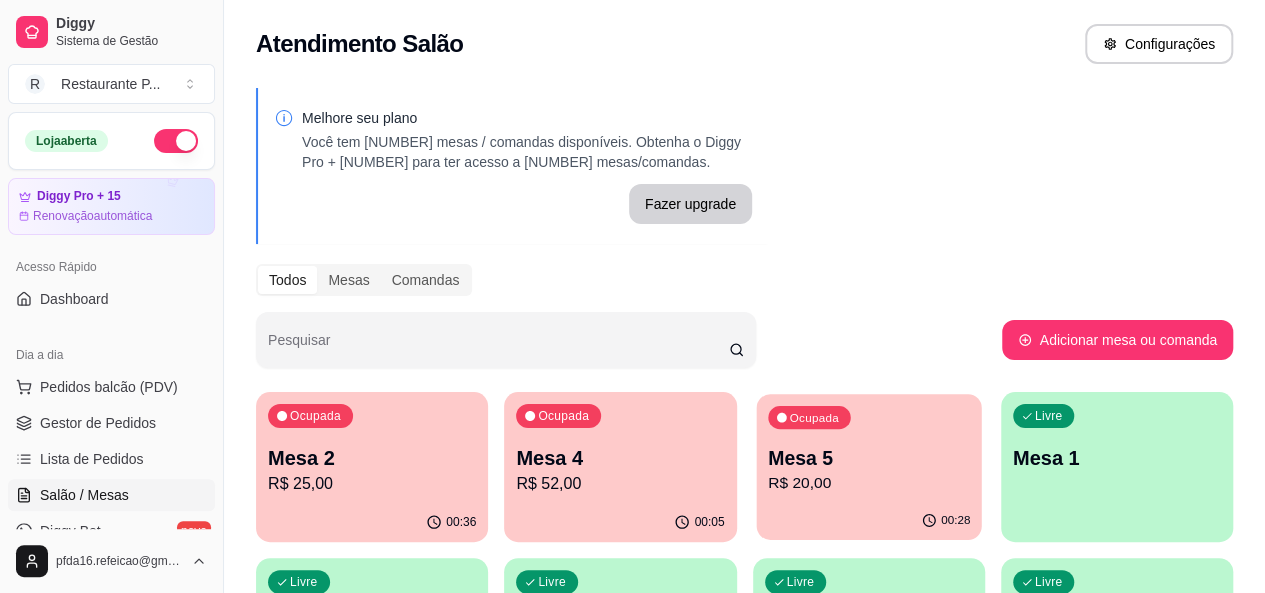 click on "R$ 20,00" at bounding box center (869, 483) 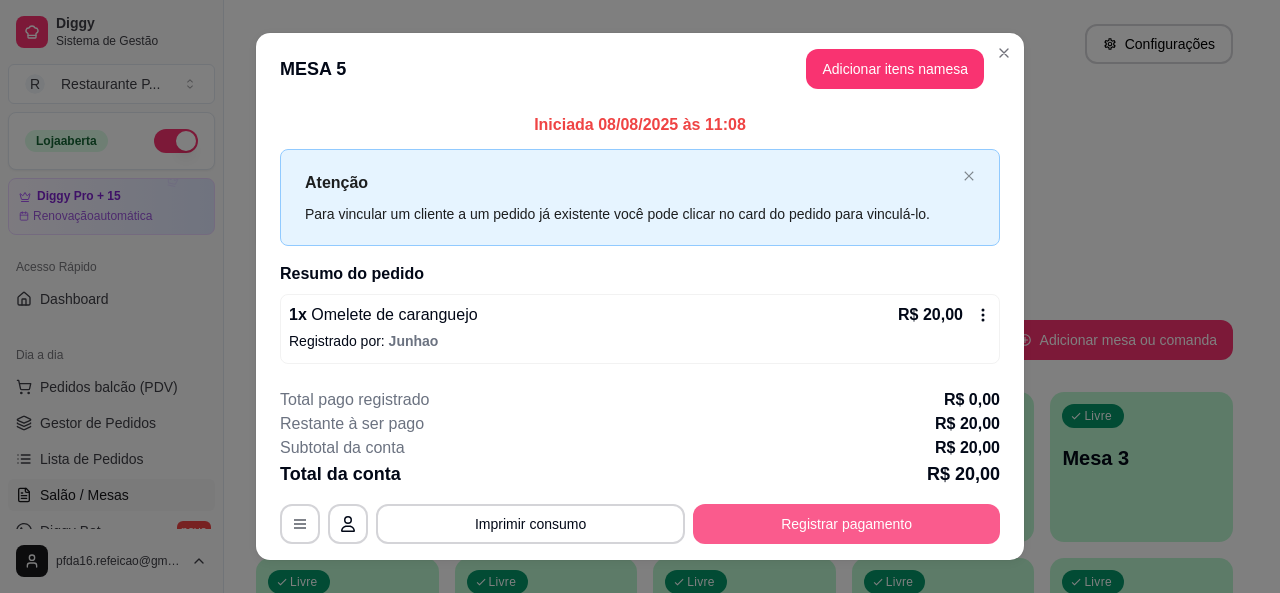 click on "Registrar pagamento" at bounding box center [846, 524] 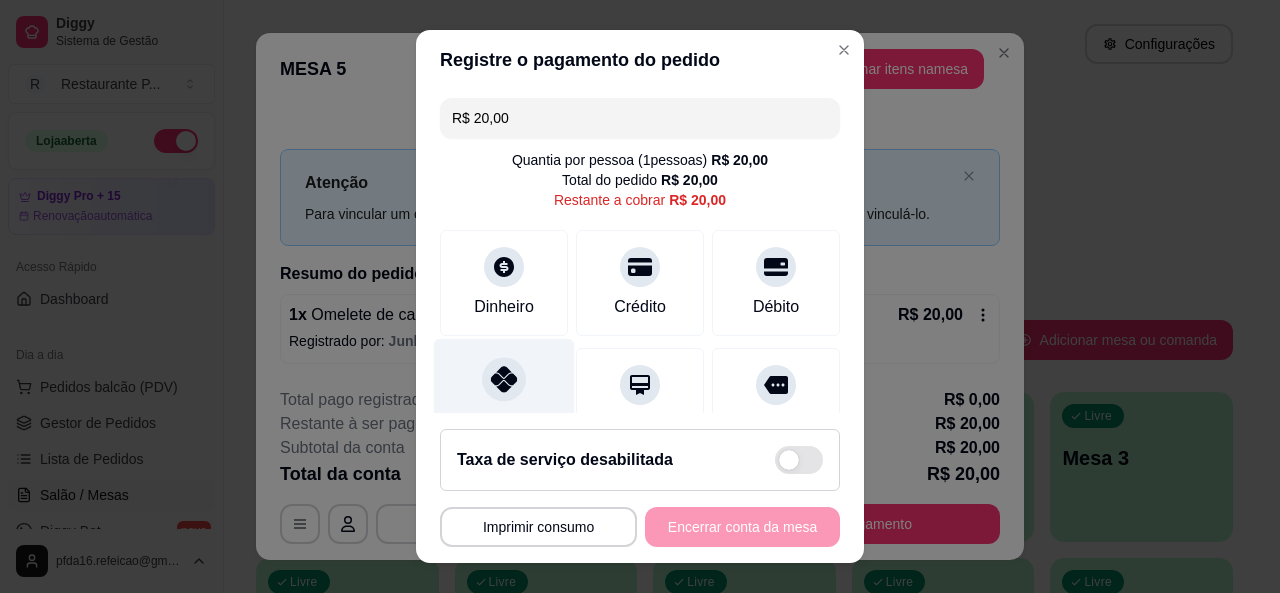 click 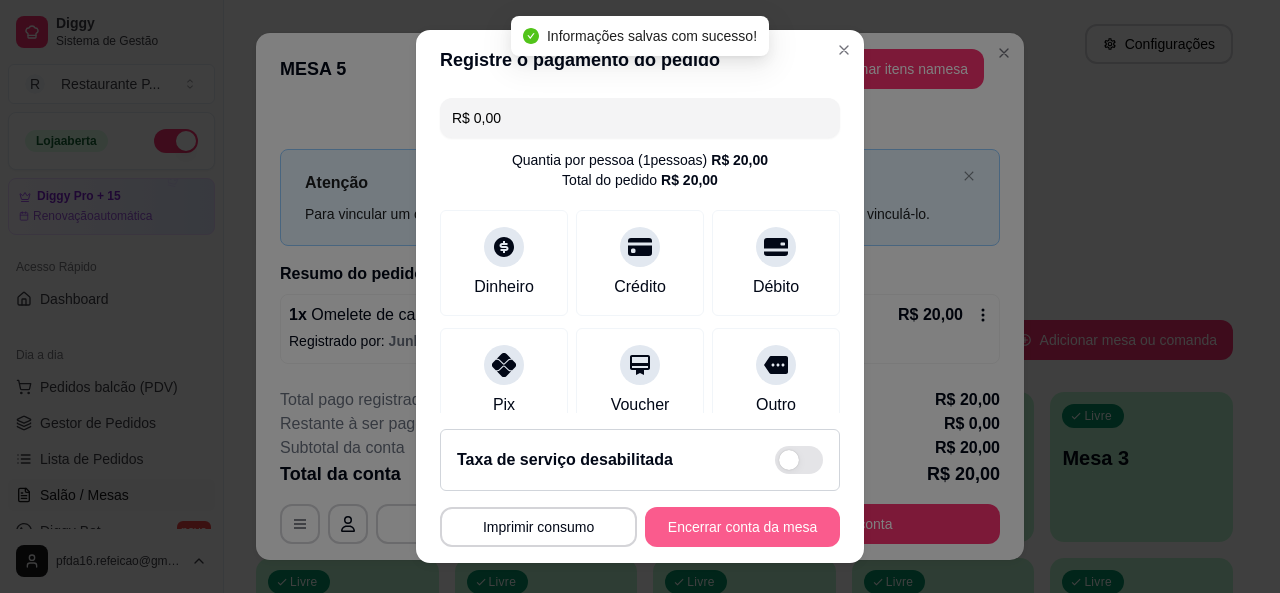 type on "R$ 0,00" 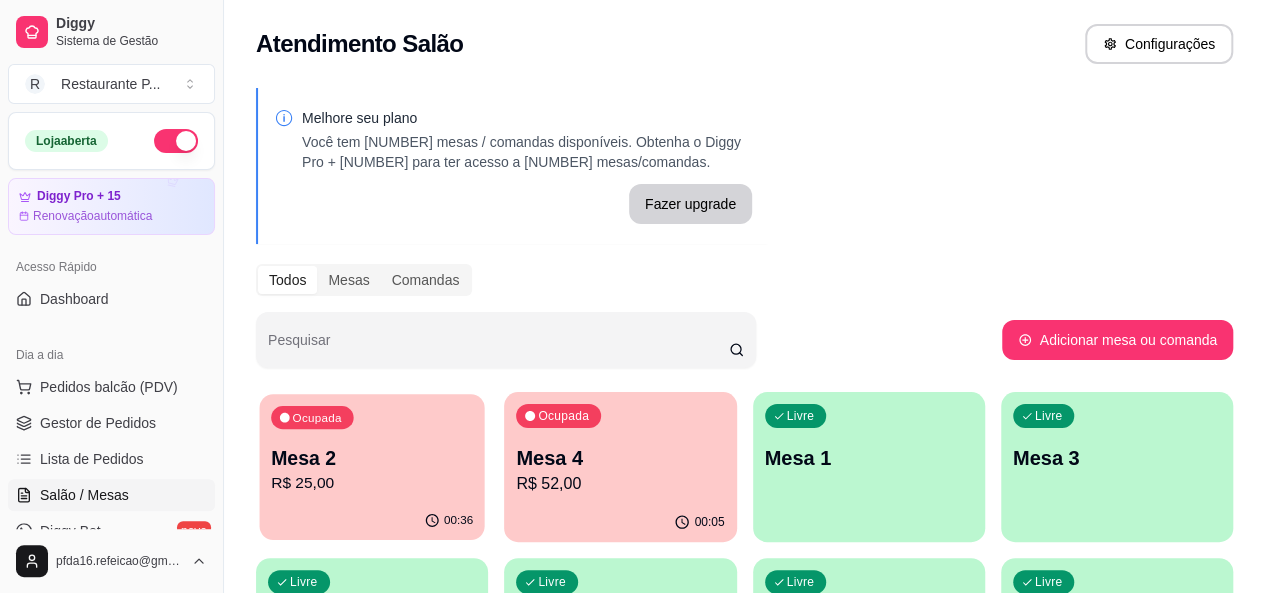 click on "Ocupada Mesa 2 R$ 25,00" at bounding box center [371, 448] 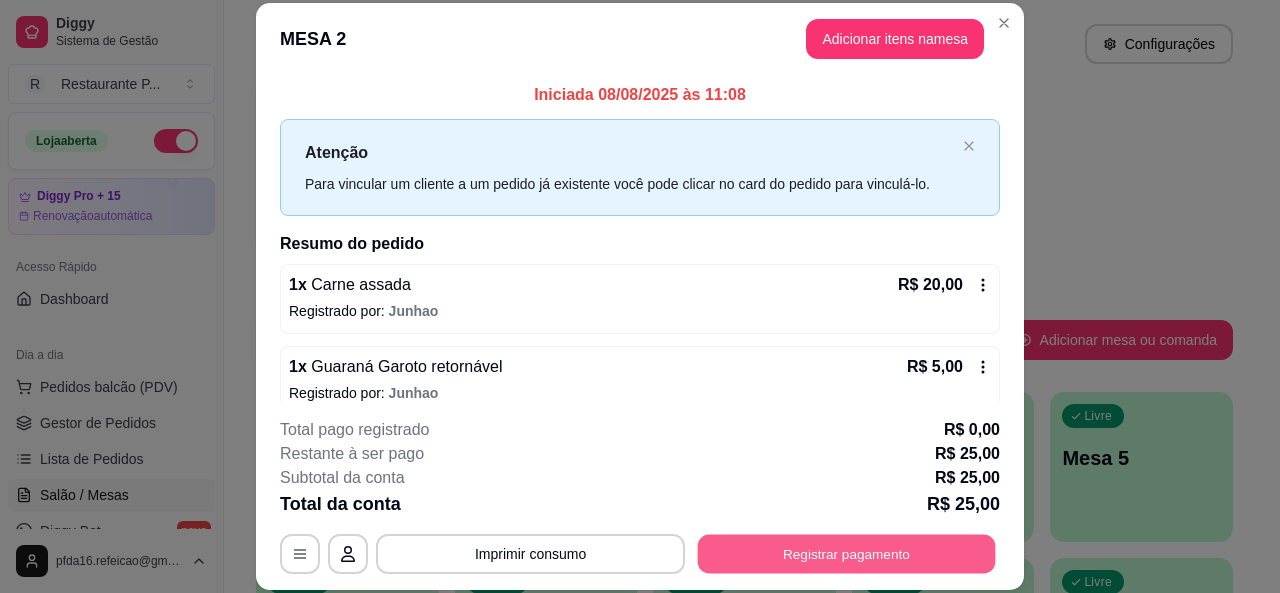 click on "Registrar pagamento" at bounding box center (847, 554) 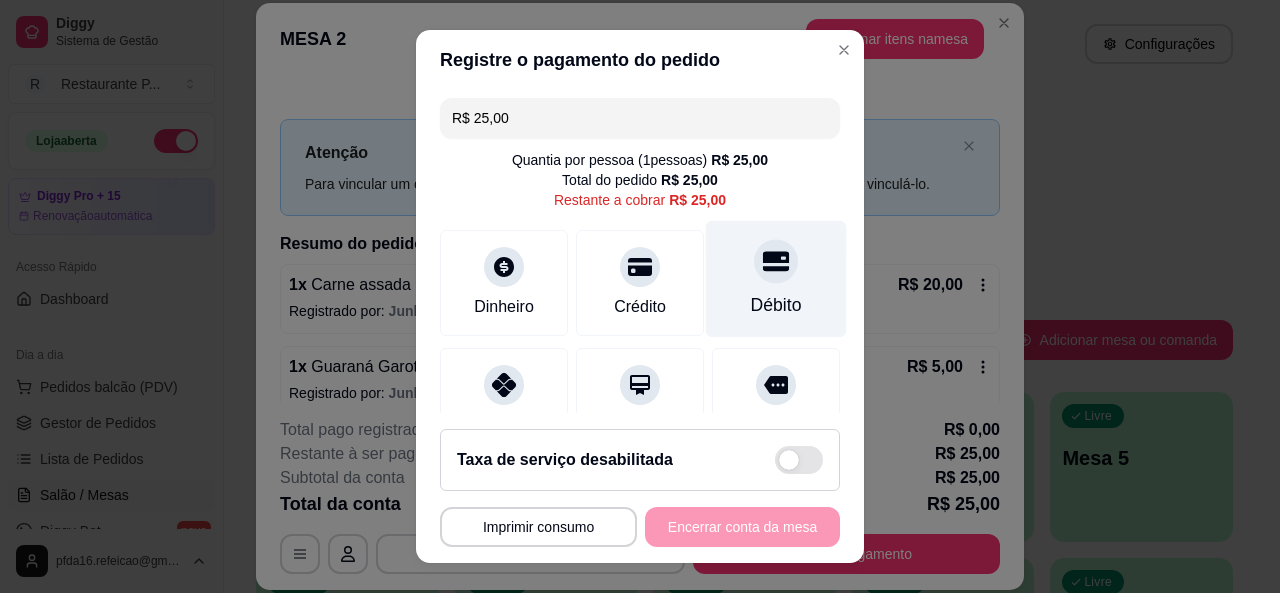 click on "Débito" at bounding box center [776, 305] 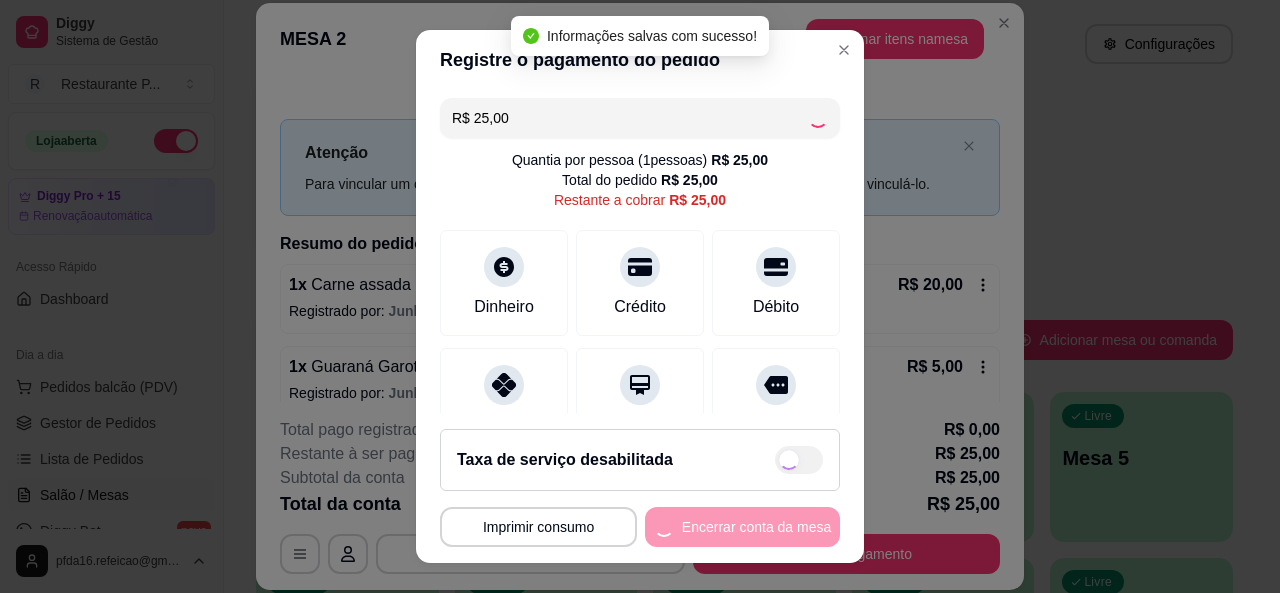 type on "R$ 0,00" 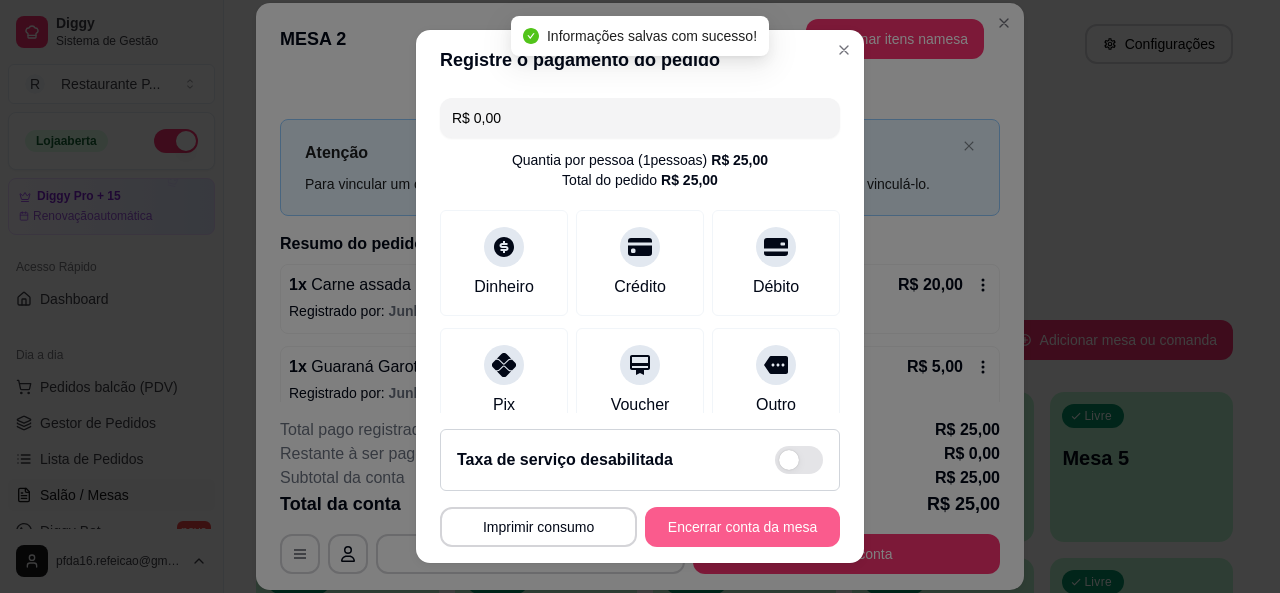 click on "Encerrar conta da mesa" at bounding box center (742, 527) 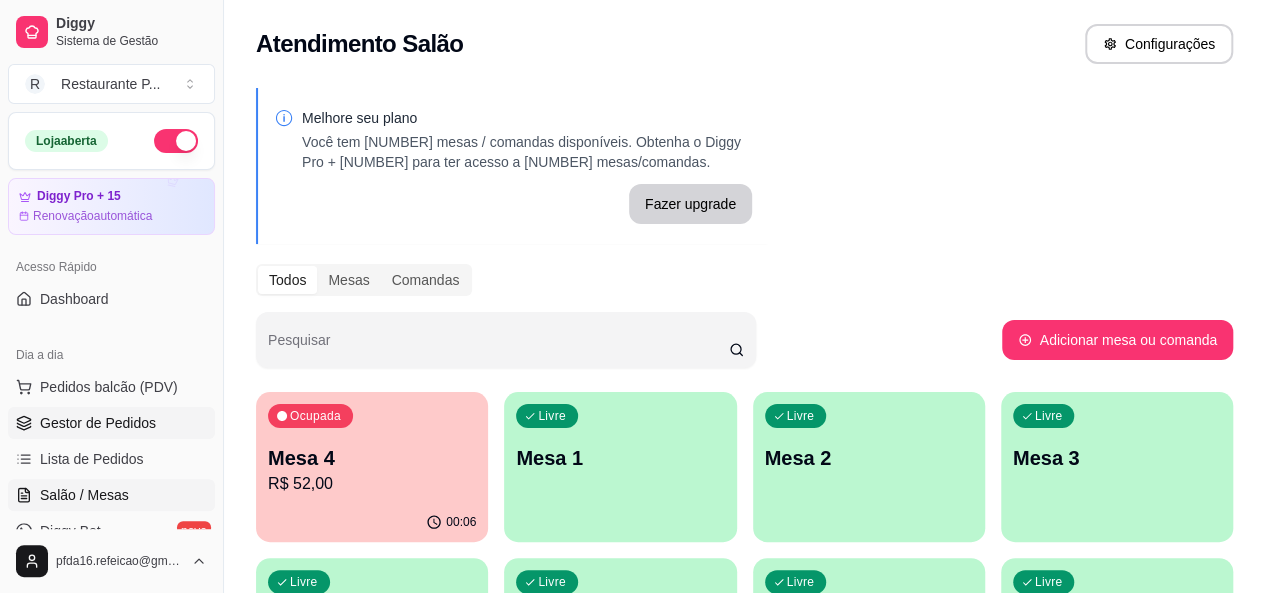click on "Gestor de Pedidos" at bounding box center (98, 423) 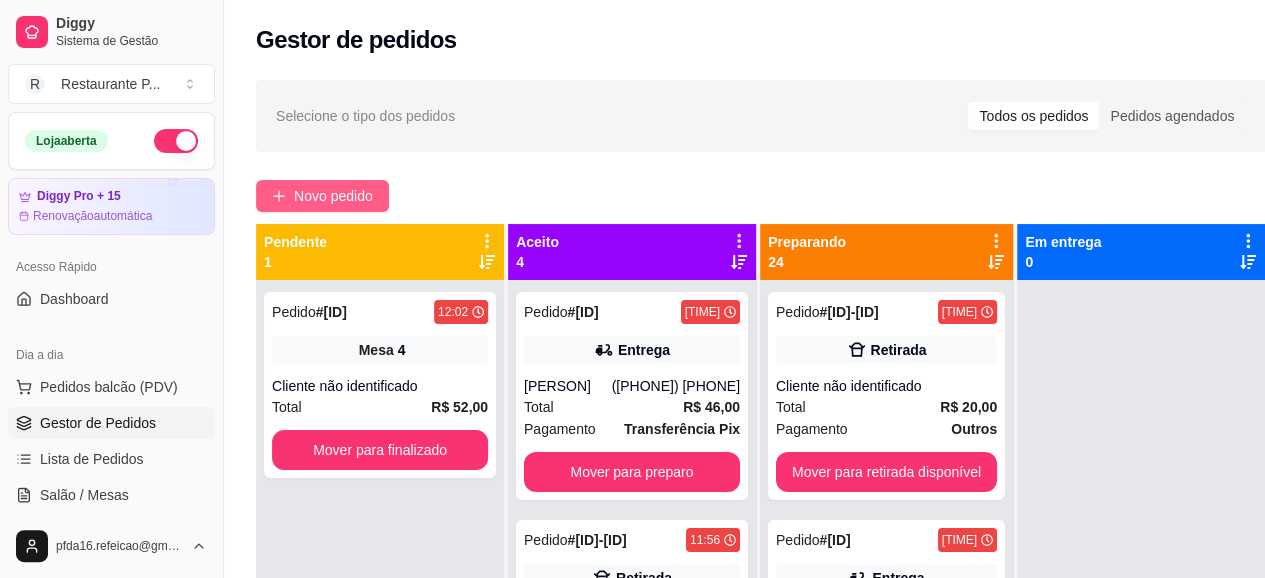 click on "Novo pedido" at bounding box center [333, 196] 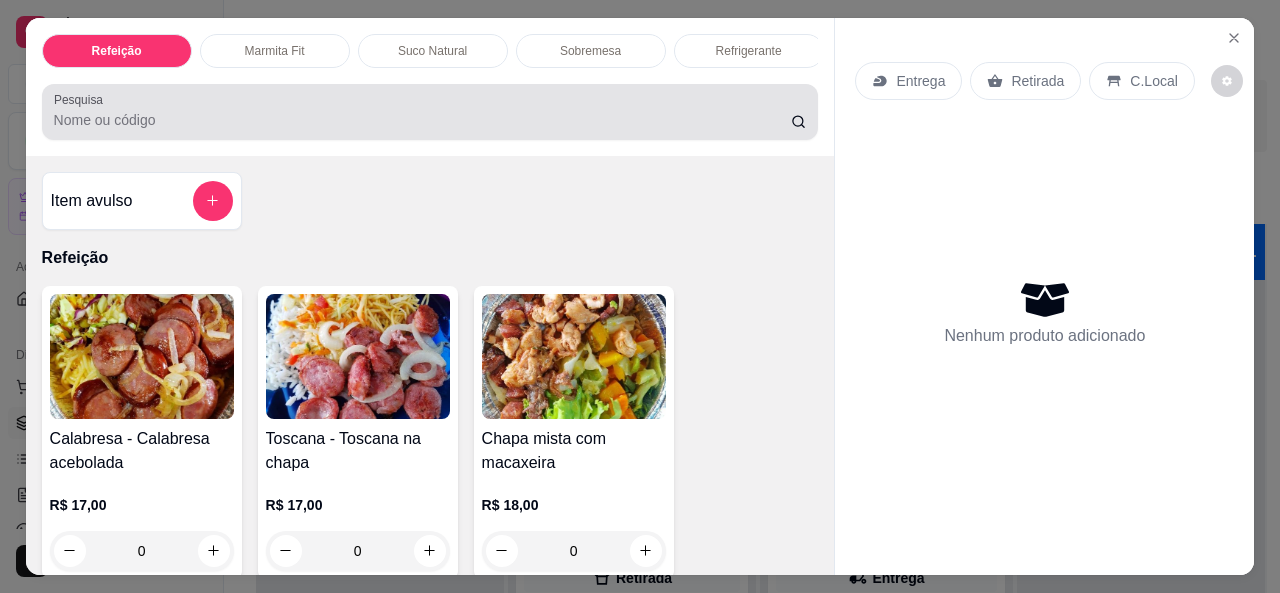 click at bounding box center [430, 112] 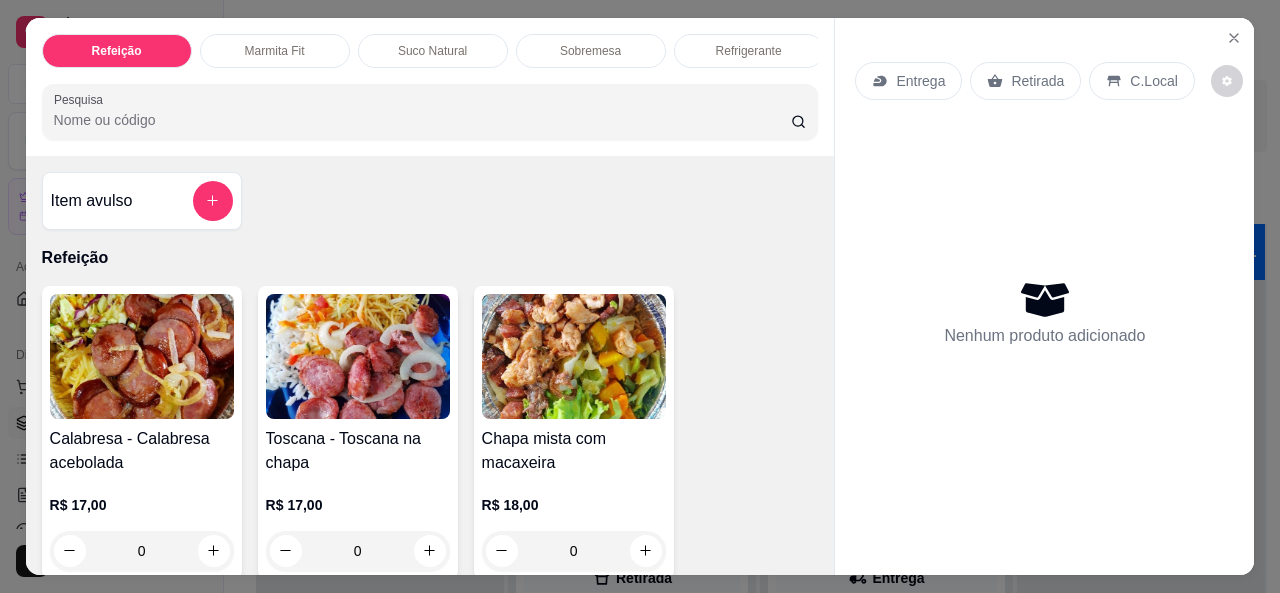 click on "Pesquisa" at bounding box center (422, 120) 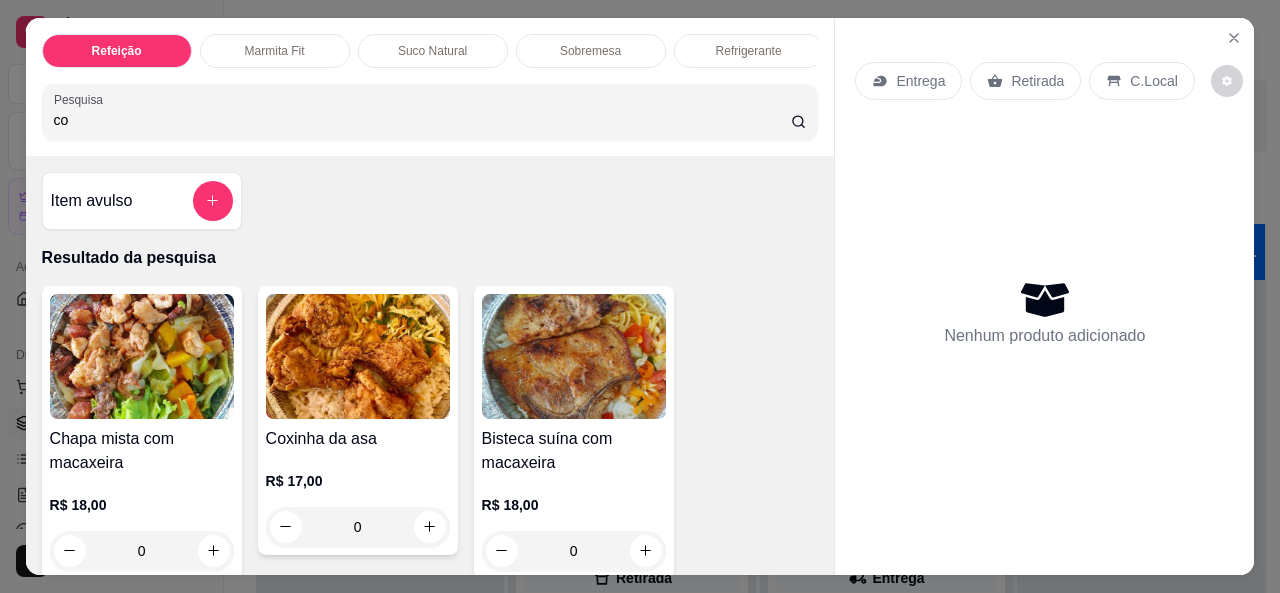 type on "co" 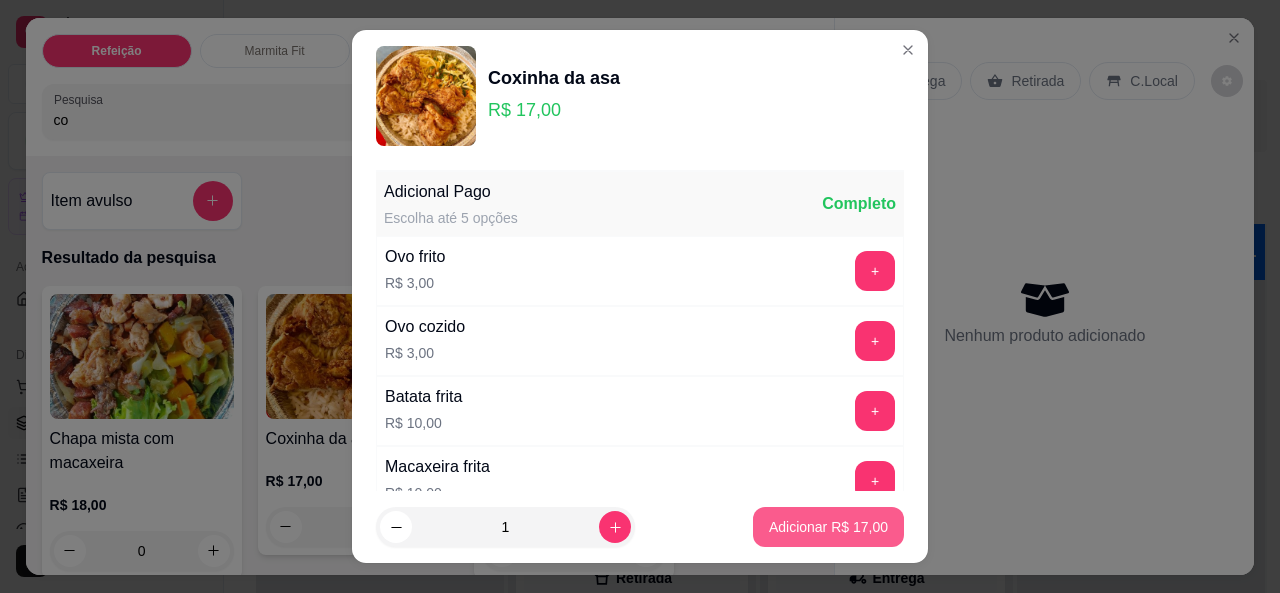click on "Adicionar   R$ 17,00" at bounding box center [828, 527] 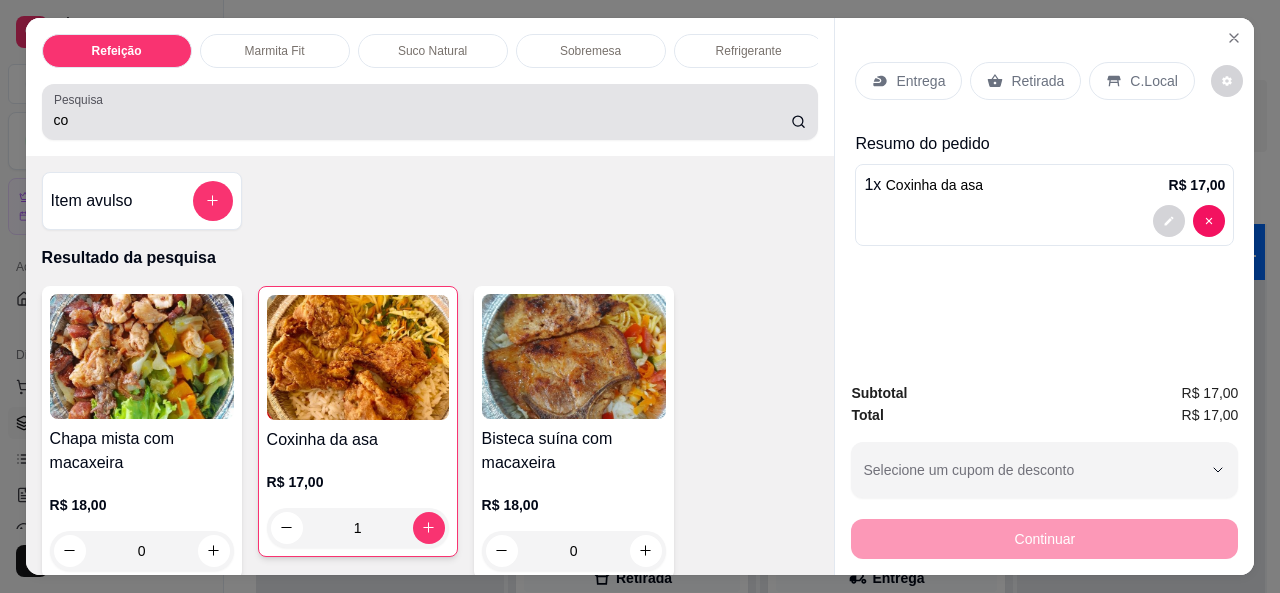 click on "co" at bounding box center (430, 112) 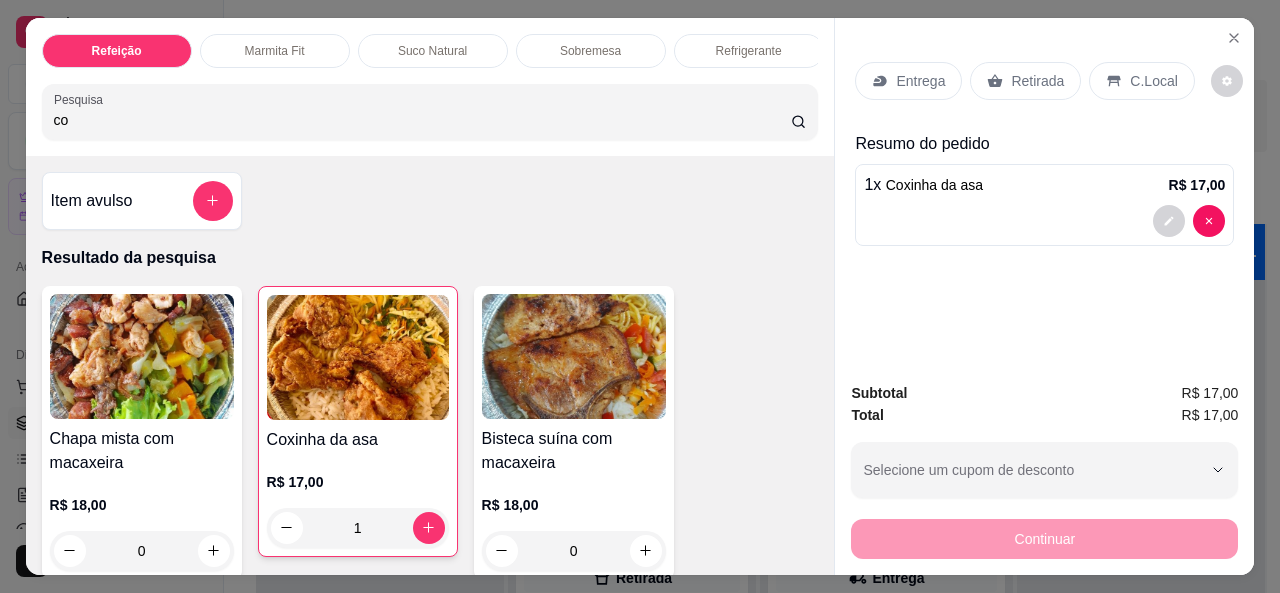 click on "co" at bounding box center [430, 112] 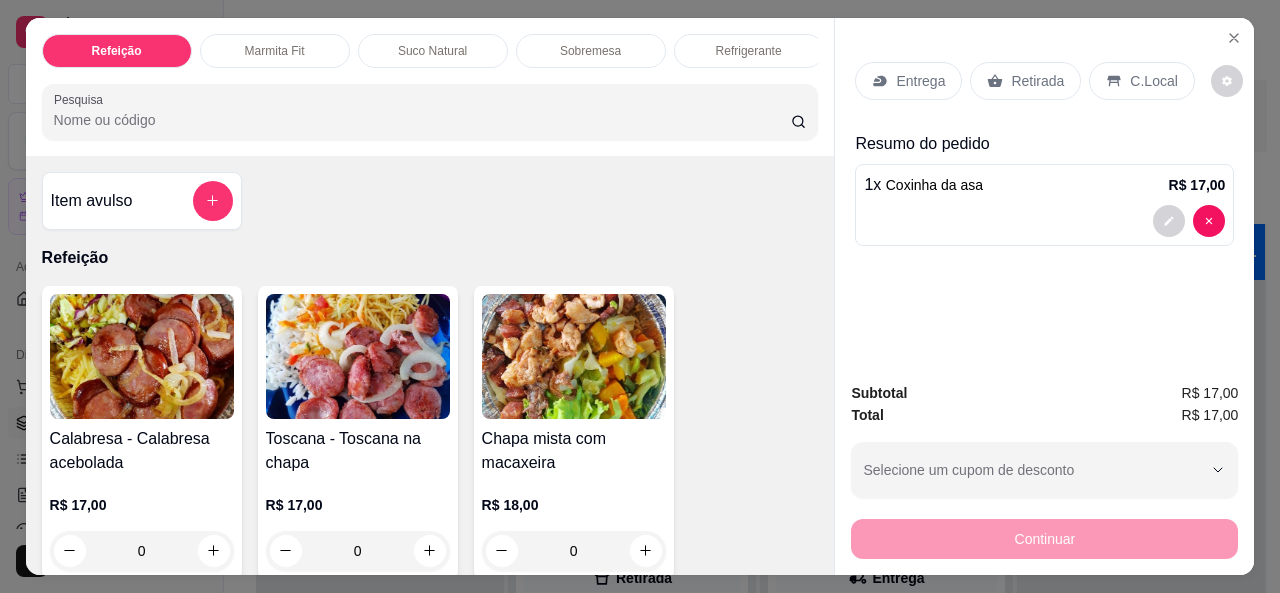 click on "Pesquisa" at bounding box center (430, 112) 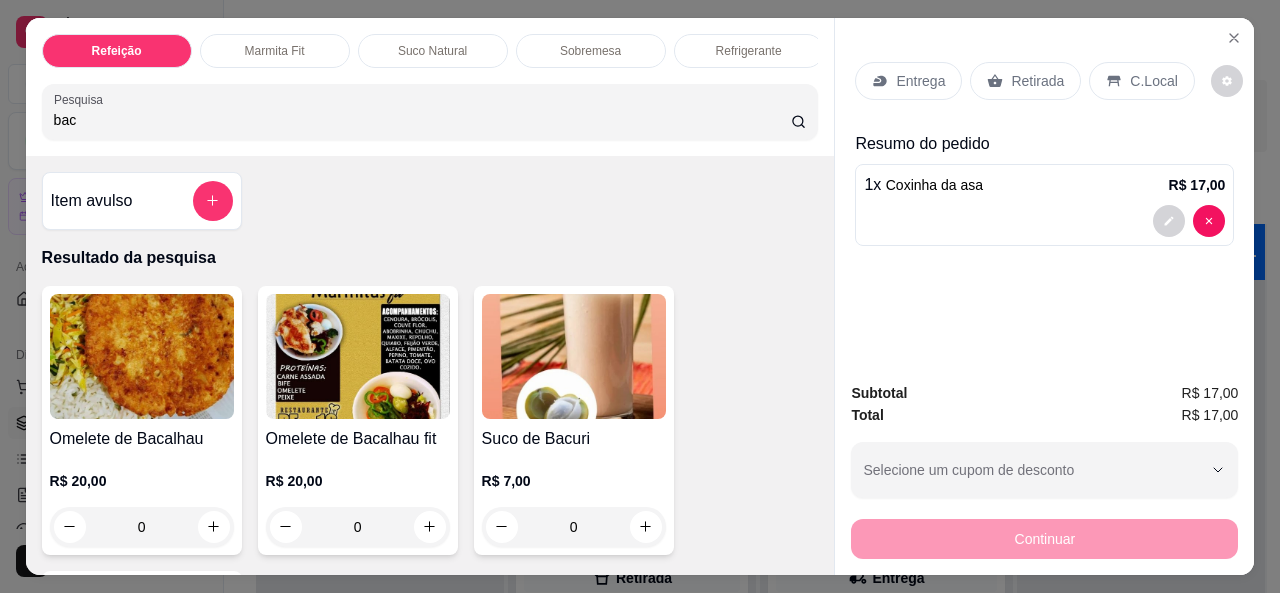 type on "bac" 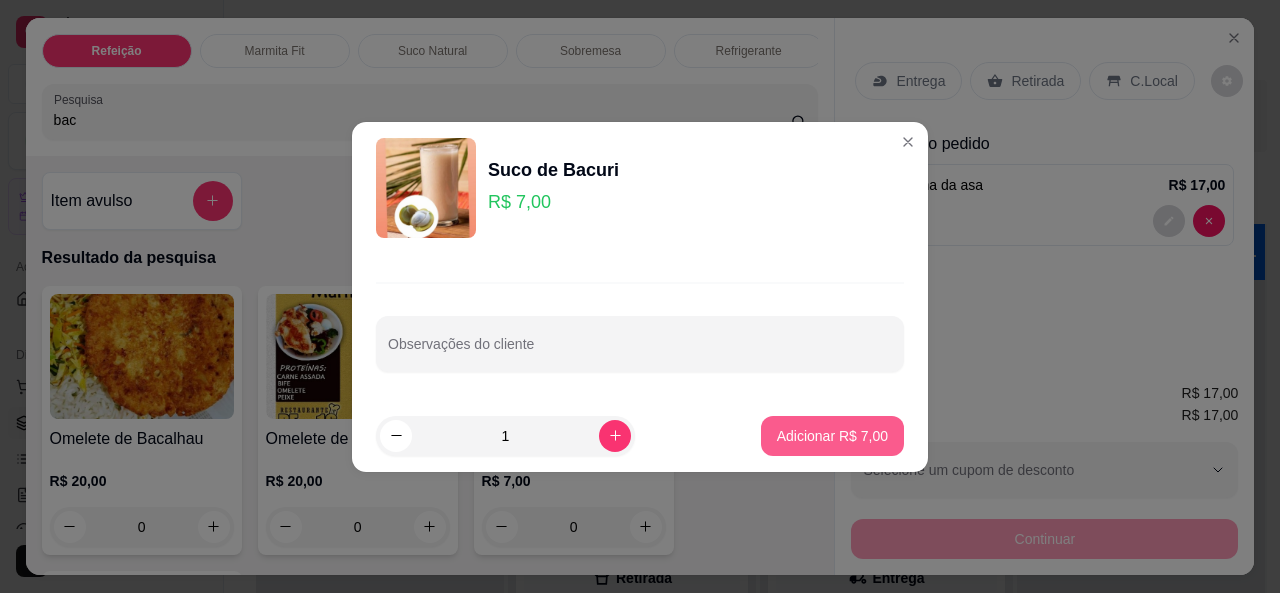 click on "Adicionar   R$ 7,00" at bounding box center (832, 436) 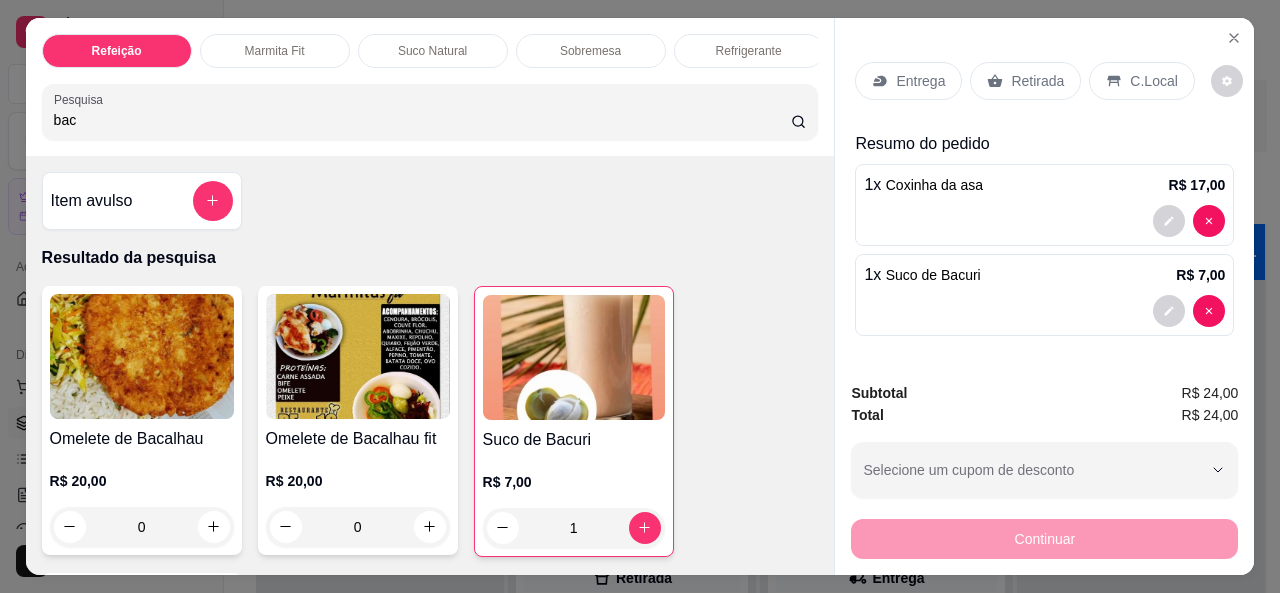 type on "1" 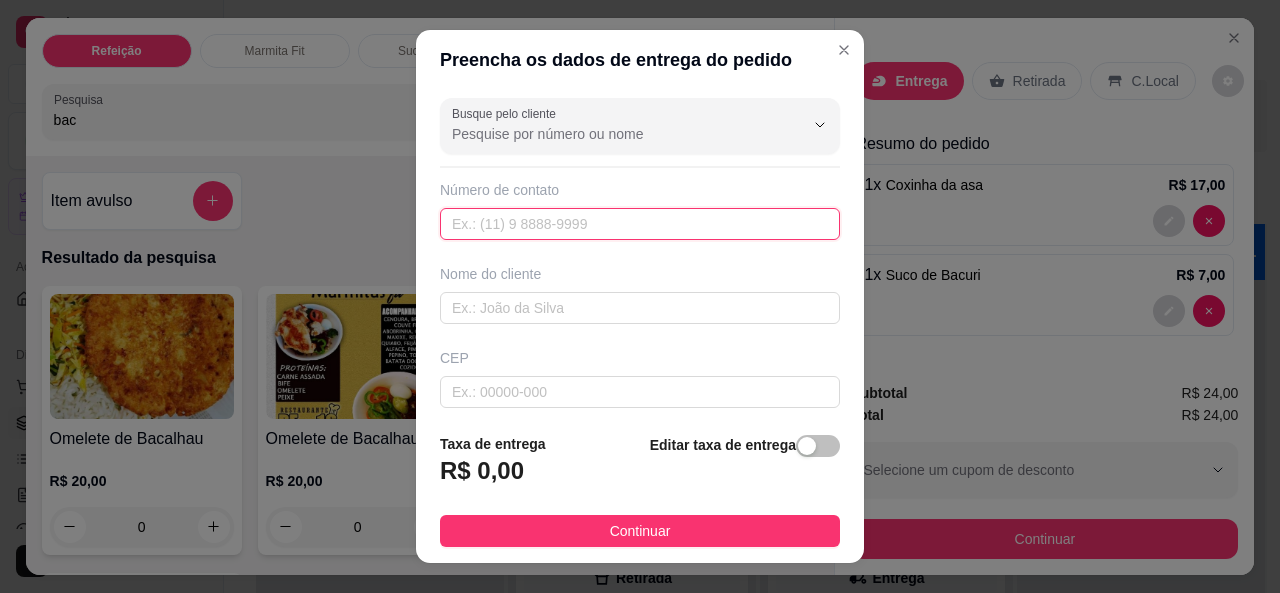click at bounding box center (640, 224) 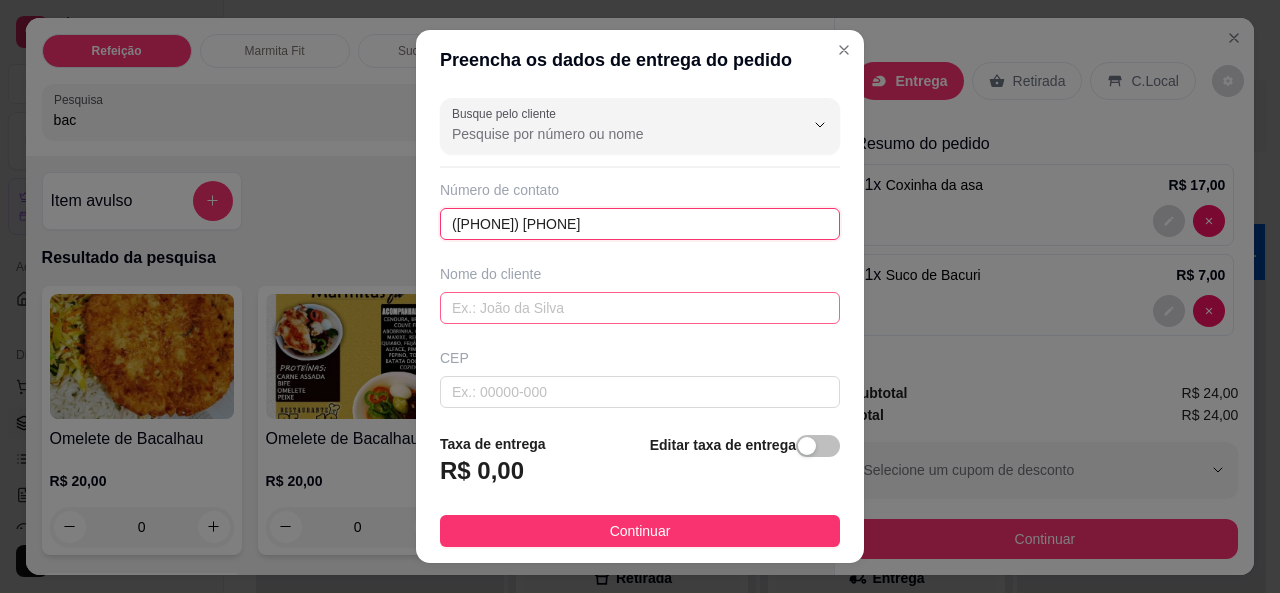 type on "(91) 98245-3010" 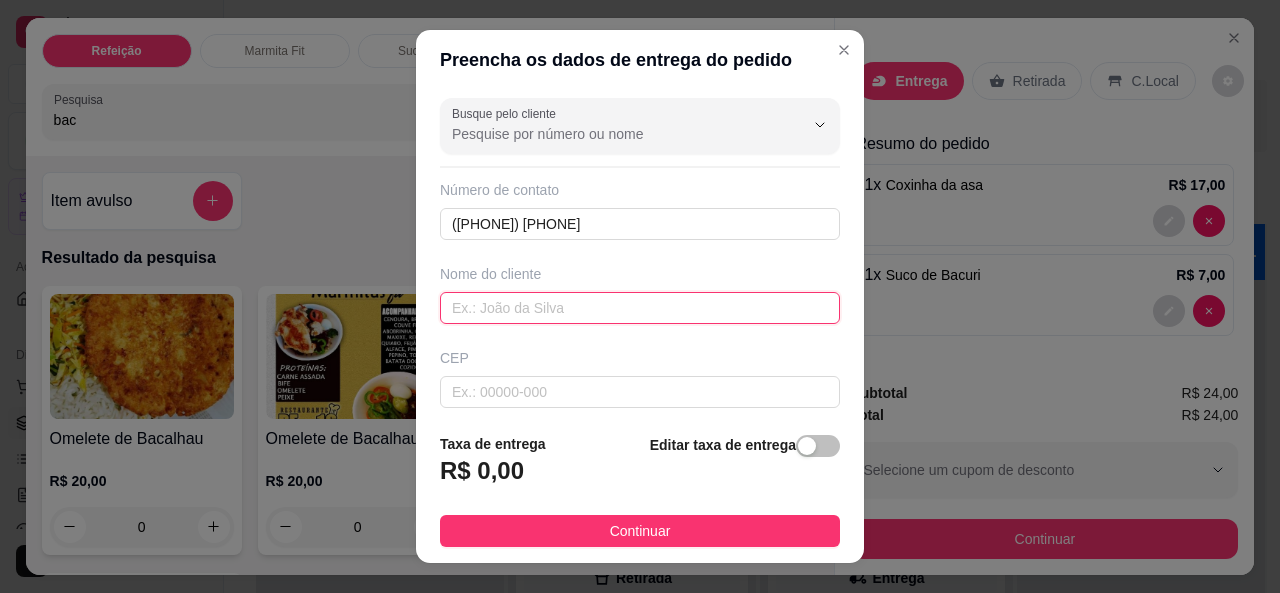 click at bounding box center [640, 308] 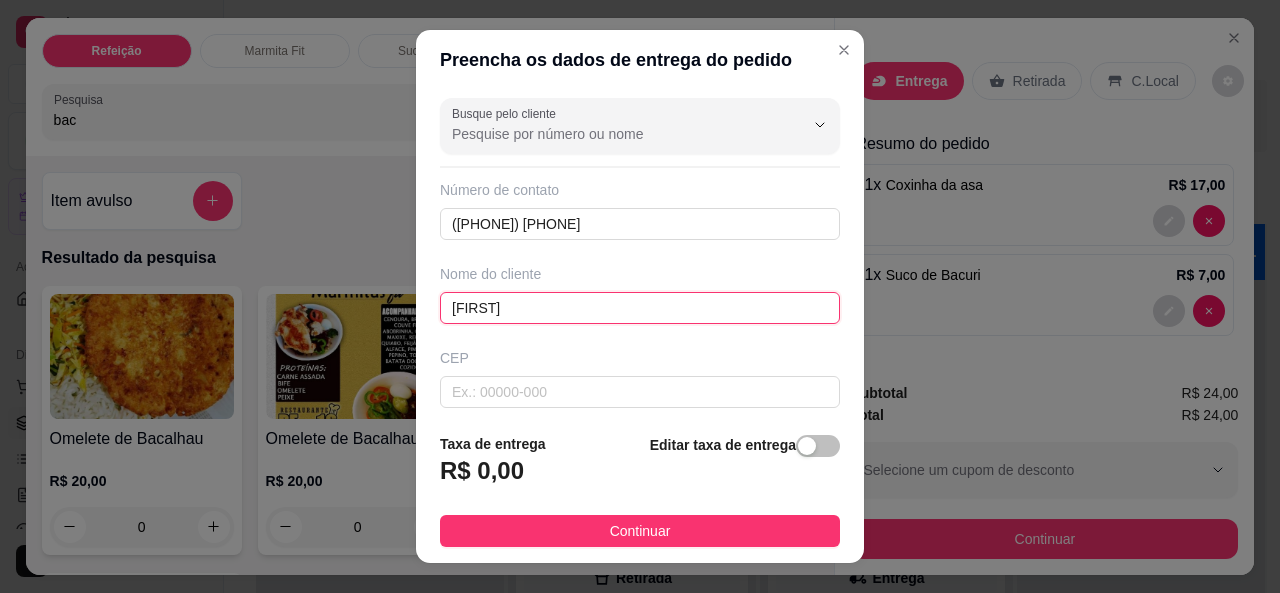 type on "ana" 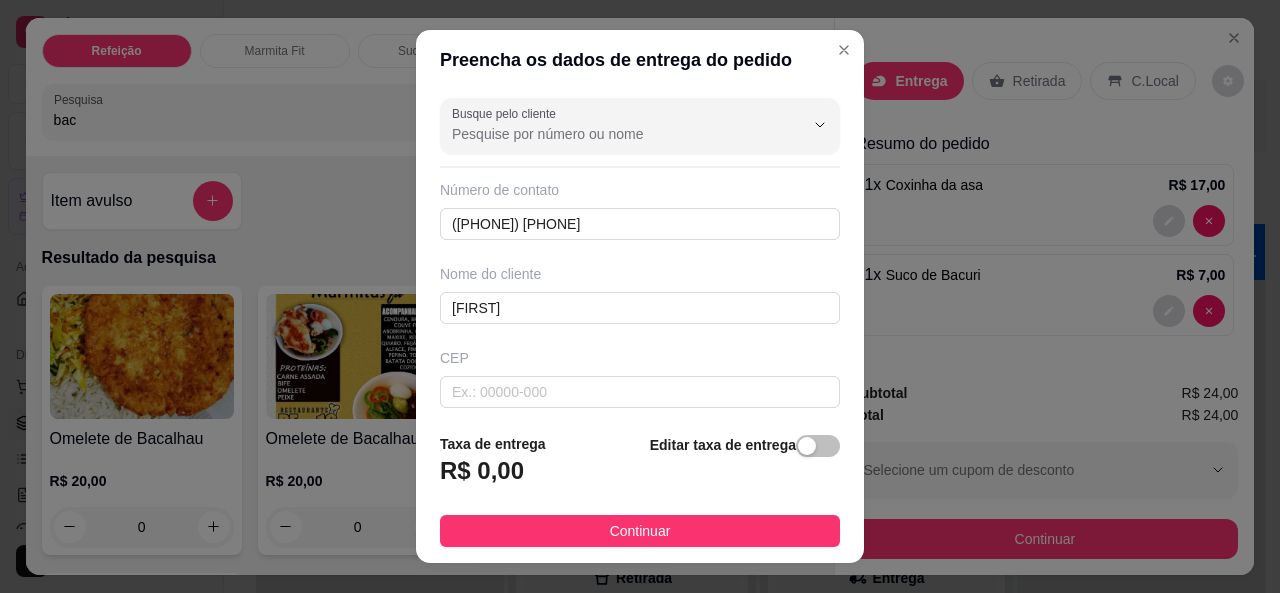 scroll, scrollTop: 168, scrollLeft: 0, axis: vertical 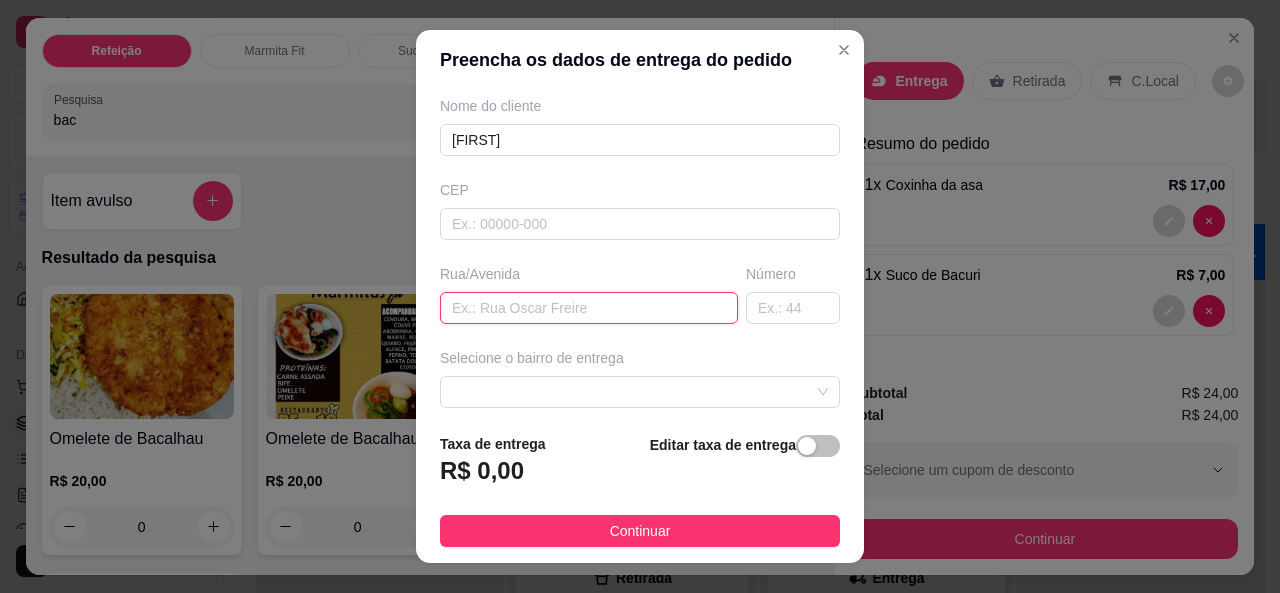 click at bounding box center (589, 308) 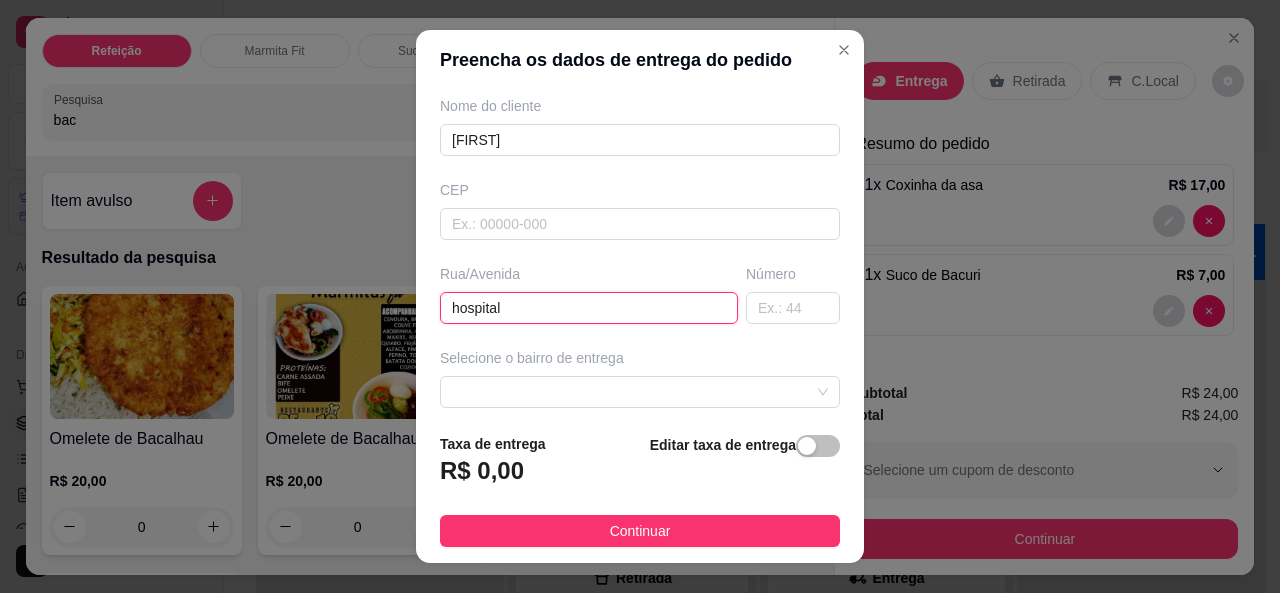 type on "hospital" 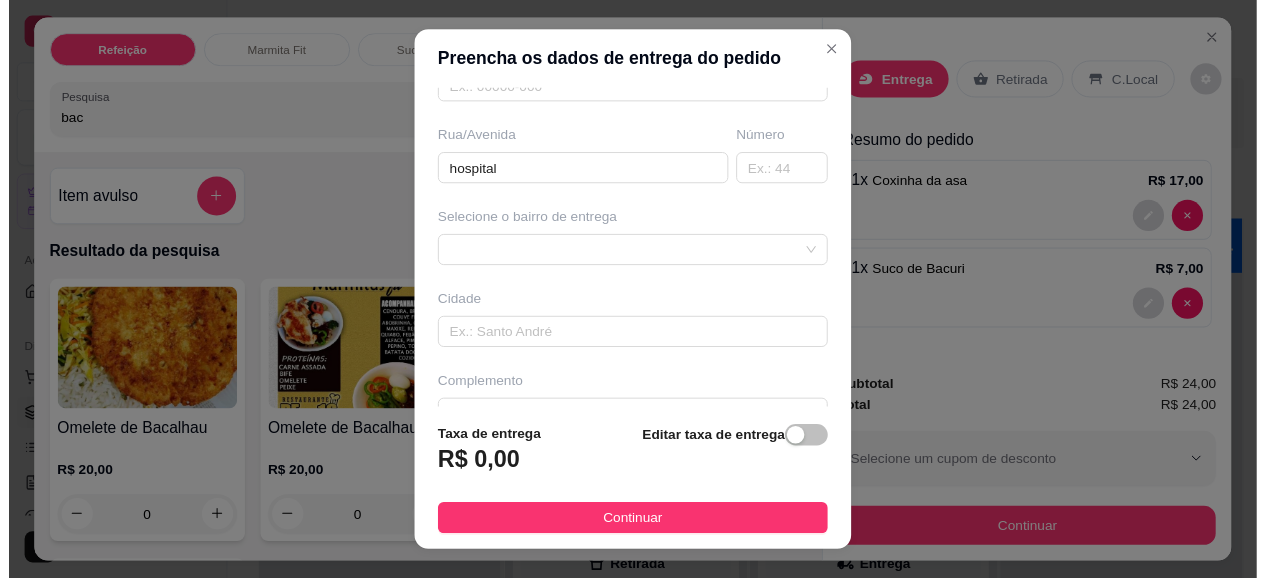 scroll, scrollTop: 318, scrollLeft: 0, axis: vertical 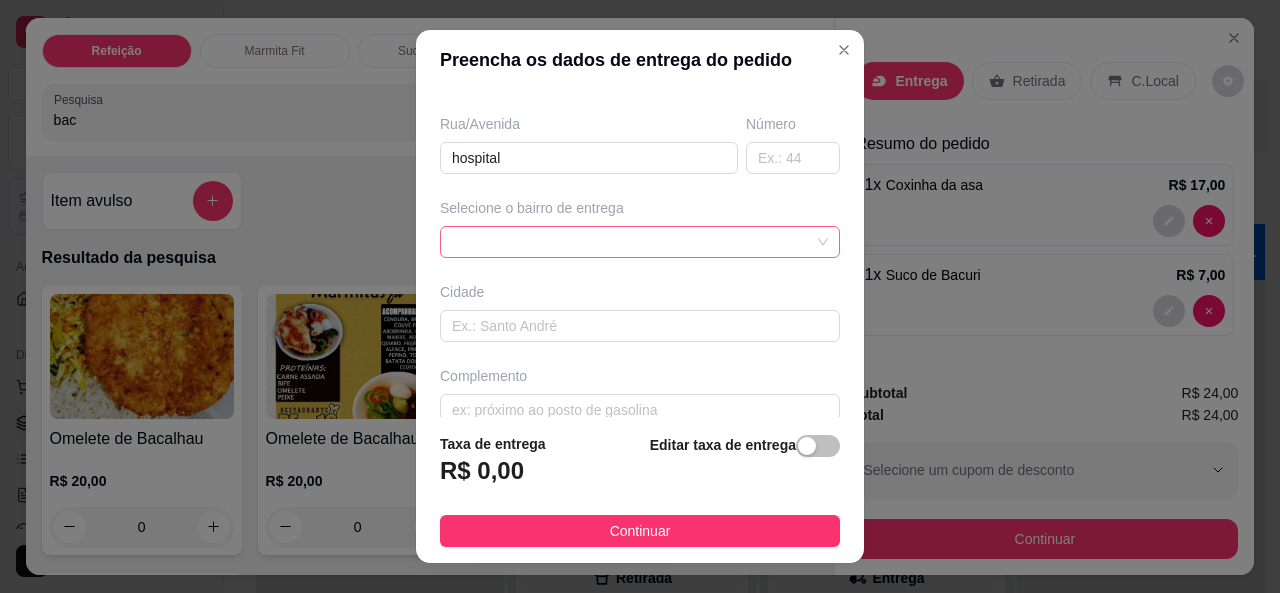 click at bounding box center [640, 242] 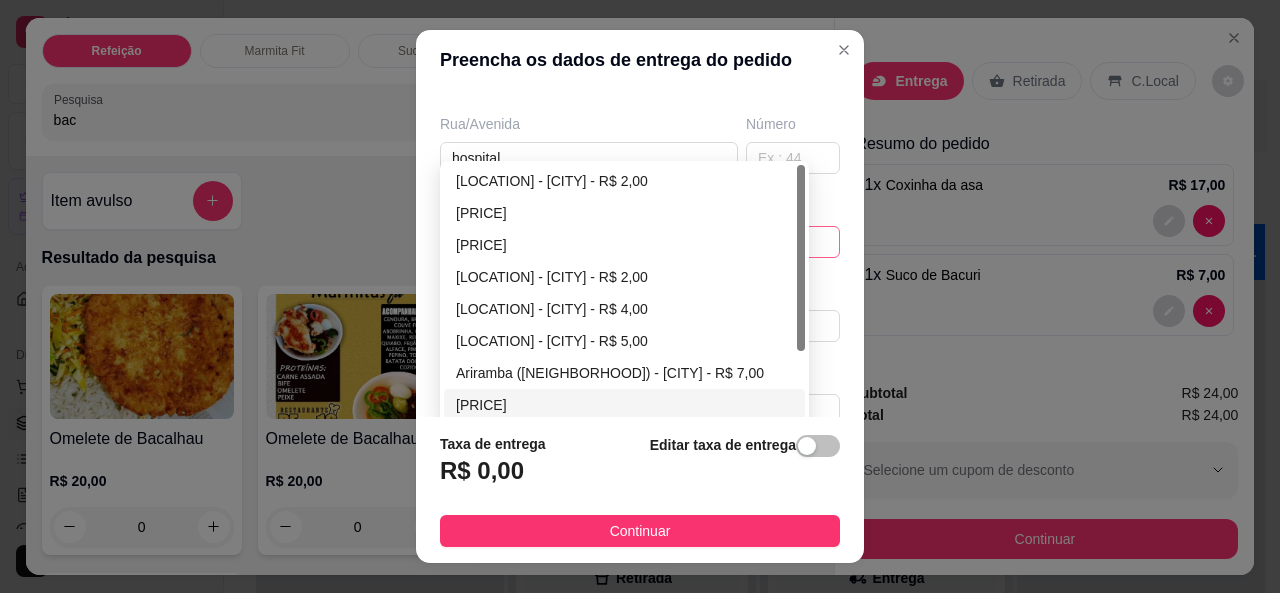 click on "Vila (Mosqueiro) - [CITY] - R$ 2,00" at bounding box center [624, 405] 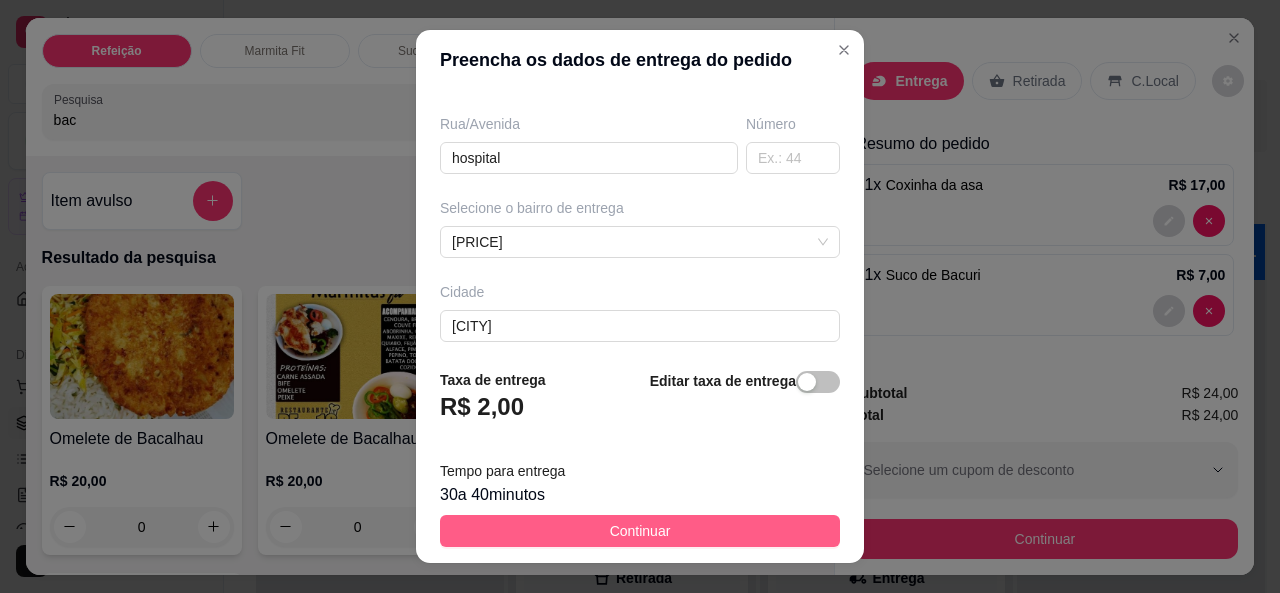 click on "Continuar" at bounding box center [640, 531] 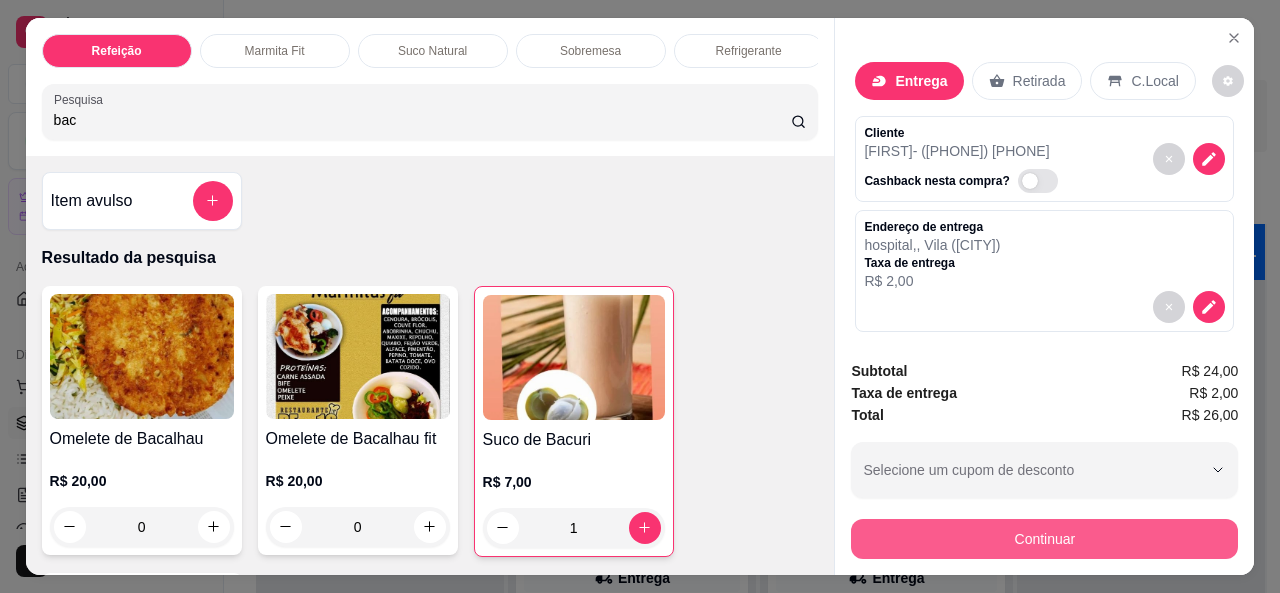 click on "Continuar" at bounding box center [1044, 539] 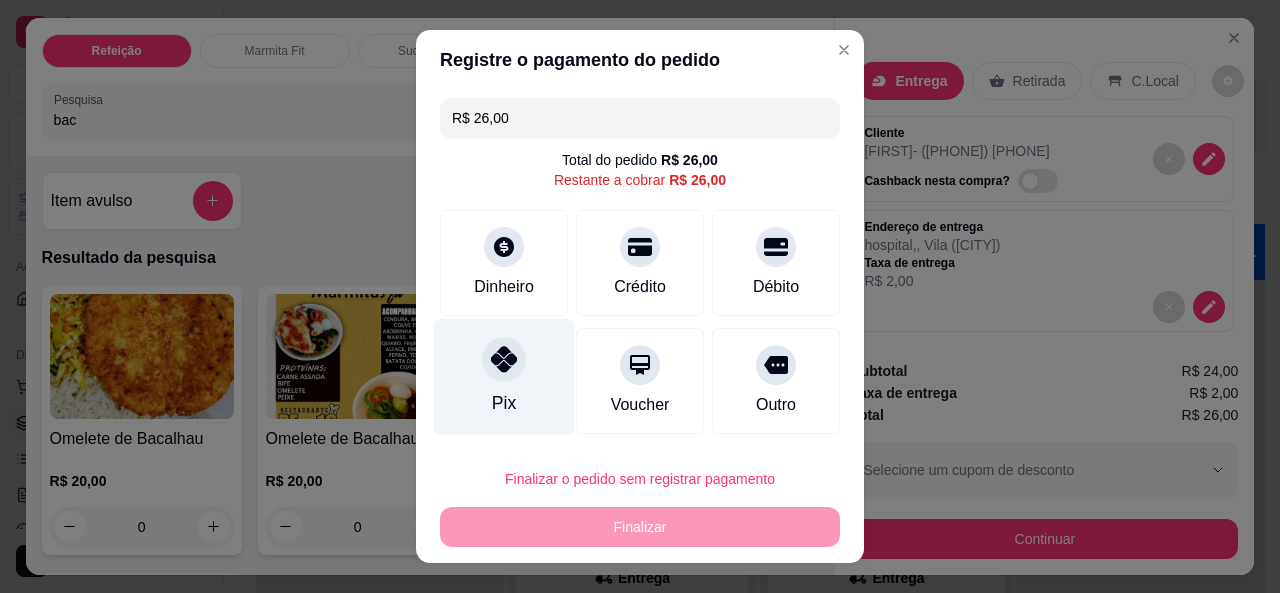 click 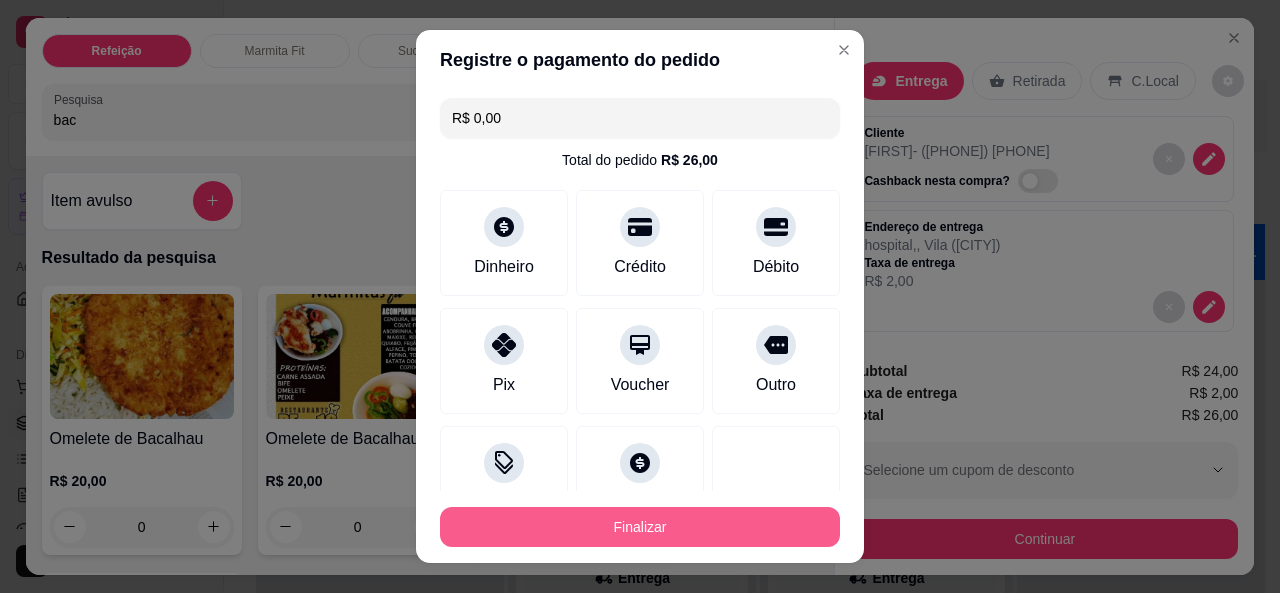 click on "Finalizar" at bounding box center (640, 527) 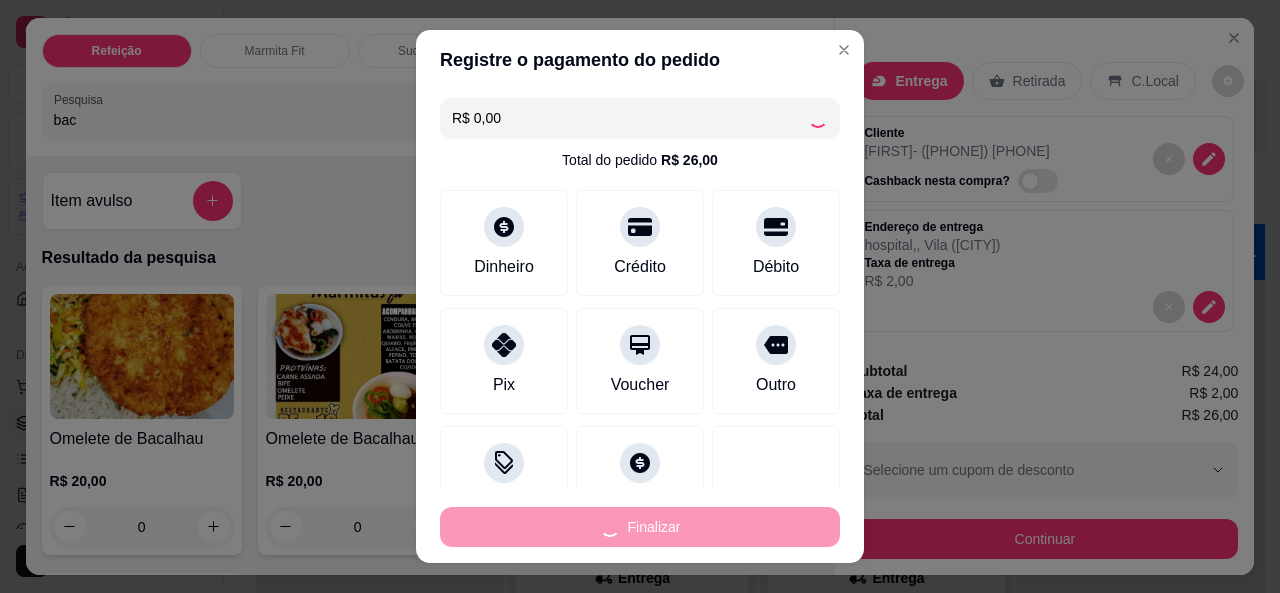 type on "0" 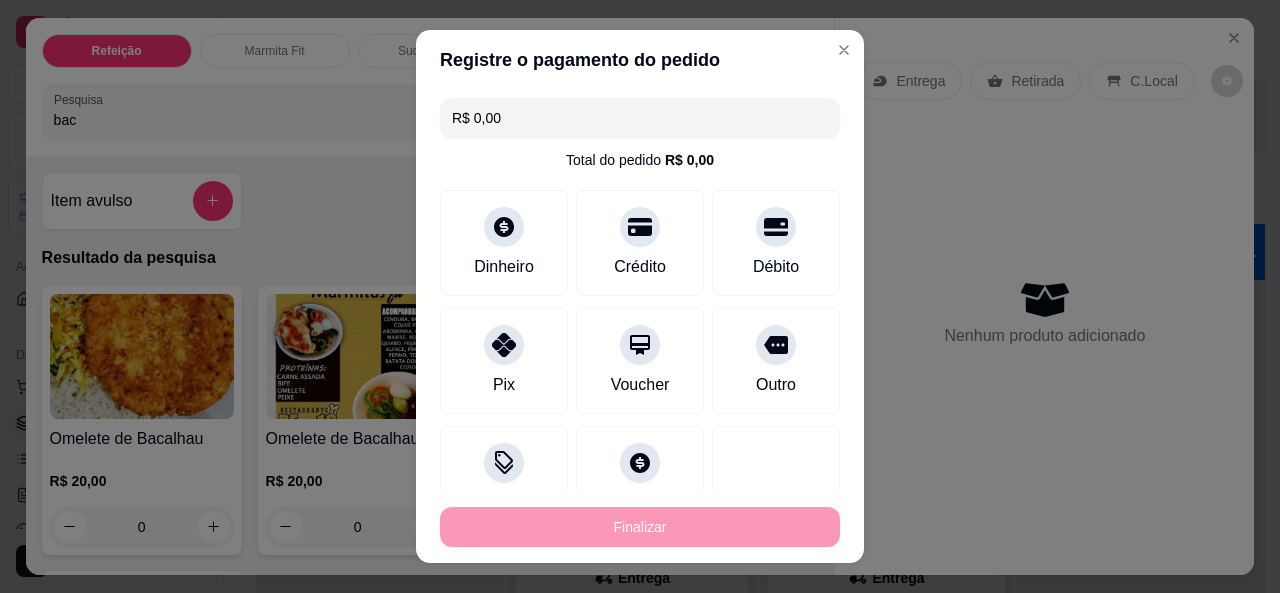 type on "-R$ 26,00" 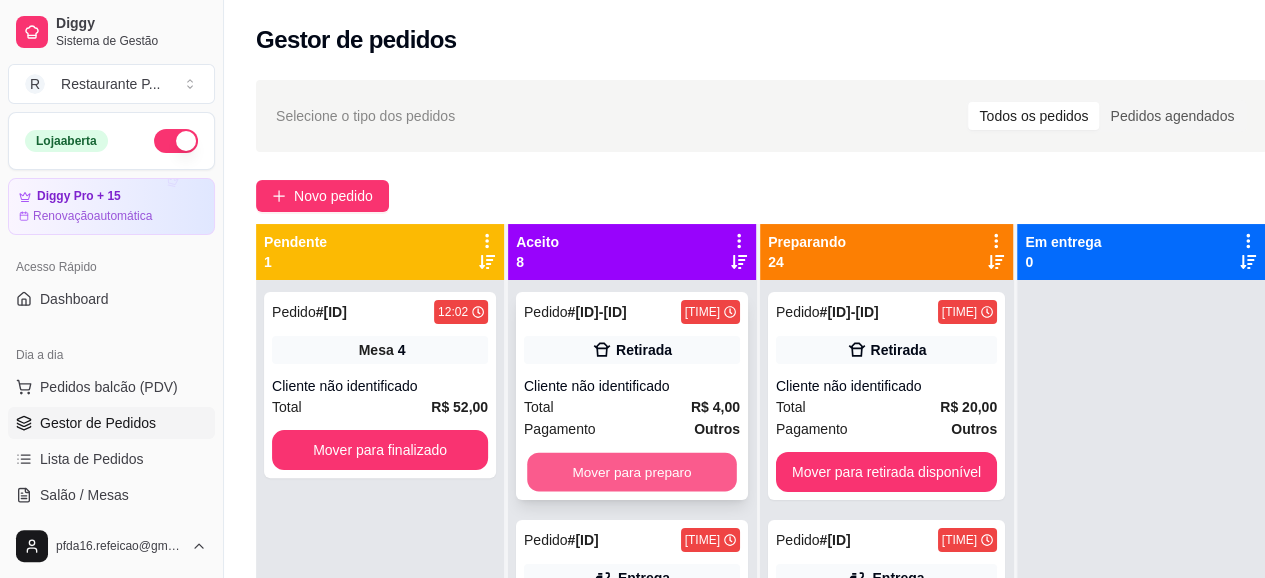 click on "Mover para preparo" at bounding box center (632, 472) 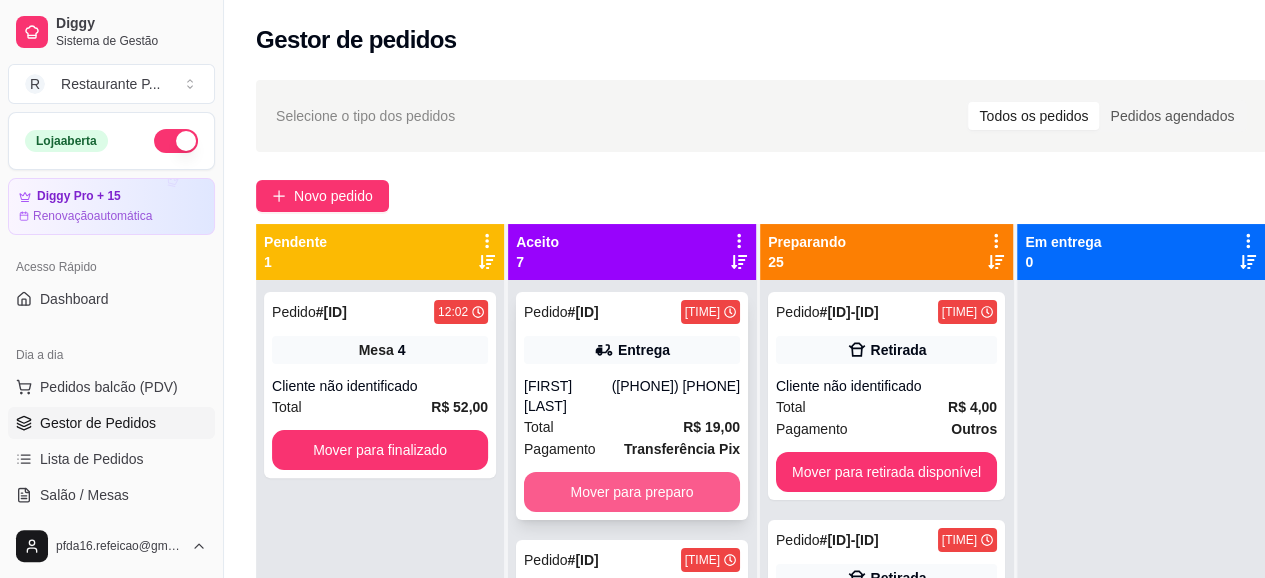 click on "Mover para preparo" at bounding box center [632, 492] 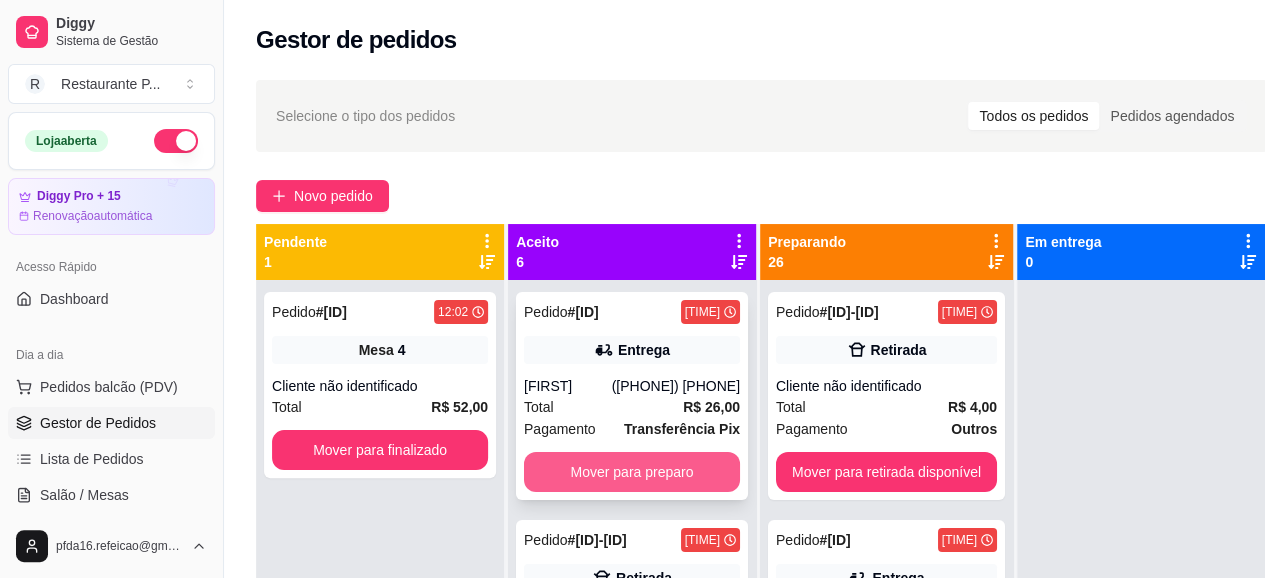 click on "Mover para preparo" at bounding box center (632, 472) 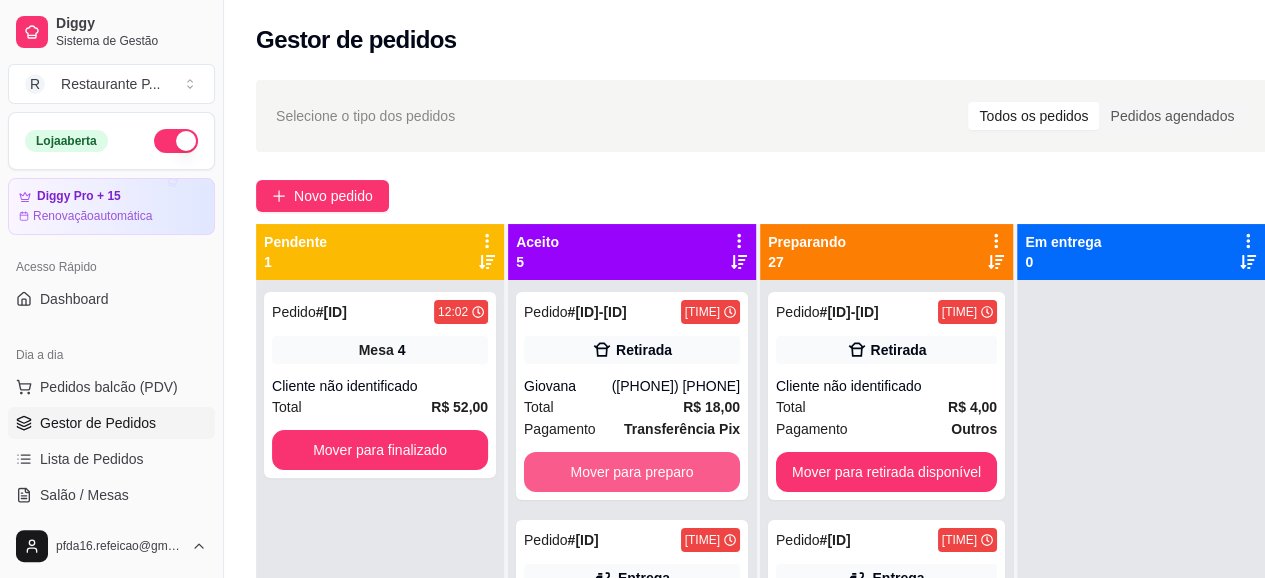 click on "Mover para preparo" at bounding box center [632, 472] 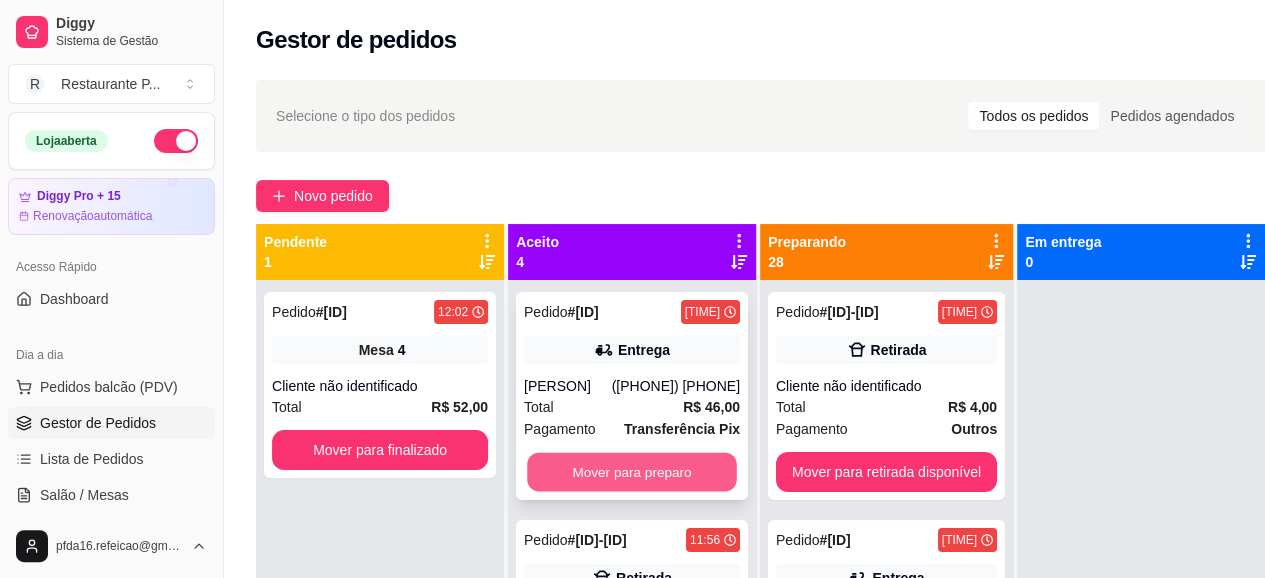click on "Mover para preparo" at bounding box center (632, 472) 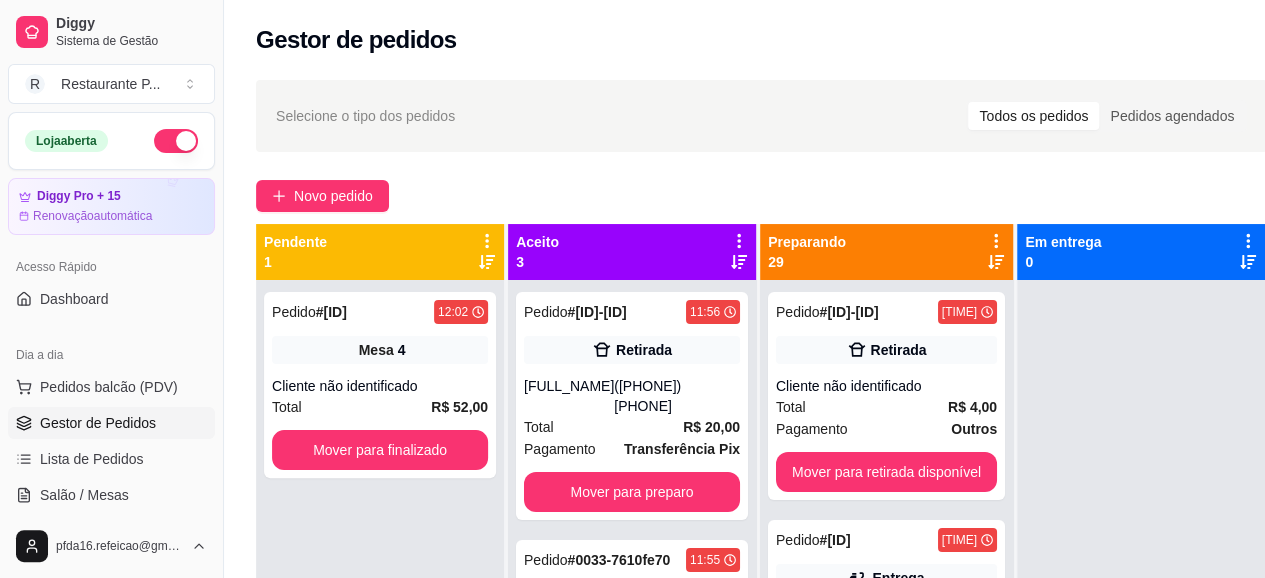 click 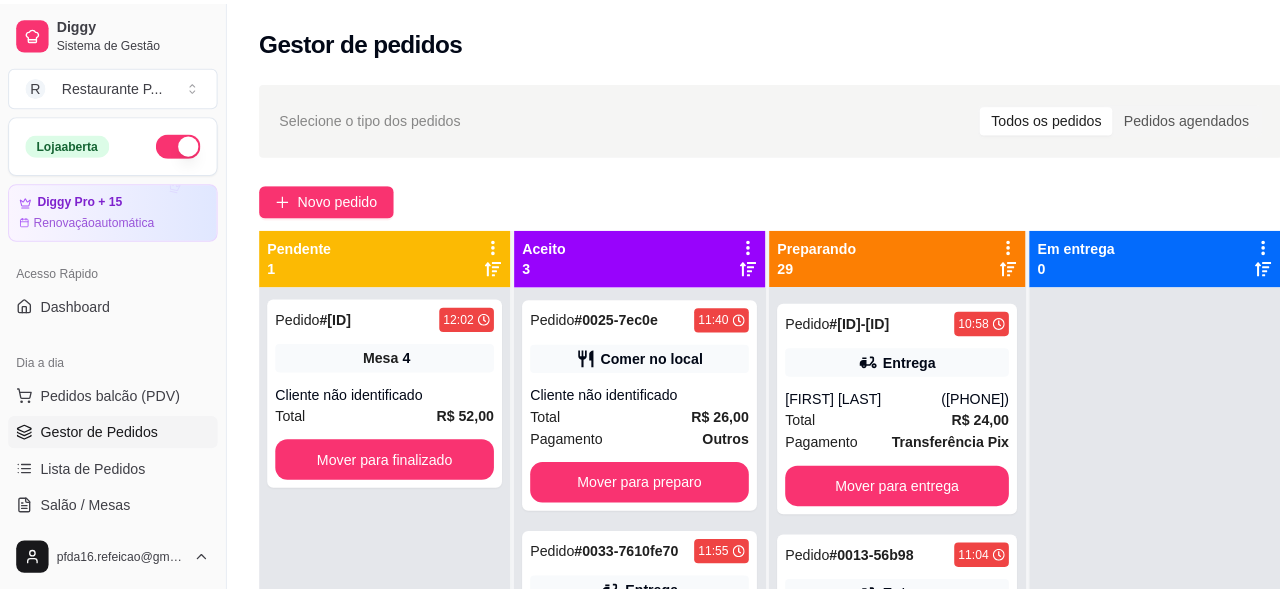 scroll, scrollTop: 2132, scrollLeft: 0, axis: vertical 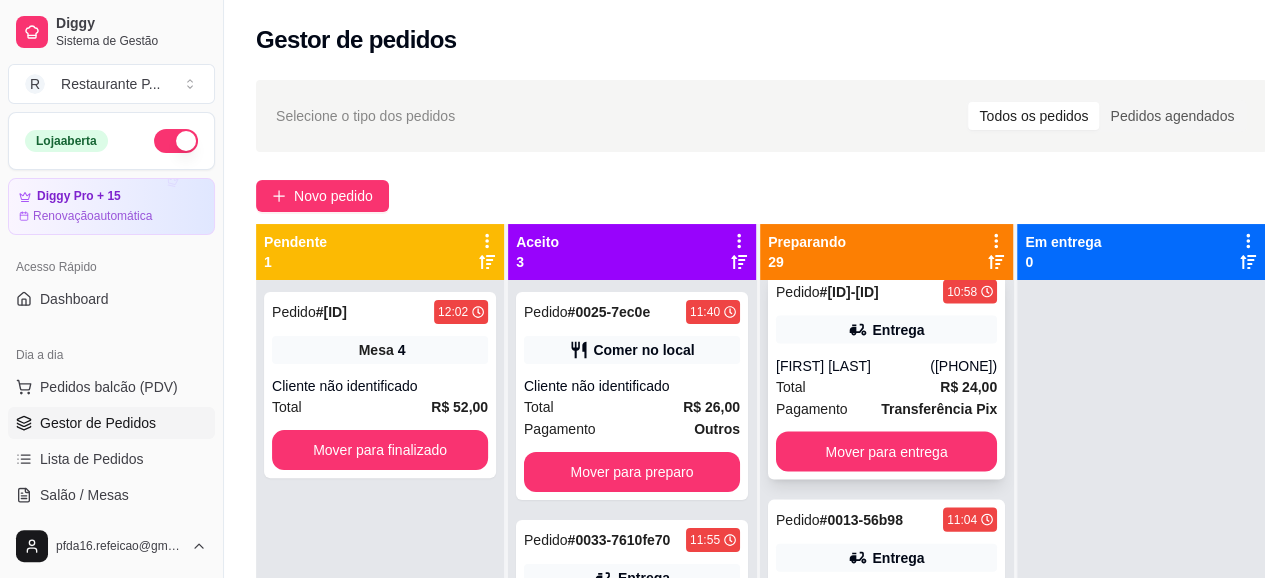 click on "Maewelly miranda Pantoja" at bounding box center [853, 366] 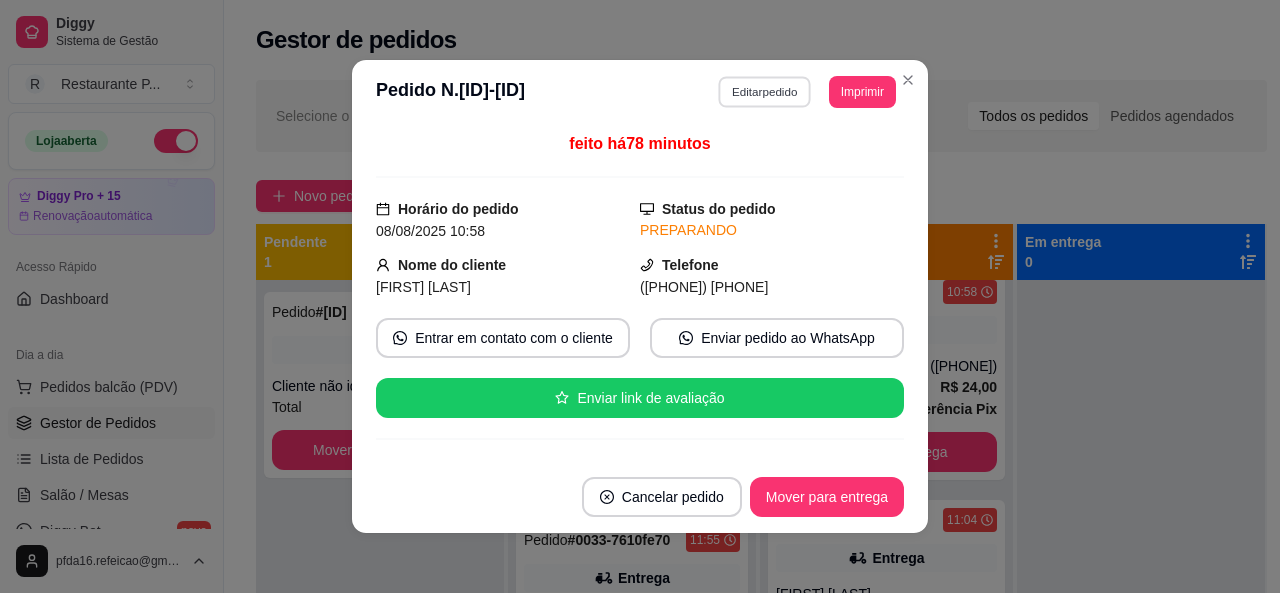 click on "Editar  pedido" at bounding box center (765, 91) 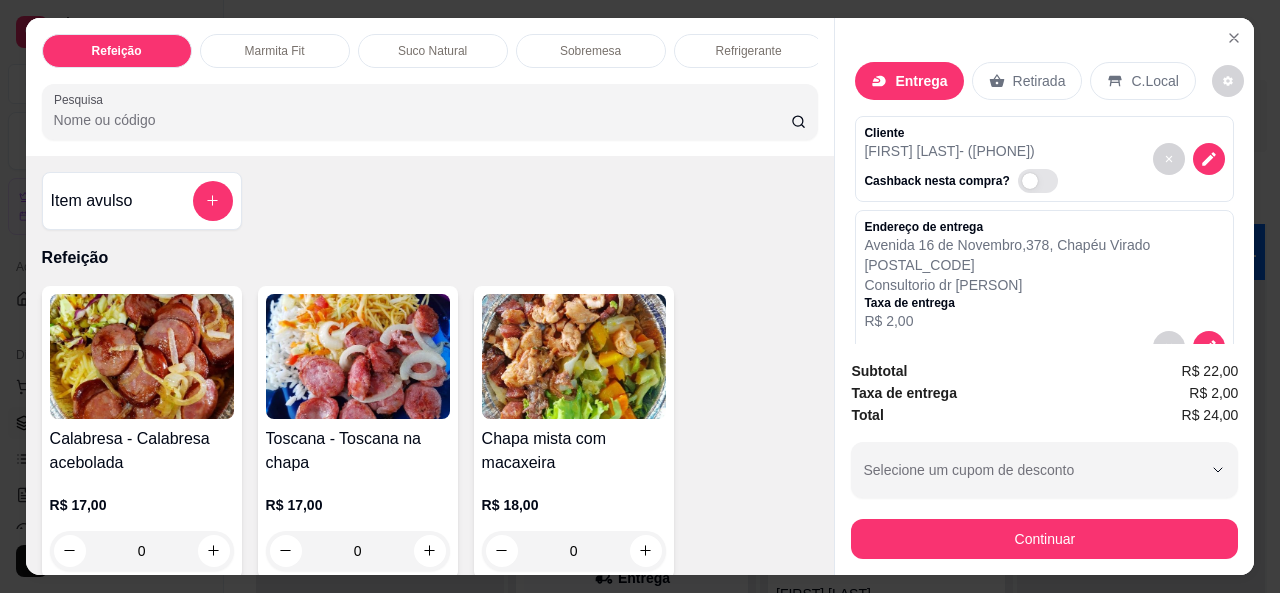 click on "Retirada" at bounding box center [1027, 81] 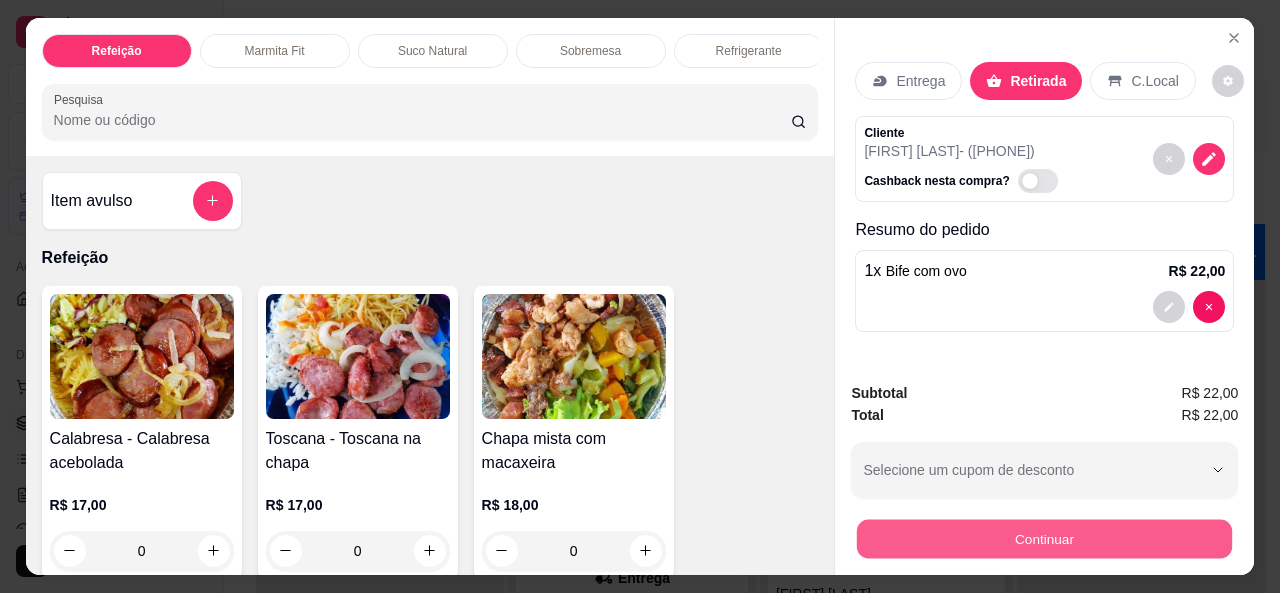 click on "Continuar" at bounding box center [1044, 539] 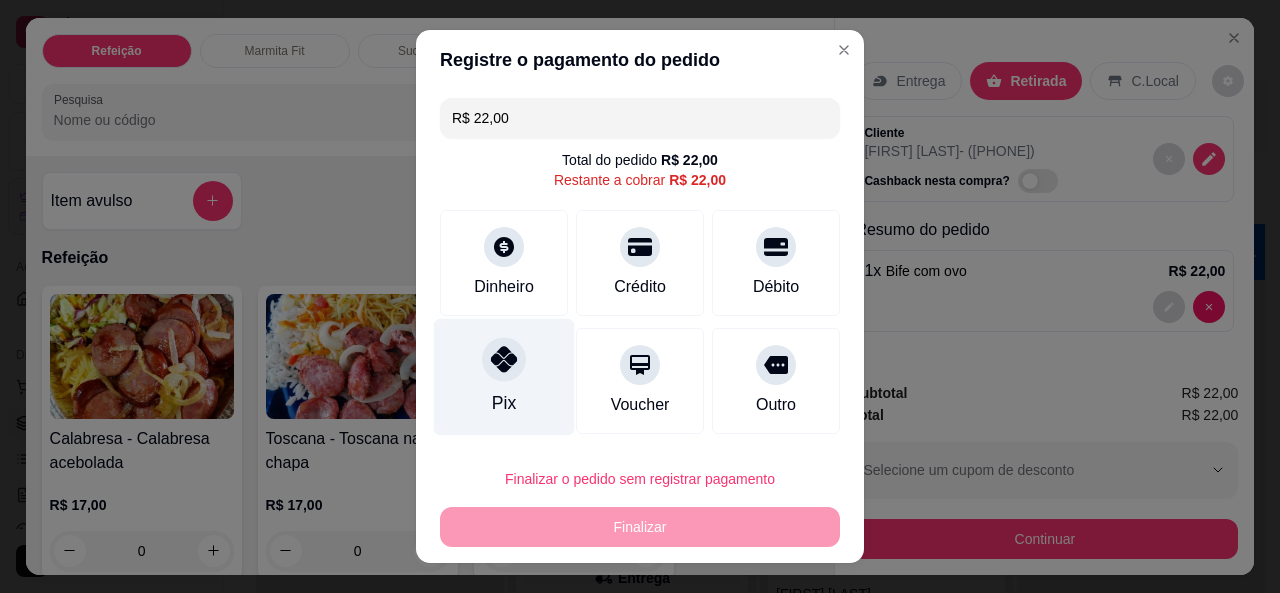 click on "Pix" at bounding box center (504, 376) 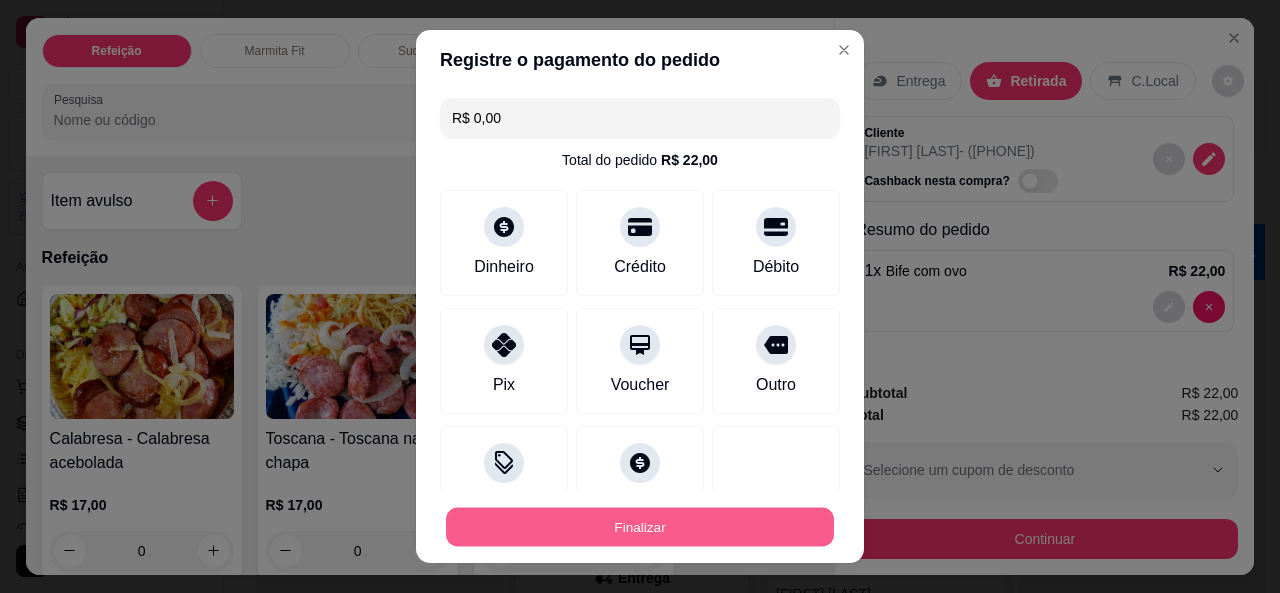 click on "Finalizar" at bounding box center (640, 527) 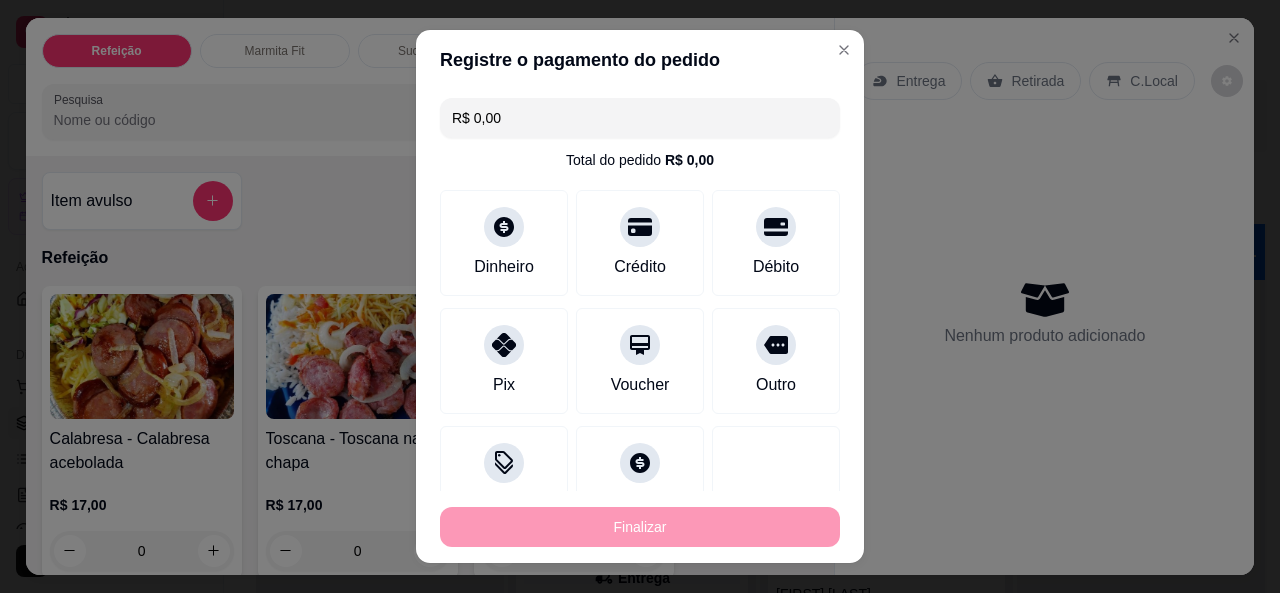 type on "-R$ 22,00" 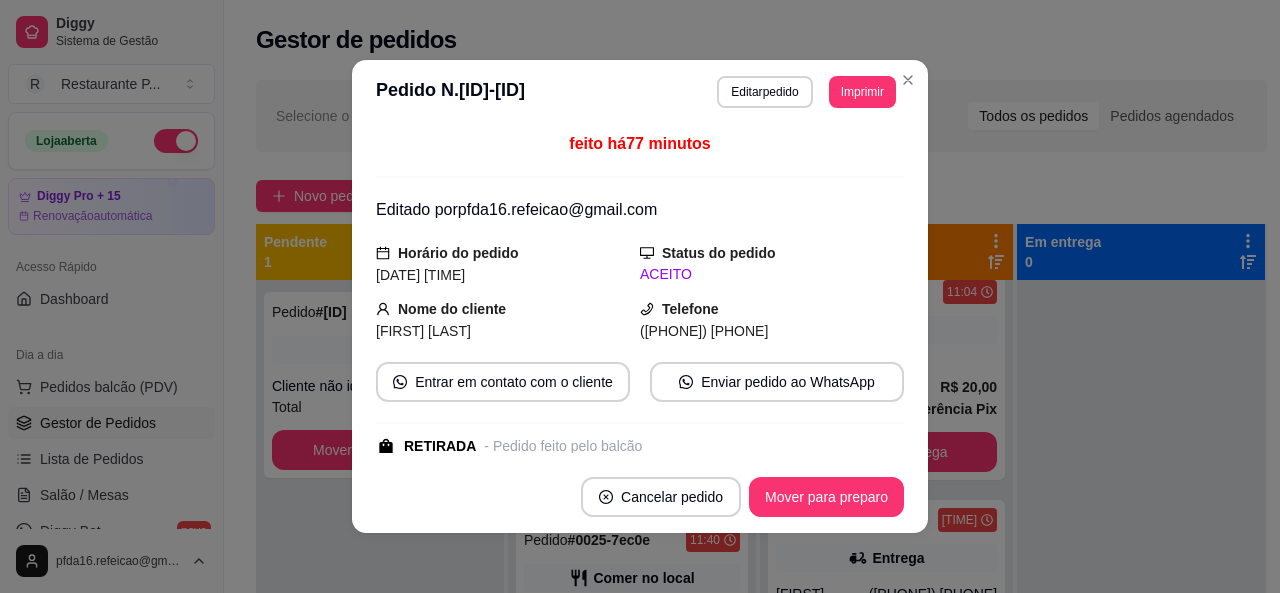 scroll, scrollTop: 1884, scrollLeft: 0, axis: vertical 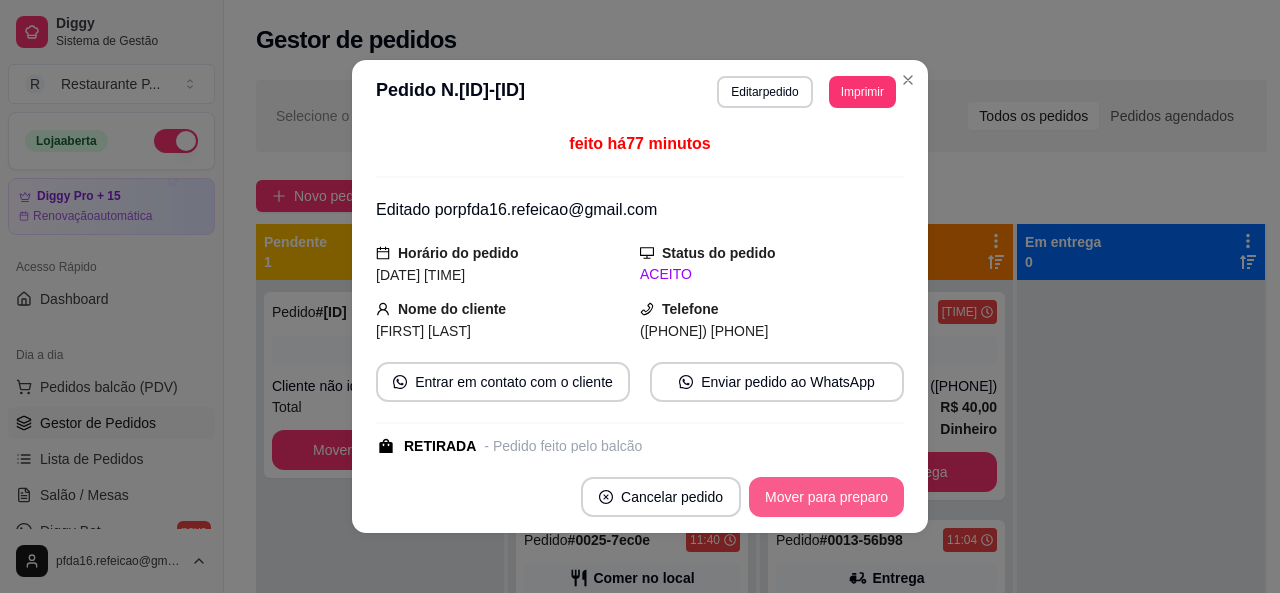 click on "Mover para preparo" at bounding box center [826, 497] 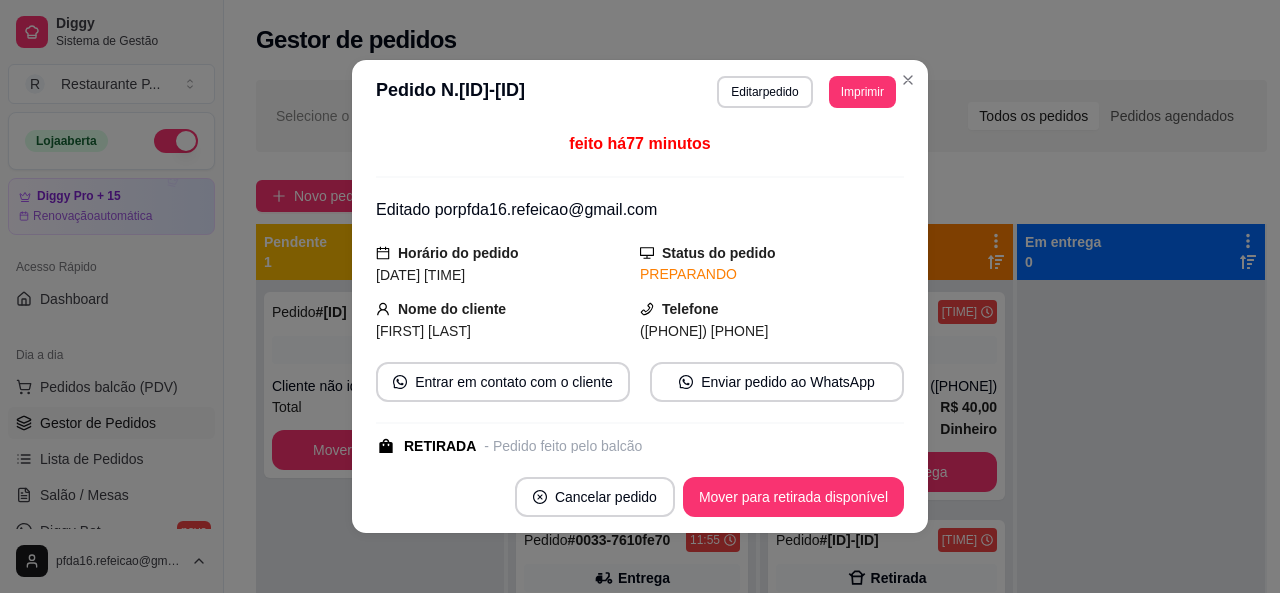 scroll, scrollTop: 2132, scrollLeft: 0, axis: vertical 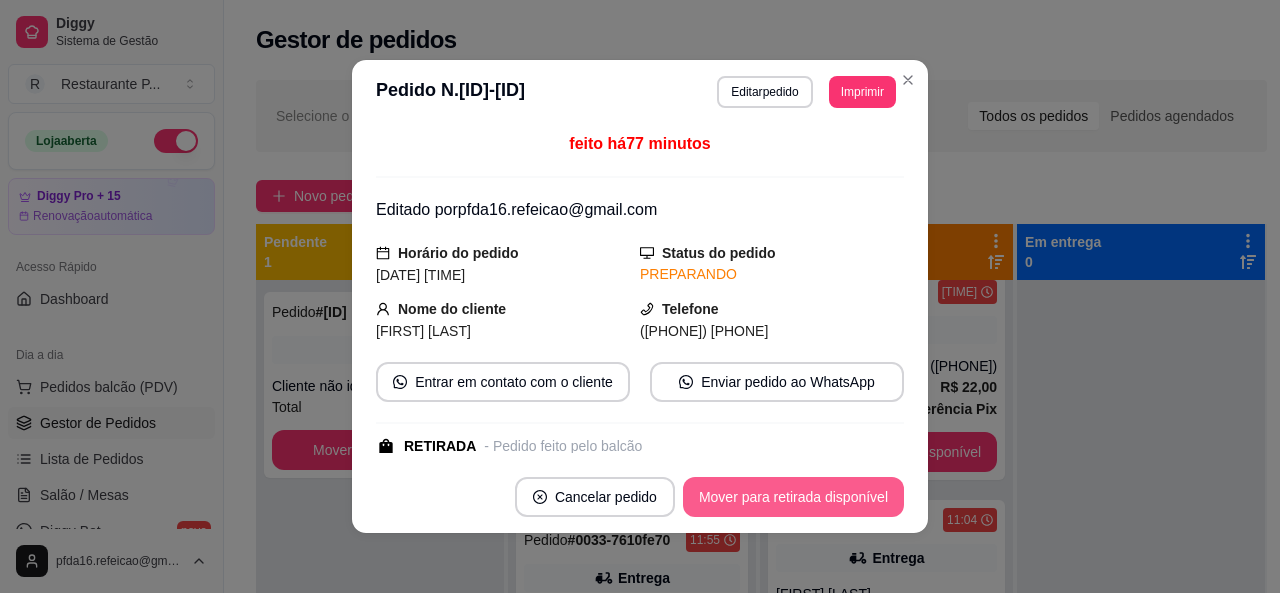 click on "Mover para retirada disponível" at bounding box center [793, 497] 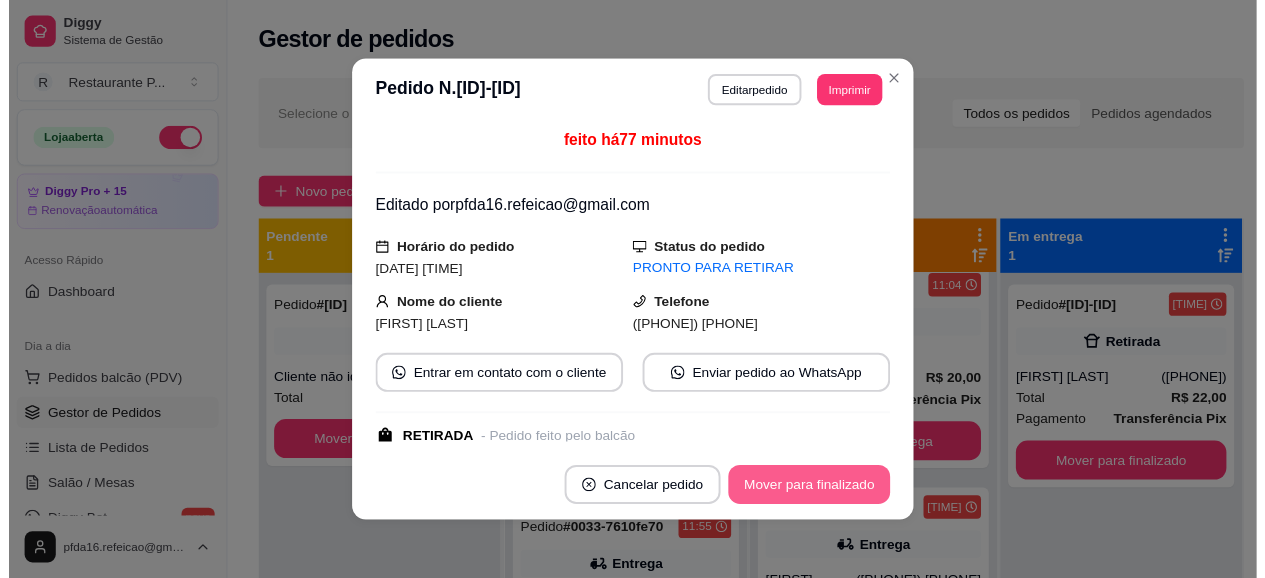 scroll, scrollTop: 1884, scrollLeft: 0, axis: vertical 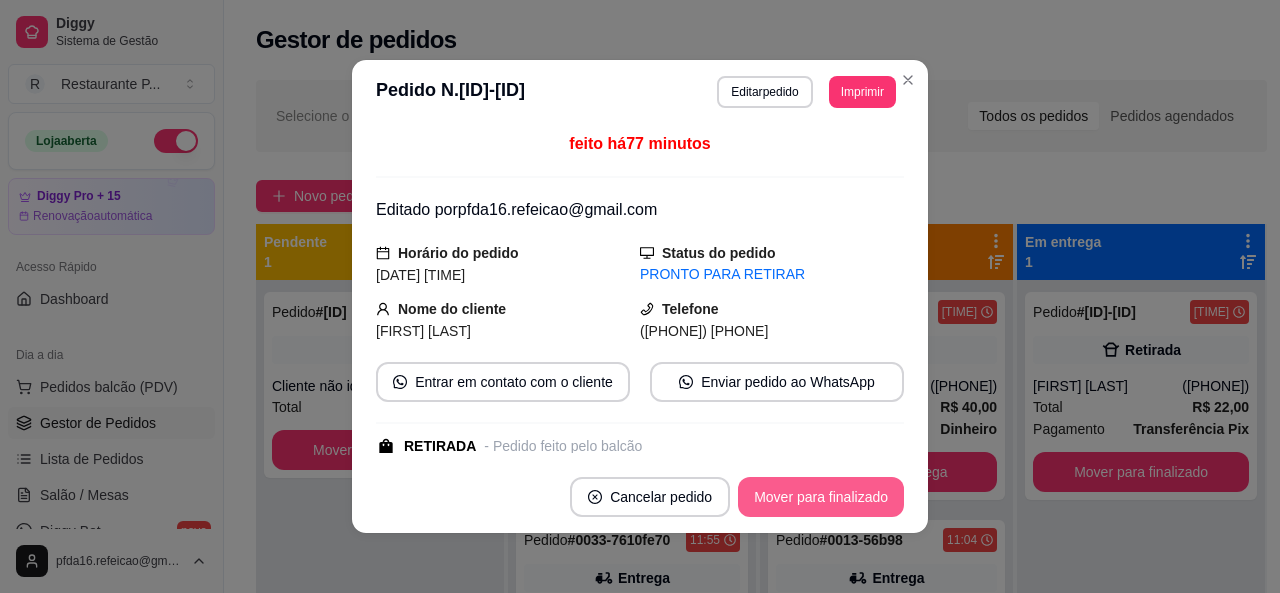 click on "Mover para finalizado" at bounding box center (821, 497) 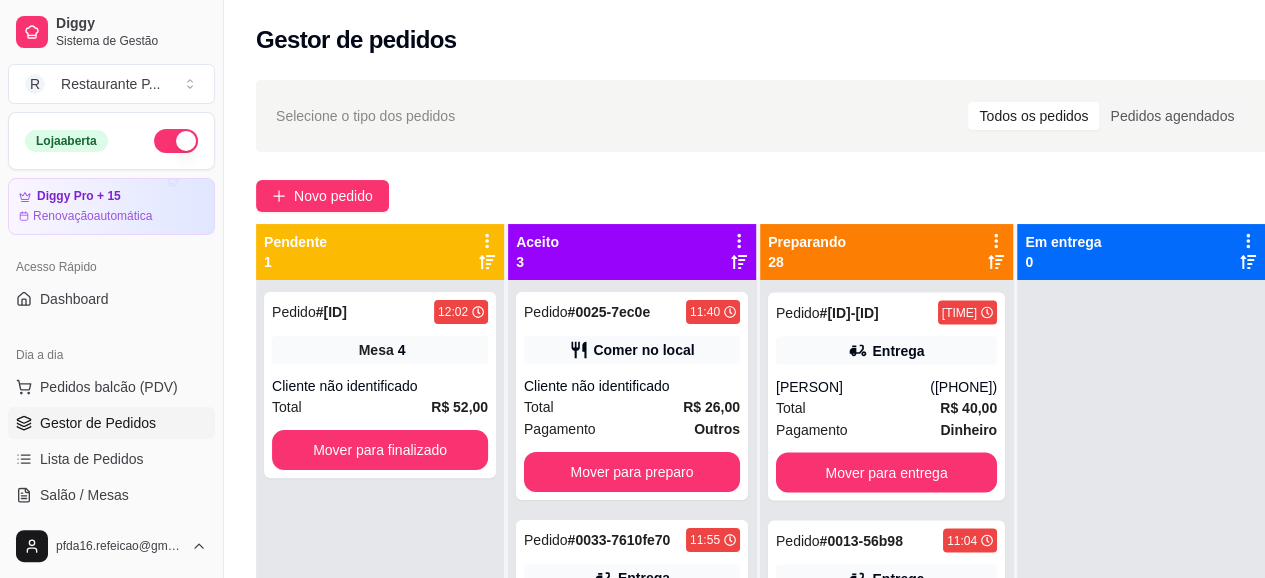 click 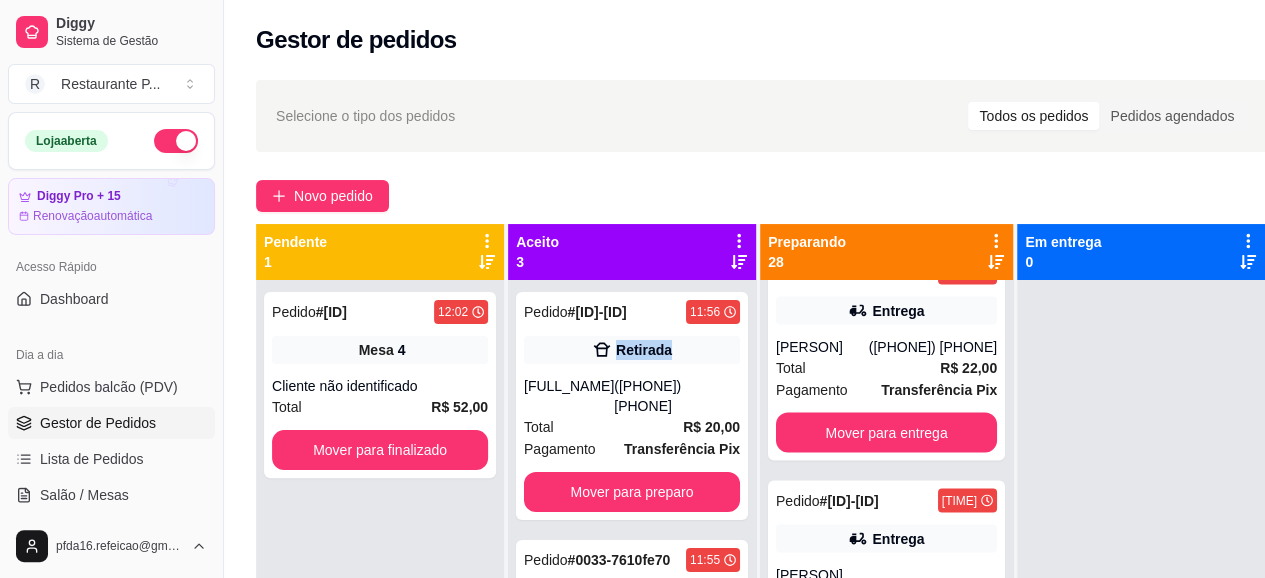 drag, startPoint x: 743, startPoint y: 355, endPoint x: 749, endPoint y: 313, distance: 42.426407 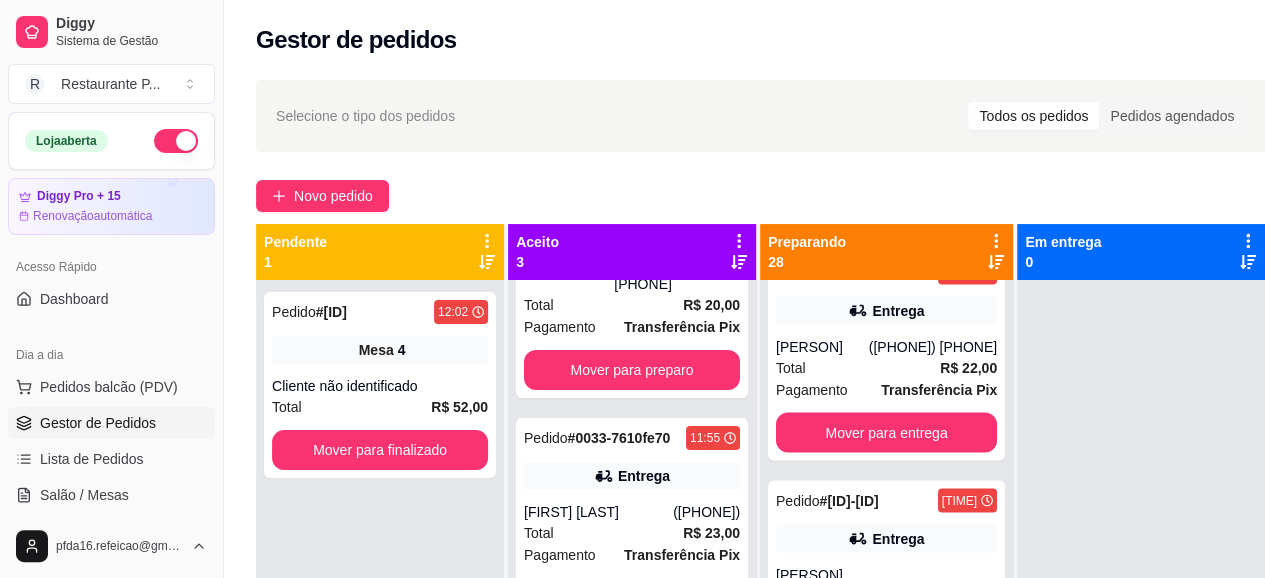 scroll, scrollTop: 0, scrollLeft: 0, axis: both 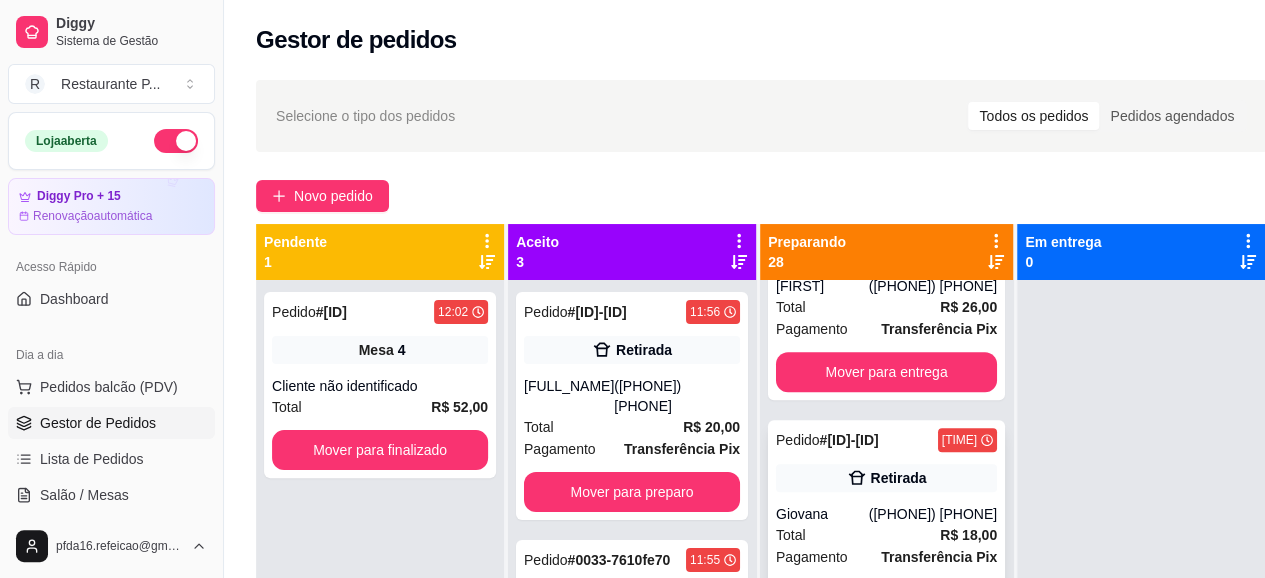 click on "Pedido  # 0037-c7f2a41b 12:09 Retirada Giovana  (91) 98169-2412 Total R$ 18,00 Pagamento Transferência Pix Mover para retirada disponível" at bounding box center (886, 524) 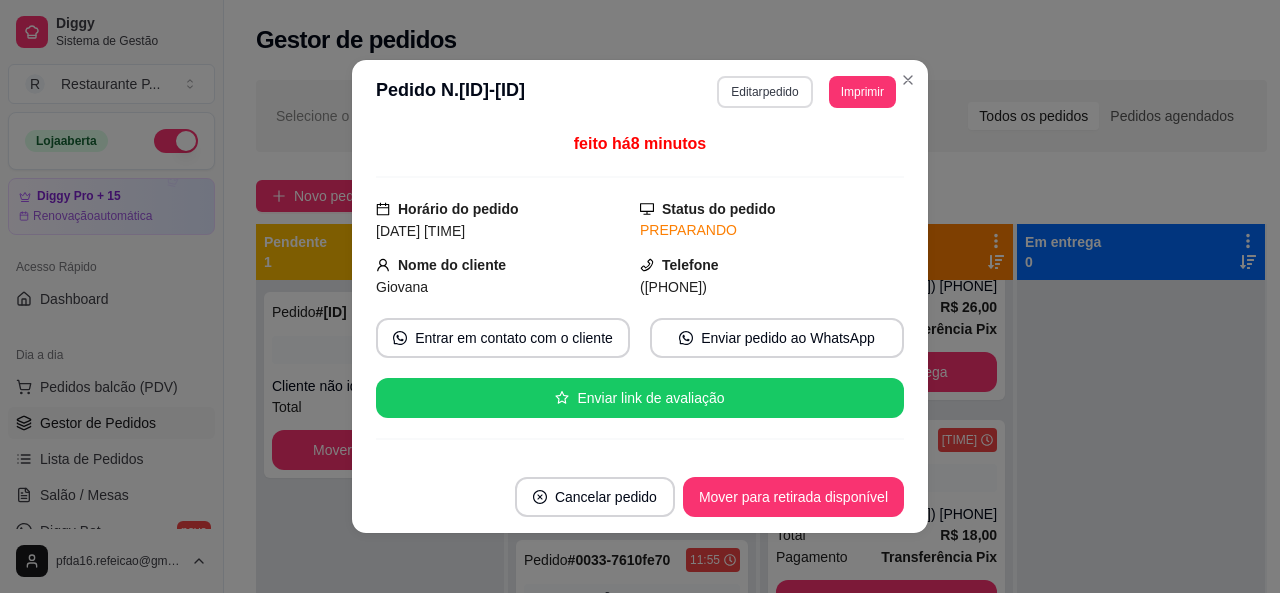 click on "Editar  pedido" at bounding box center (764, 92) 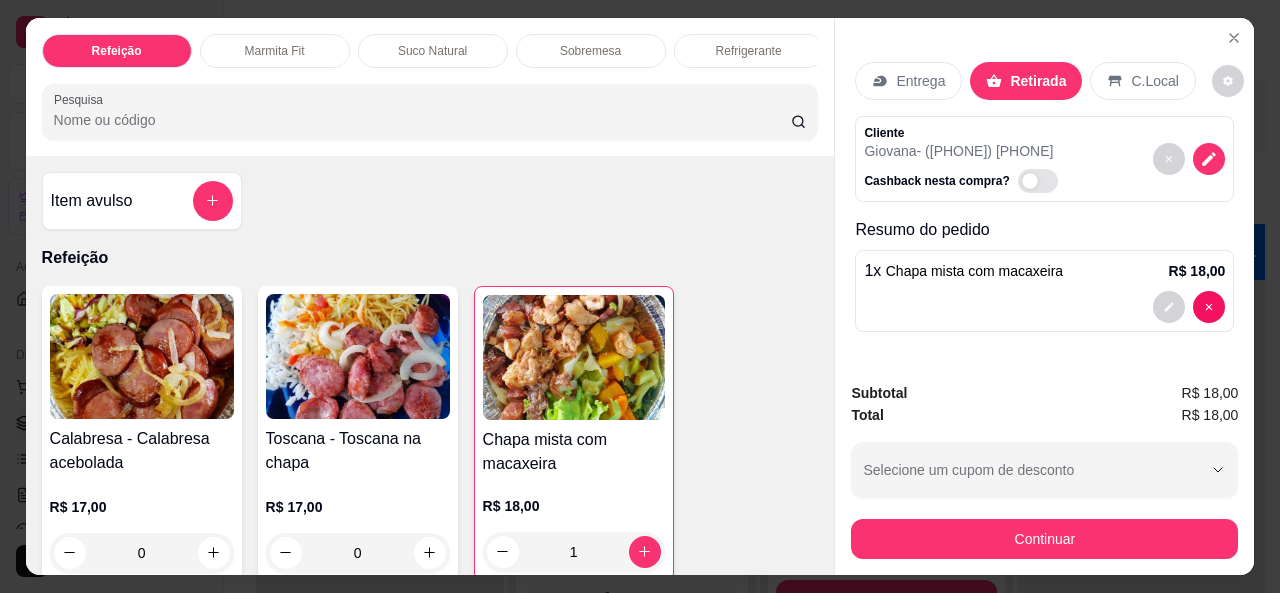 click on "Entrega" at bounding box center [908, 81] 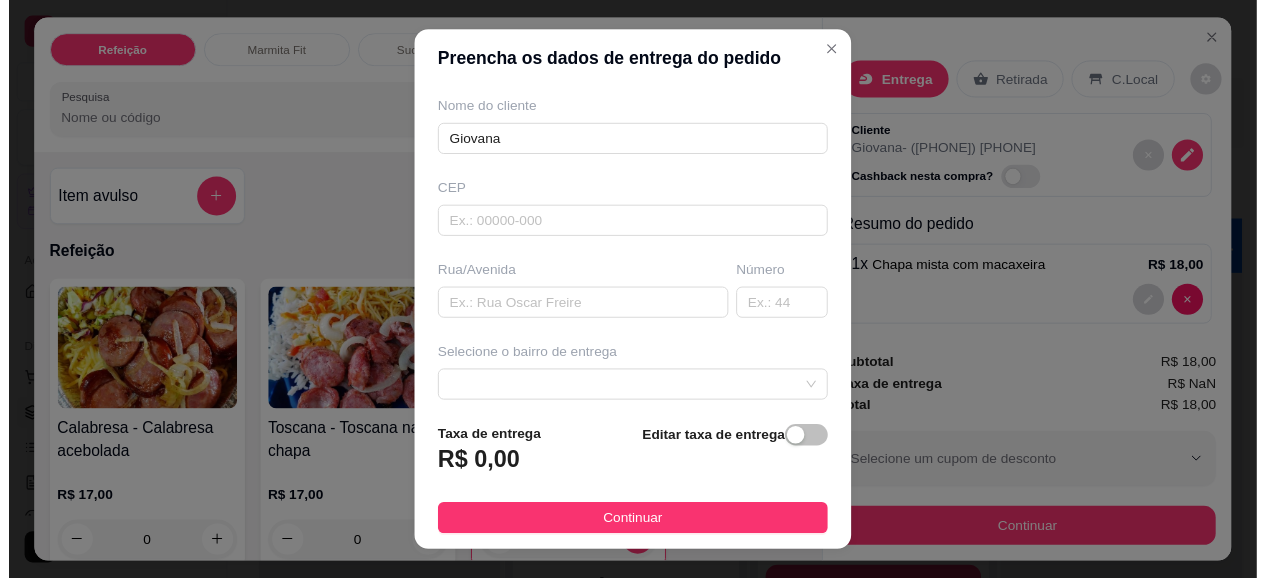 scroll, scrollTop: 180, scrollLeft: 0, axis: vertical 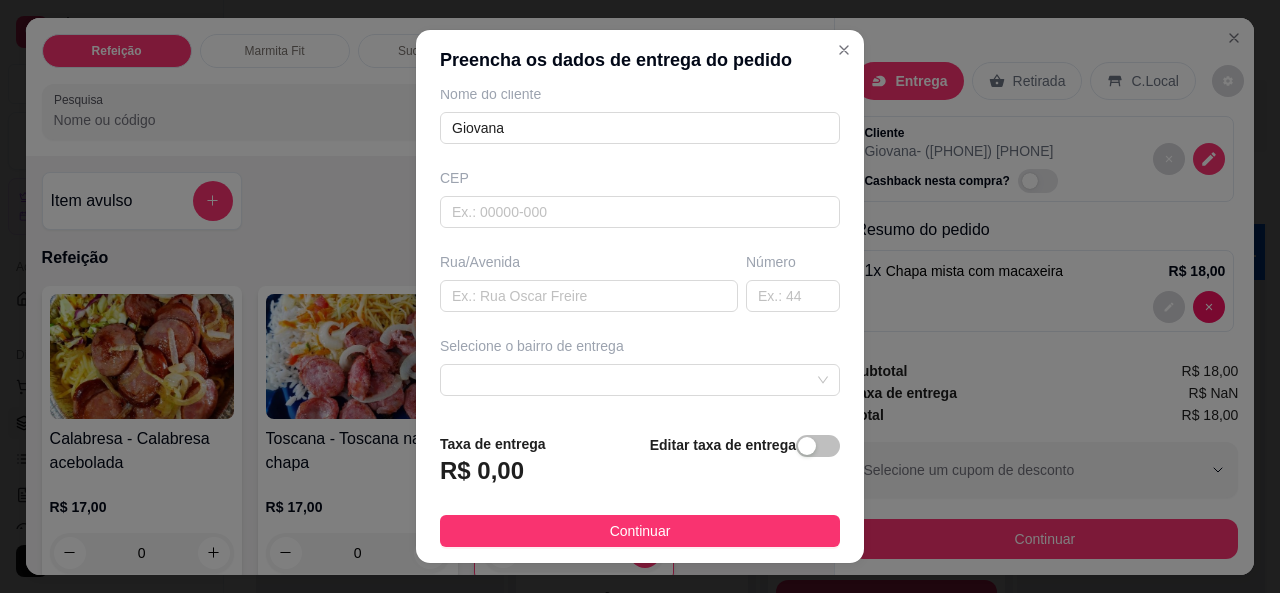 click on "Rua/Avenida" at bounding box center [589, 282] 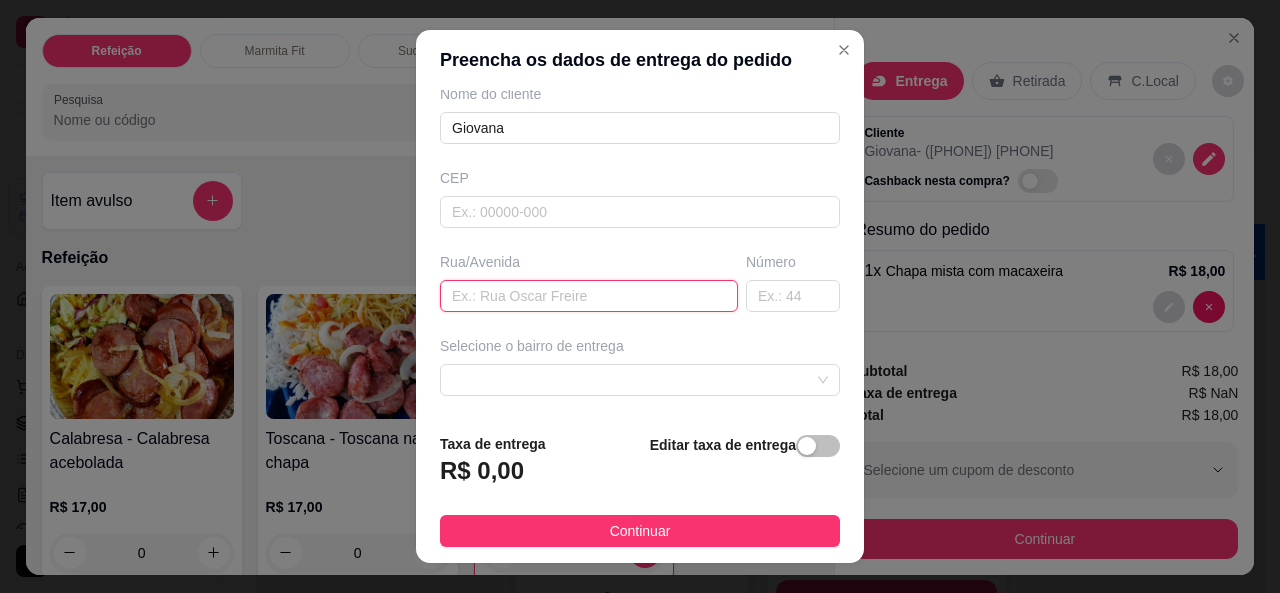 click at bounding box center [589, 296] 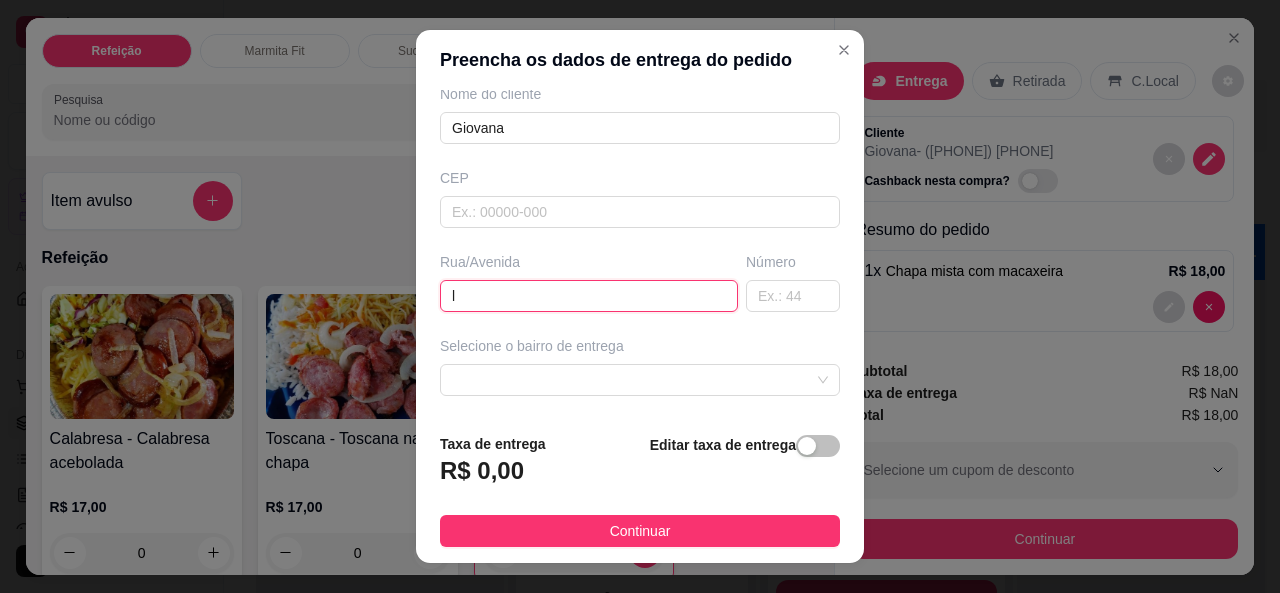 type on "l" 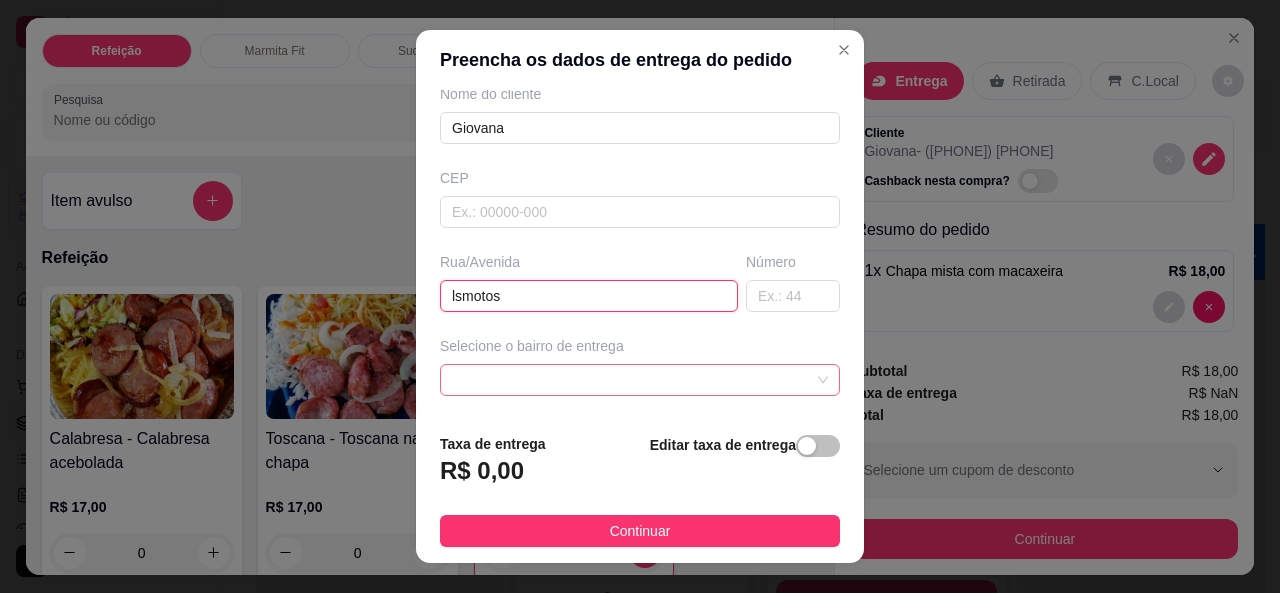 click at bounding box center (640, 380) 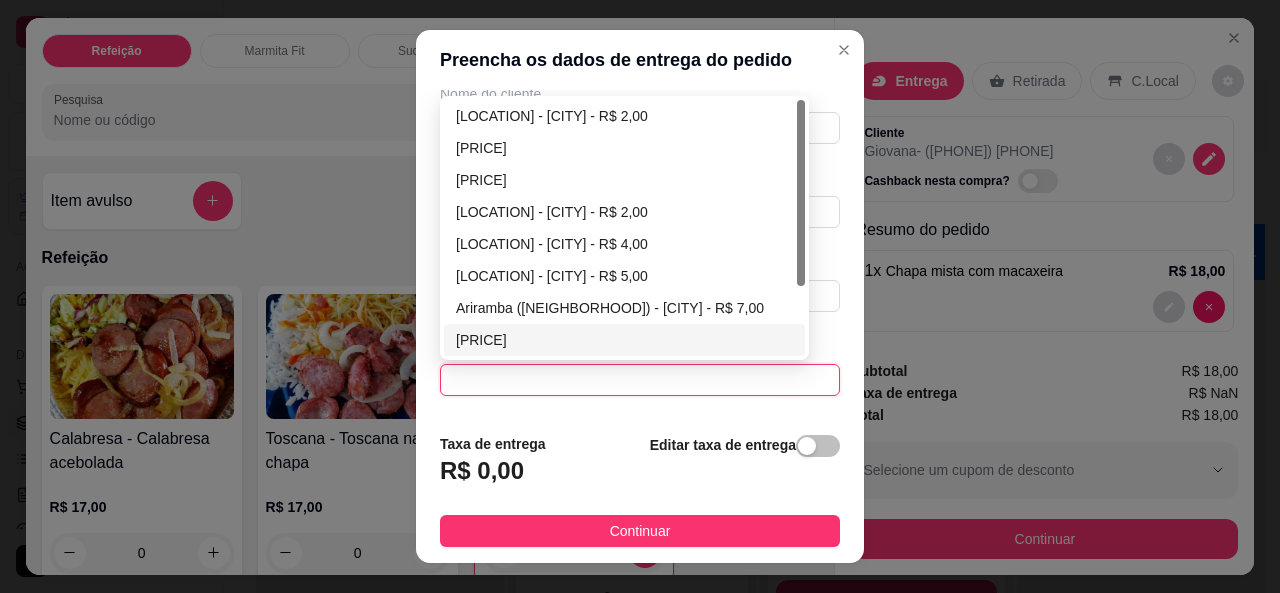 click on "Vila (Mosqueiro) - Belém -  R$ 2,00" at bounding box center [624, 340] 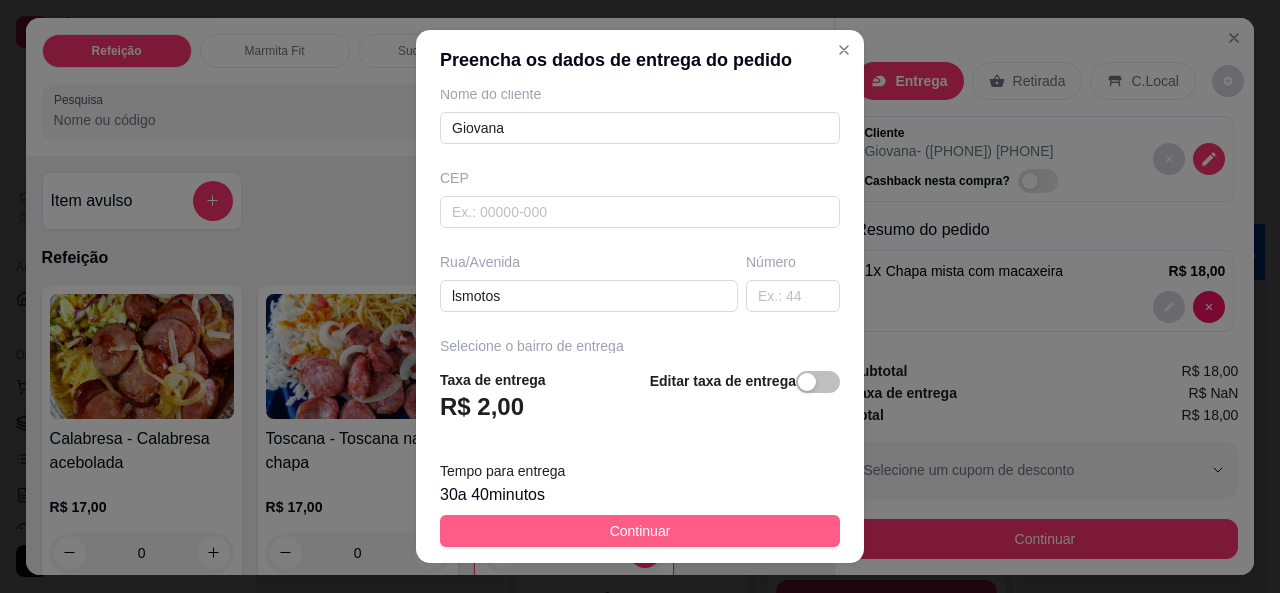 click on "Continuar" at bounding box center (640, 531) 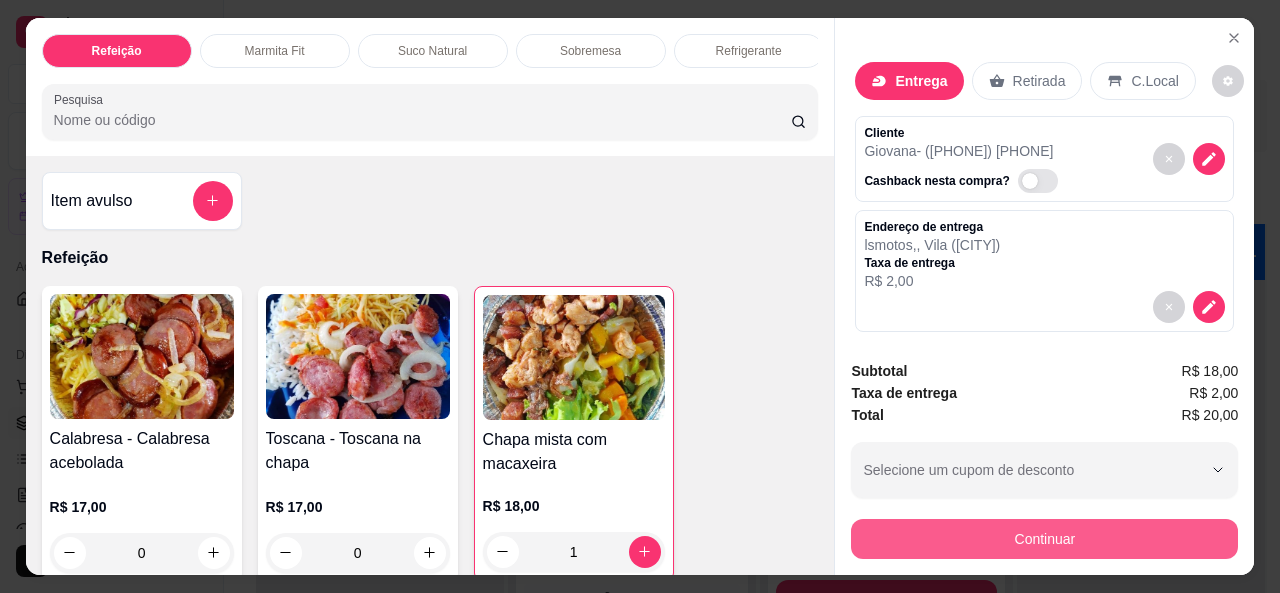 click on "Continuar" at bounding box center [1044, 539] 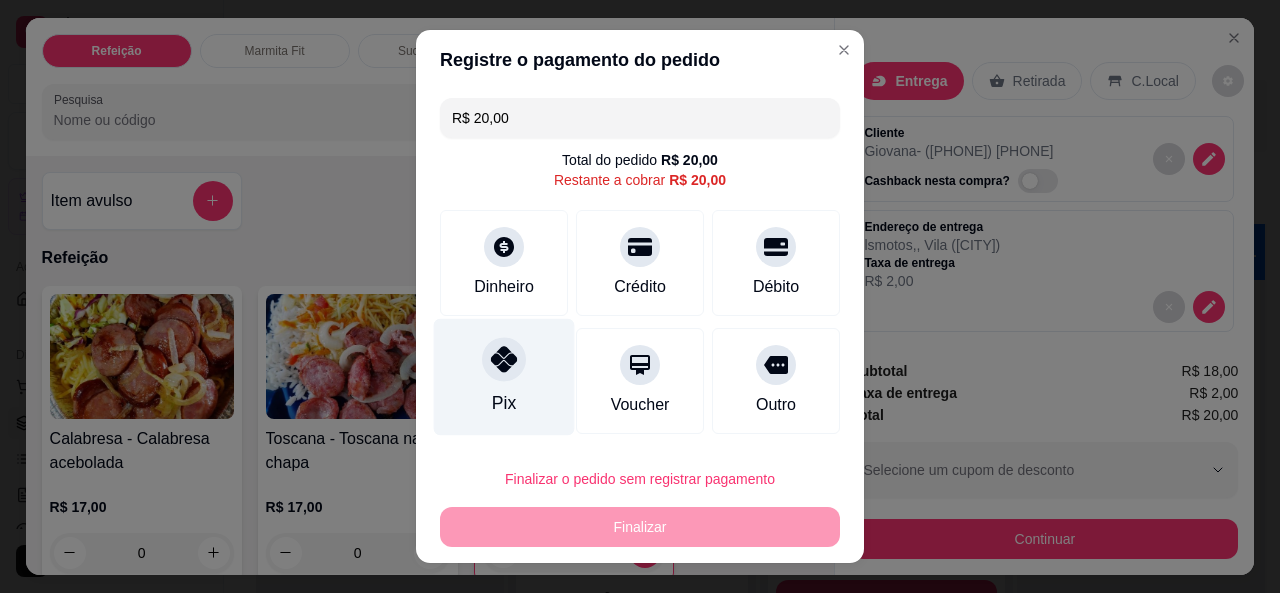 click 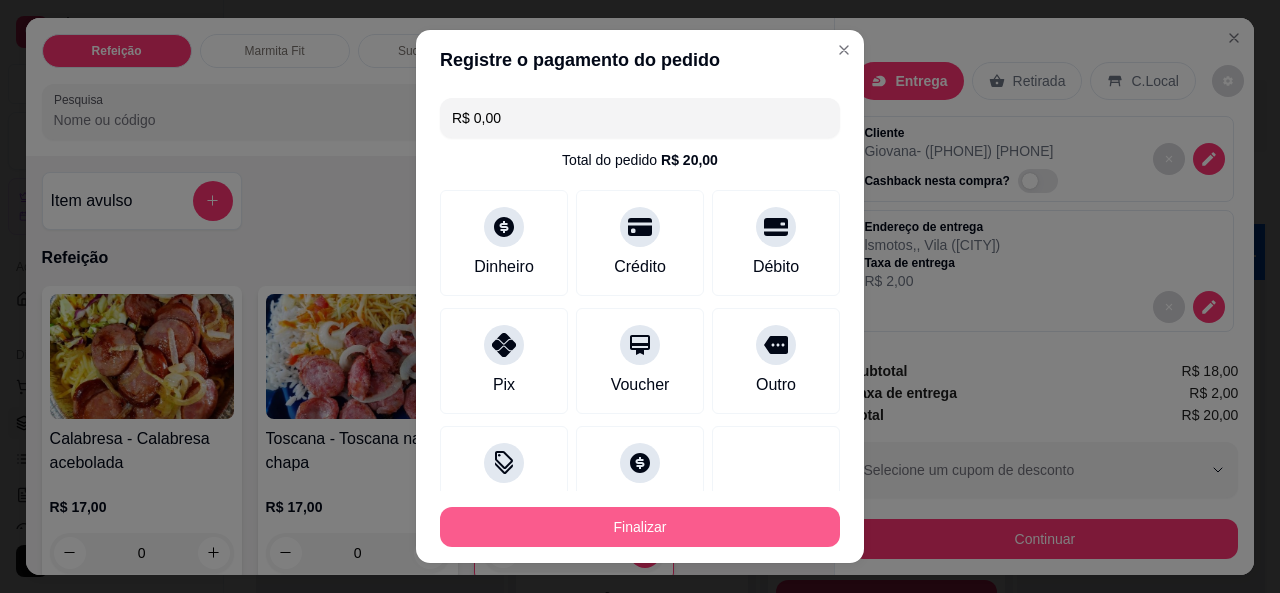 click on "Finalizar" at bounding box center (640, 527) 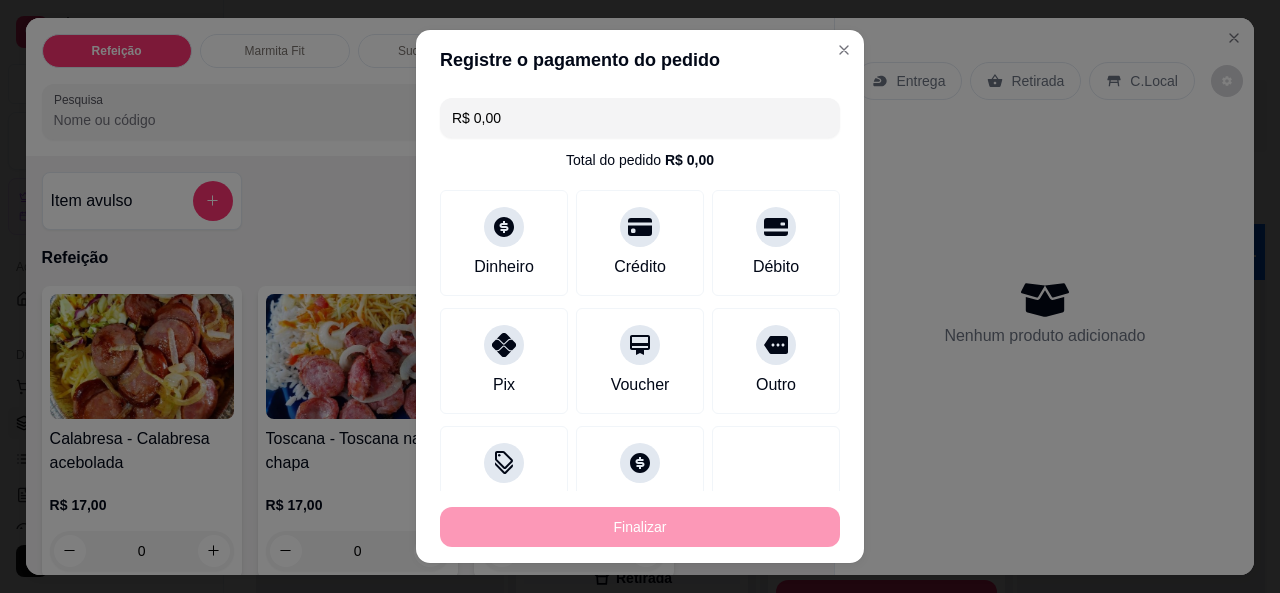 type on "0" 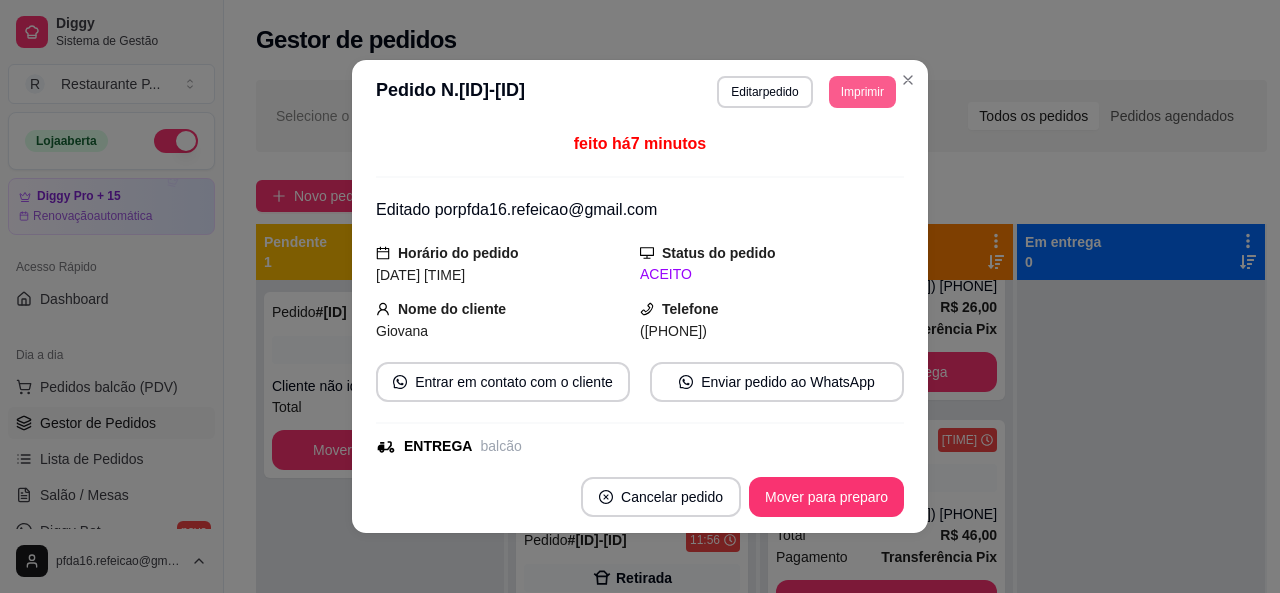 click on "Imprimir" at bounding box center (862, 92) 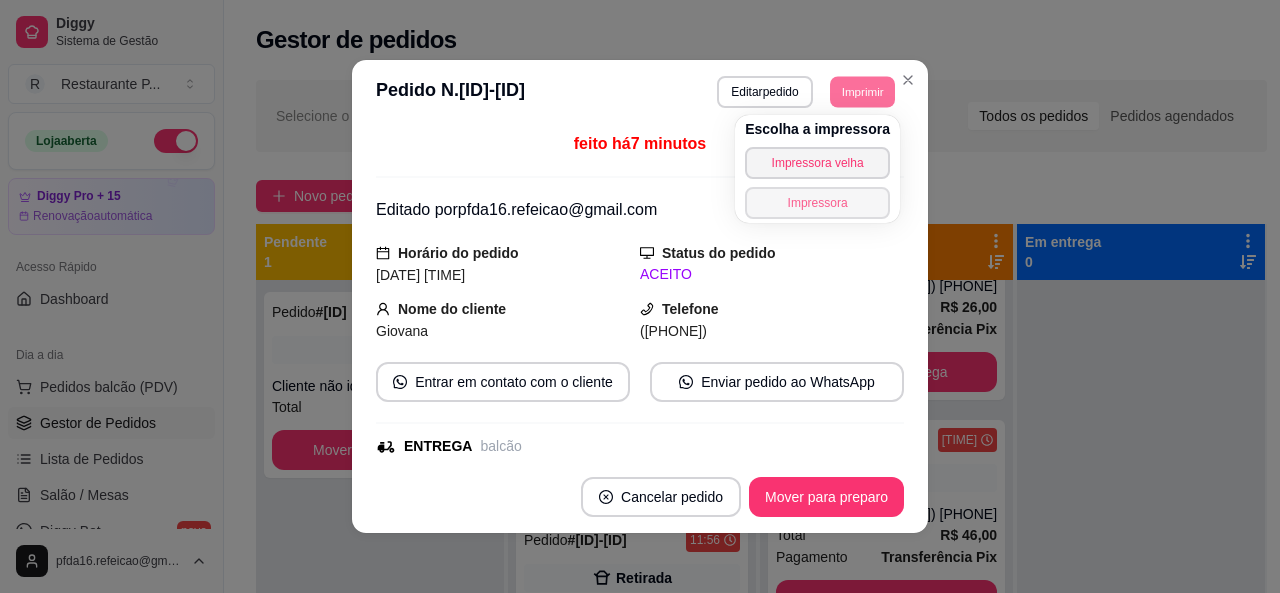 click on "Impressora" at bounding box center [817, 203] 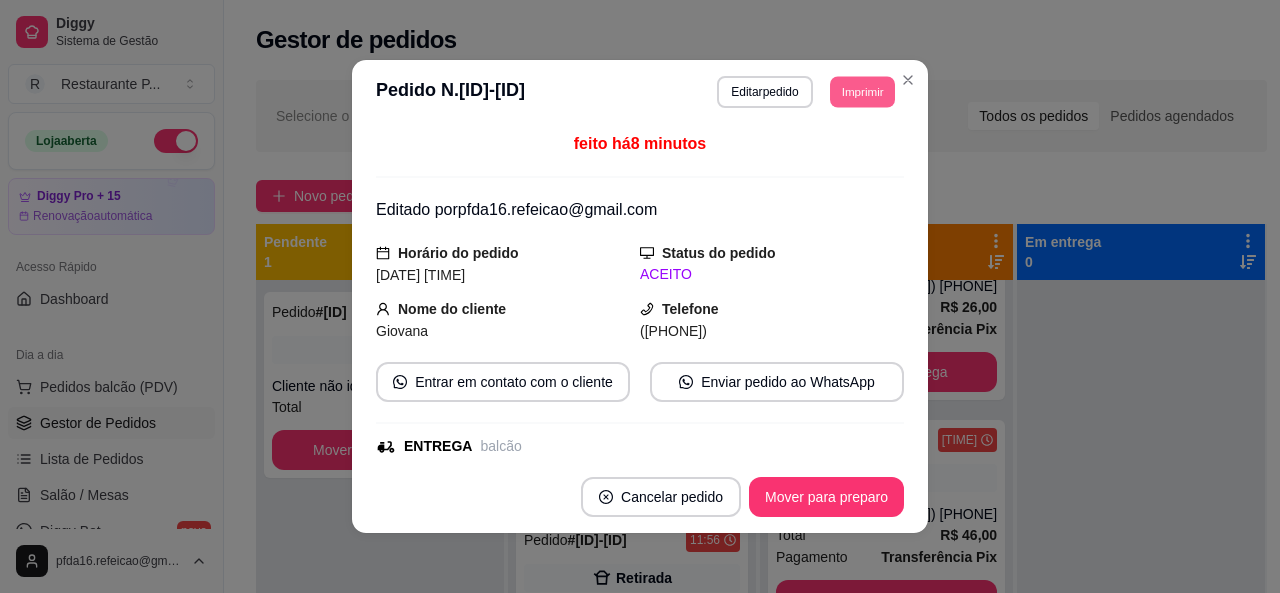 click on "Imprimir" at bounding box center [862, 91] 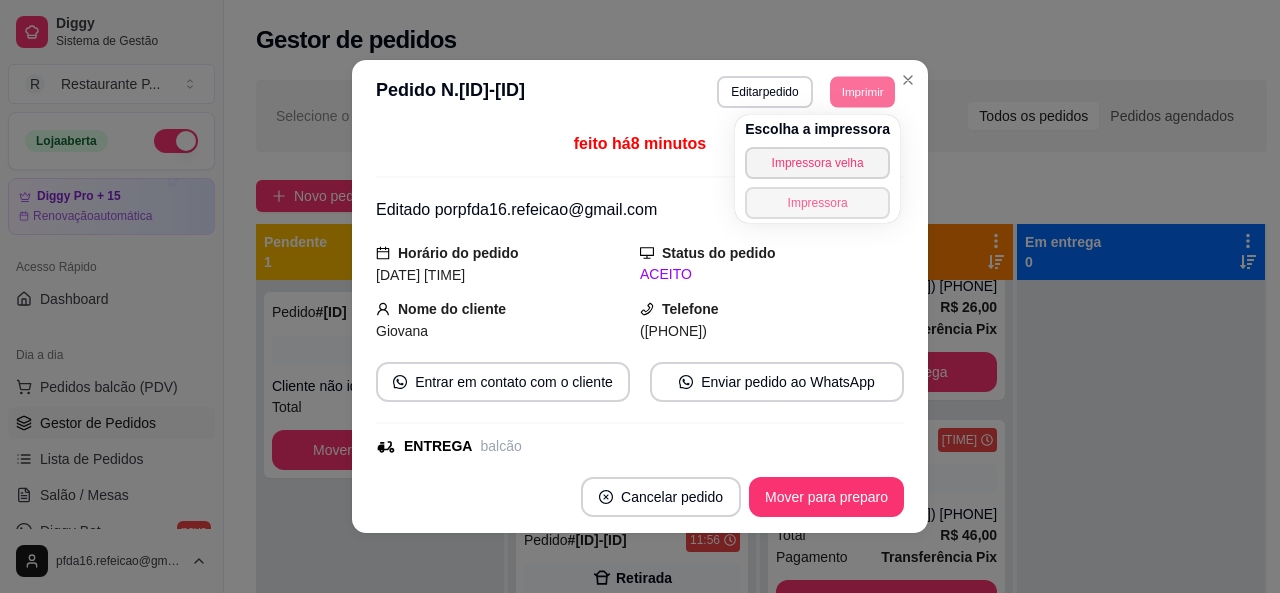 click on "Impressora" at bounding box center (817, 203) 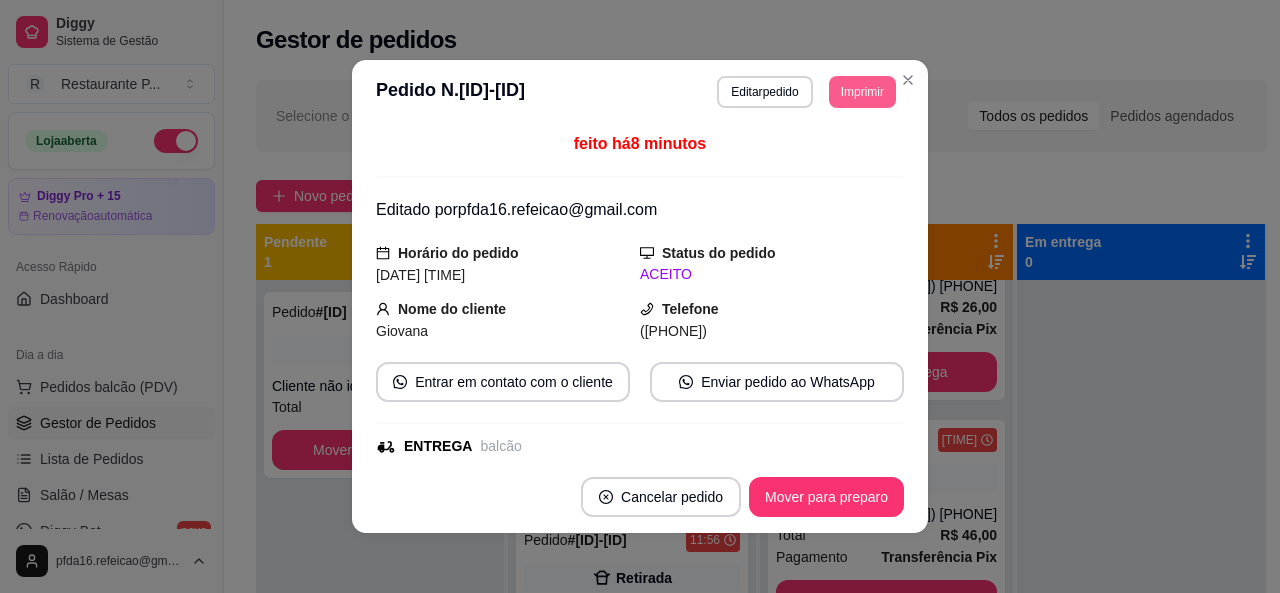 click on "Imprimir" at bounding box center [862, 92] 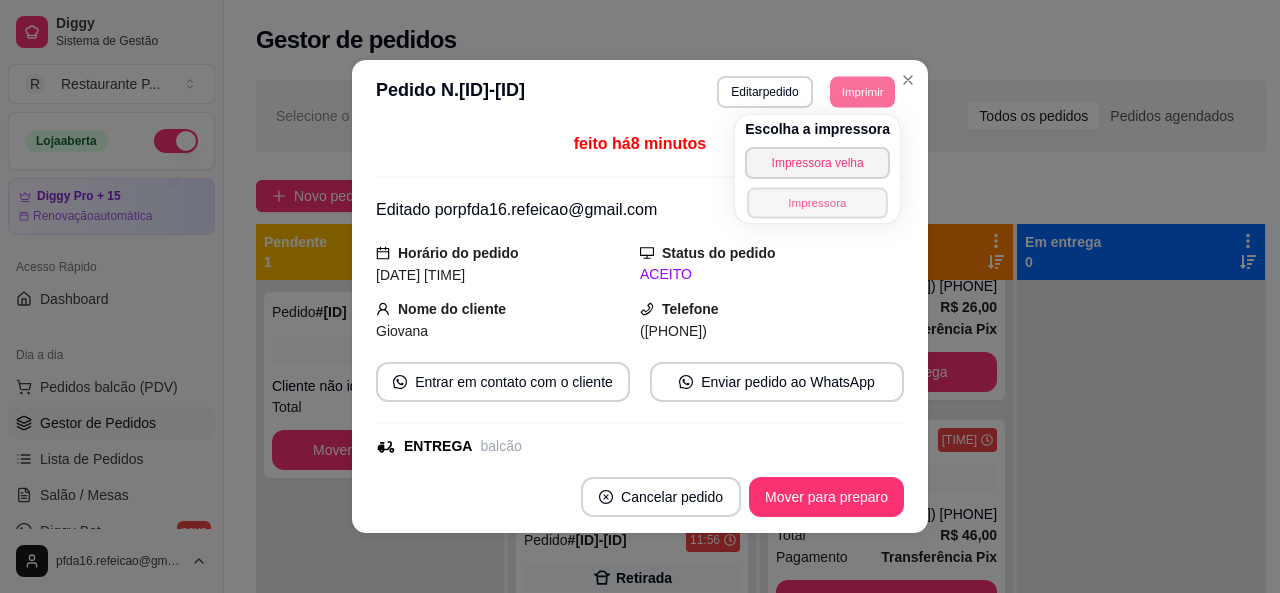 click on "Impressora" at bounding box center (817, 202) 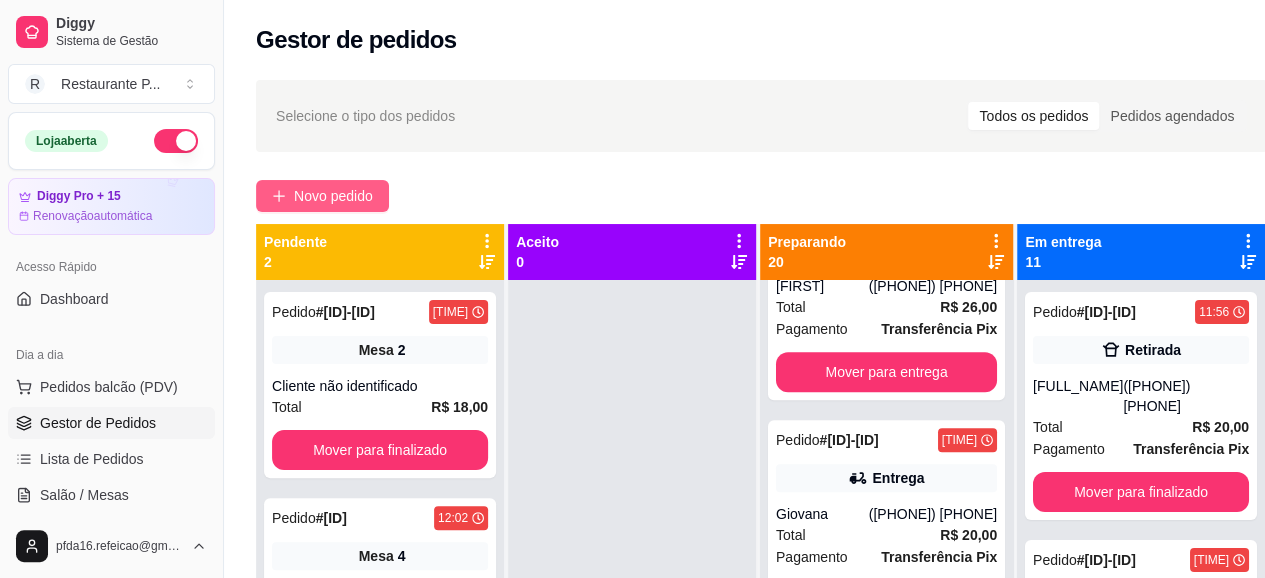 click on "Novo pedido" at bounding box center [322, 196] 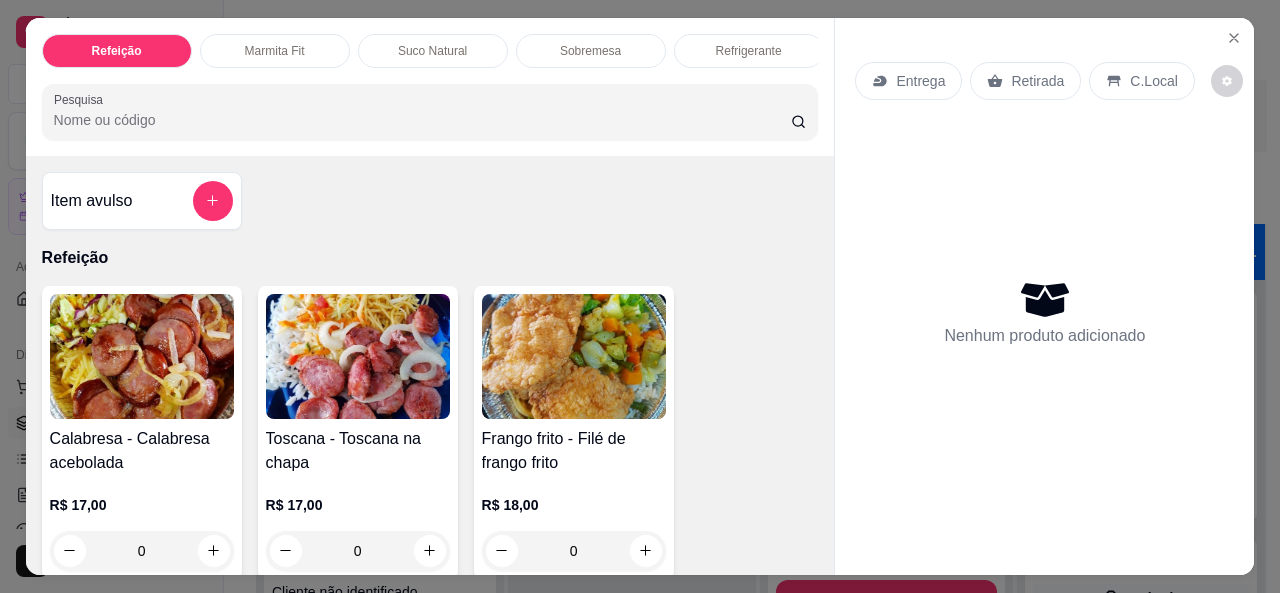 click on "Pesquisa" at bounding box center (422, 120) 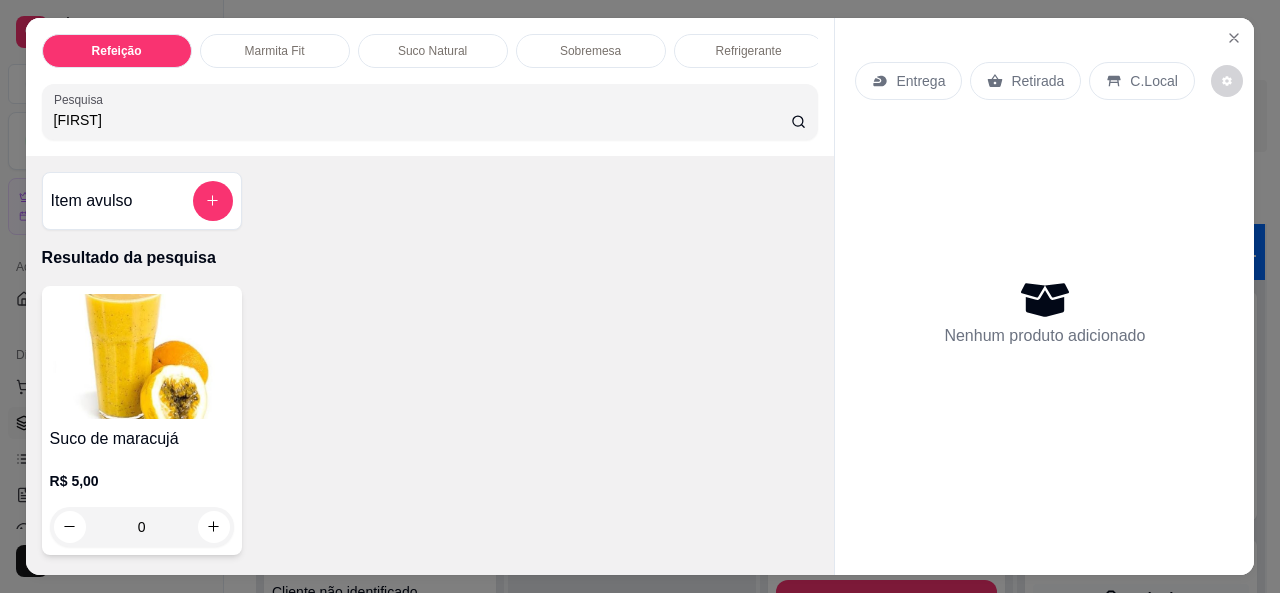type on "mara" 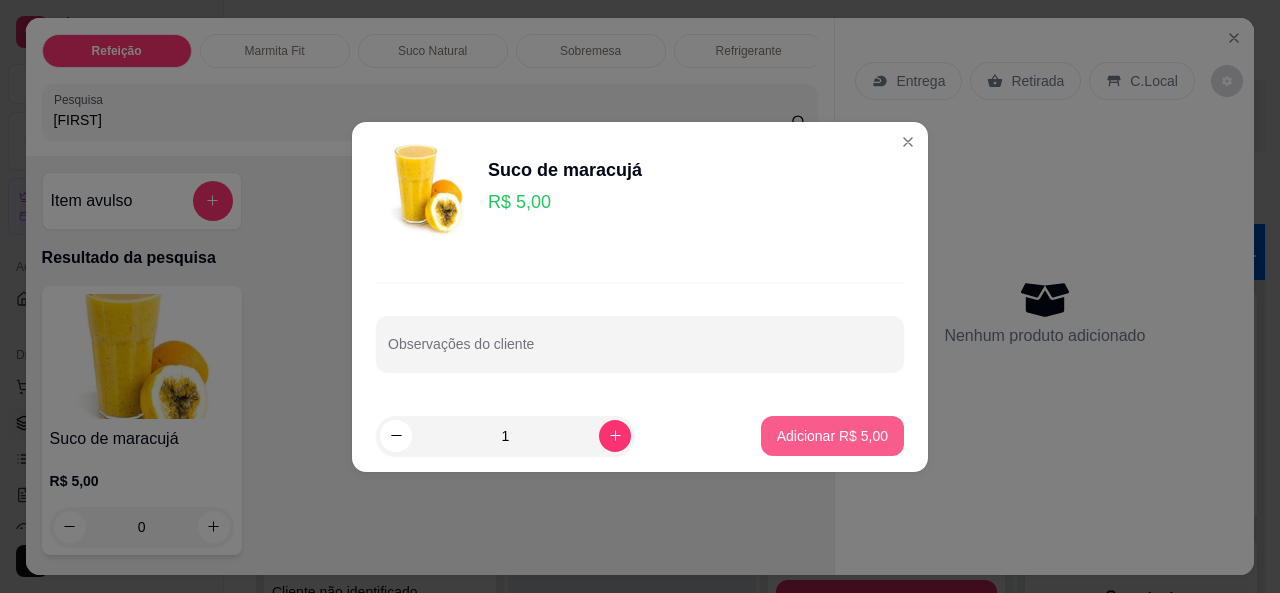 click on "Adicionar   R$ 5,00" at bounding box center [832, 436] 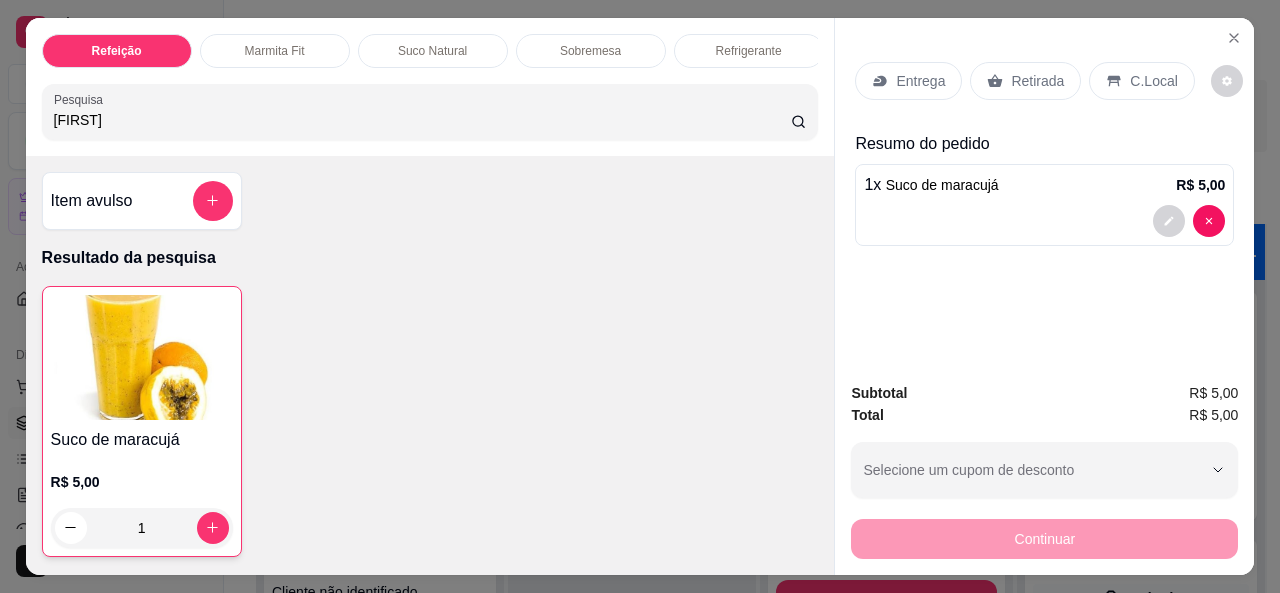 click on "C.Local" at bounding box center (1141, 81) 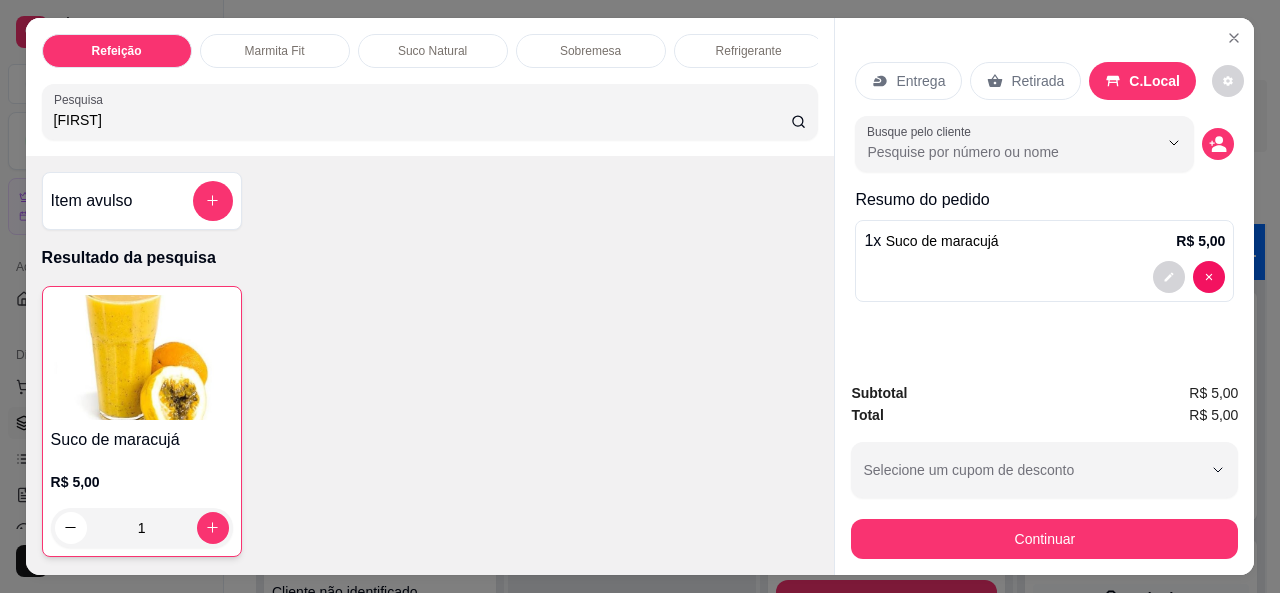 click on "C.Local" at bounding box center [1142, 81] 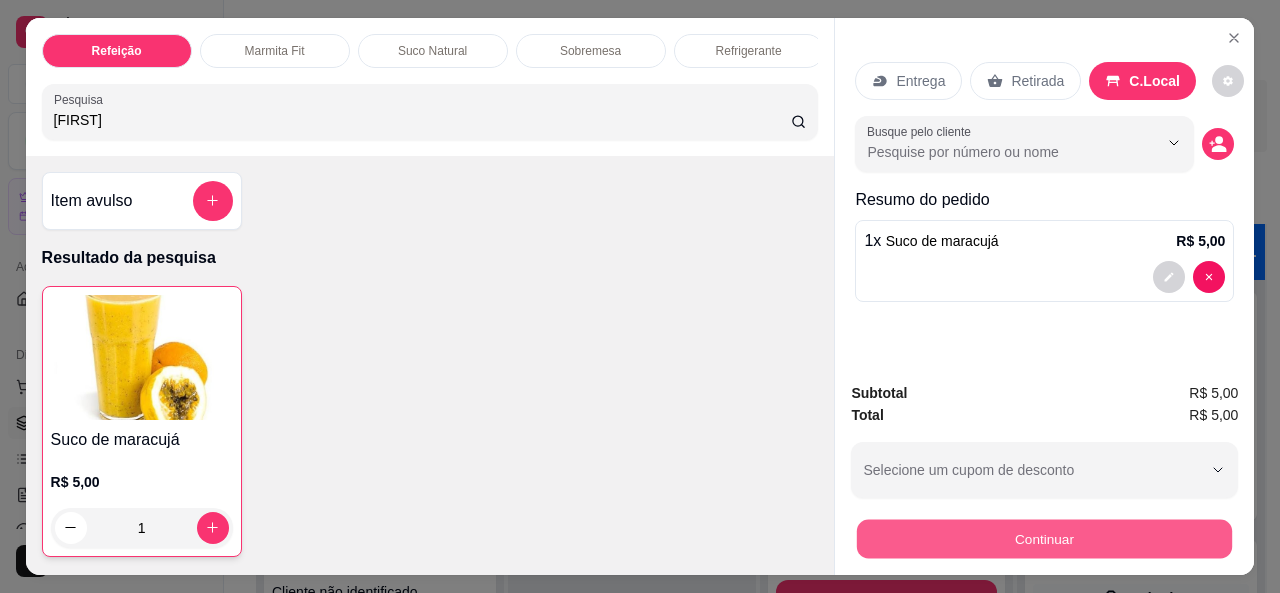 click on "Continuar" at bounding box center [1044, 539] 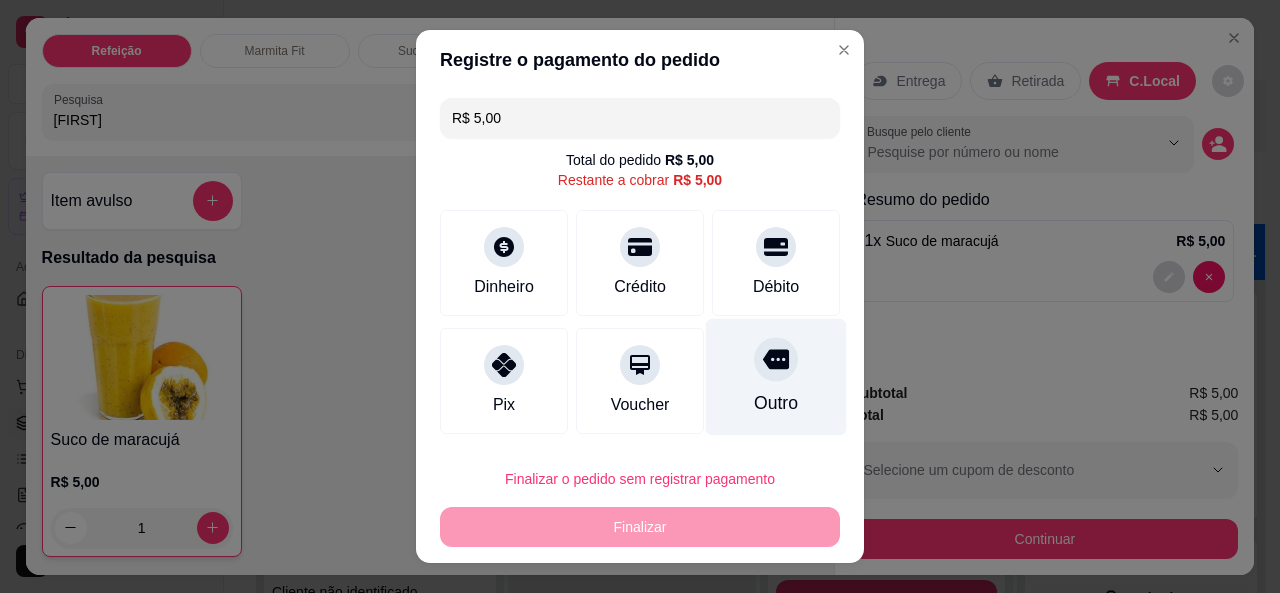 click on "Outro" at bounding box center (776, 376) 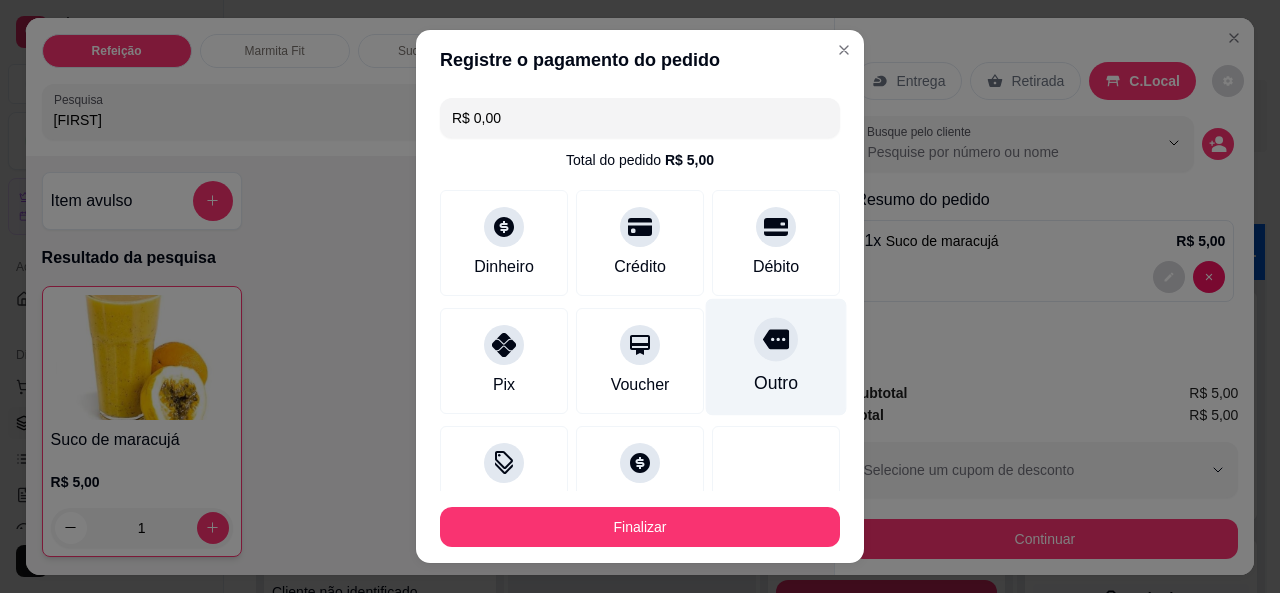 click on "Outro" at bounding box center [776, 356] 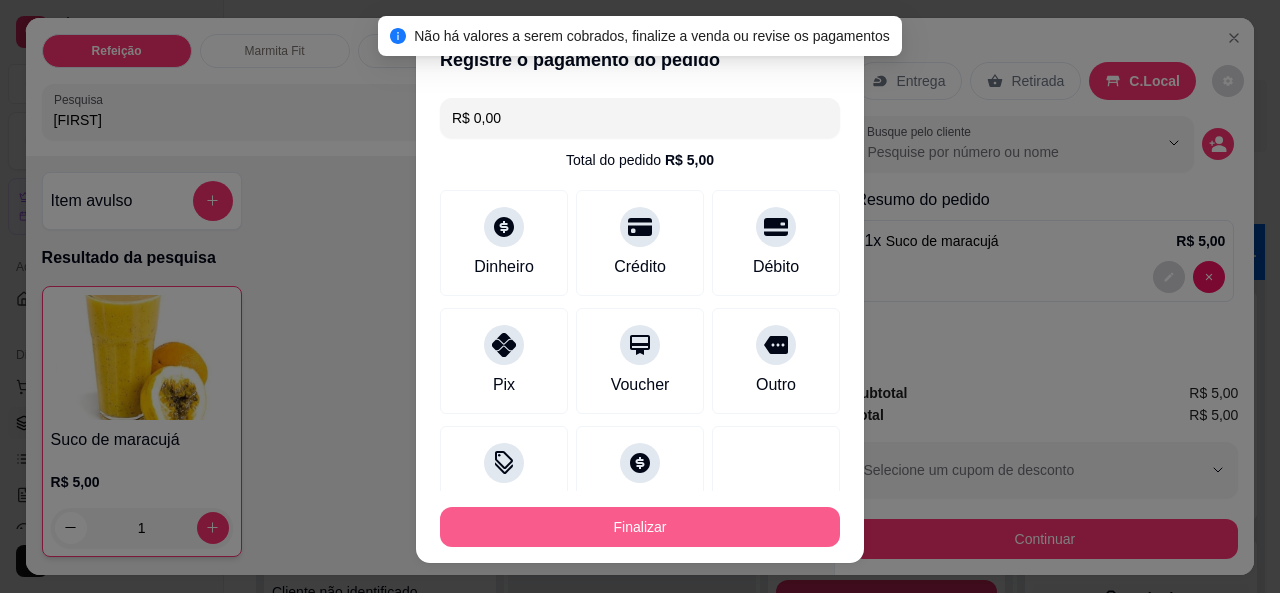 click on "Finalizar" at bounding box center (640, 527) 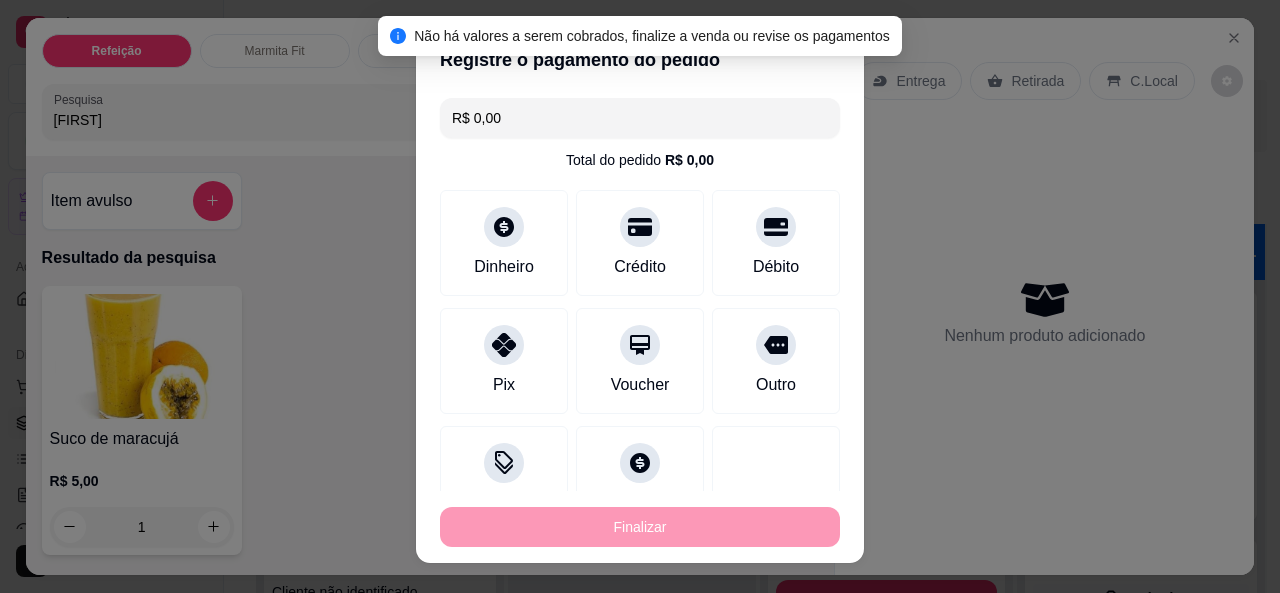 type on "0" 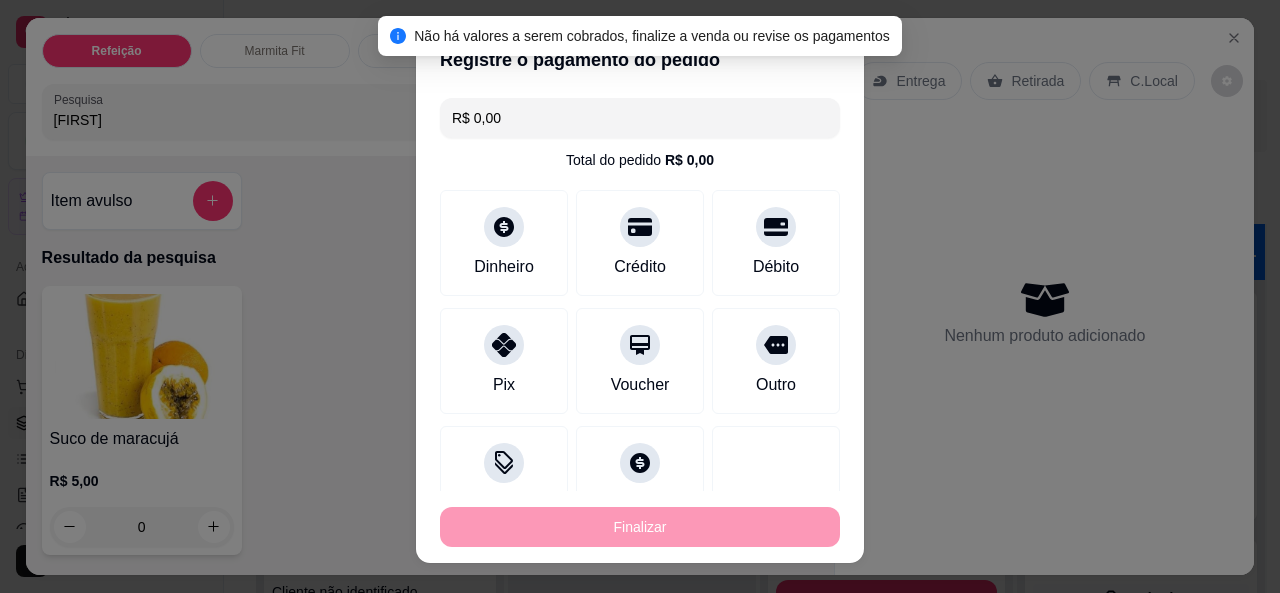 type on "-R$ 5,00" 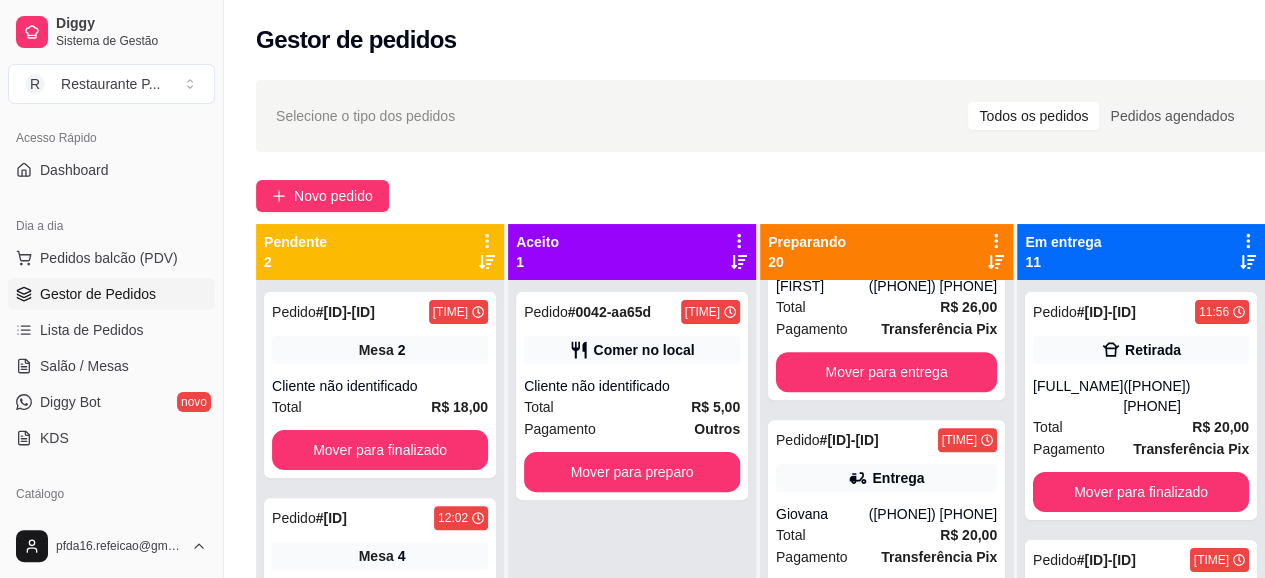 scroll, scrollTop: 151, scrollLeft: 0, axis: vertical 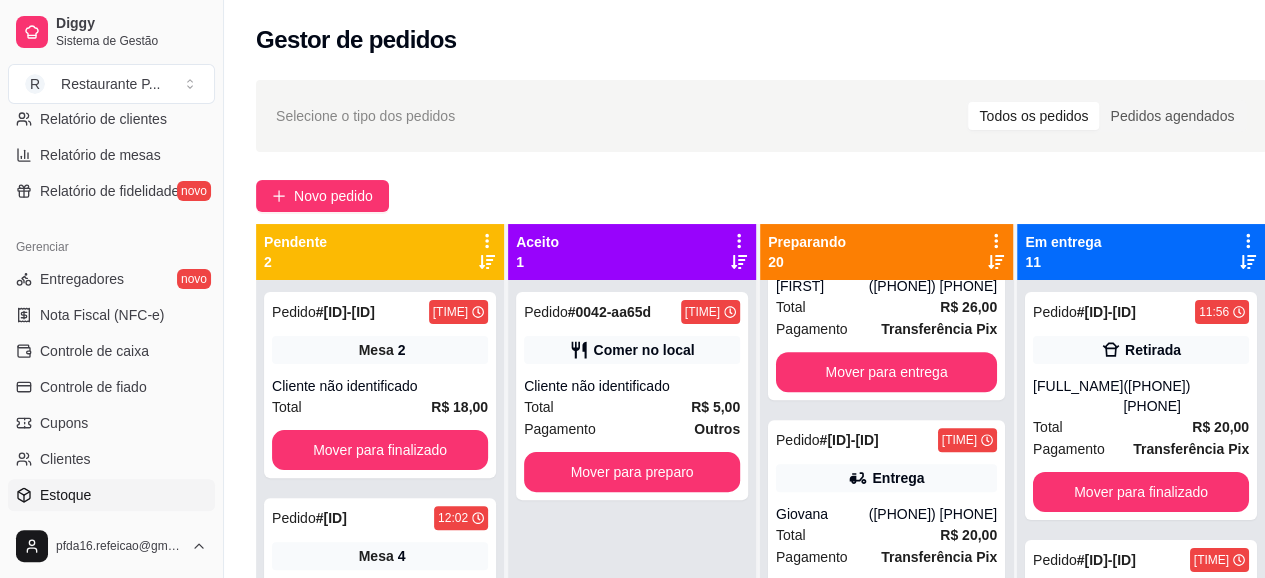 click on "Estoque" at bounding box center (111, 495) 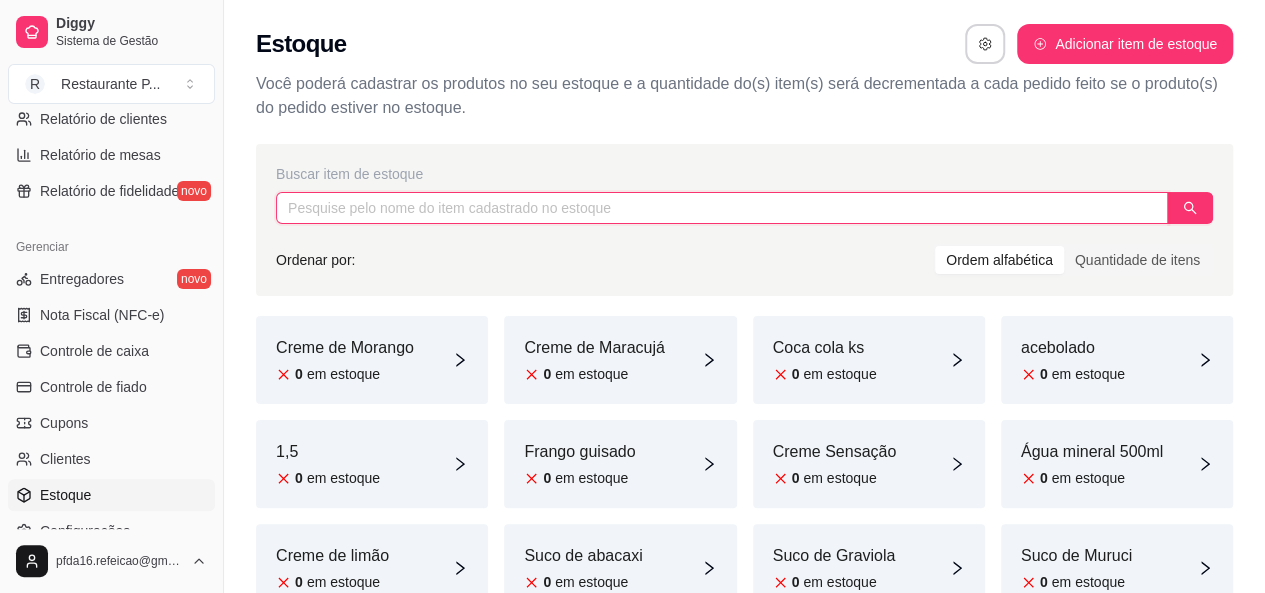 click at bounding box center (722, 208) 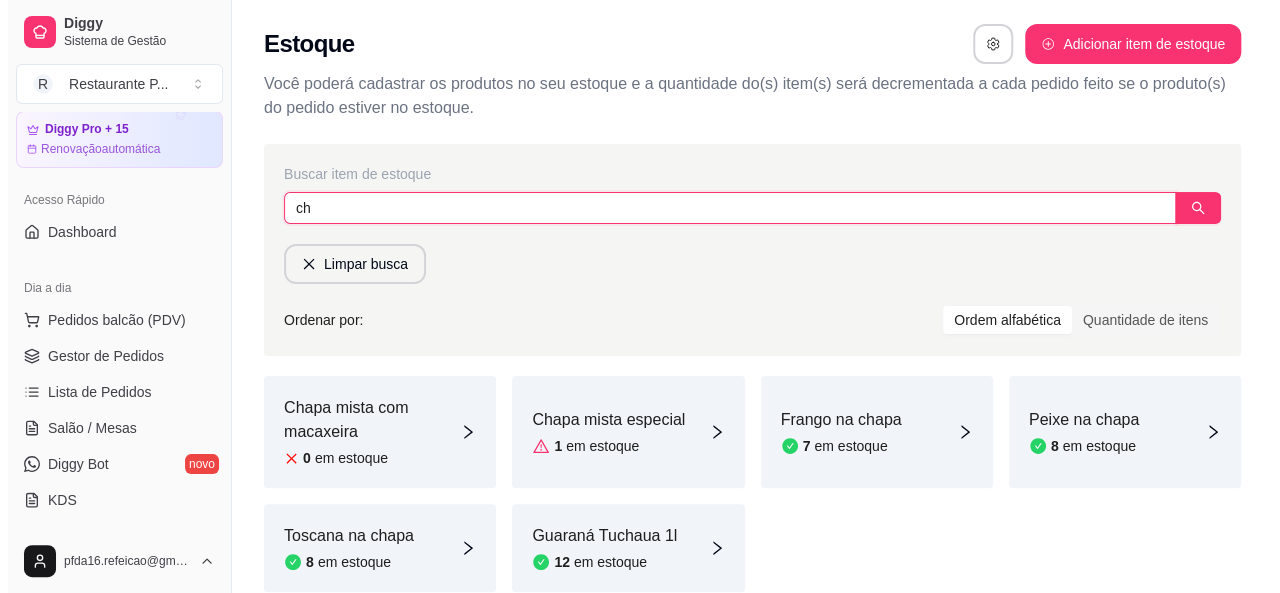 scroll, scrollTop: 65, scrollLeft: 0, axis: vertical 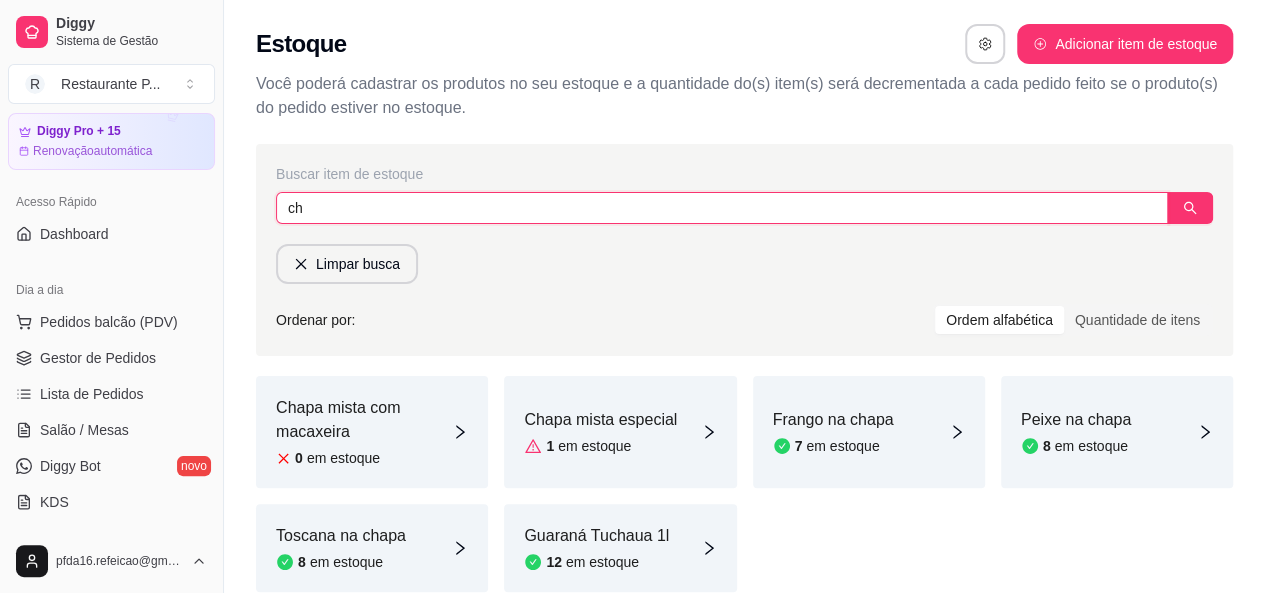 type on "ch" 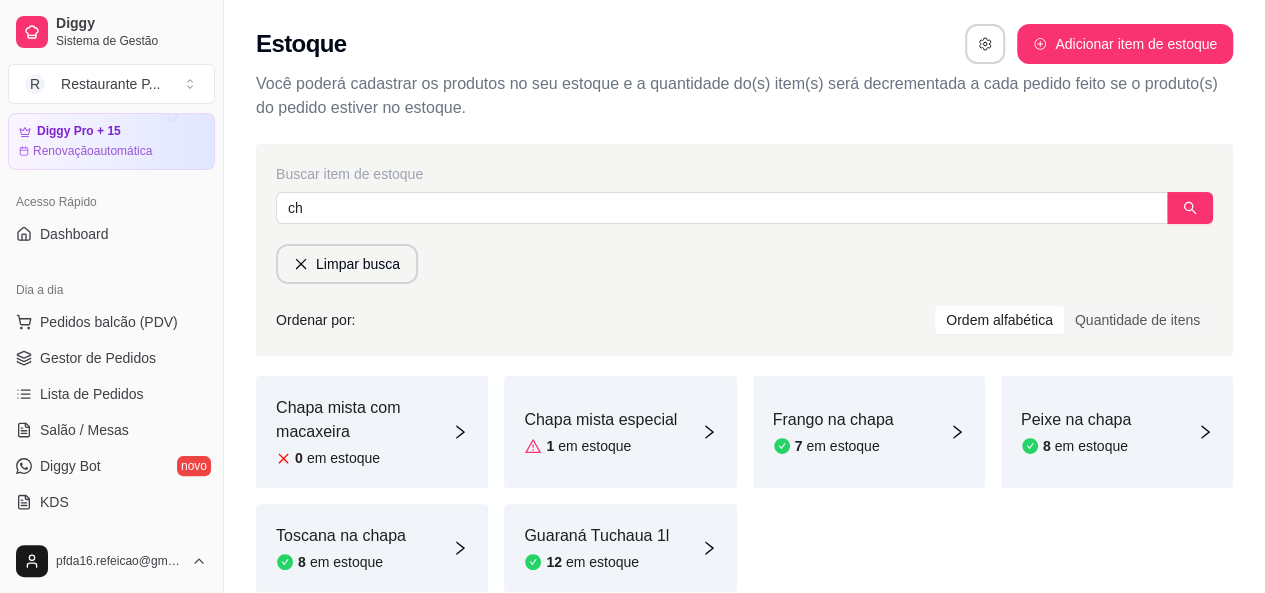 click on "Pedidos balcão (PDV) Gestor de Pedidos Lista de Pedidos Salão / Mesas Diggy Bot novo KDS" at bounding box center [111, 412] 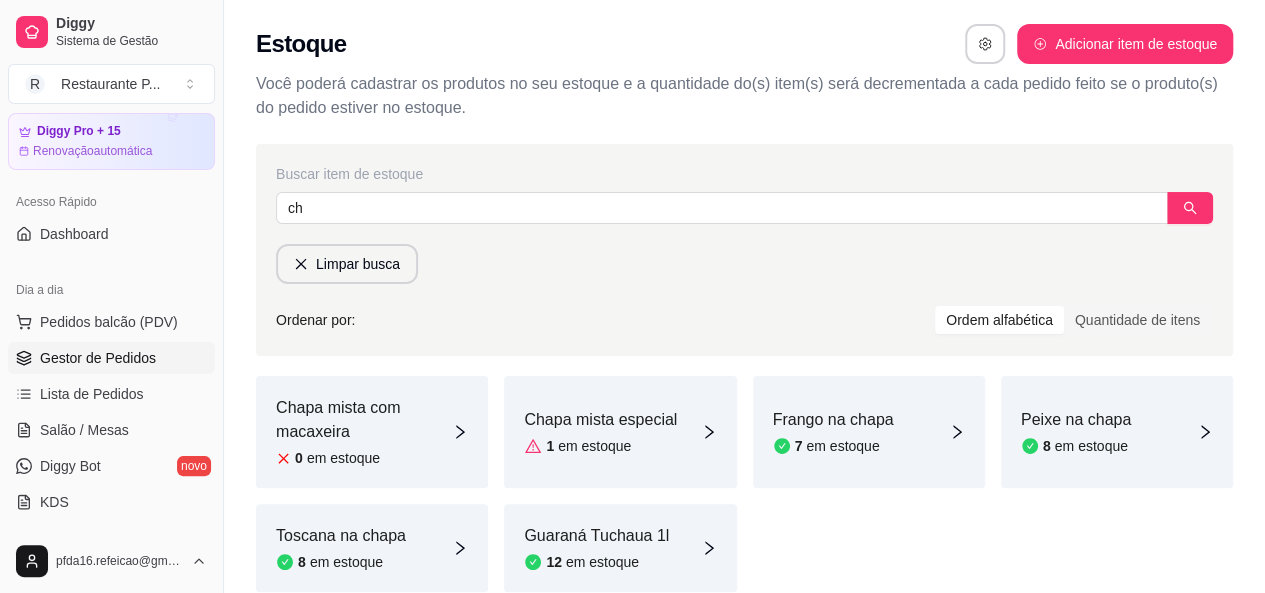 click on "Gestor de Pedidos" at bounding box center (98, 358) 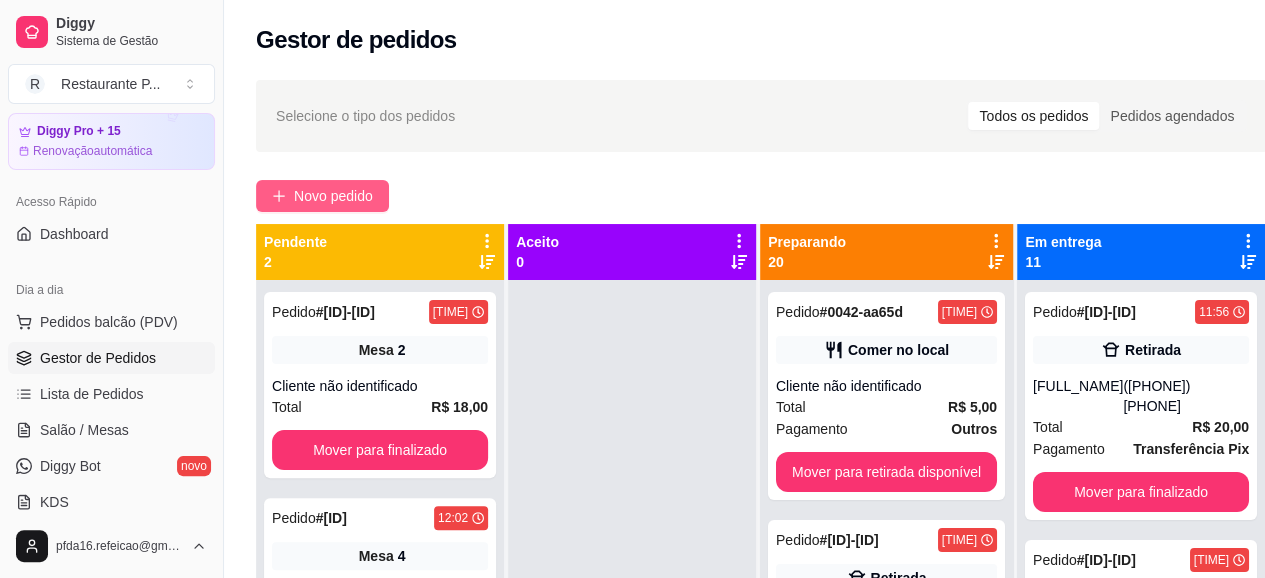 click on "Novo pedido" at bounding box center [333, 196] 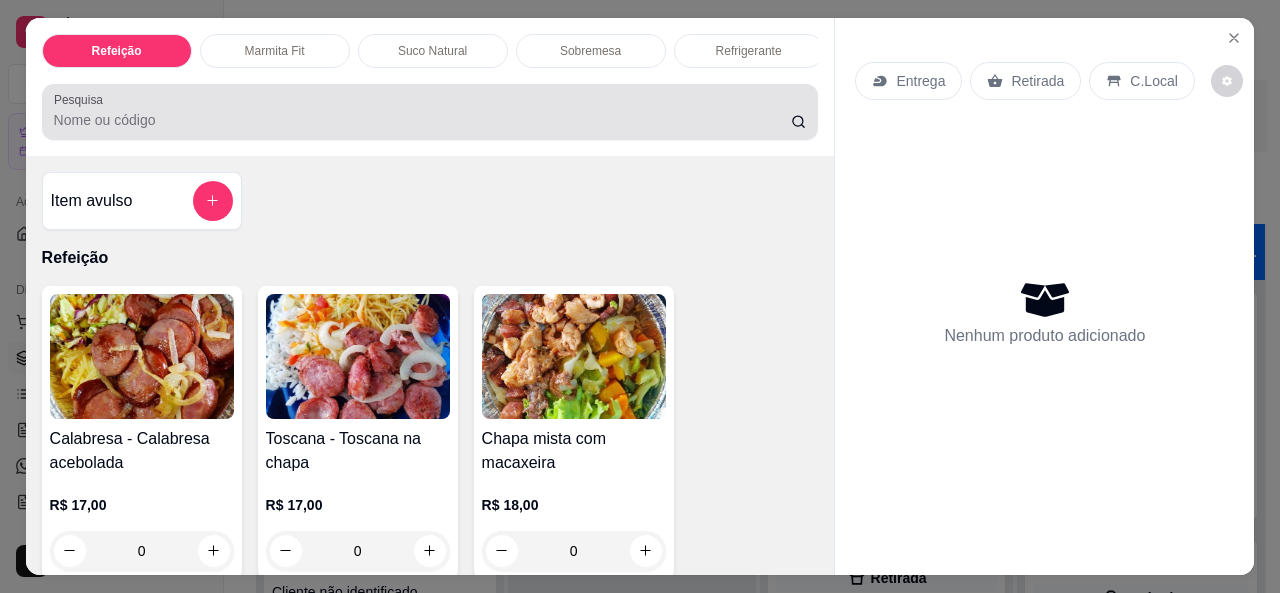 click on "Pesquisa" at bounding box center (422, 120) 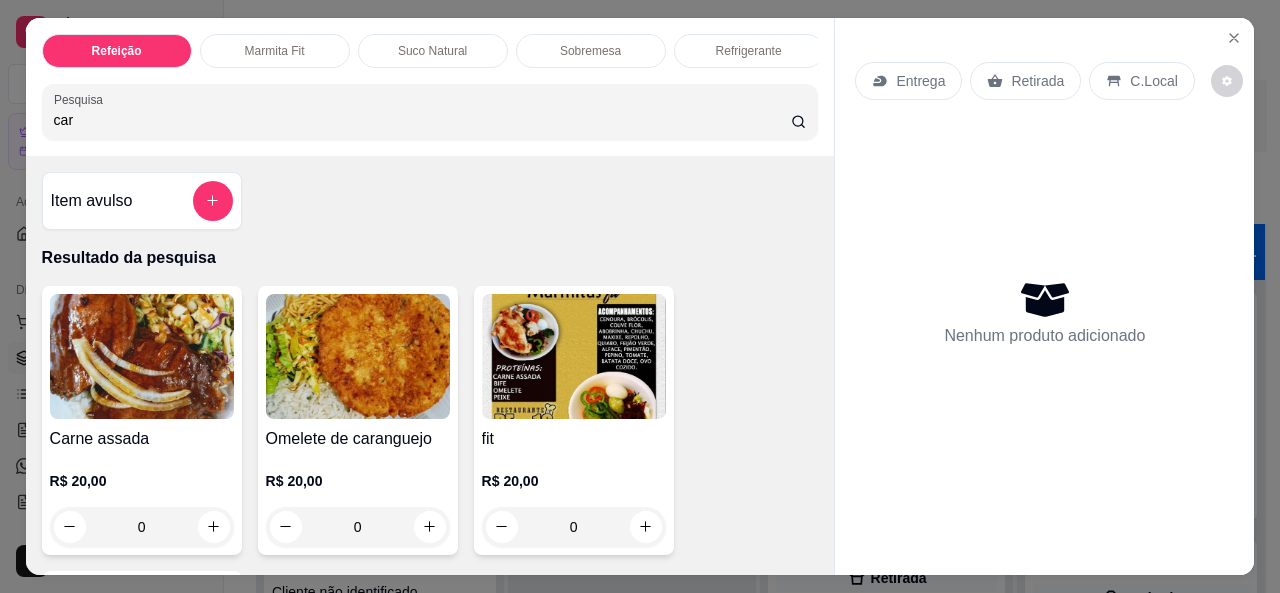 type on "car" 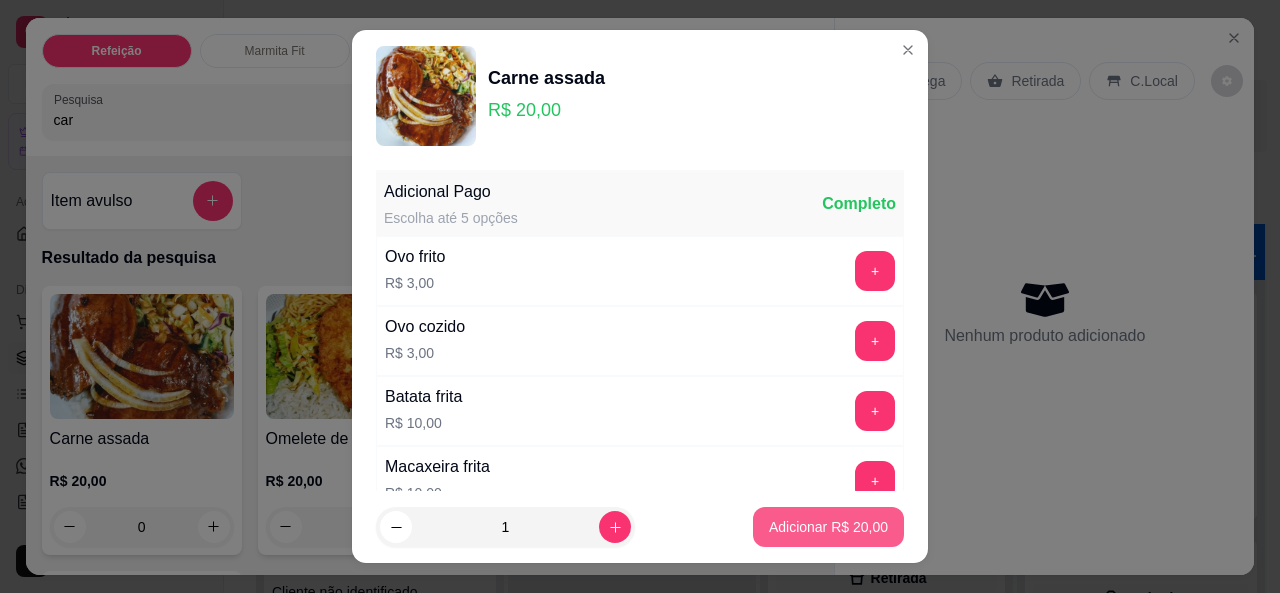 click on "Adicionar   R$ 20,00" at bounding box center (828, 527) 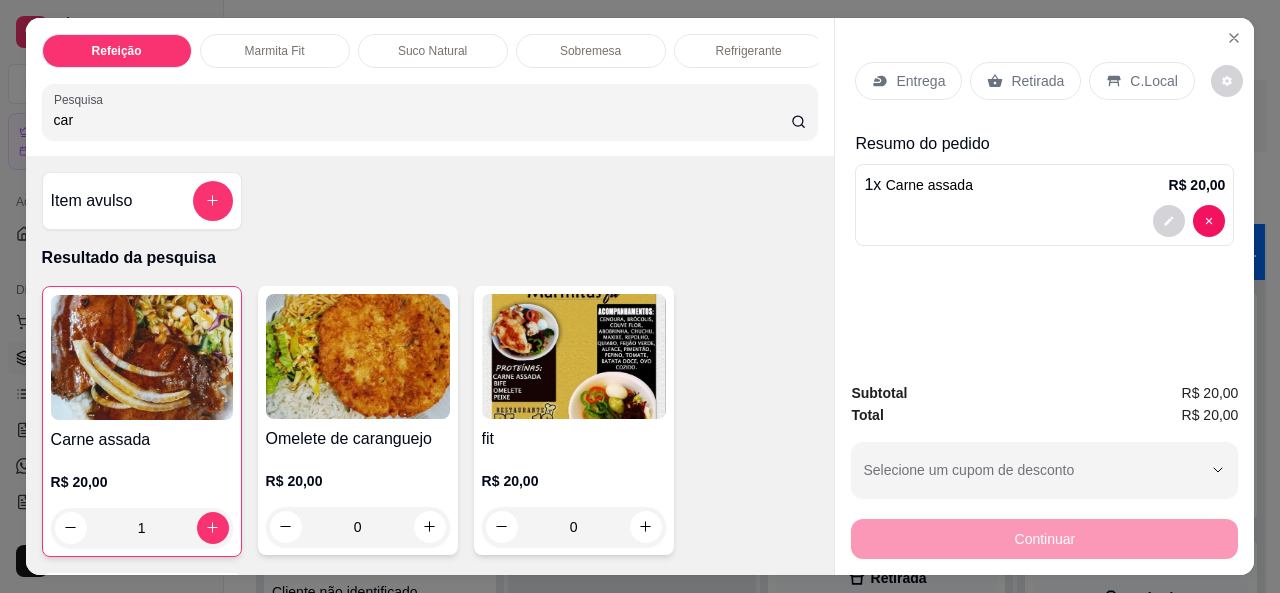 type on "1" 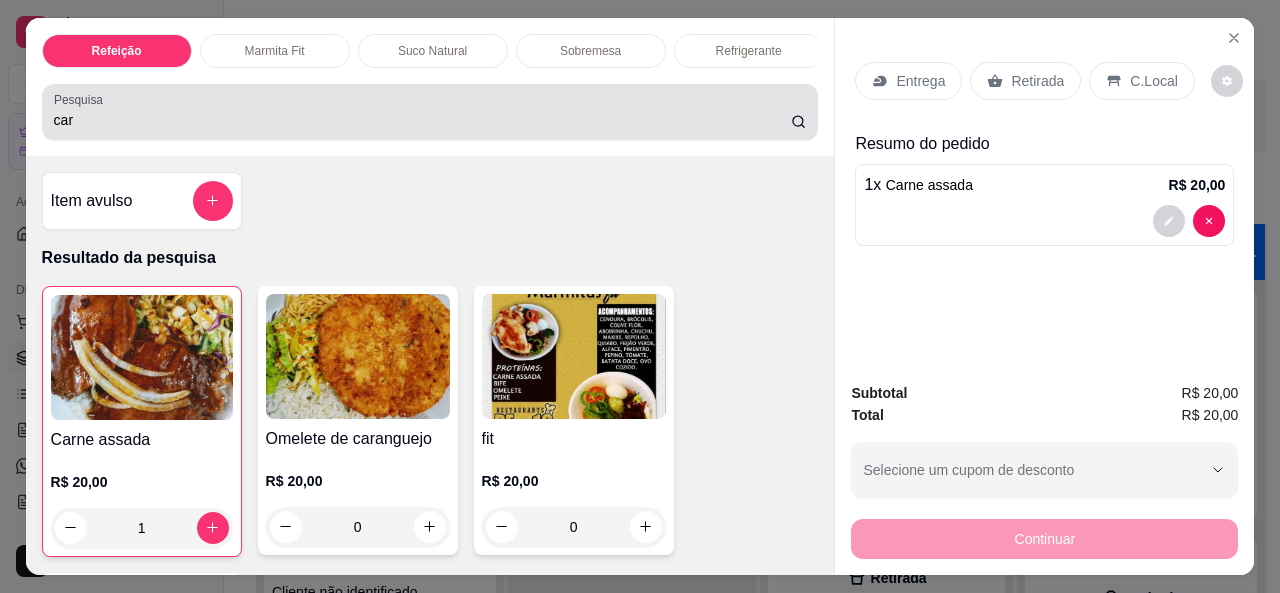 click on "car" at bounding box center [430, 112] 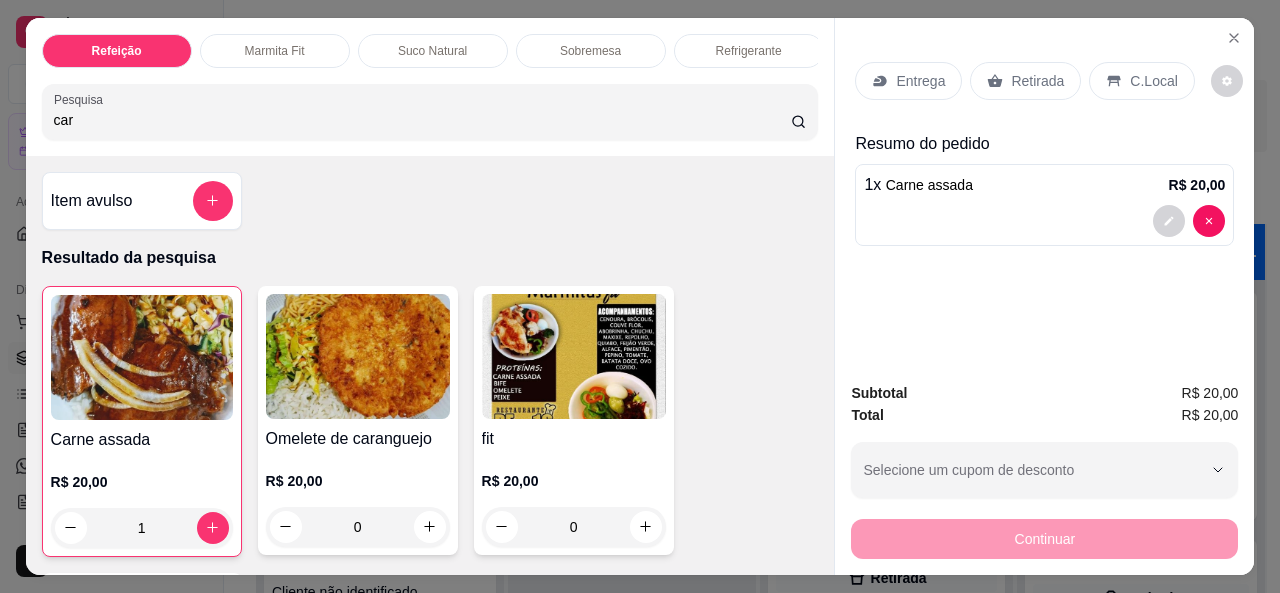 click on "car" at bounding box center [422, 120] 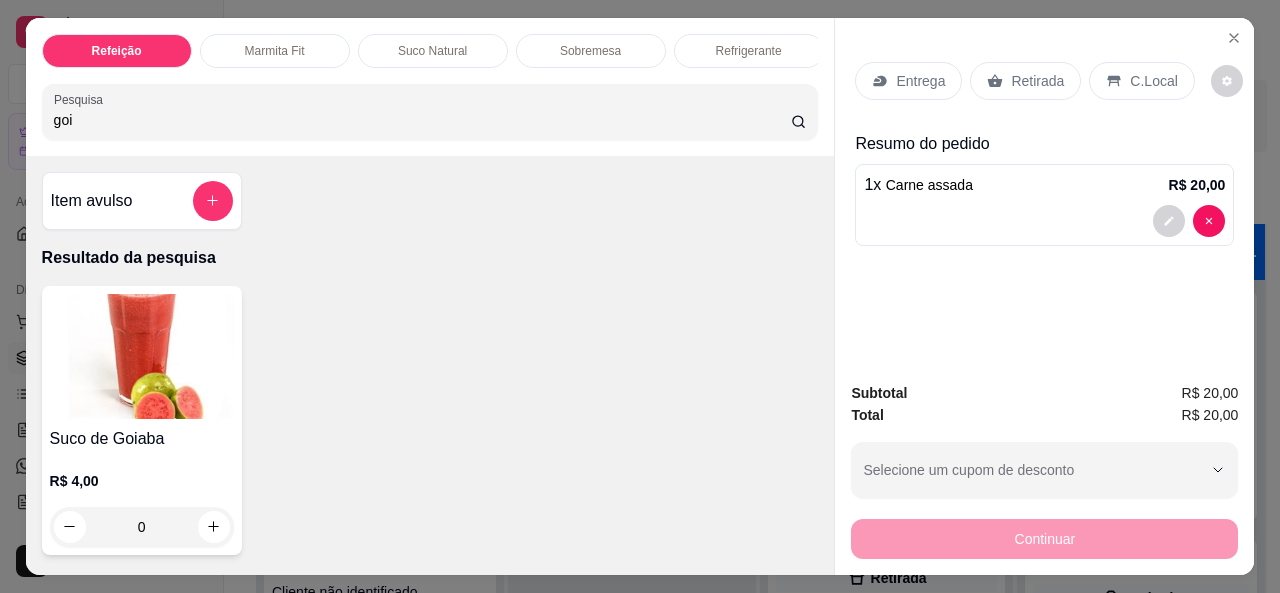 type on "goi" 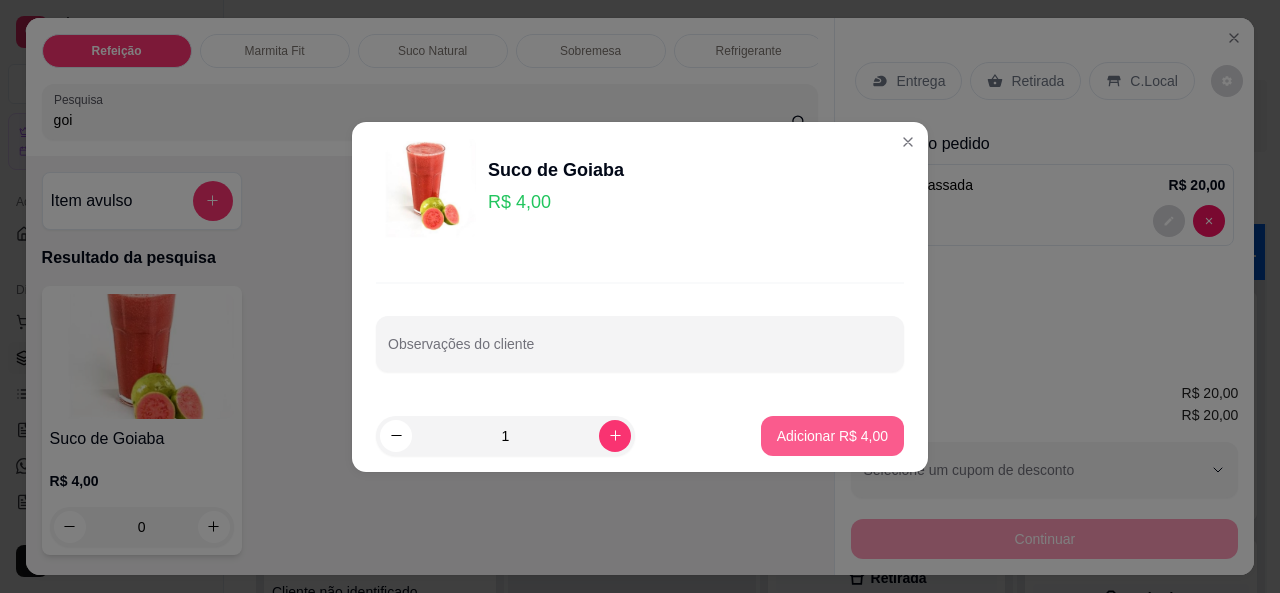 click on "Adicionar   R$ 4,00" at bounding box center [832, 436] 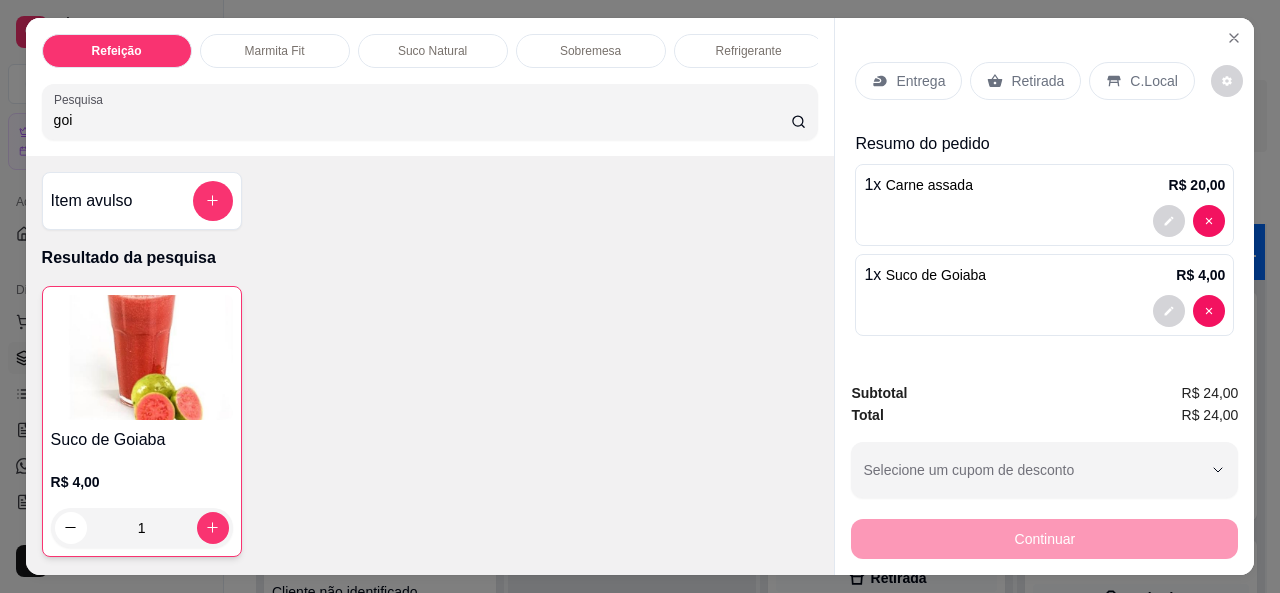 type on "1" 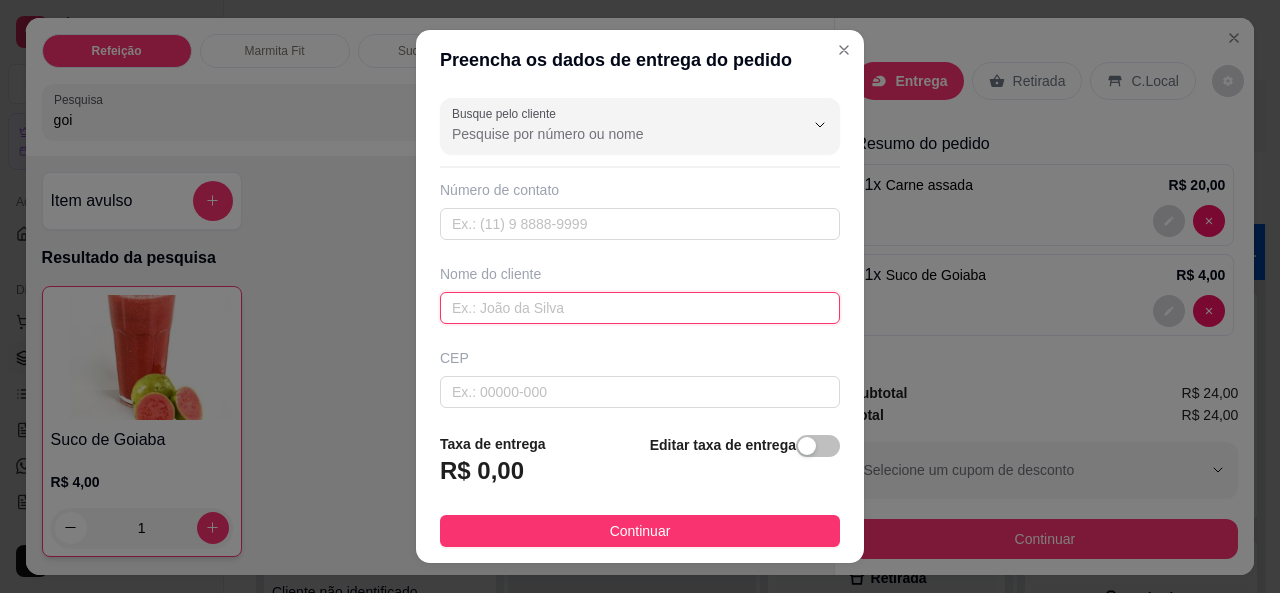 click at bounding box center (640, 308) 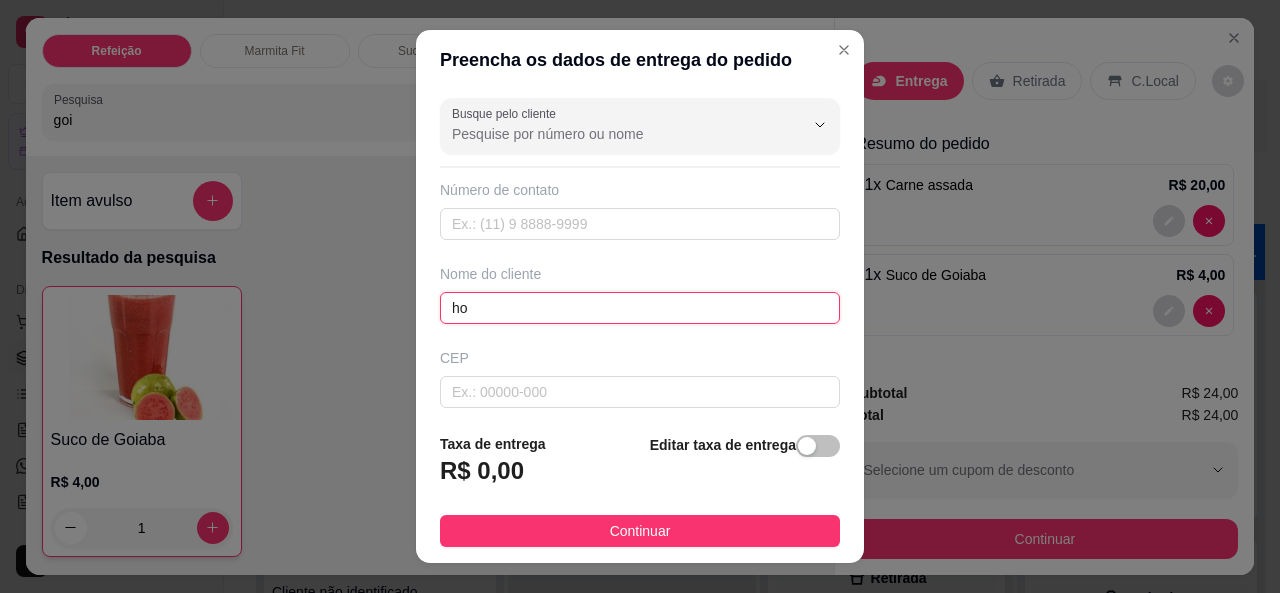 type on "h" 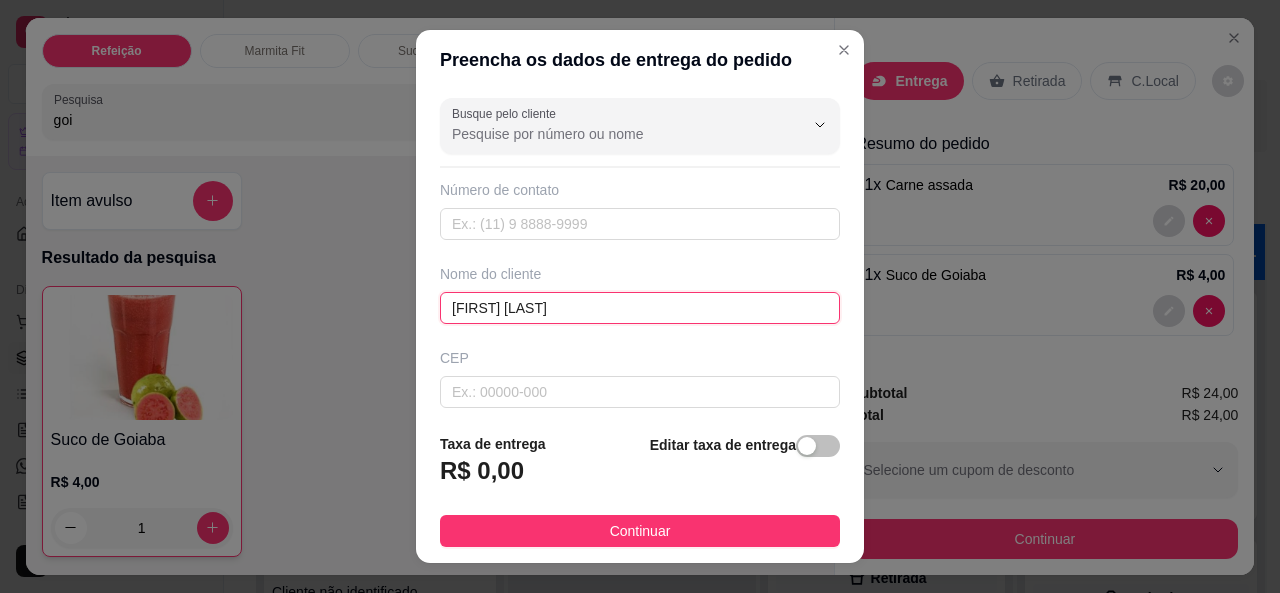 type on "sara raio x" 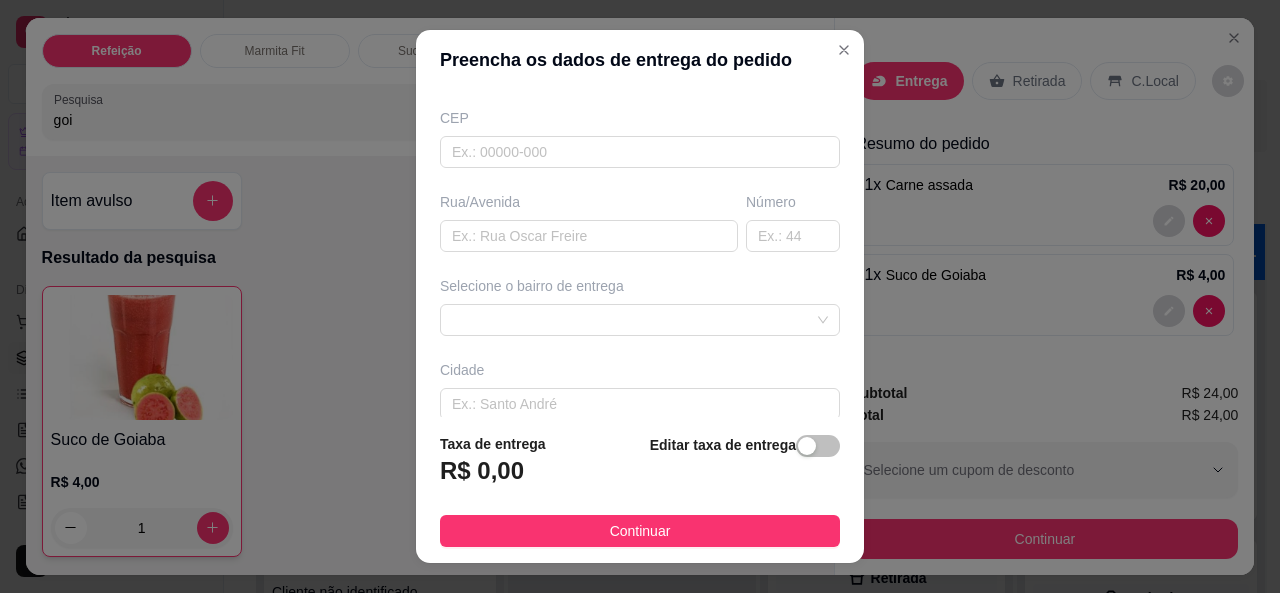 scroll, scrollTop: 280, scrollLeft: 0, axis: vertical 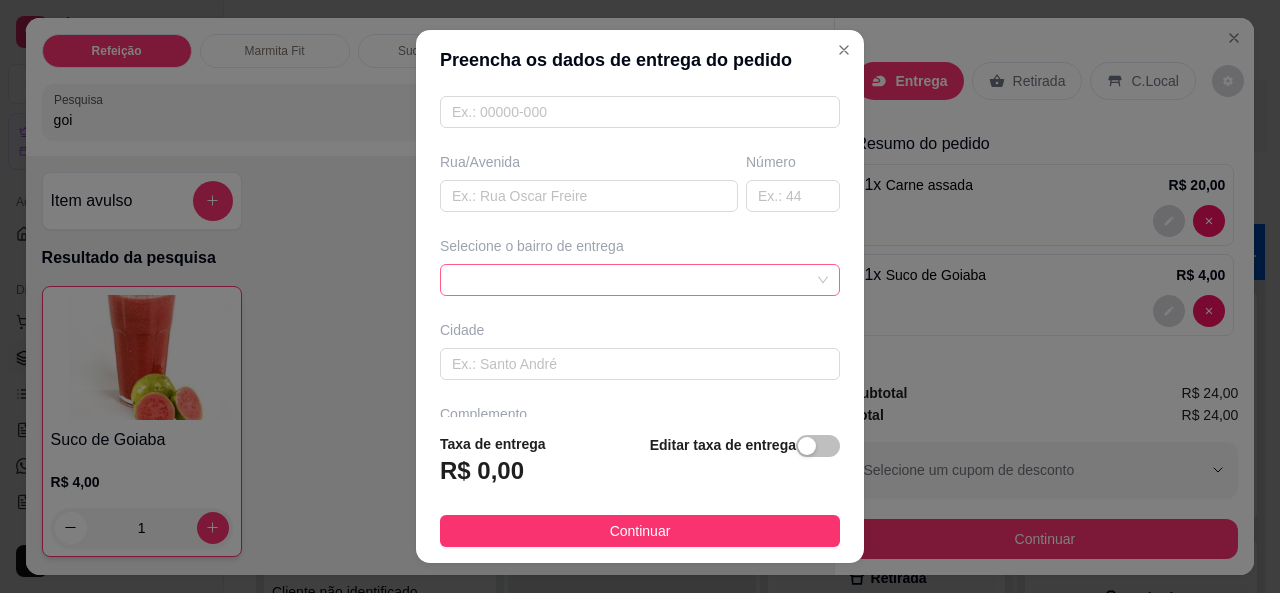 click at bounding box center [640, 280] 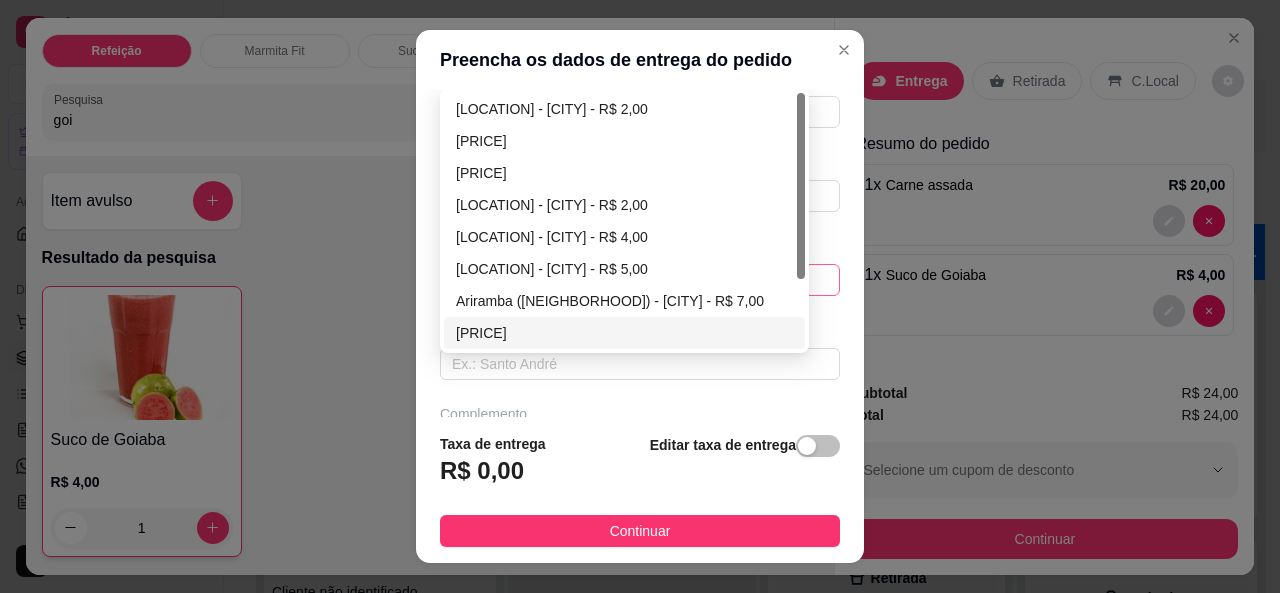 click on "Vila (Mosqueiro) - Belém -  R$ 2,00" at bounding box center (624, 333) 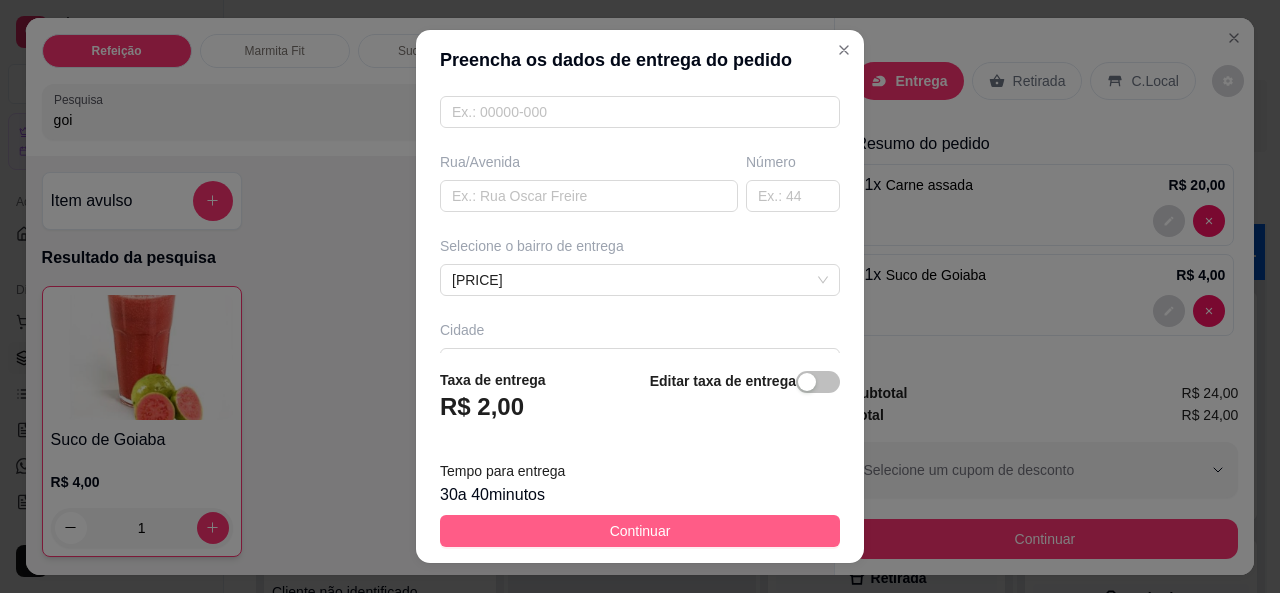 click on "Continuar" at bounding box center [640, 531] 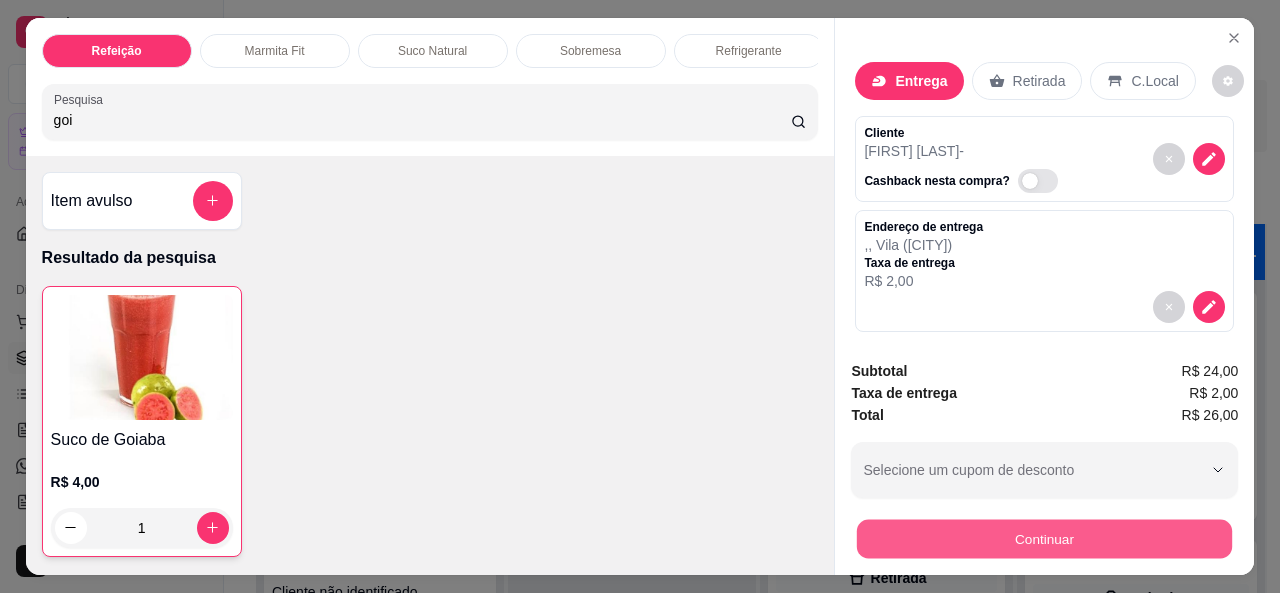 click on "Continuar" at bounding box center [1044, 539] 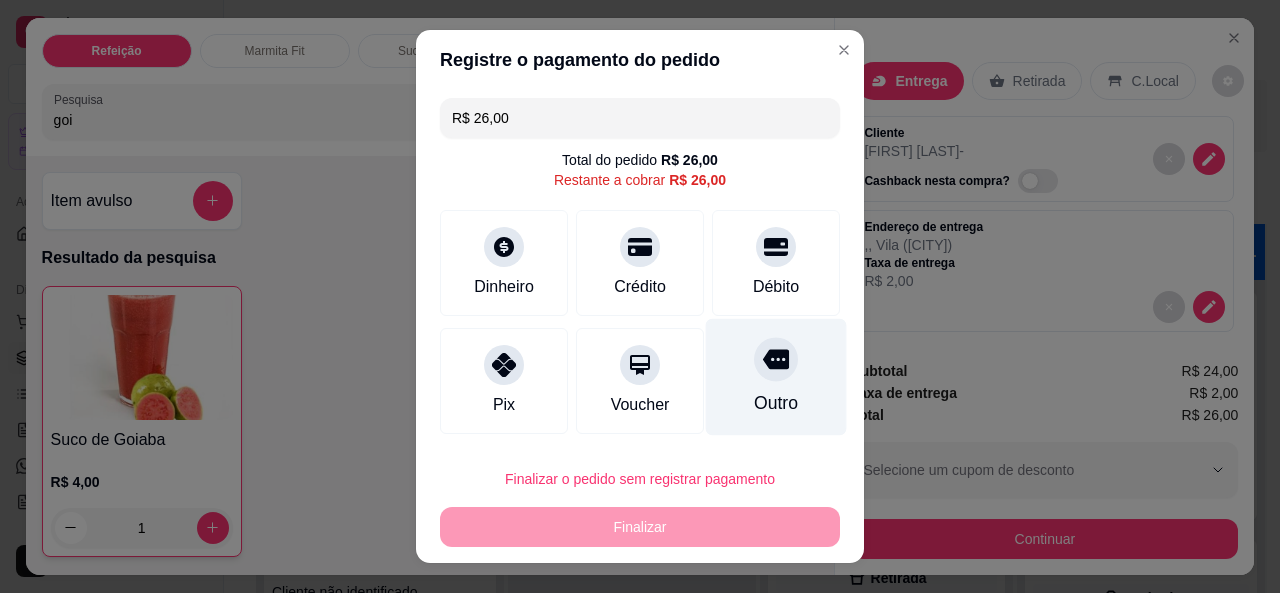 click at bounding box center [776, 359] 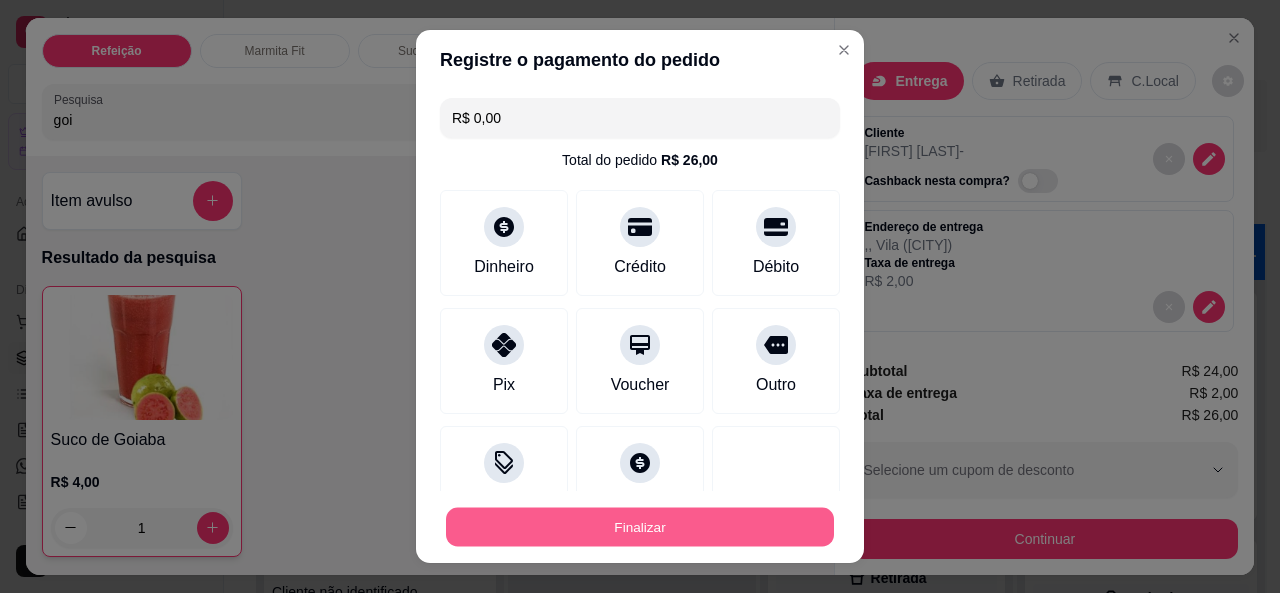 click on "Finalizar" at bounding box center [640, 527] 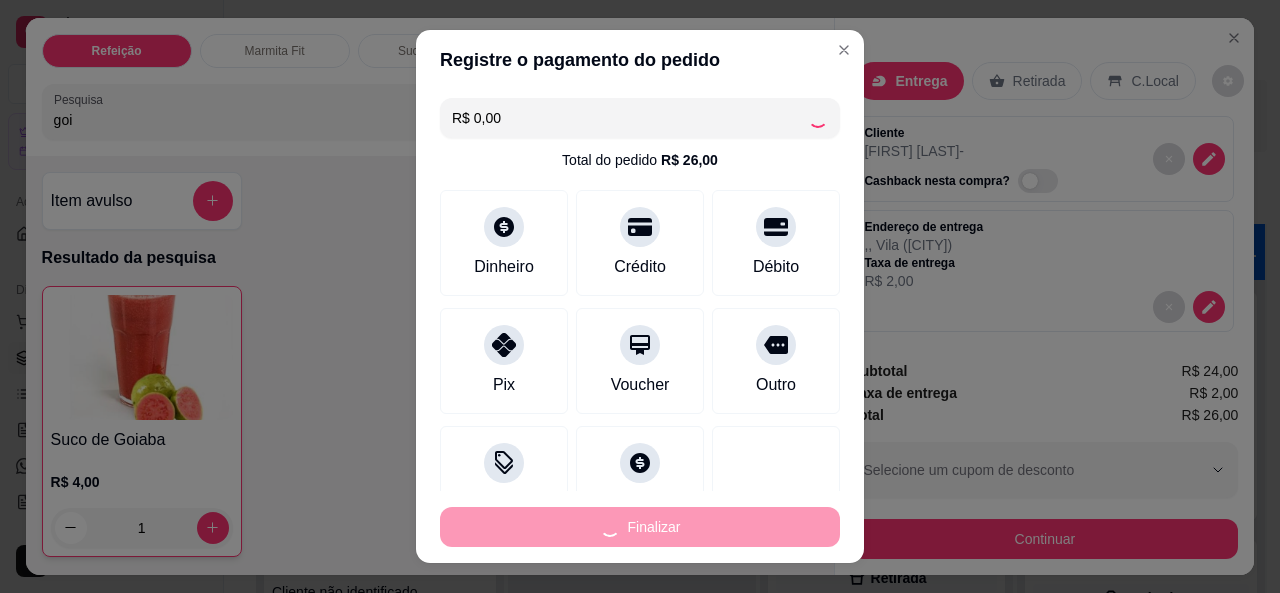 type on "0" 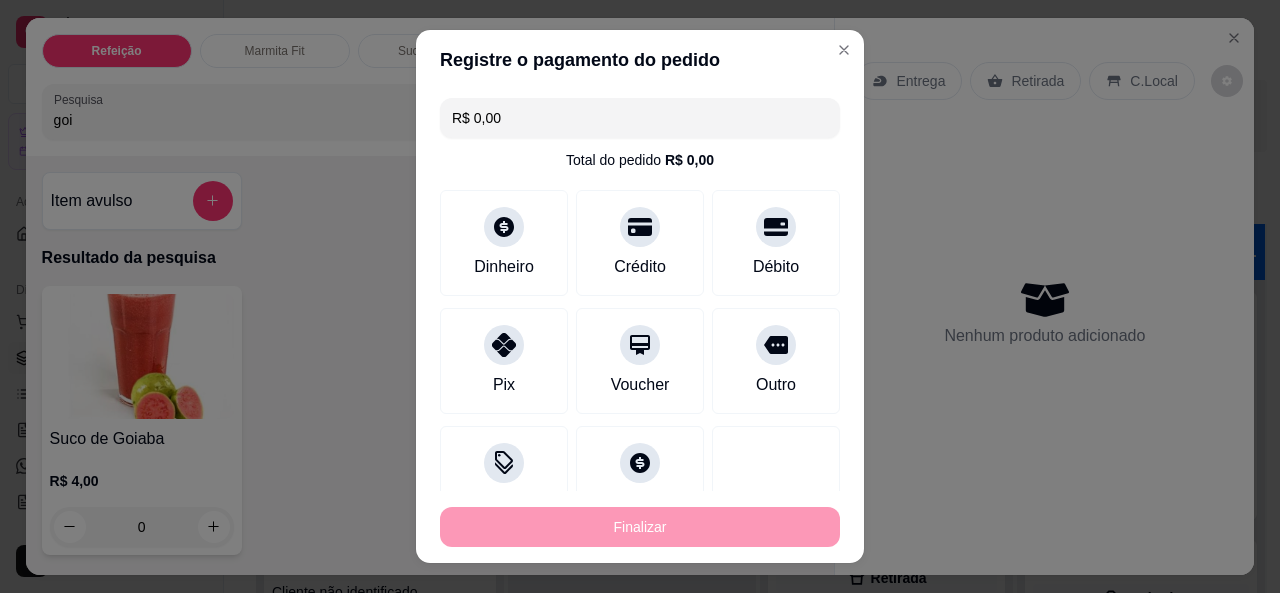 type on "-R$ 26,00" 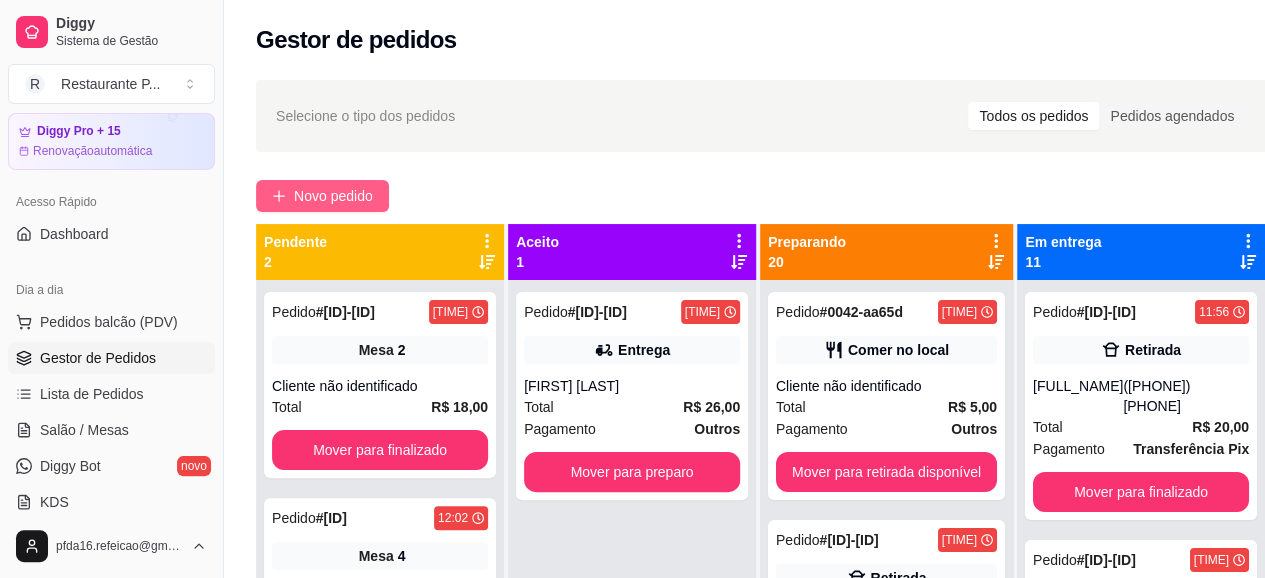 click on "Novo pedido" at bounding box center (322, 196) 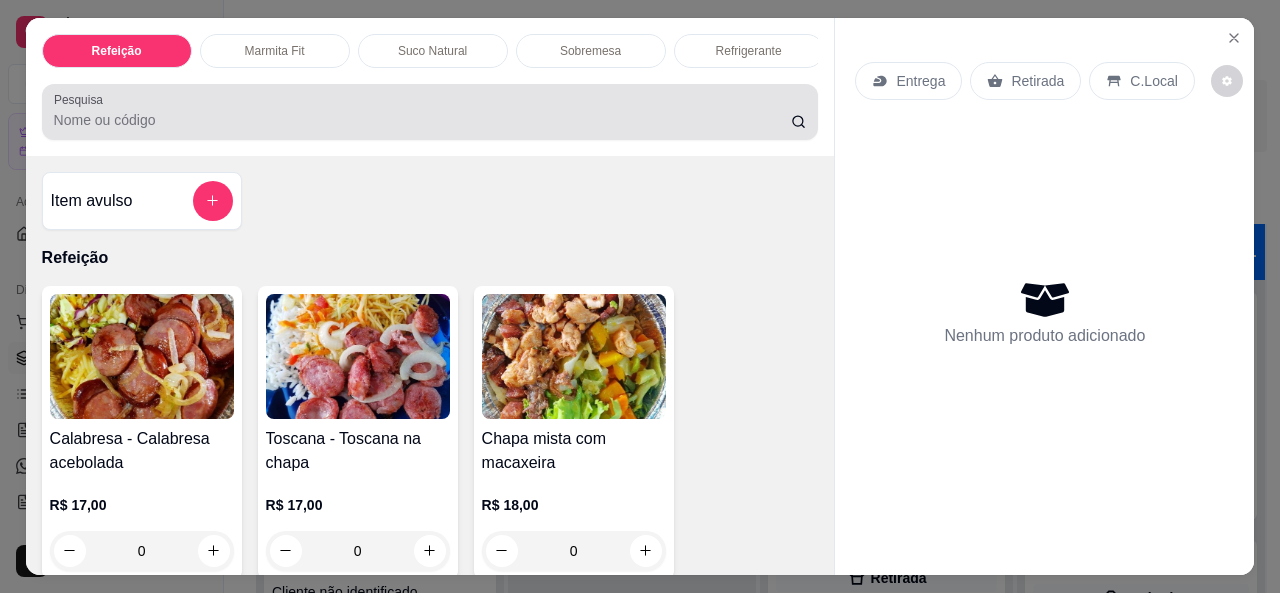 click at bounding box center [430, 112] 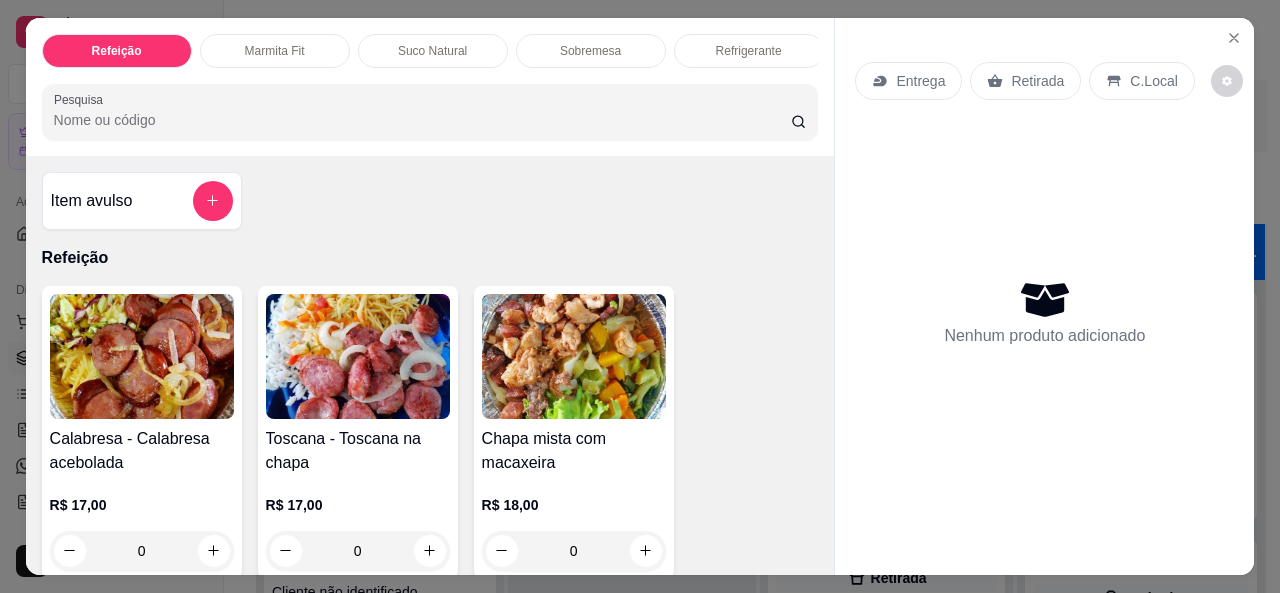 click on "Pesquisa" at bounding box center [422, 120] 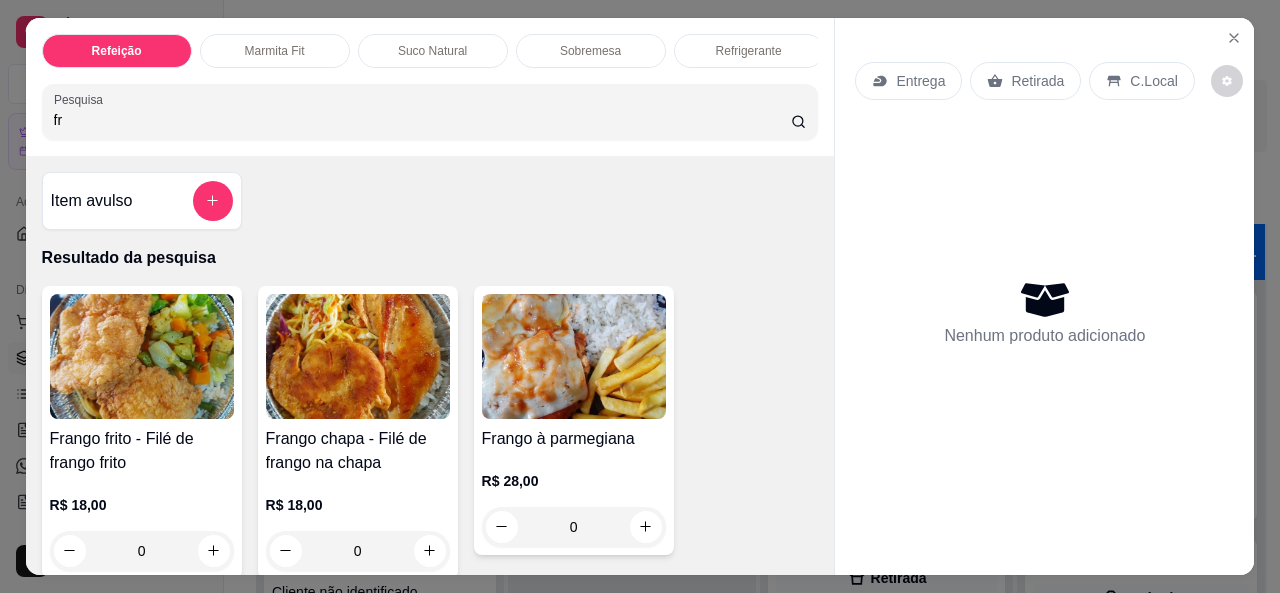 type on "fr" 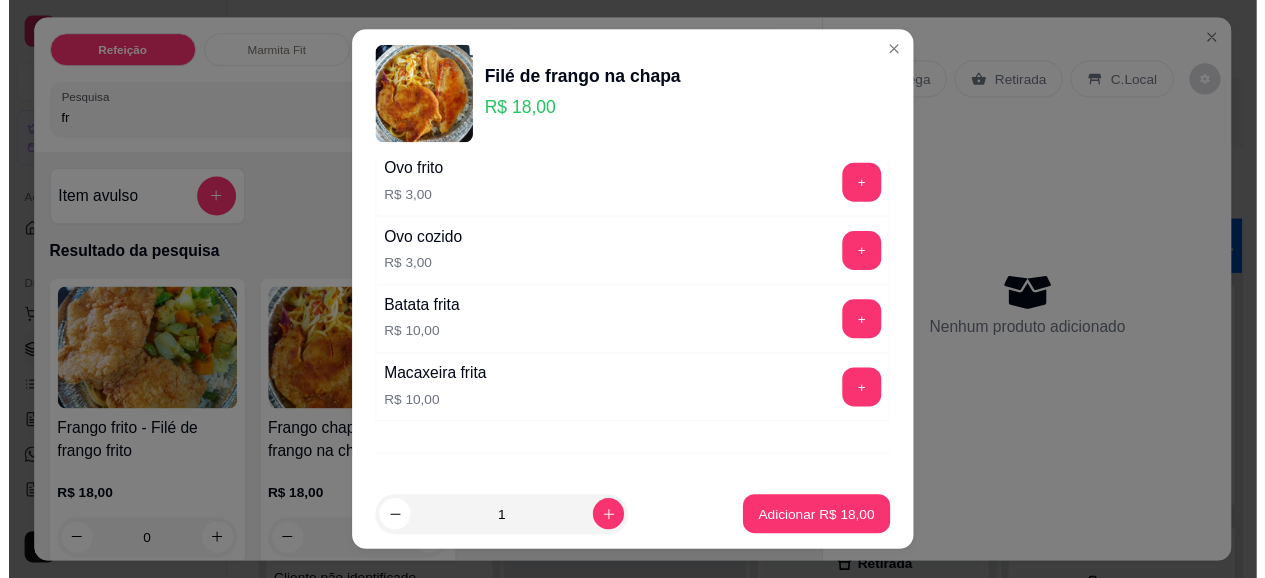 scroll, scrollTop: 91, scrollLeft: 0, axis: vertical 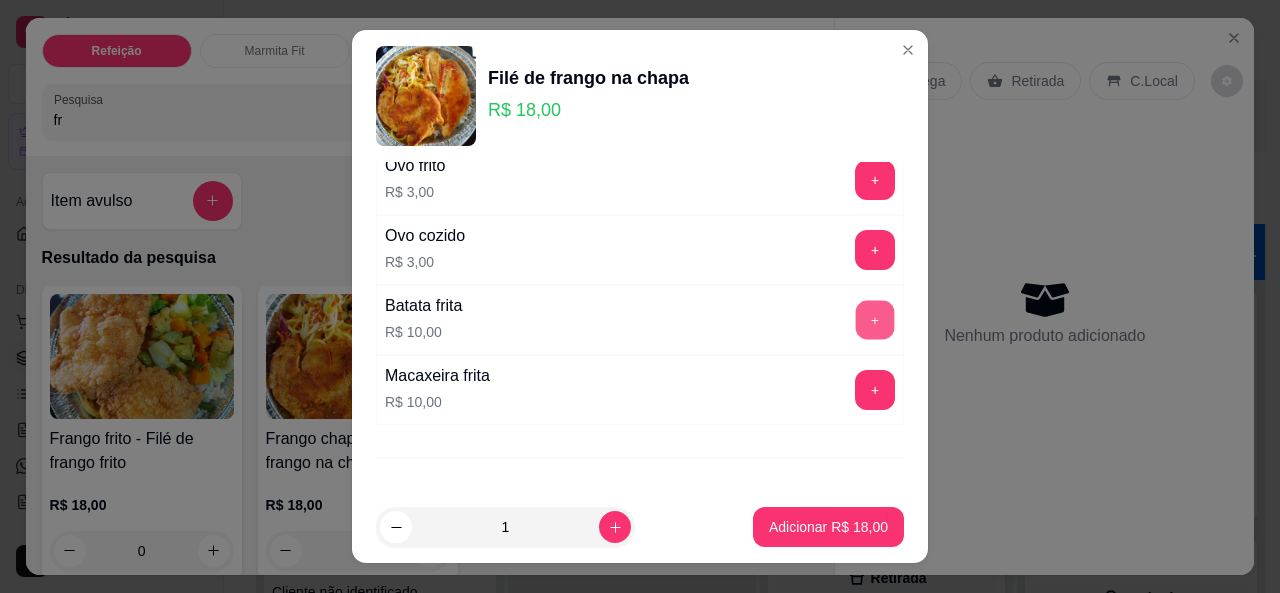 click on "+" at bounding box center [875, 319] 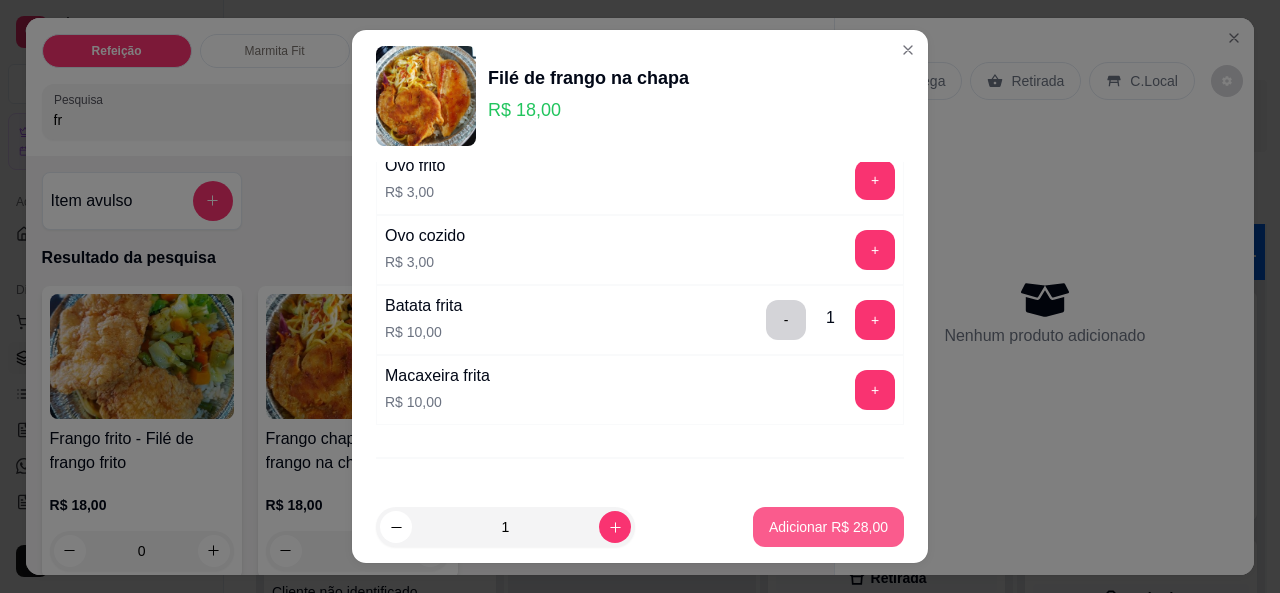click on "Adicionar   R$ 28,00" at bounding box center [828, 527] 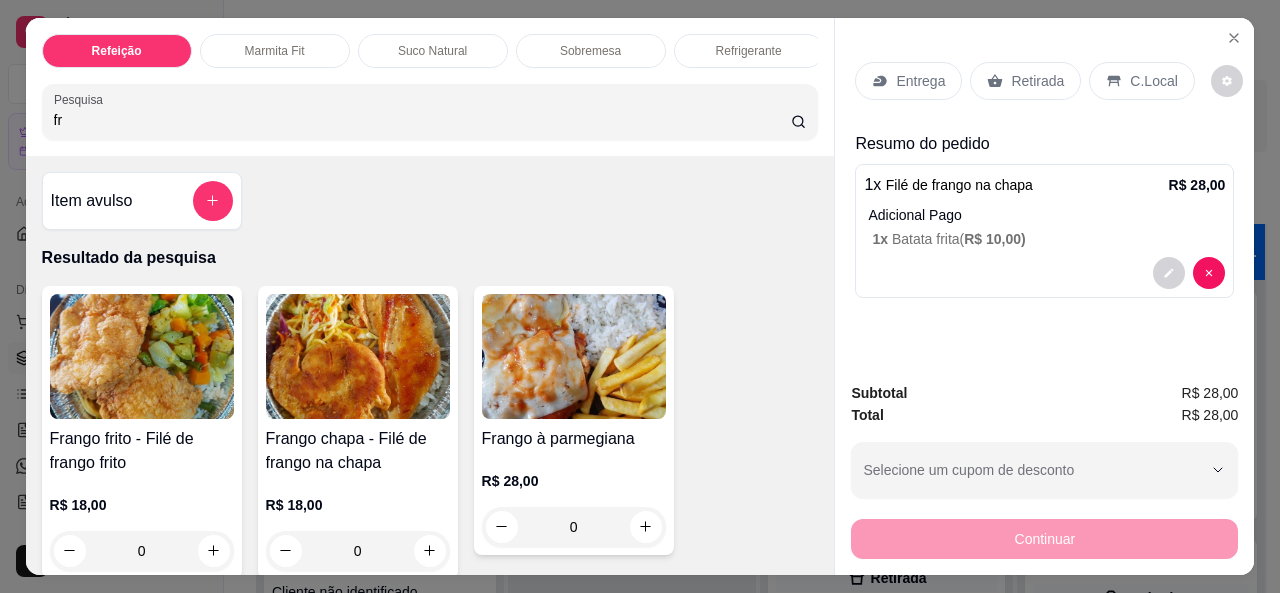click on "Entrega" at bounding box center [920, 81] 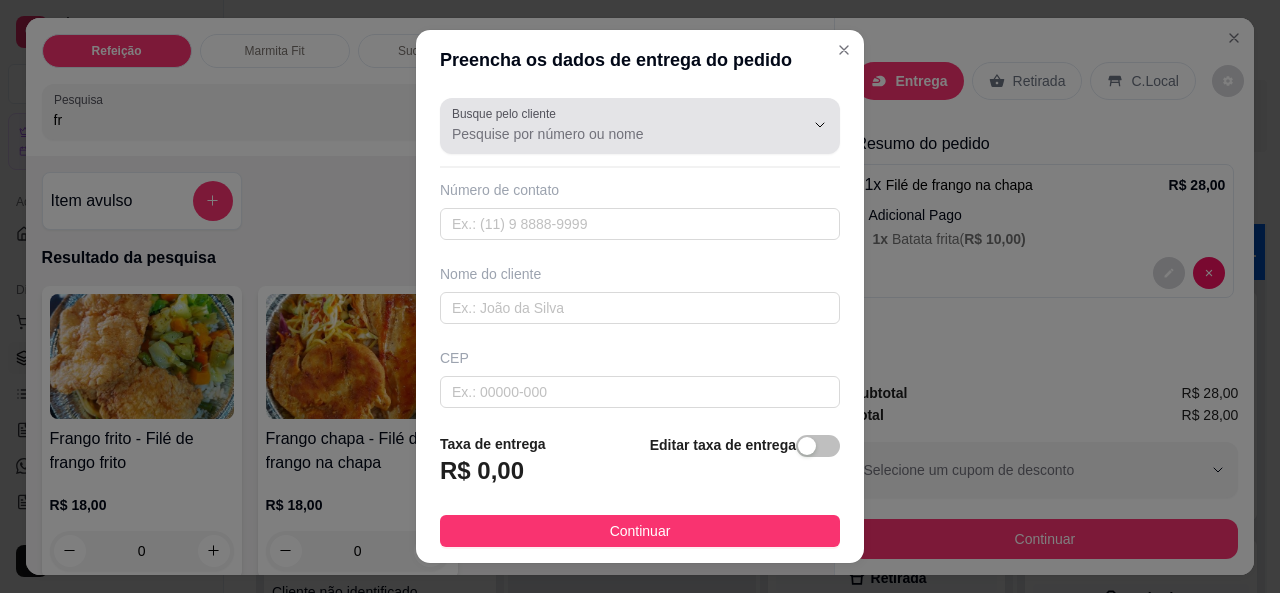 click on "Busque pelo cliente" at bounding box center (612, 134) 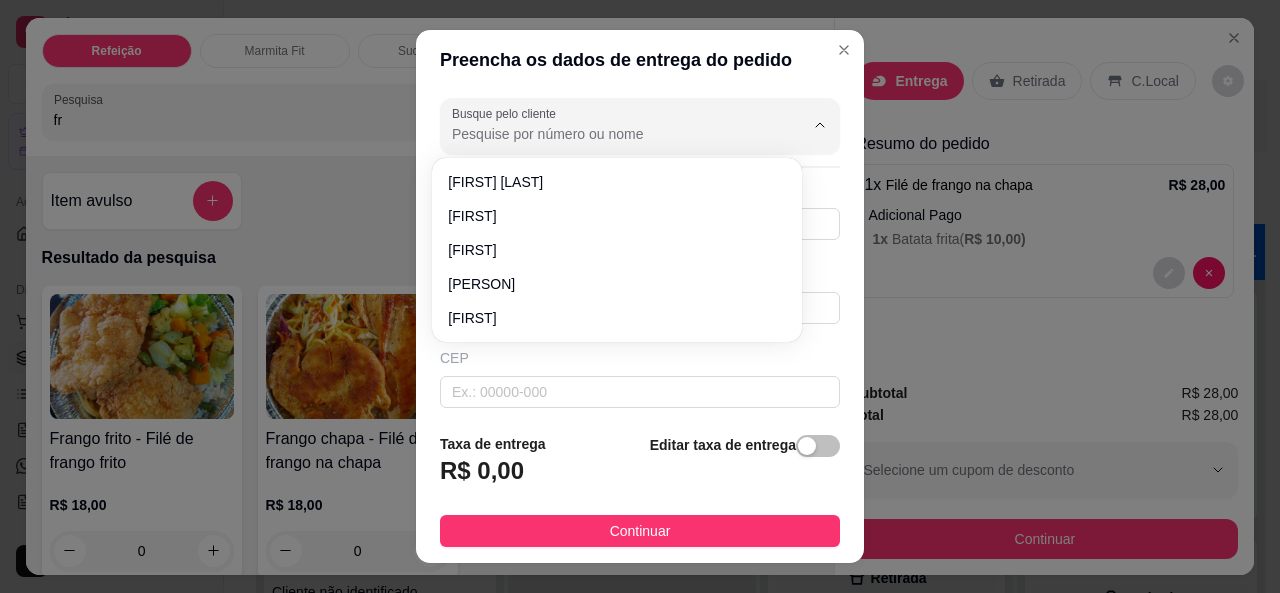 click on "Busque pelo cliente" at bounding box center [612, 134] 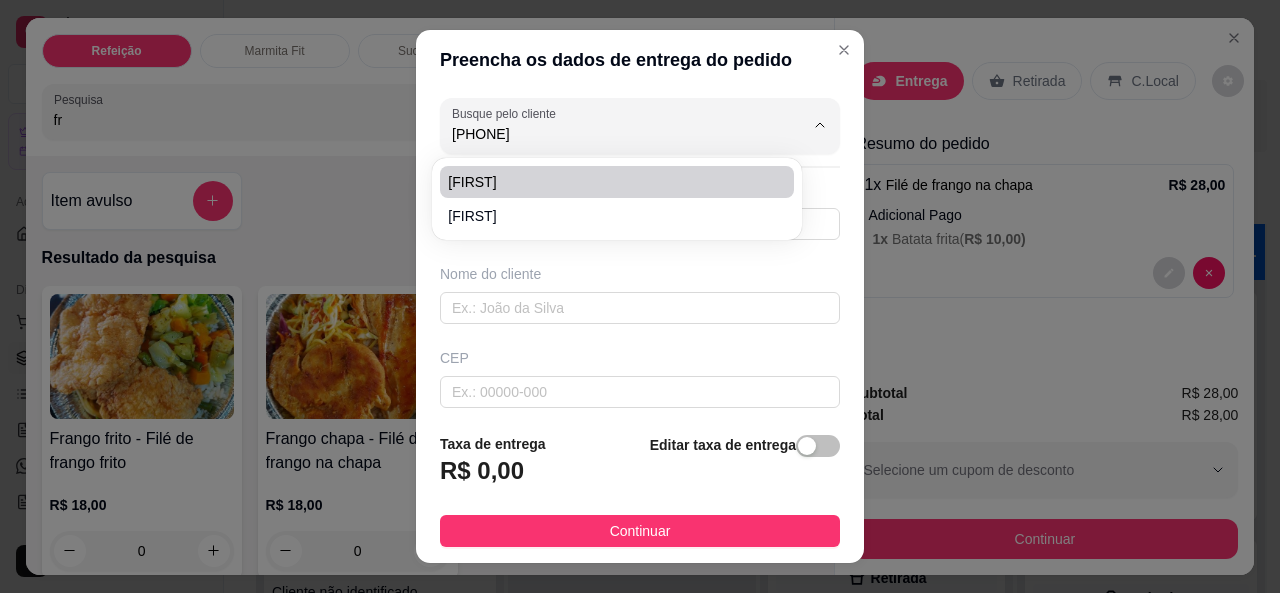 click on "Ruth" at bounding box center [606, 182] 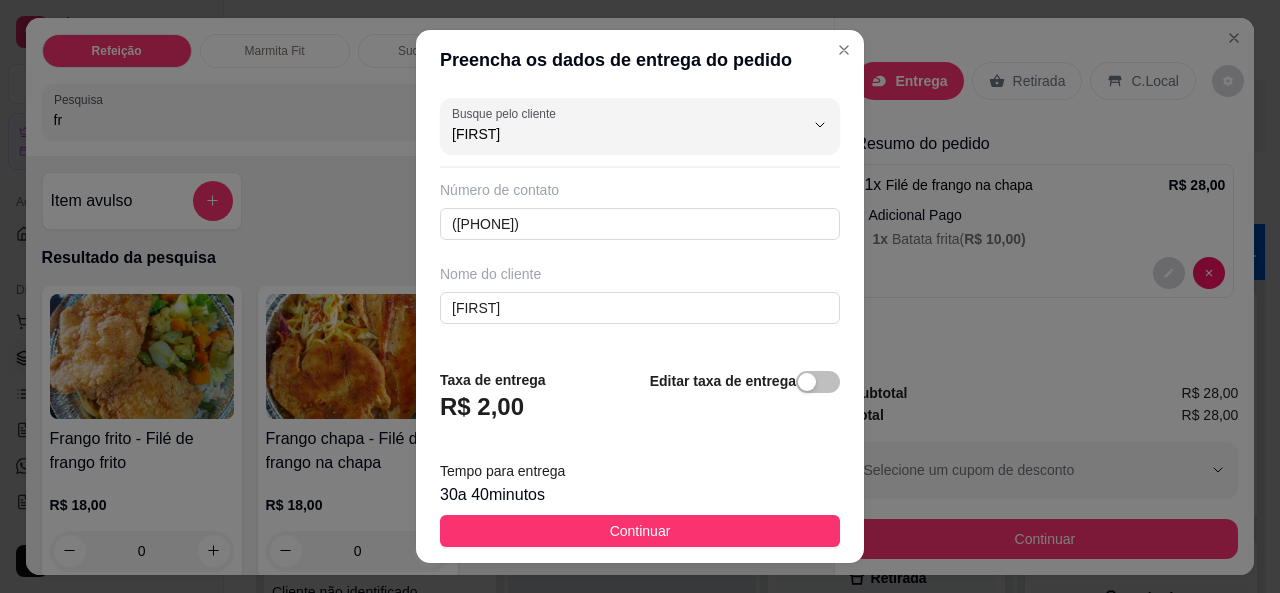type on "Ruth" 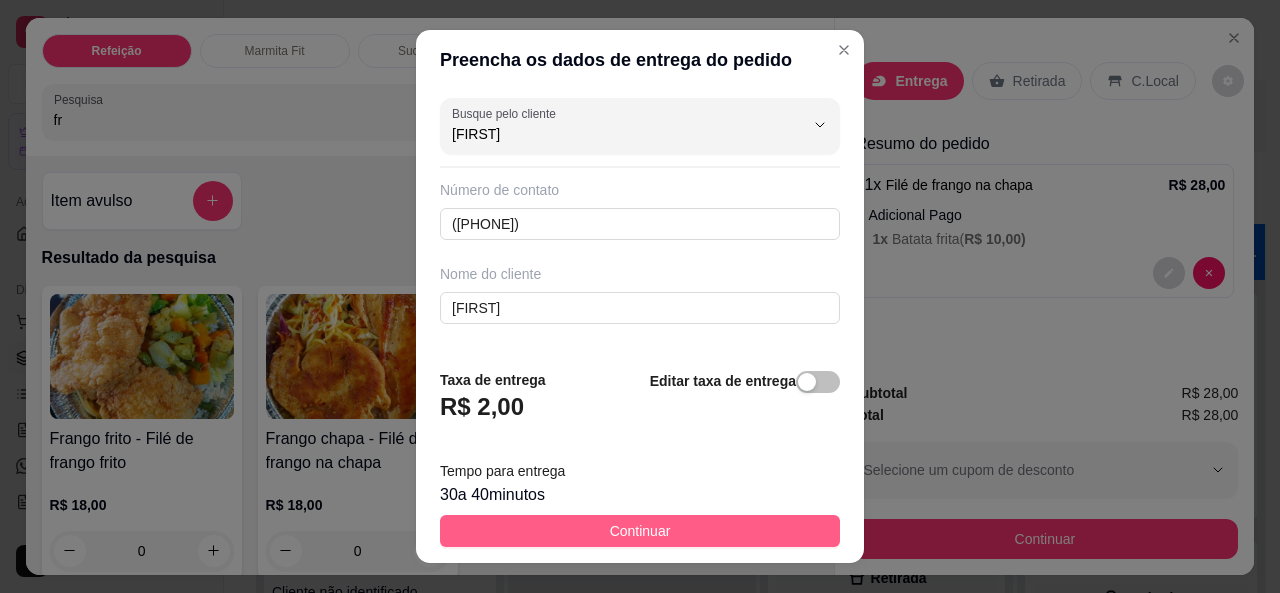 click on "Continuar" at bounding box center (640, 531) 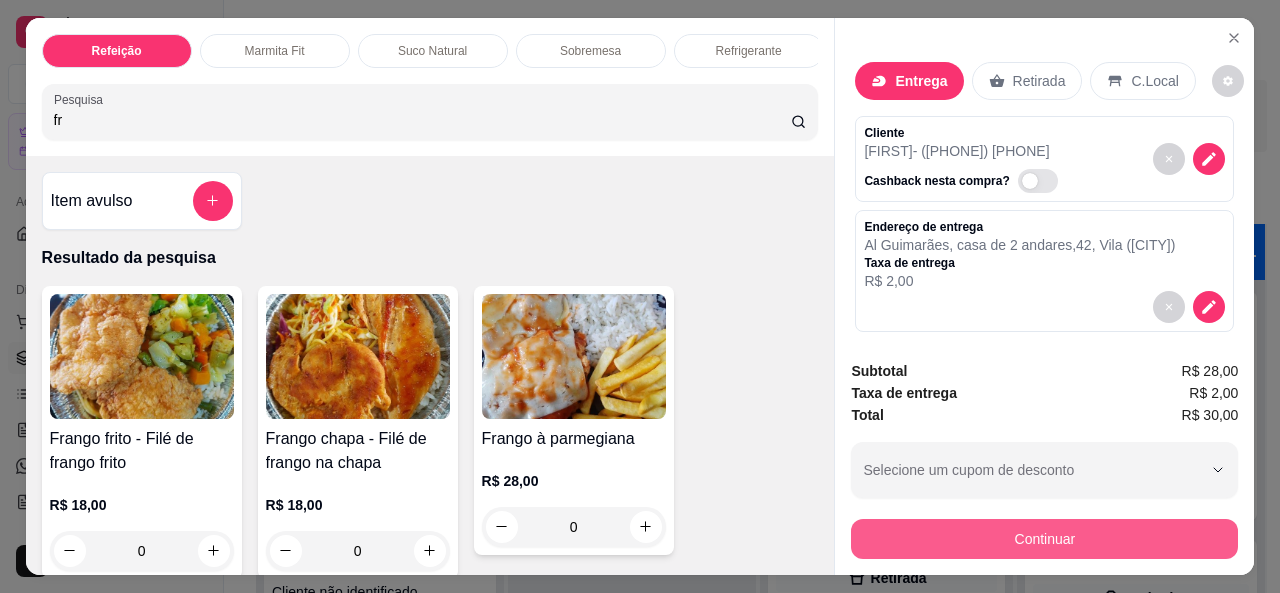 click on "Continuar" at bounding box center [1044, 539] 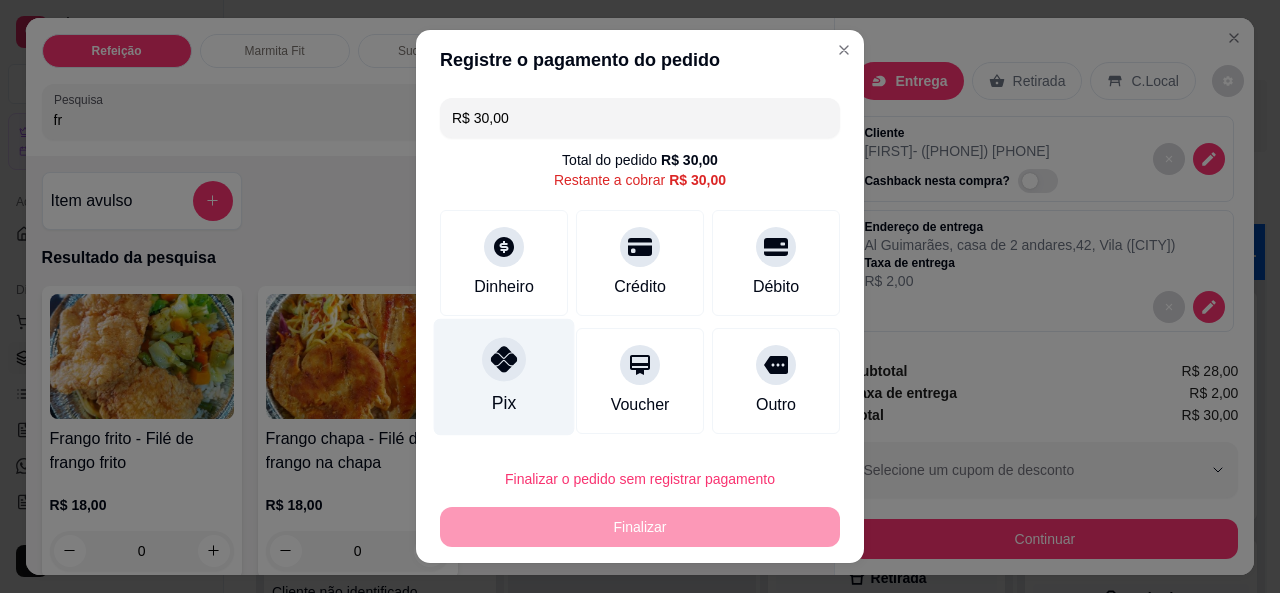 click on "Pix" at bounding box center [504, 376] 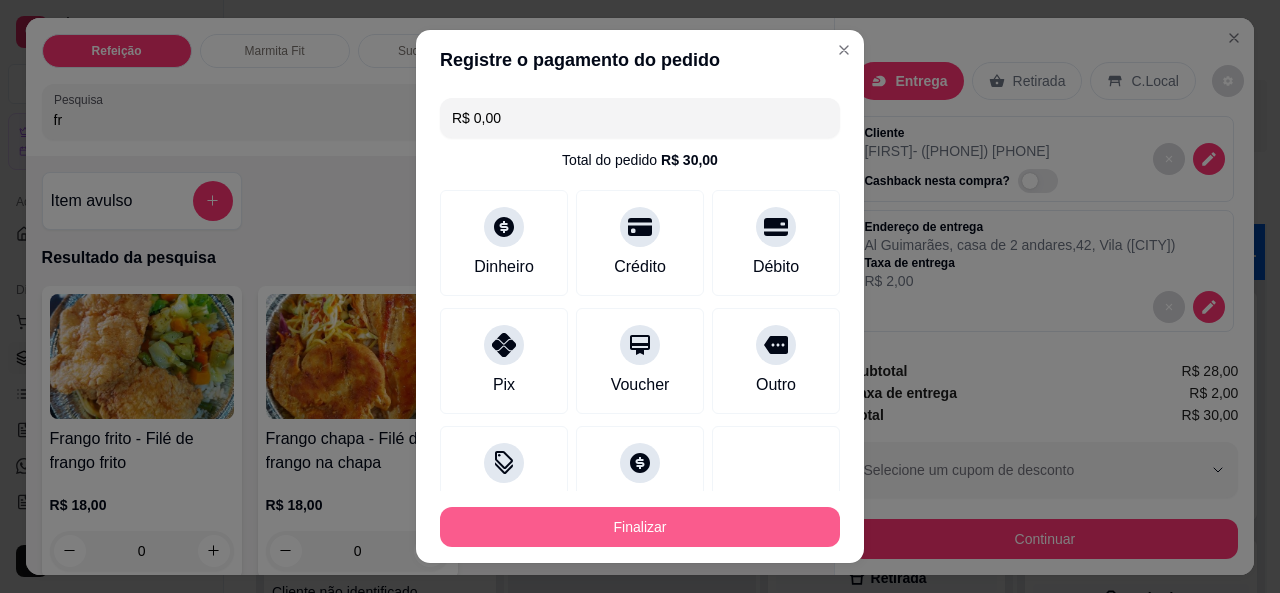 click on "Finalizar" at bounding box center [640, 527] 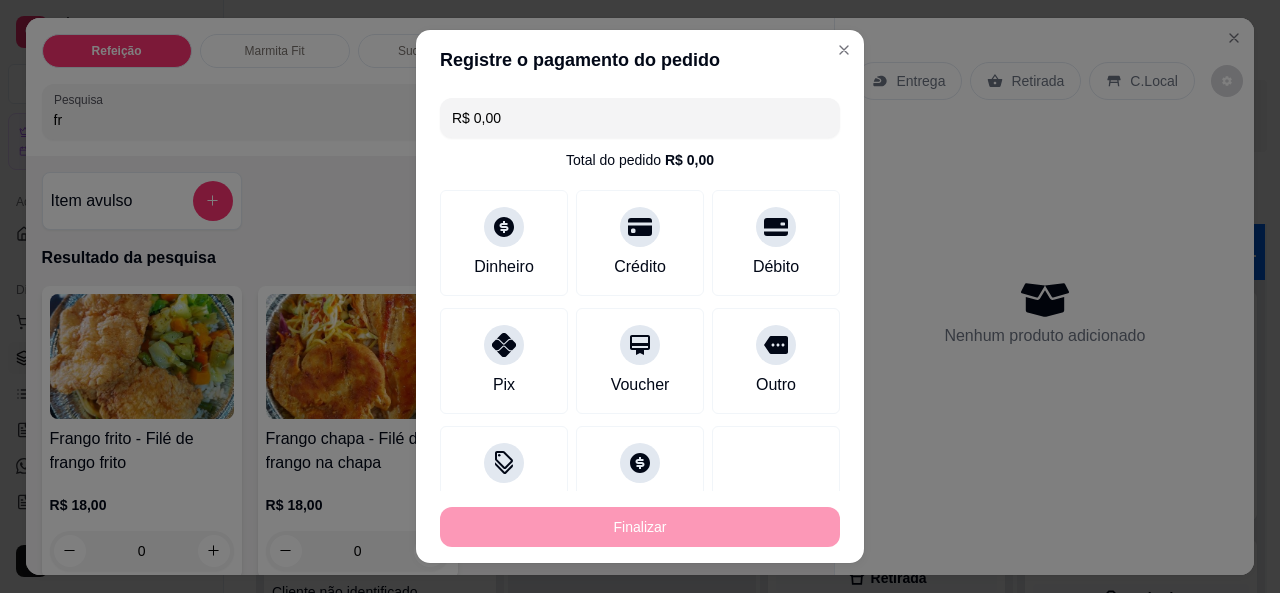 type on "-R$ 30,00" 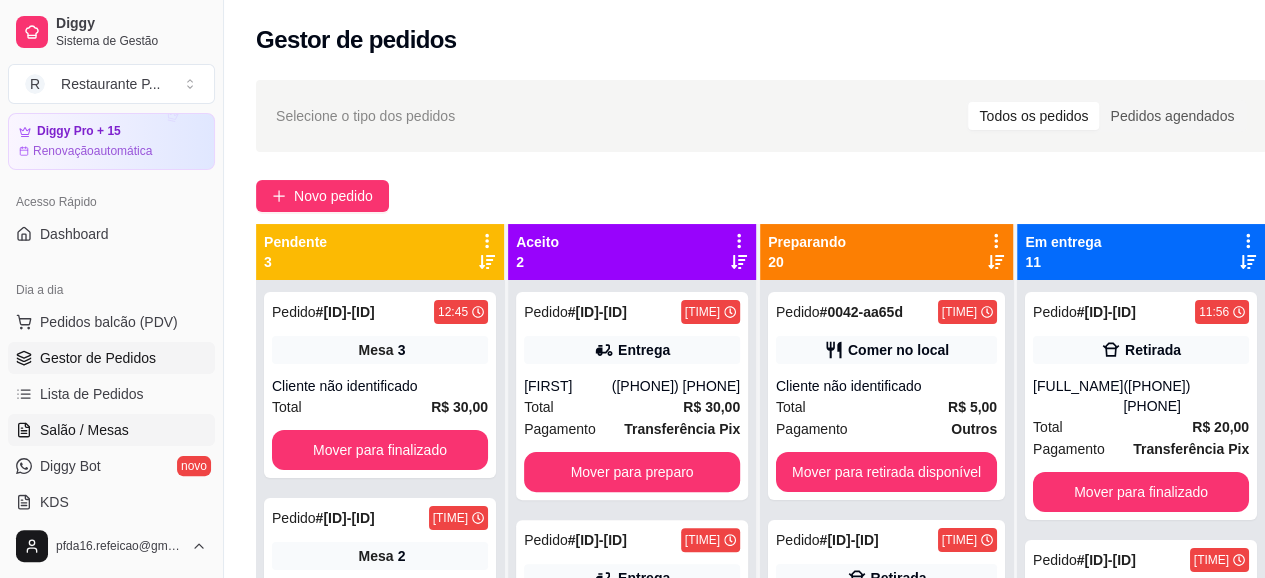click on "Salão / Mesas" at bounding box center (84, 430) 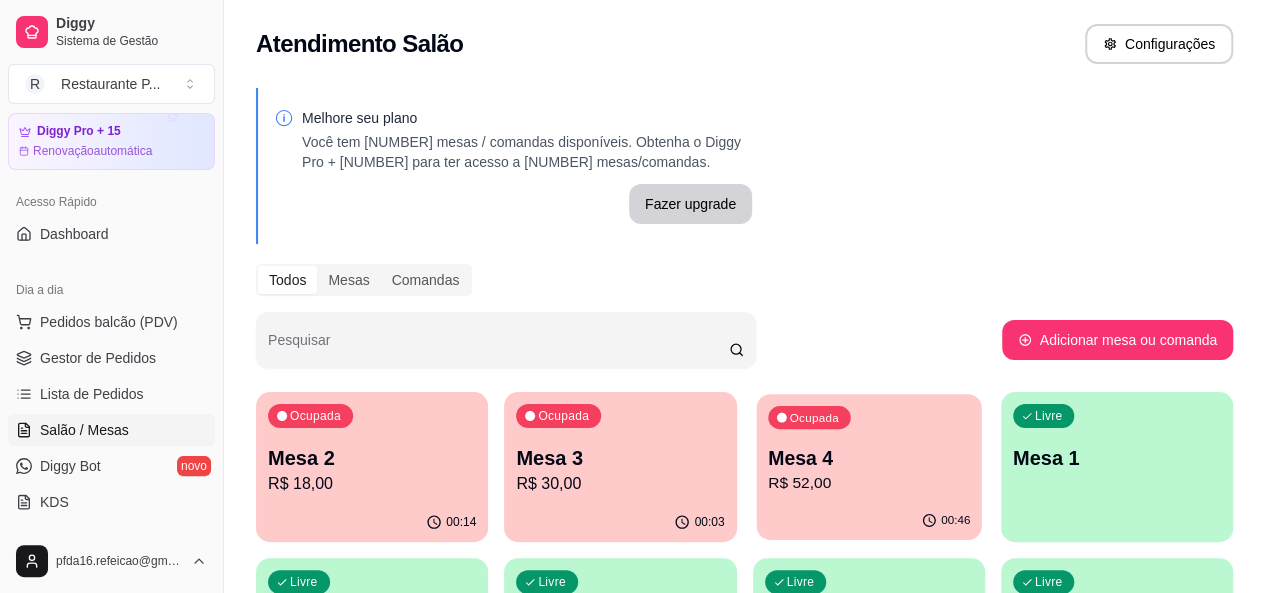 click on "Mesa 4" at bounding box center [869, 458] 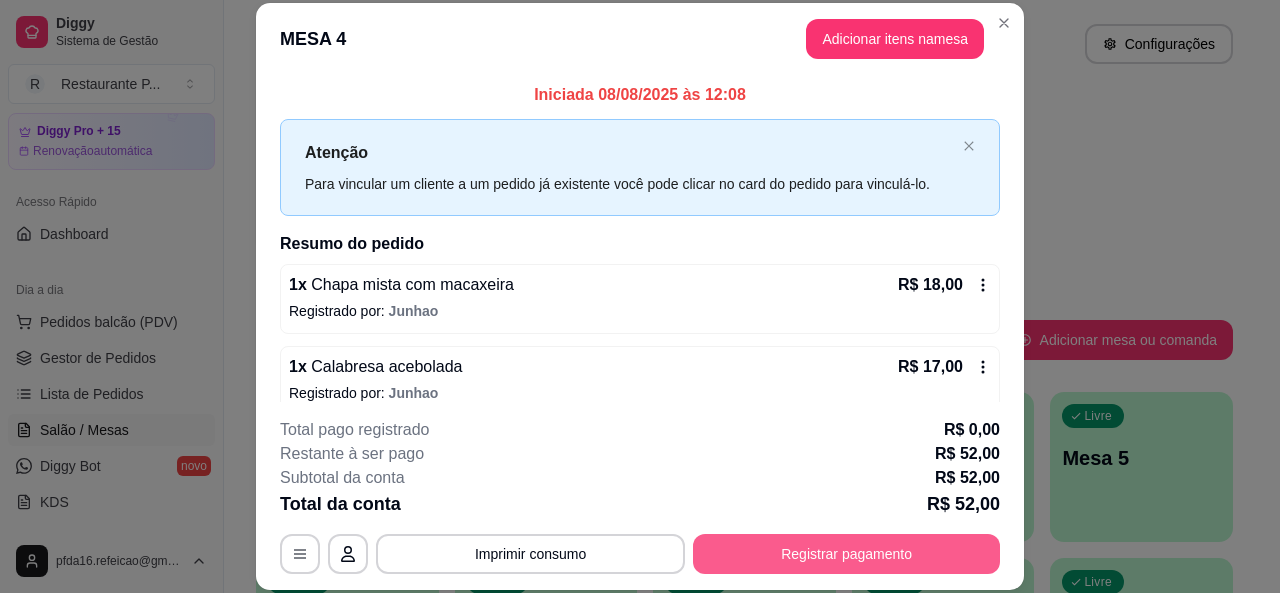 click on "Registrar pagamento" at bounding box center (846, 554) 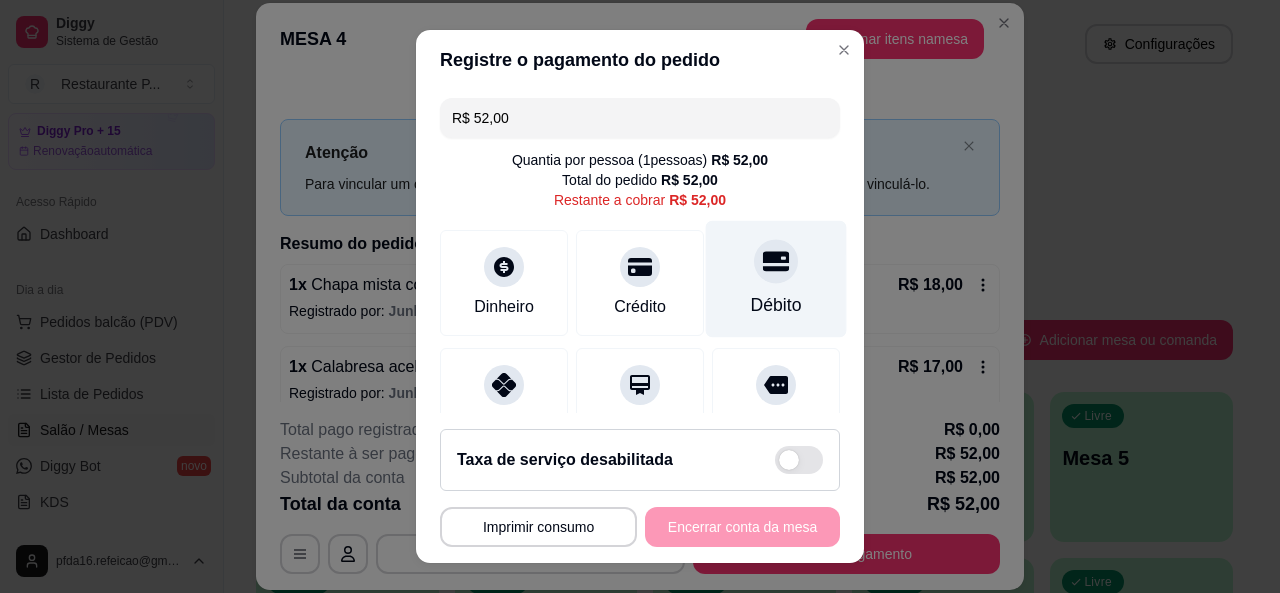 click on "Débito" at bounding box center (776, 305) 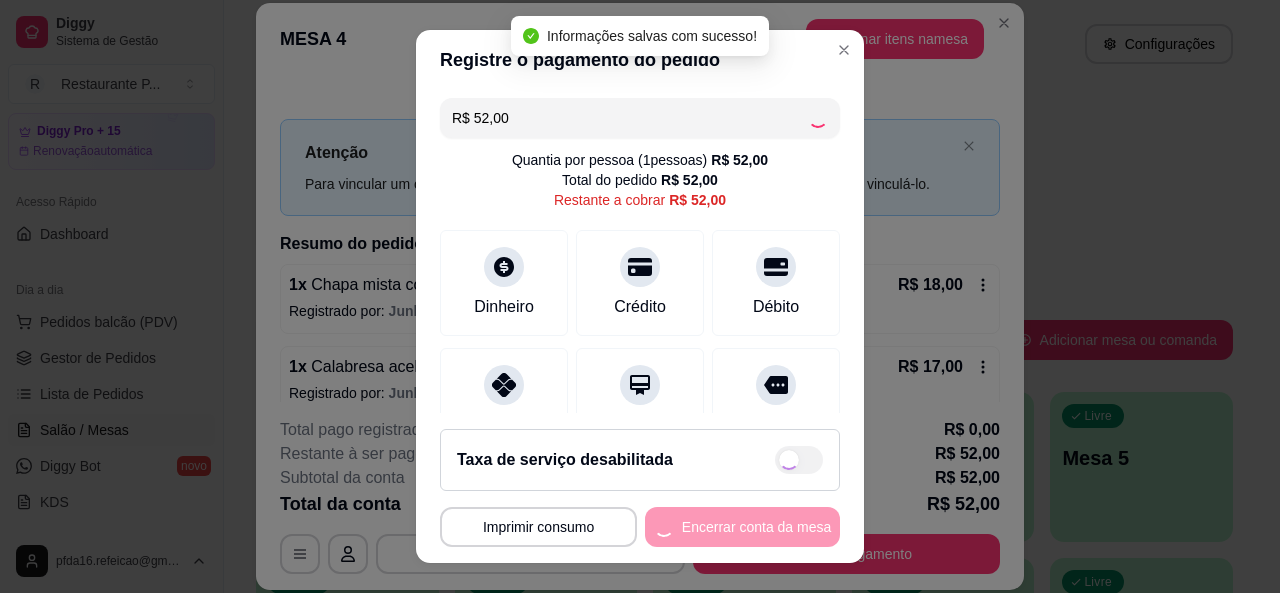 type on "R$ 0,00" 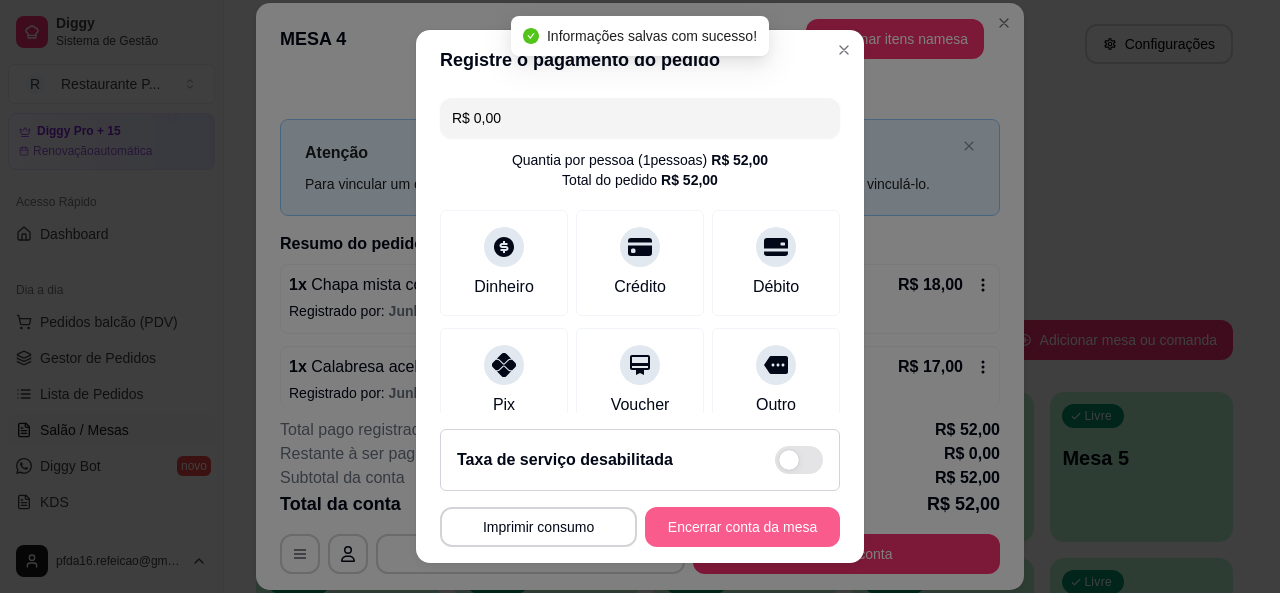 click on "Encerrar conta da mesa" at bounding box center (742, 527) 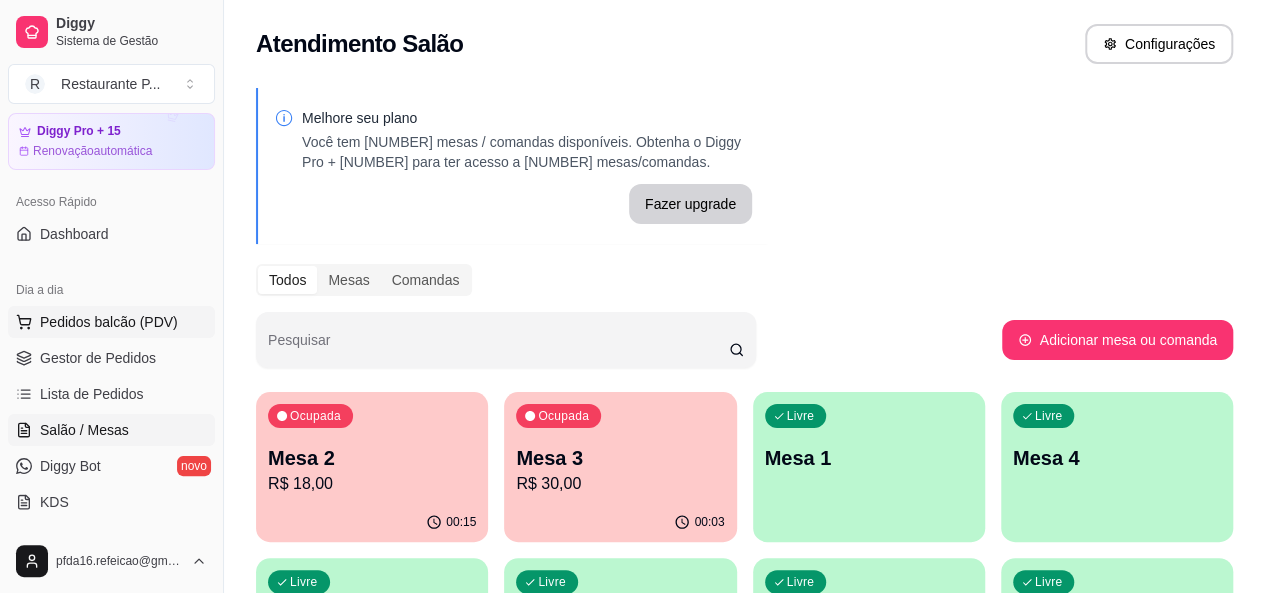 click on "Pedidos balcão (PDV)" at bounding box center [111, 322] 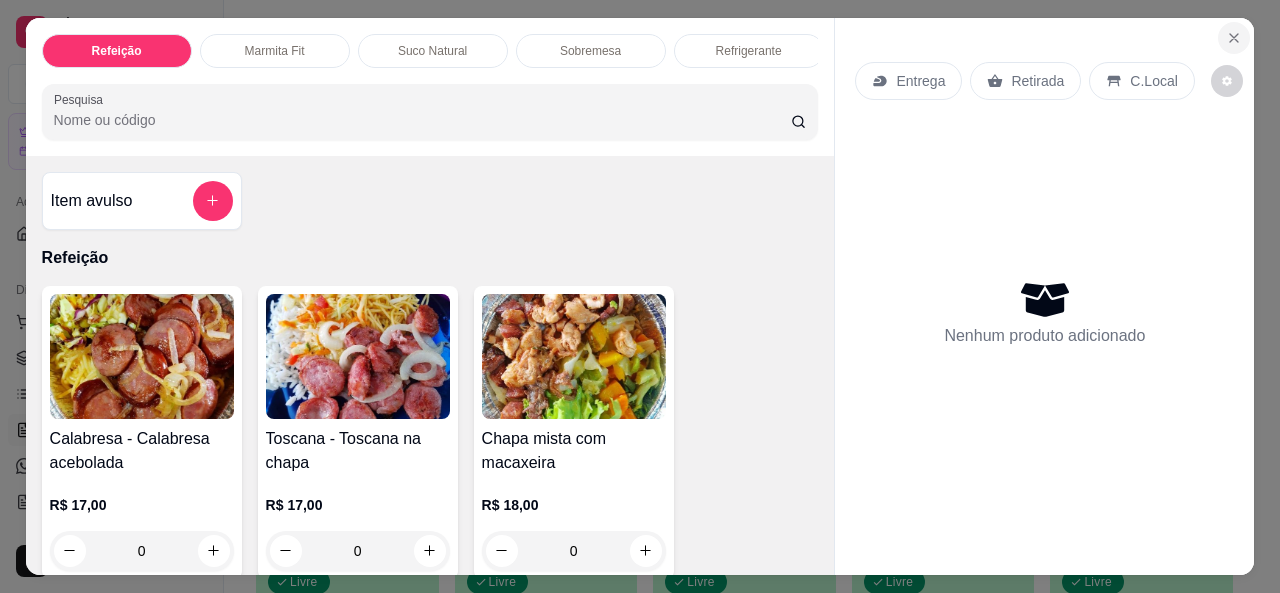 click at bounding box center (1234, 38) 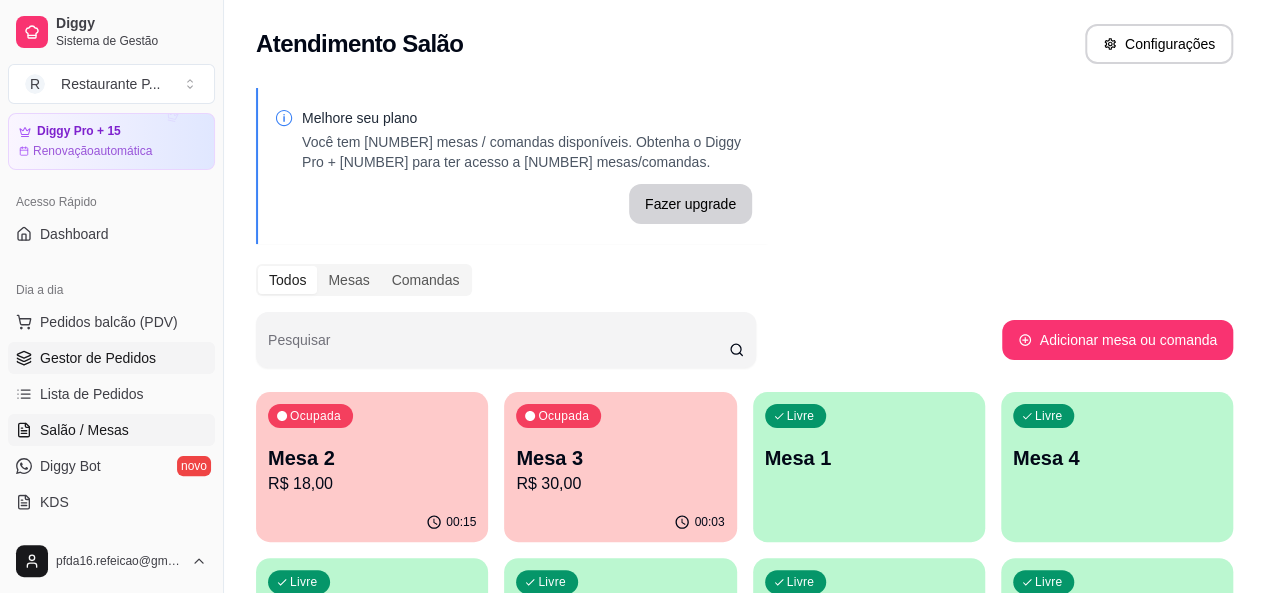 click on "Gestor de Pedidos" at bounding box center [98, 358] 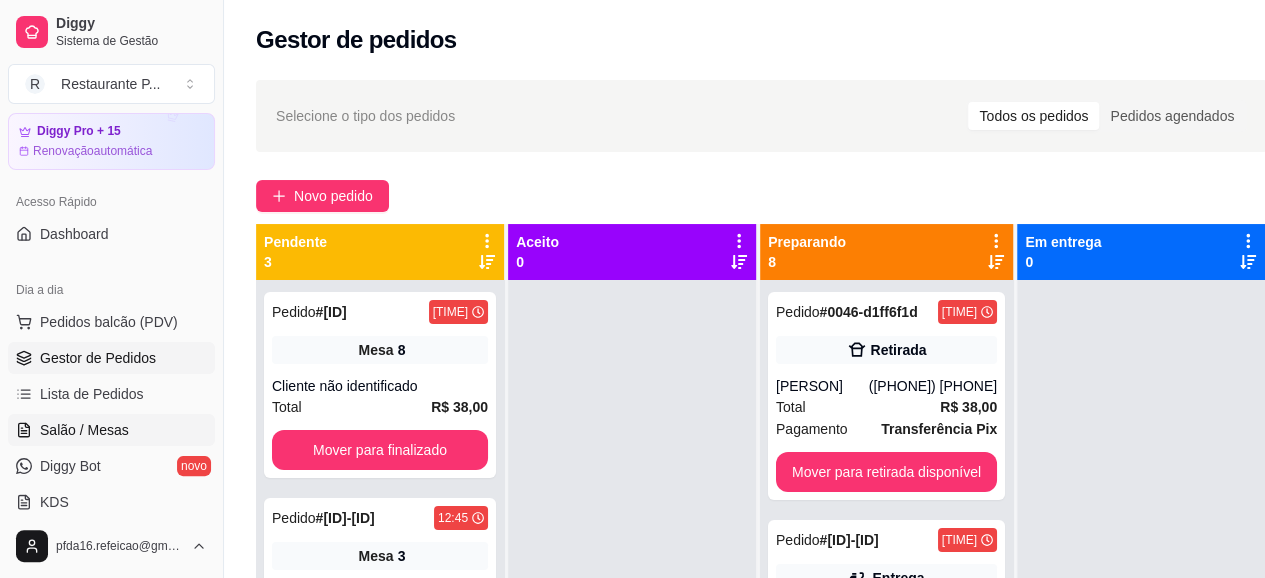 click on "Salão / Mesas" at bounding box center [84, 430] 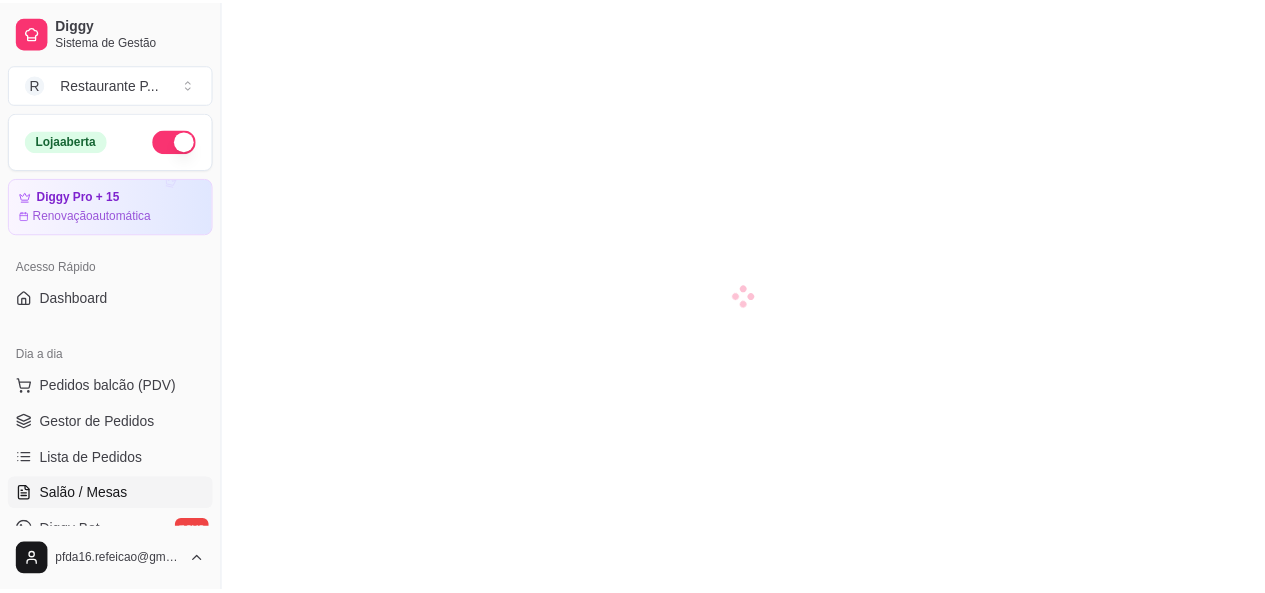 scroll, scrollTop: 0, scrollLeft: 0, axis: both 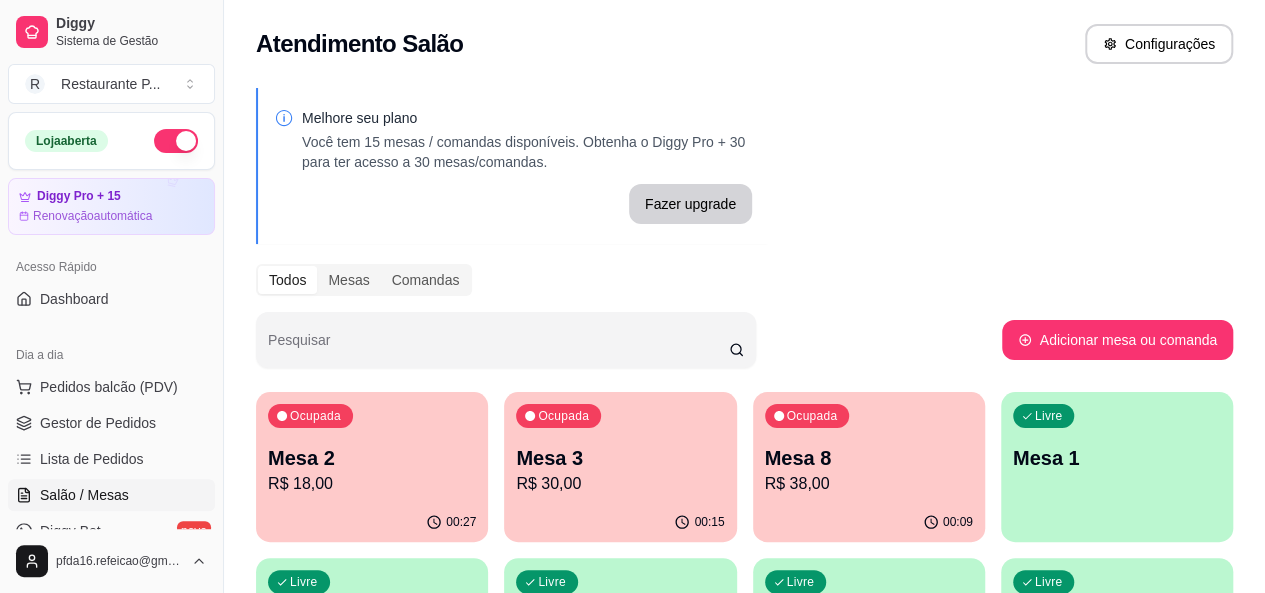 click on "Mesa 2" at bounding box center [372, 458] 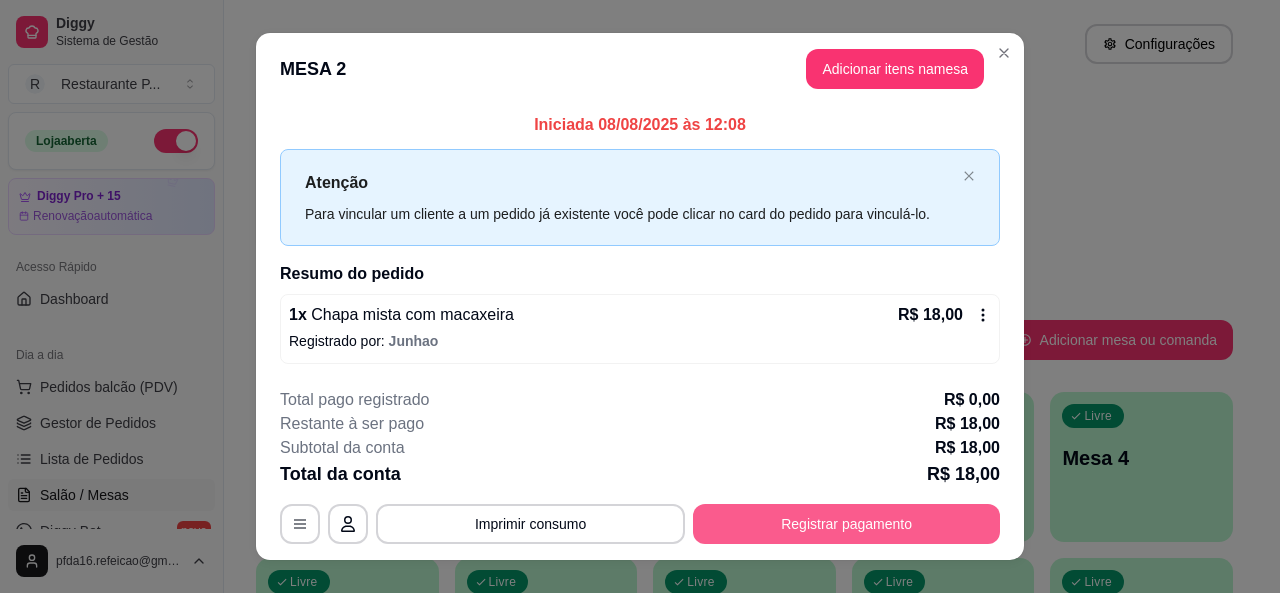 click on "Registrar pagamento" at bounding box center [846, 524] 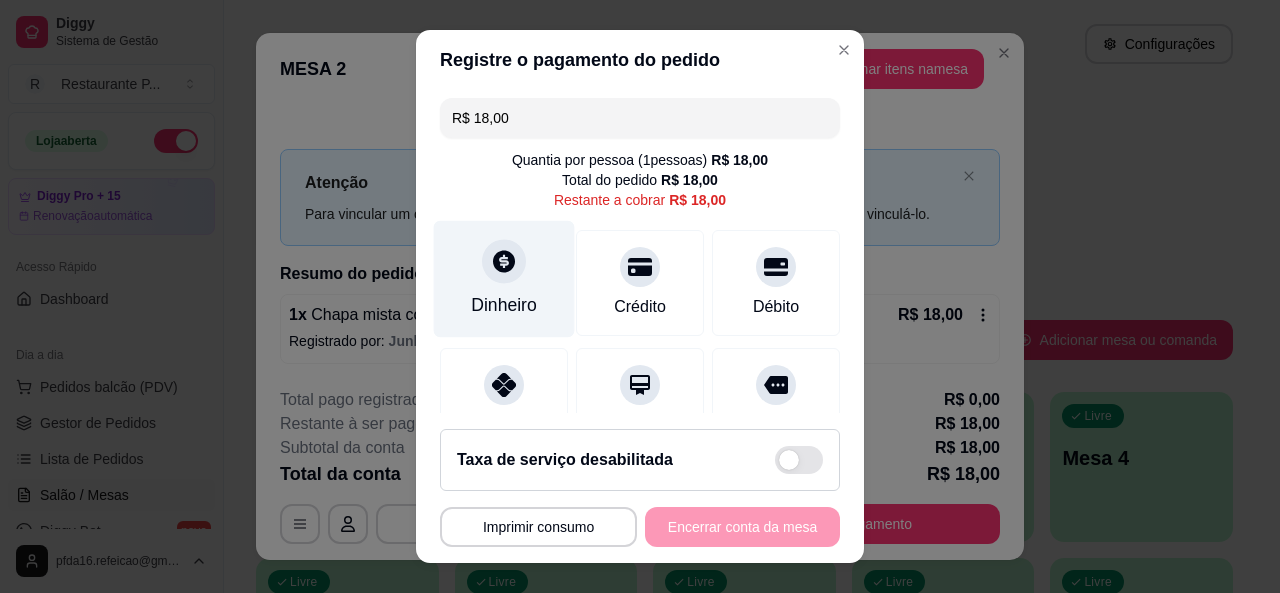 click on "Dinheiro" at bounding box center (504, 305) 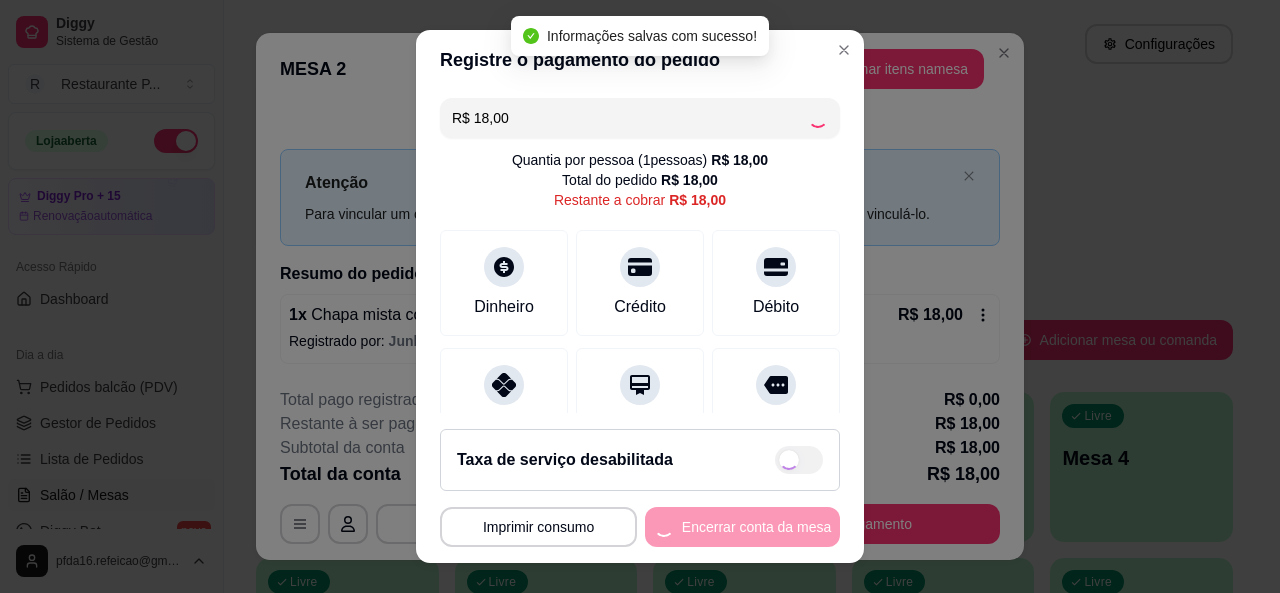 type on "R$ 0,00" 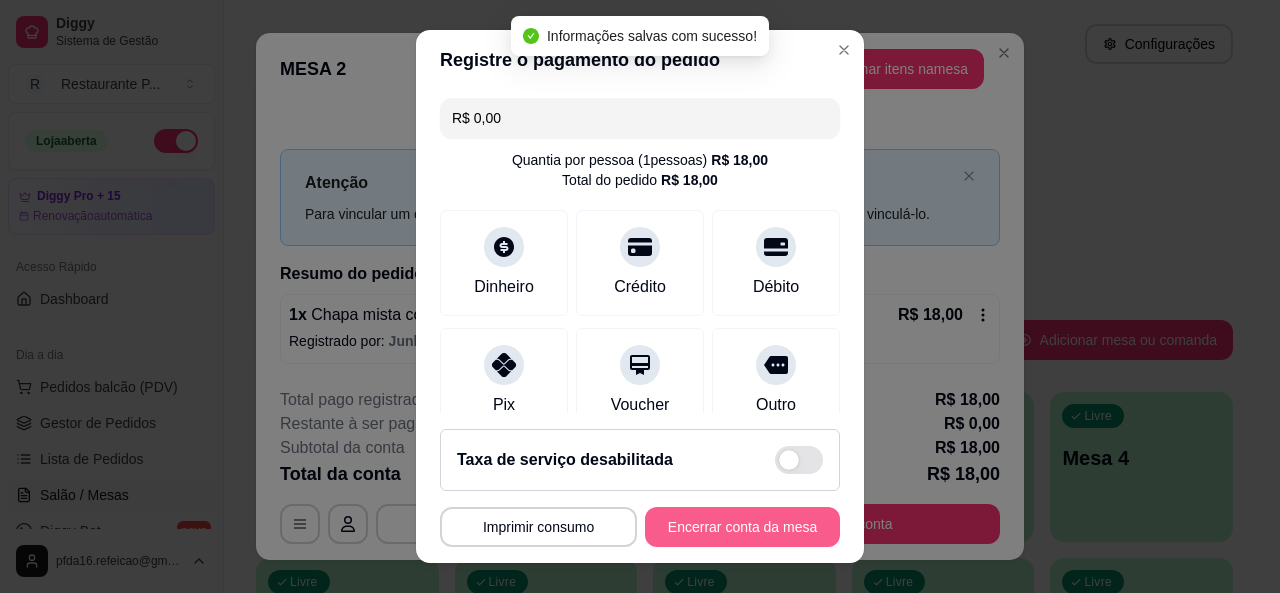 click on "Encerrar conta da mesa" at bounding box center (742, 527) 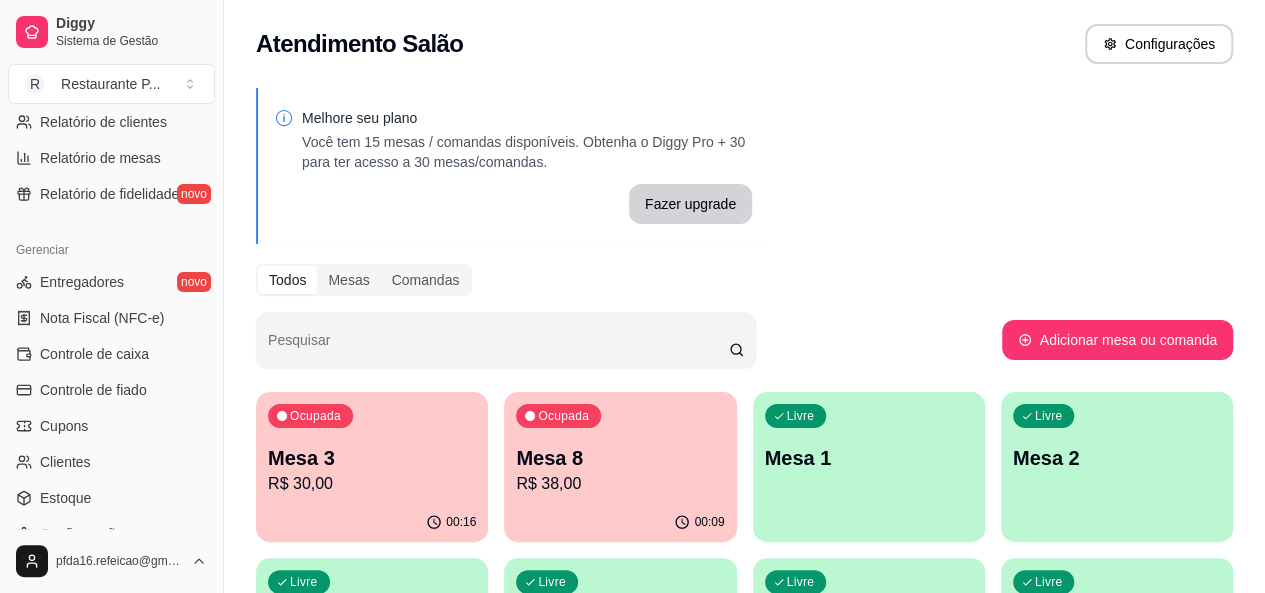 scroll, scrollTop: 757, scrollLeft: 0, axis: vertical 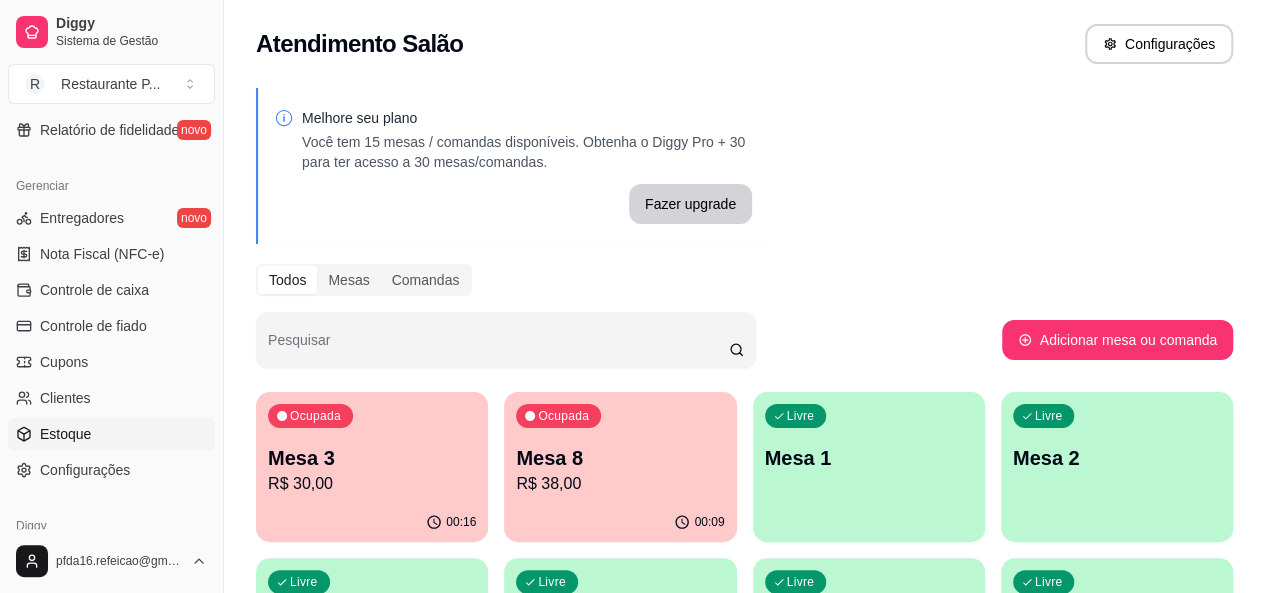 click on "Estoque" at bounding box center (65, 434) 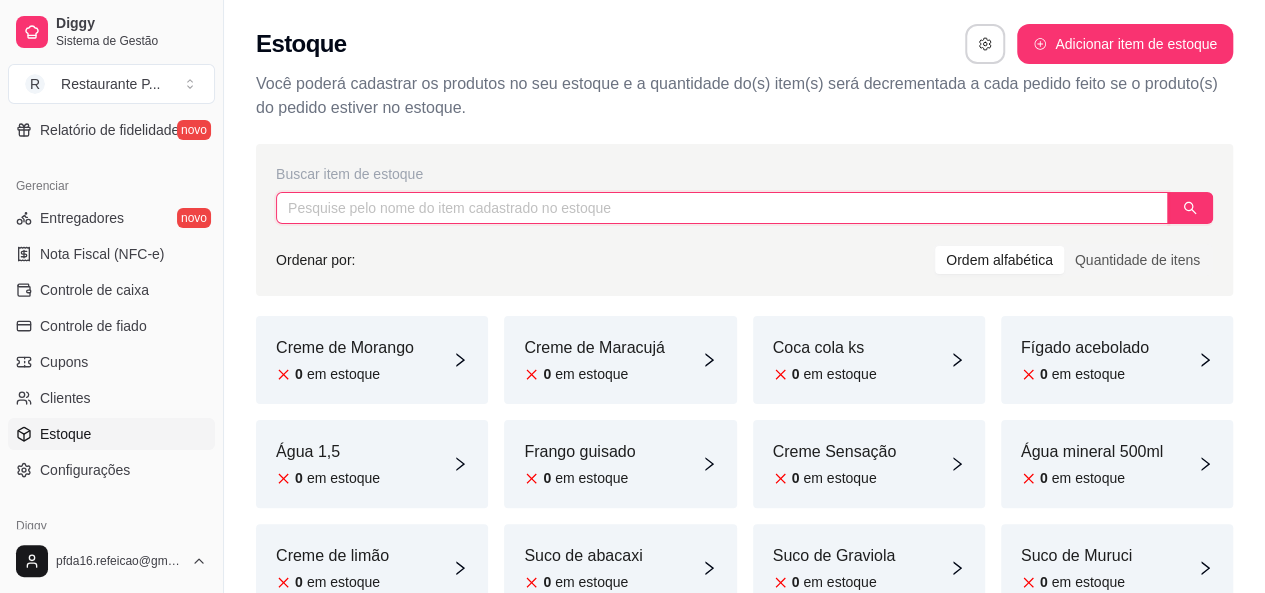 click at bounding box center (722, 208) 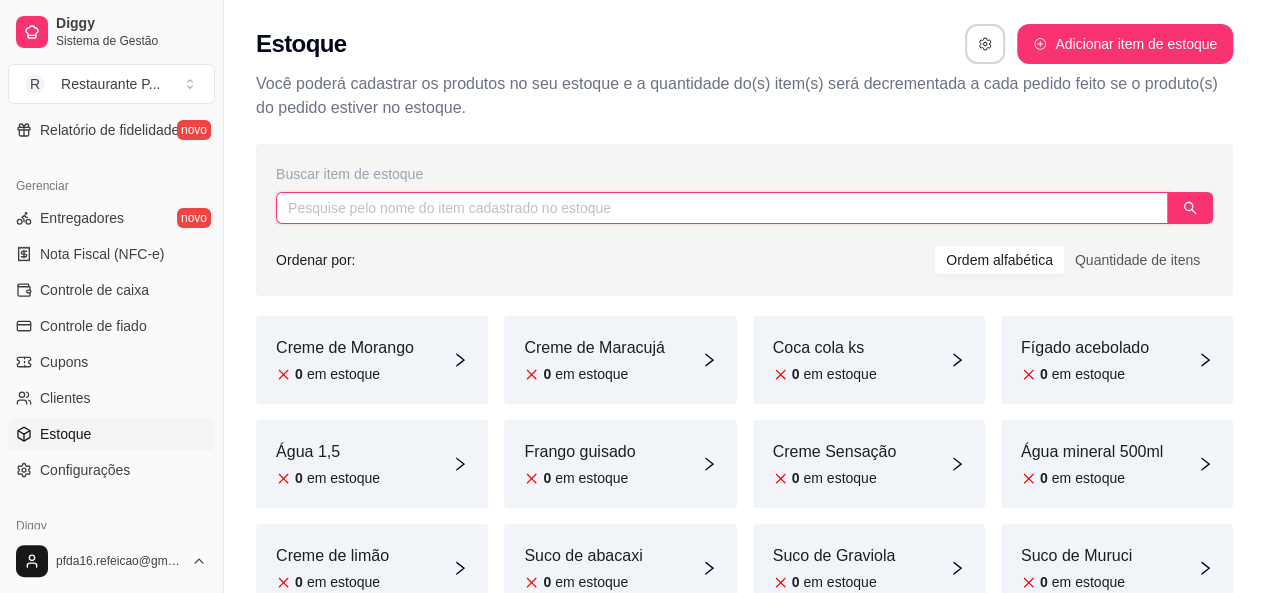 click at bounding box center (722, 208) 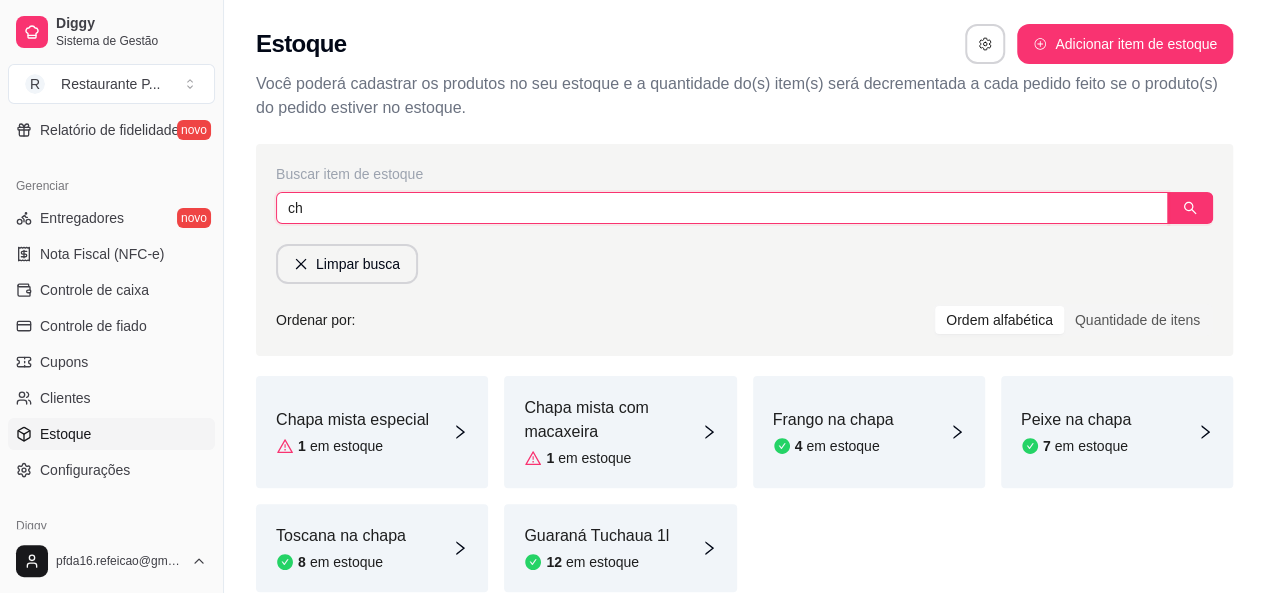type on "ch" 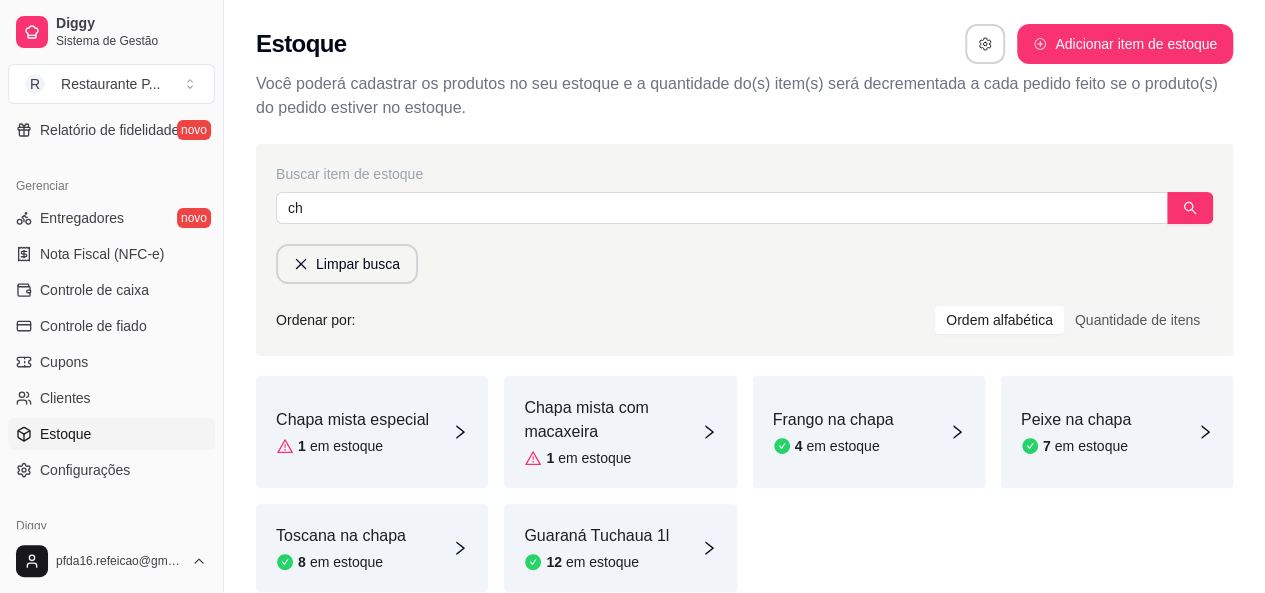 click on "Chapa mista especial" at bounding box center [352, 420] 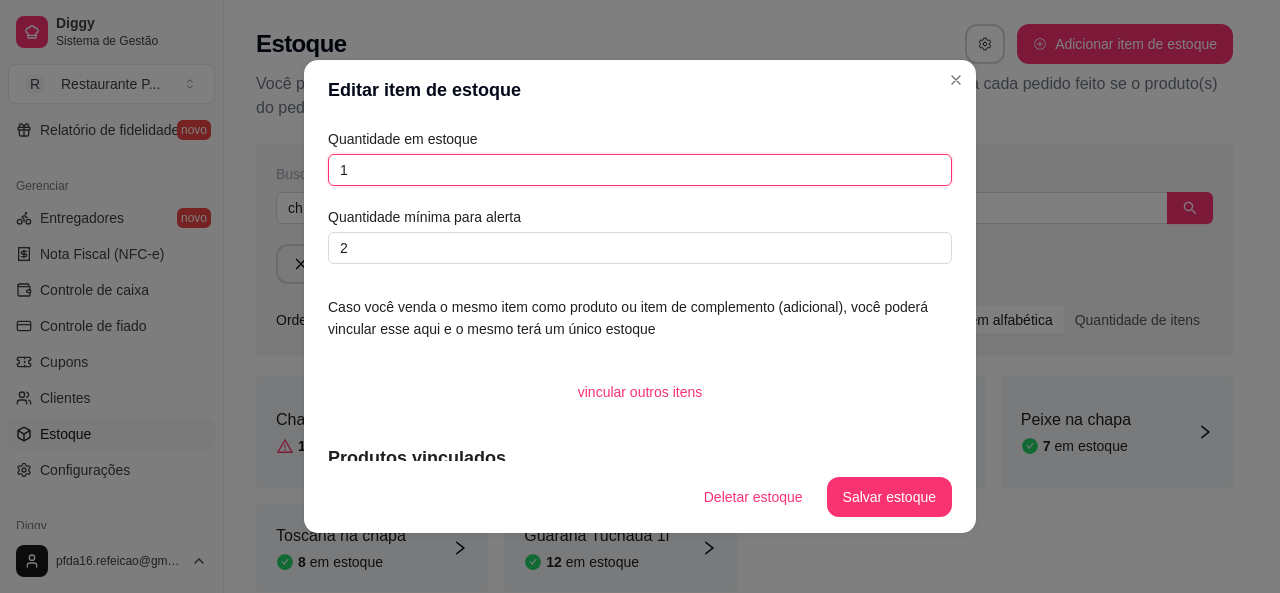 click on "1" at bounding box center (640, 170) 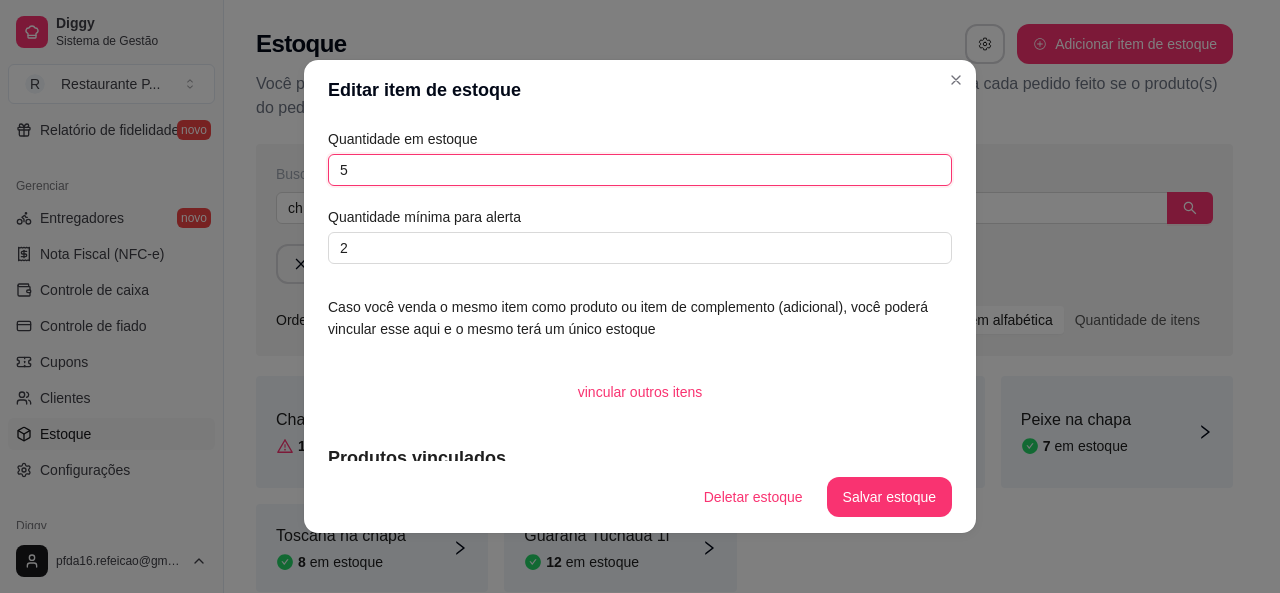 type on "5" 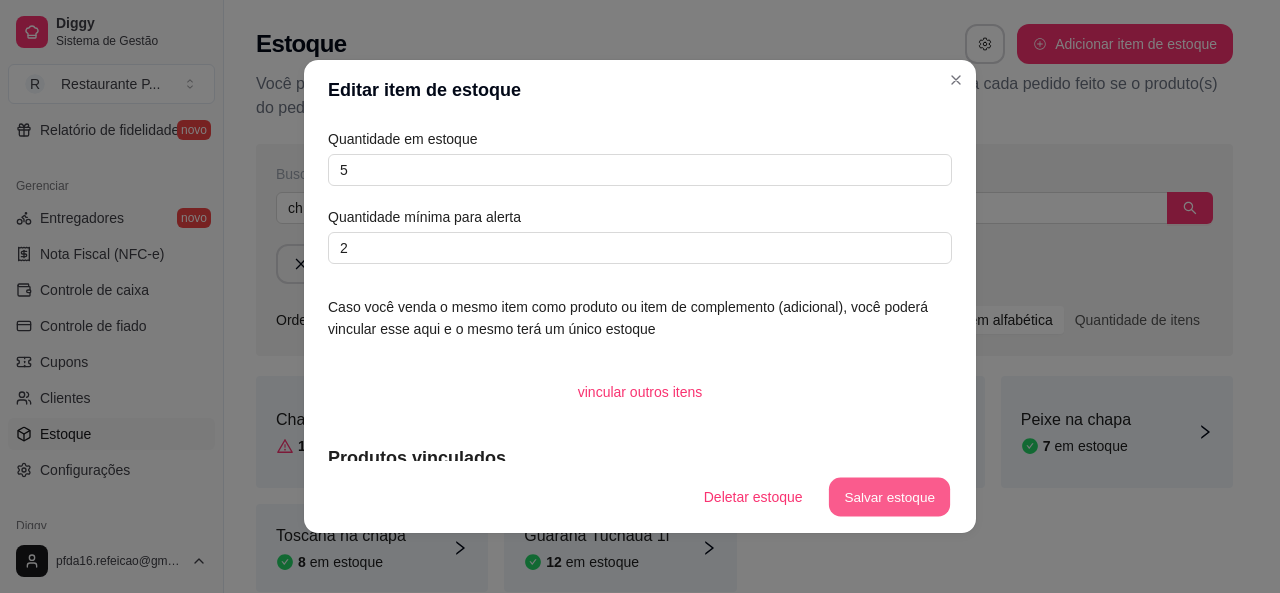 click on "Salvar estoque" at bounding box center (889, 497) 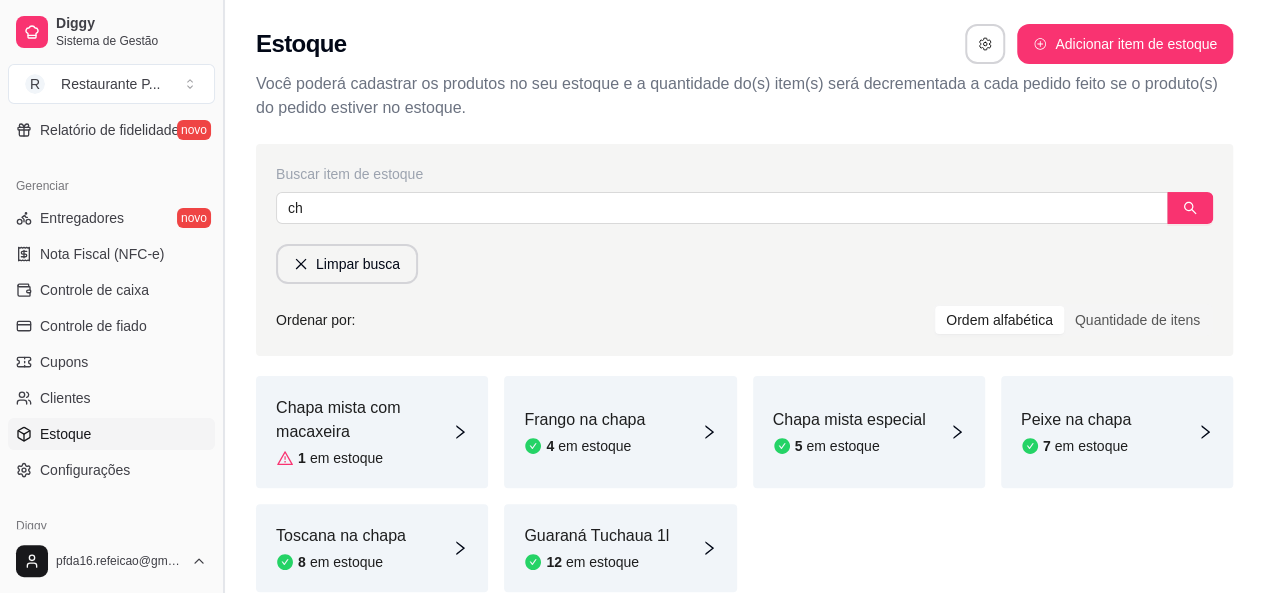 click at bounding box center (223, 296) 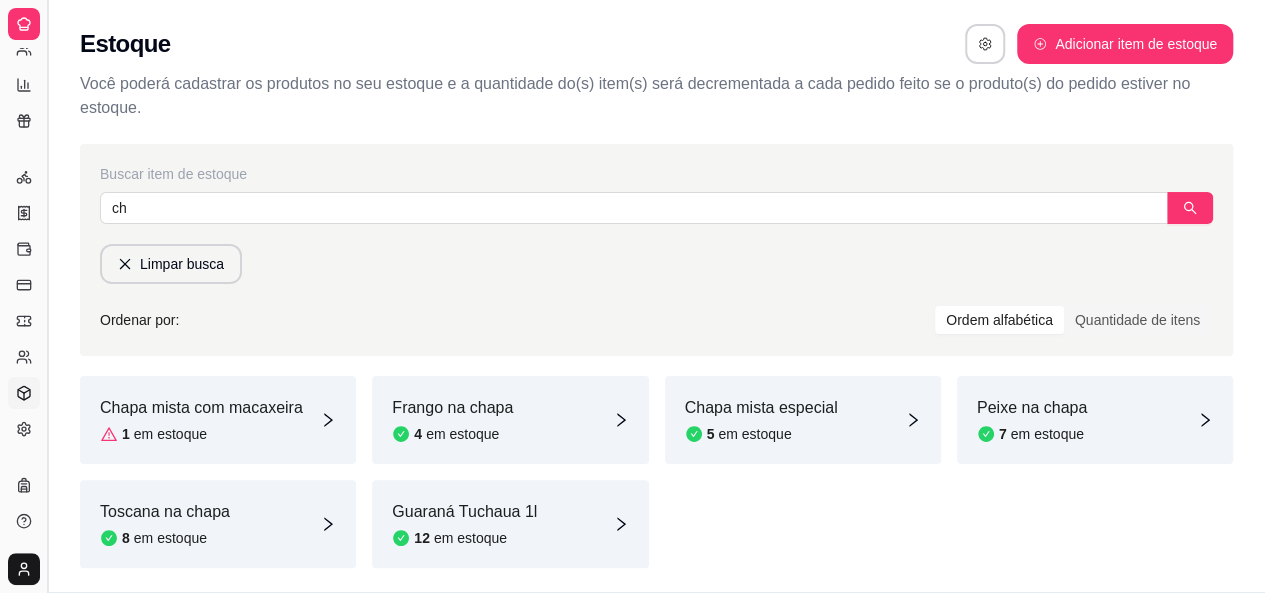 scroll, scrollTop: 442, scrollLeft: 0, axis: vertical 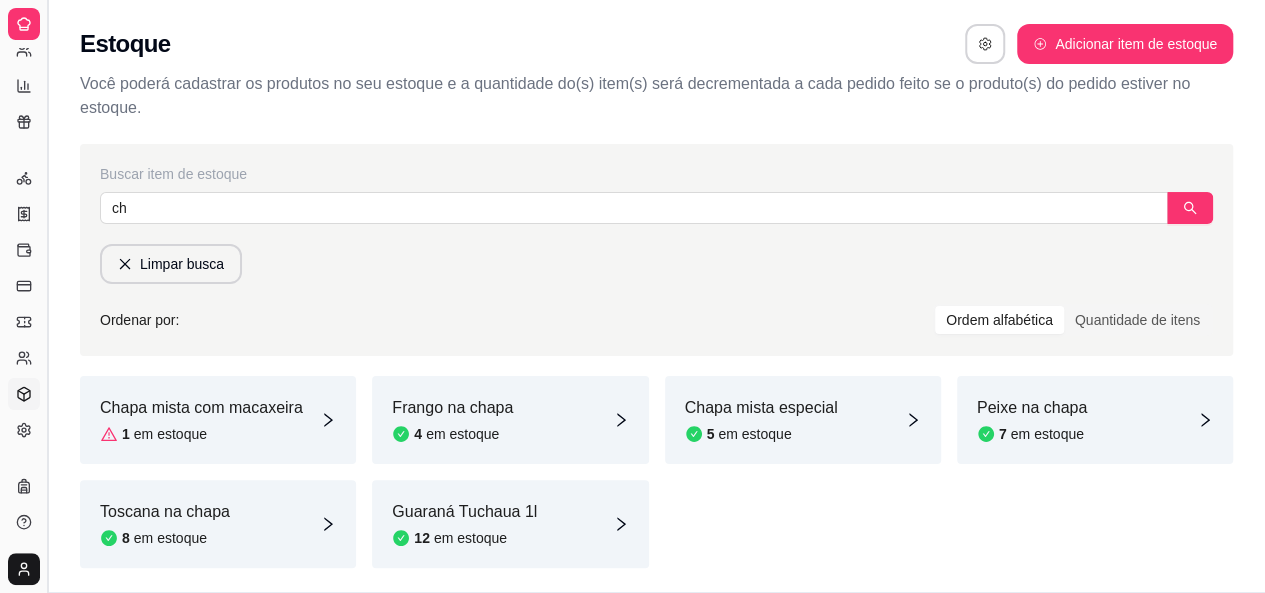 click at bounding box center (47, 296) 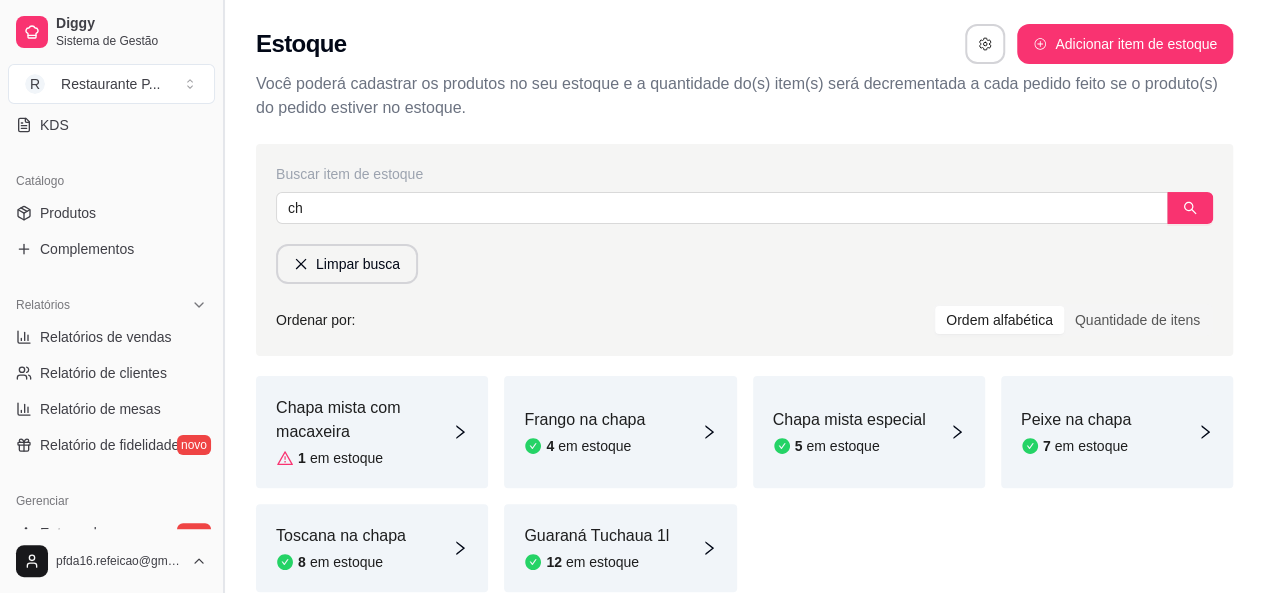scroll, scrollTop: 757, scrollLeft: 0, axis: vertical 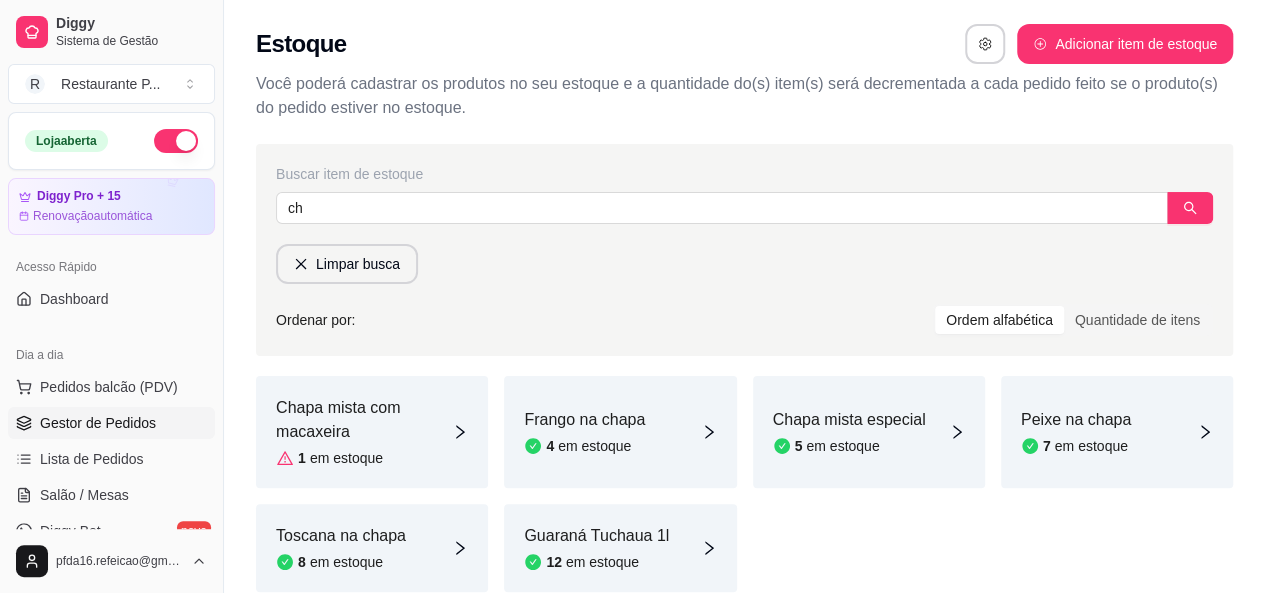 click on "Gestor de Pedidos" at bounding box center [111, 423] 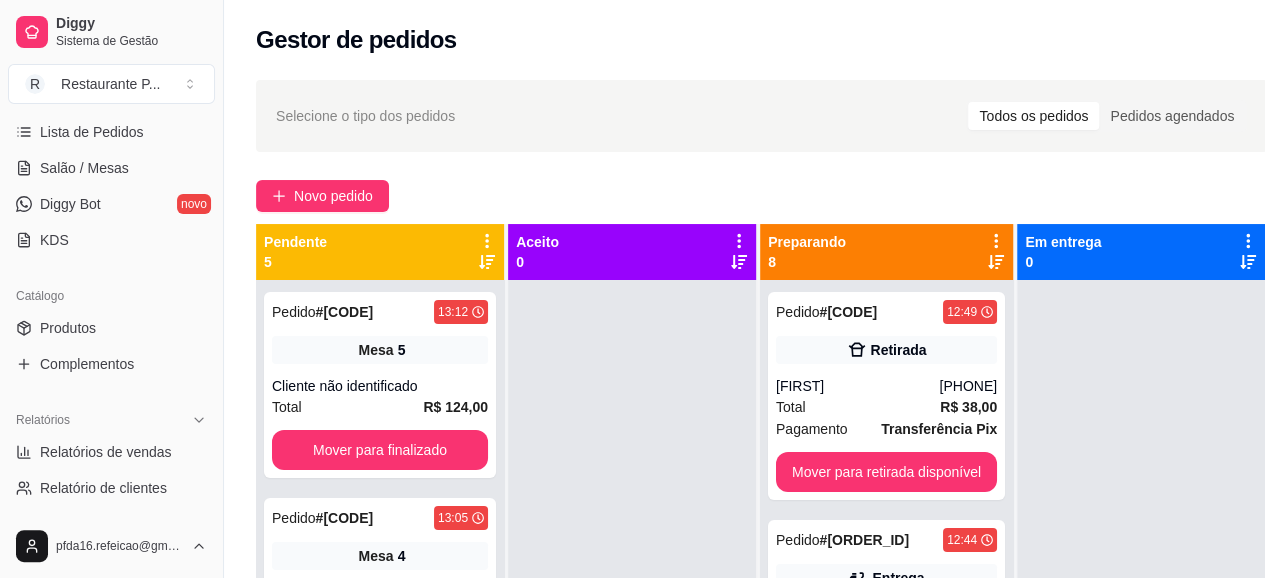 scroll, scrollTop: 338, scrollLeft: 0, axis: vertical 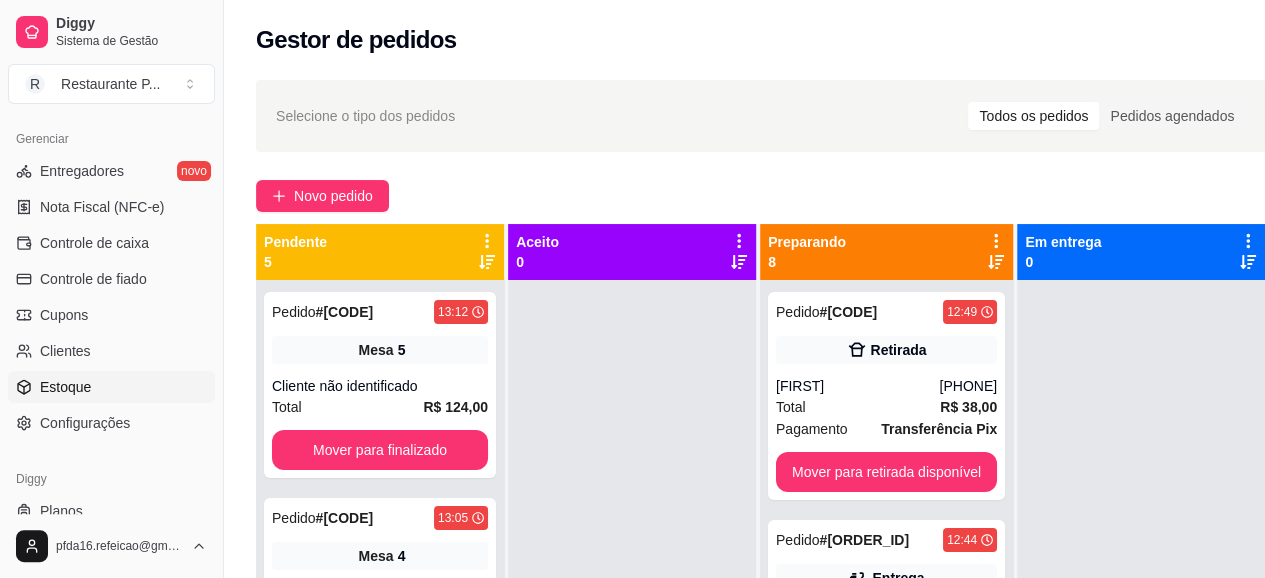 click on "Estoque" at bounding box center (111, 387) 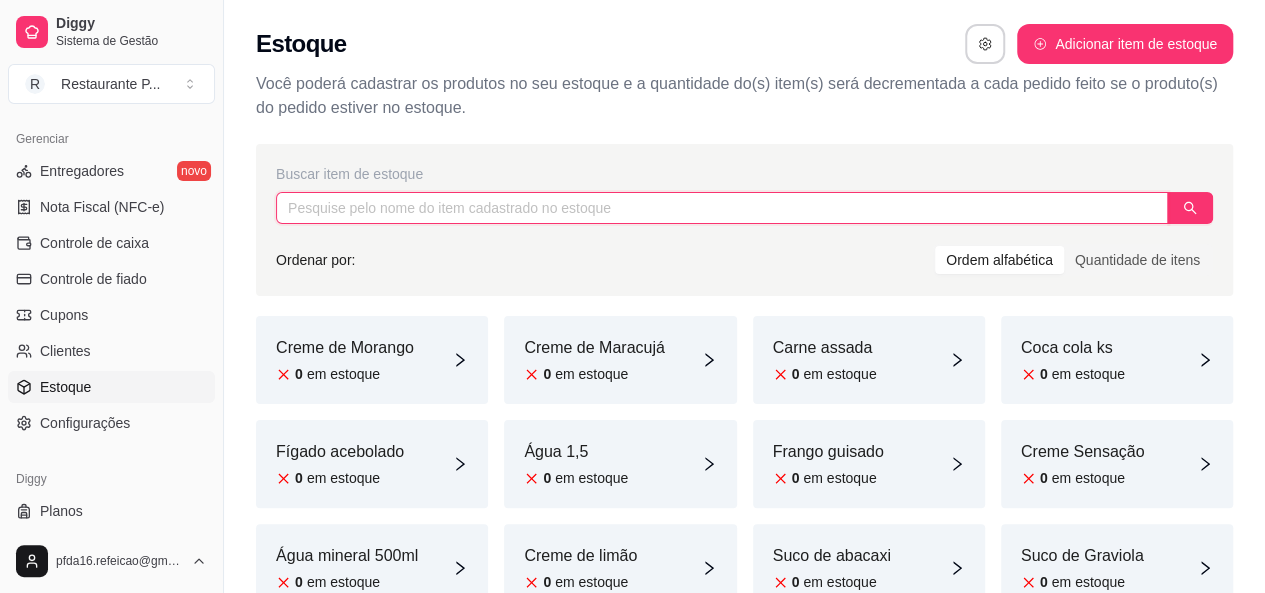click at bounding box center (722, 208) 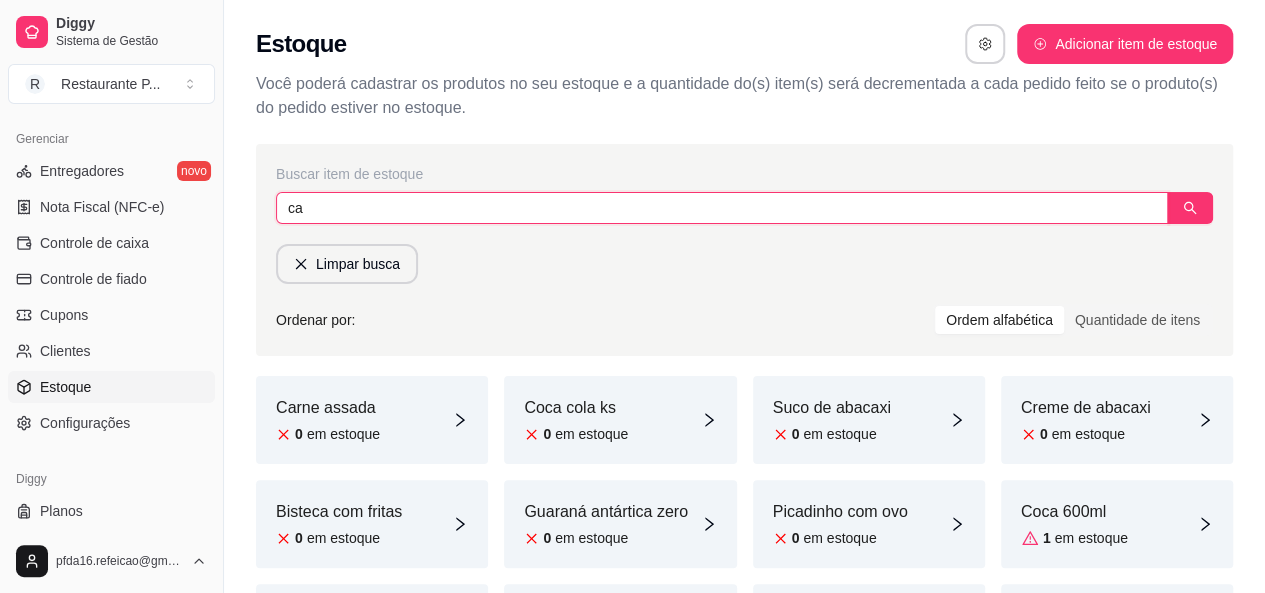 type on "ca" 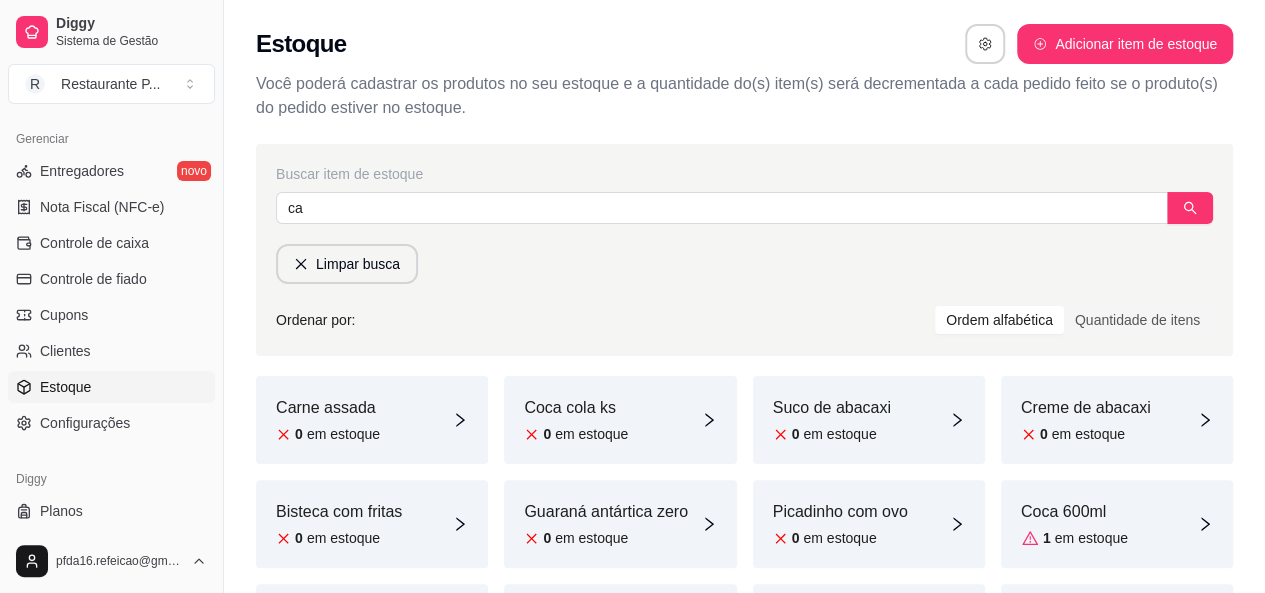click on "Carne assada  0 em estoque" at bounding box center (372, 420) 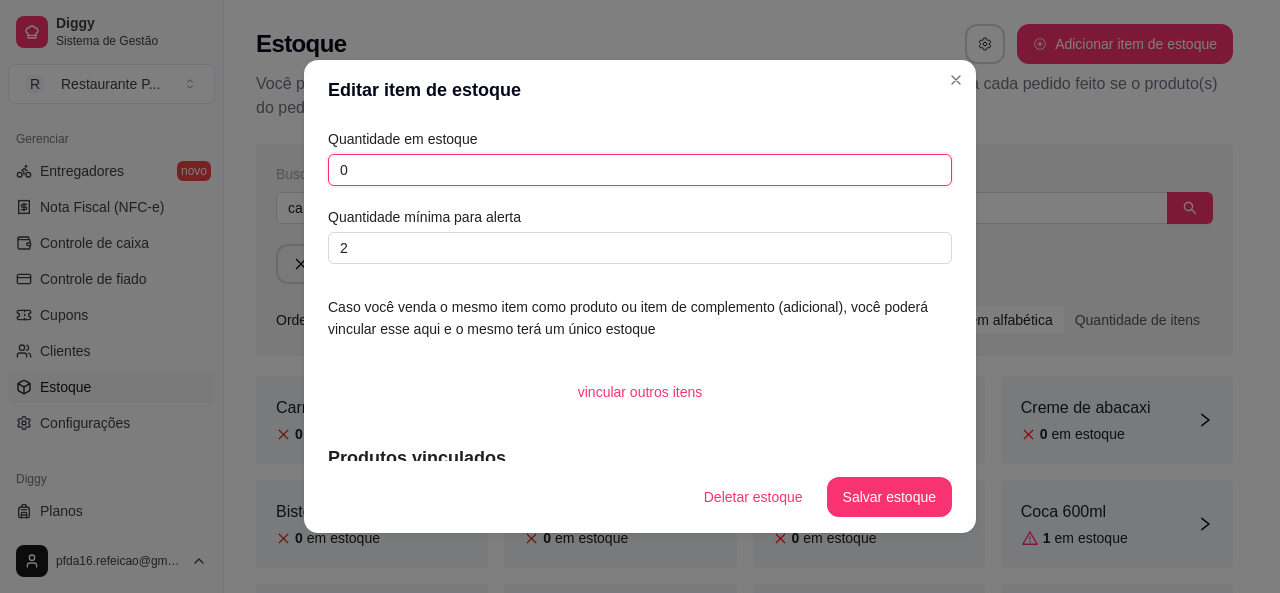 click on "0" at bounding box center (640, 170) 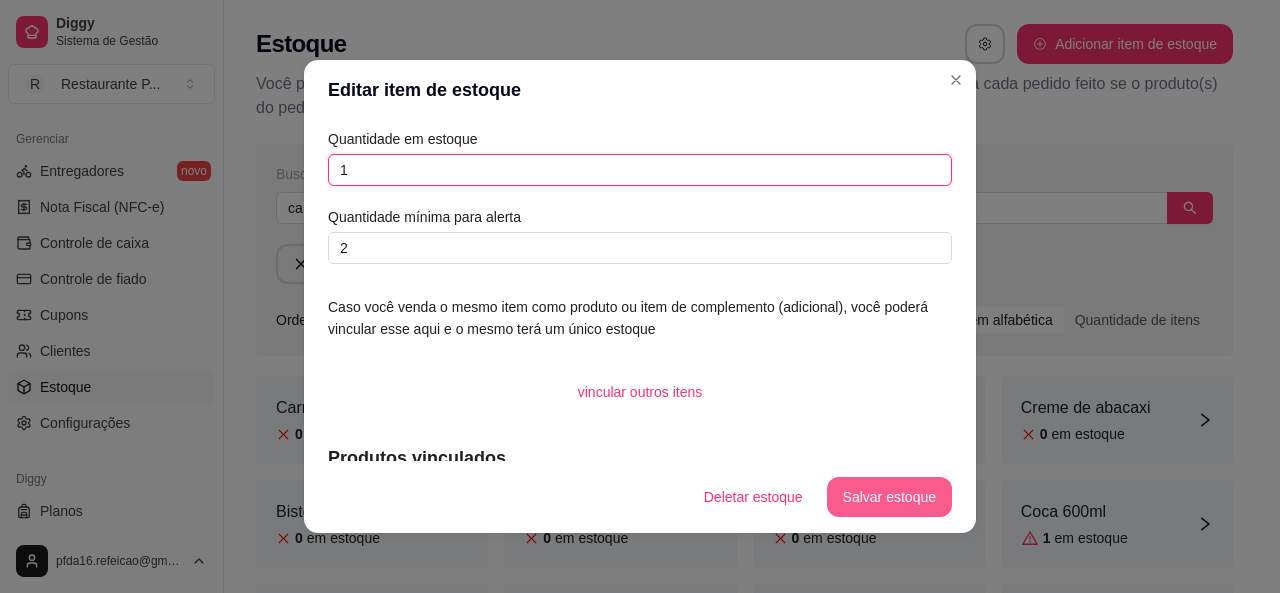 type on "1" 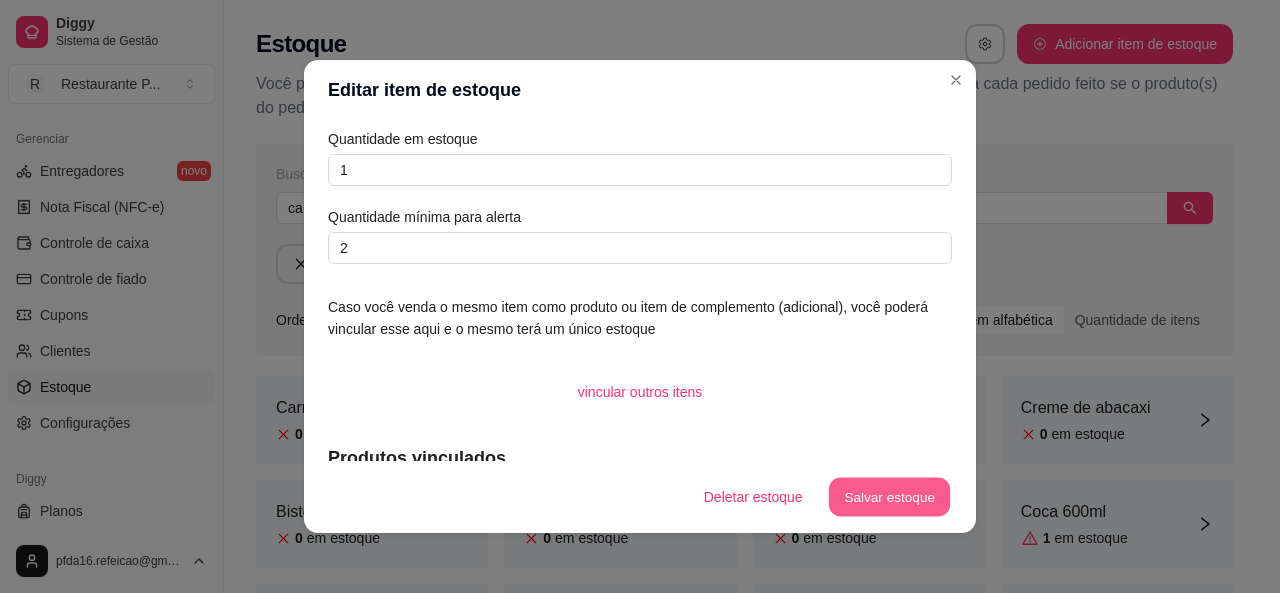 click on "Salvar estoque" at bounding box center (889, 497) 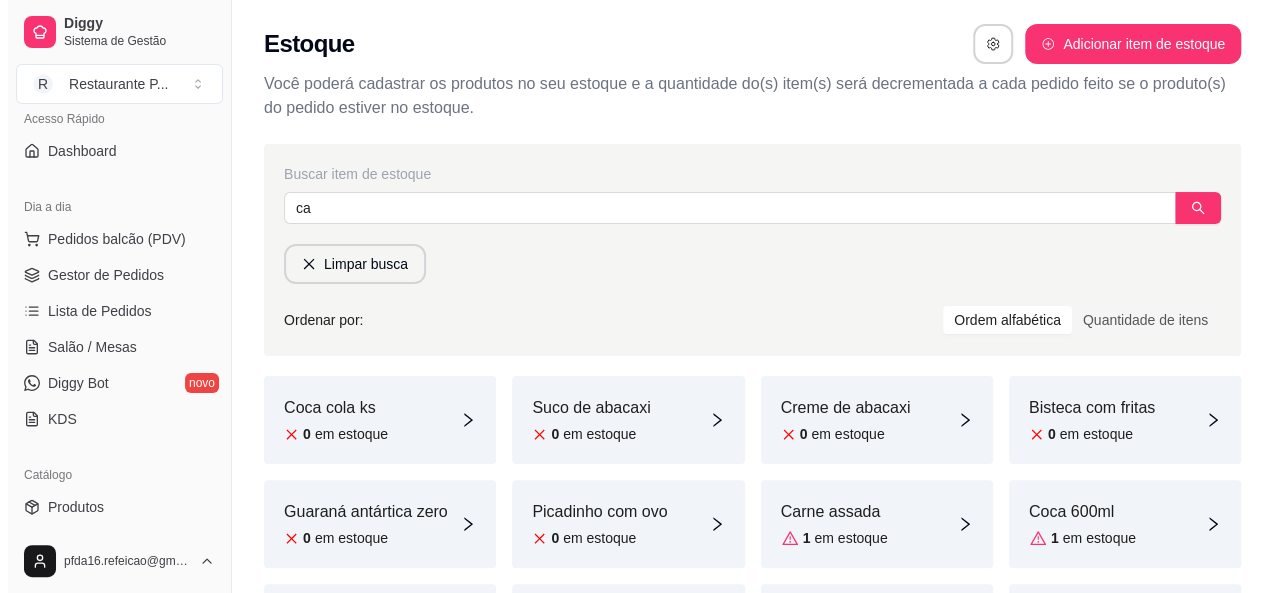 scroll, scrollTop: 108, scrollLeft: 0, axis: vertical 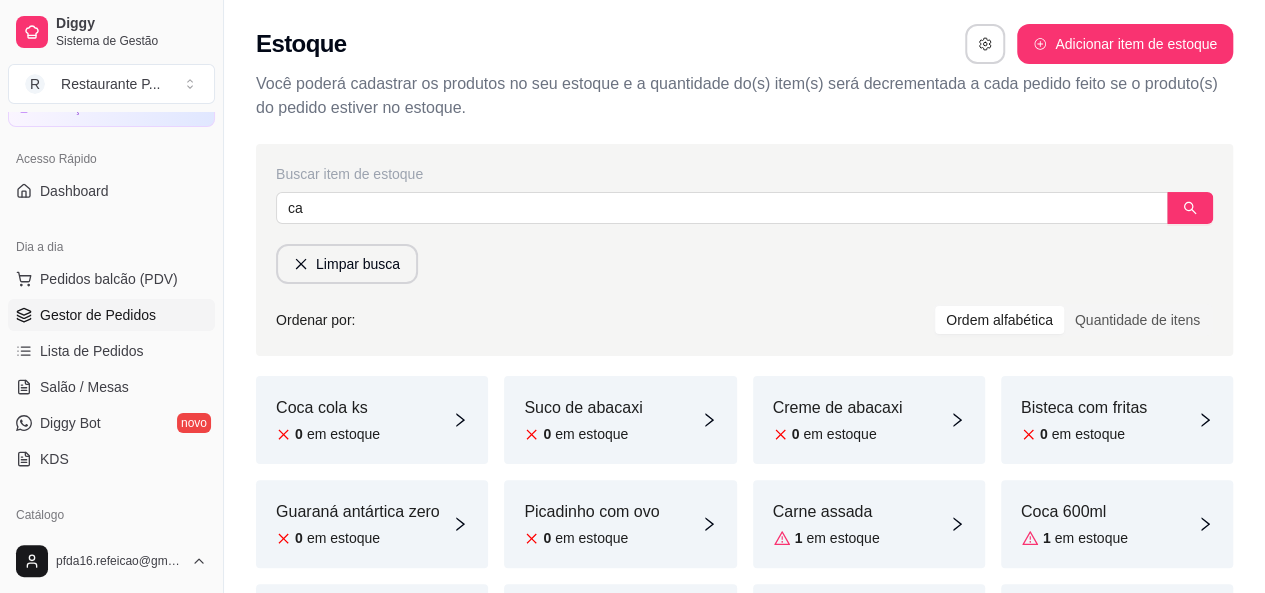 click on "Gestor de Pedidos" at bounding box center (98, 315) 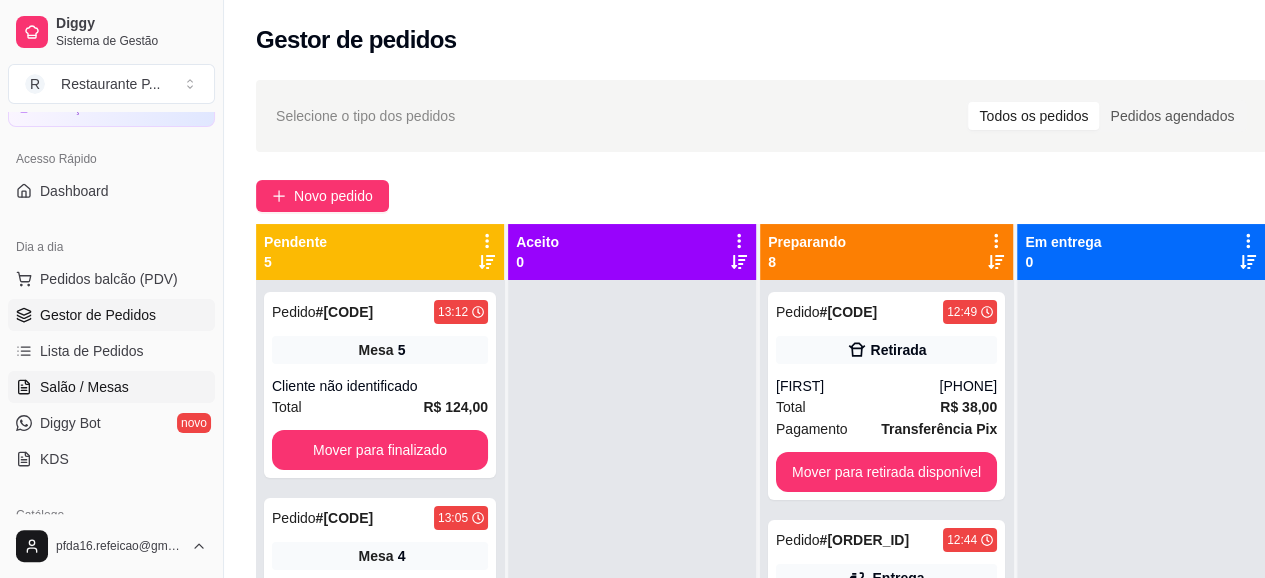 click on "Salão / Mesas" at bounding box center (111, 387) 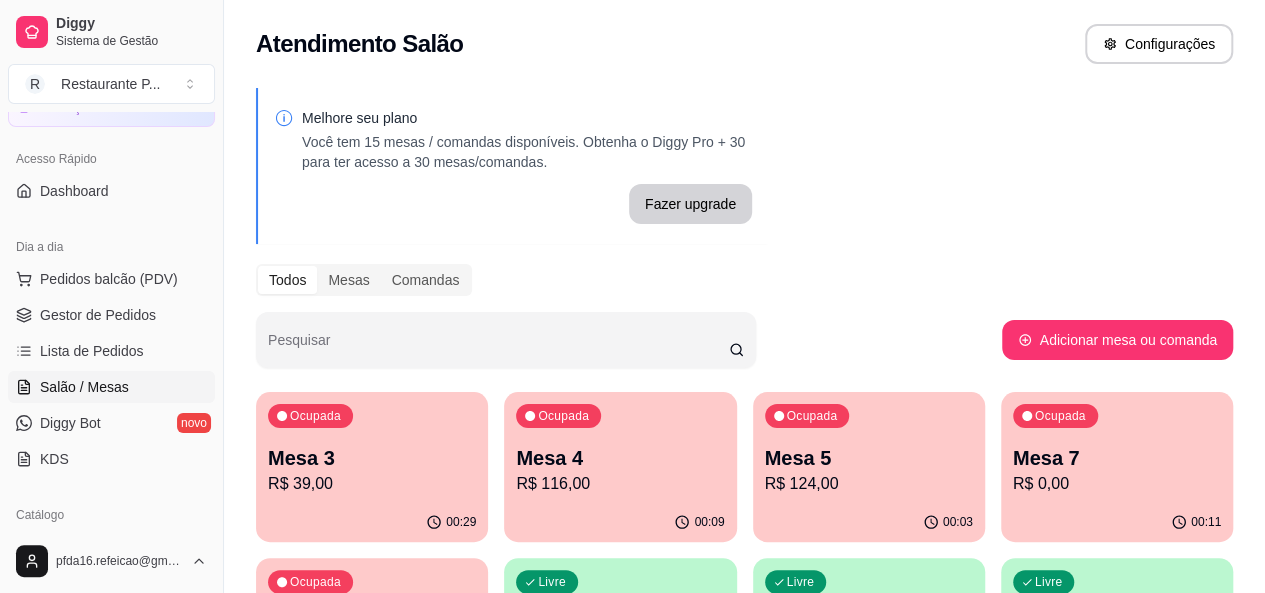click on "Mesa 3" at bounding box center [372, 458] 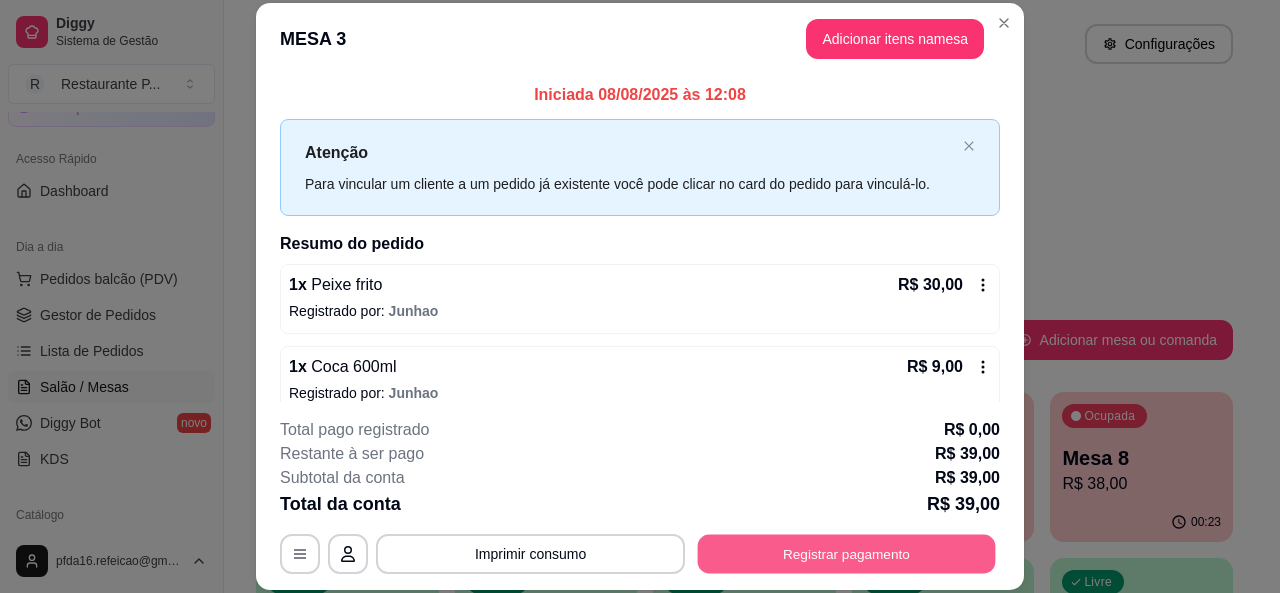 click on "Registrar pagamento" at bounding box center [847, 554] 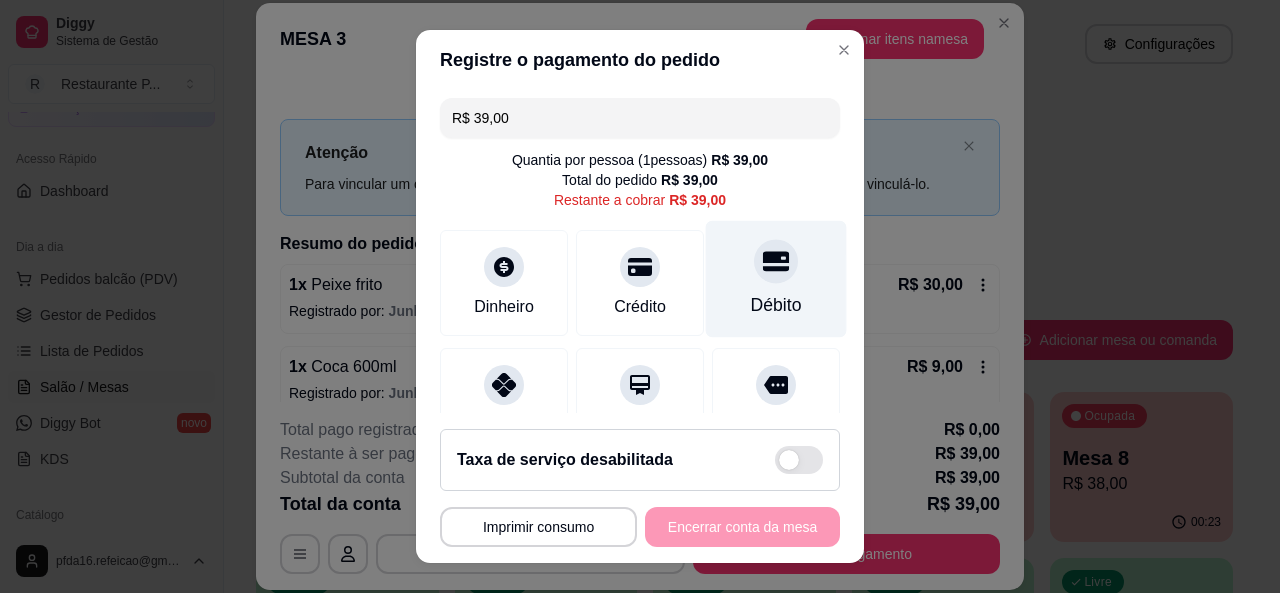 click on "Débito" at bounding box center [776, 305] 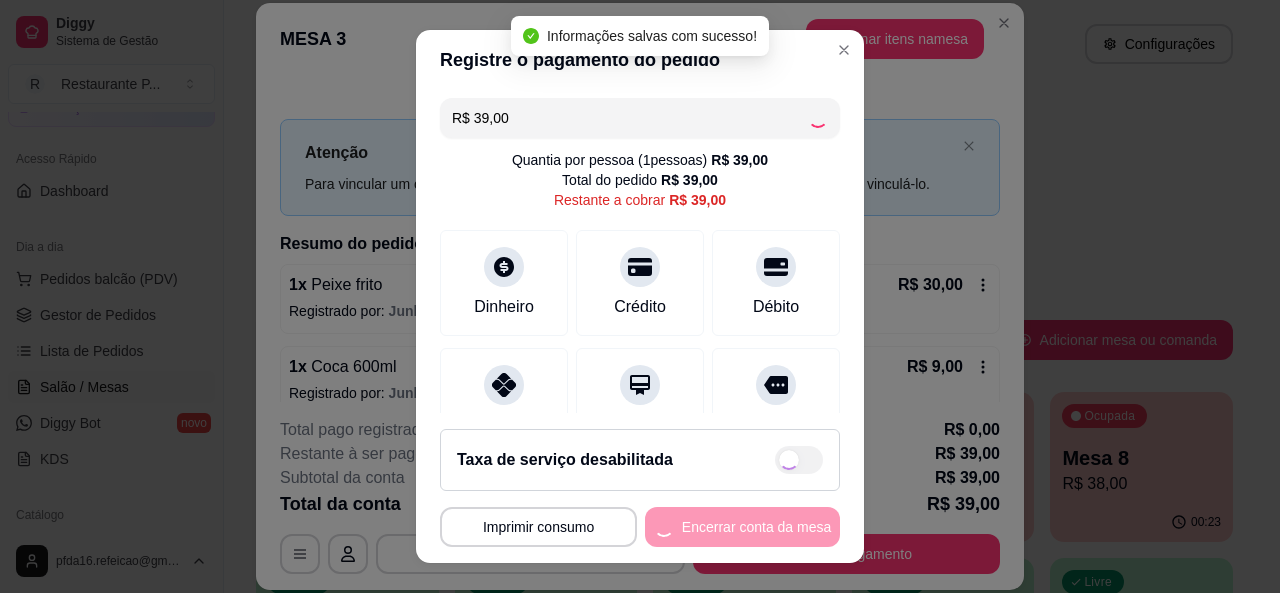 type on "R$ 0,00" 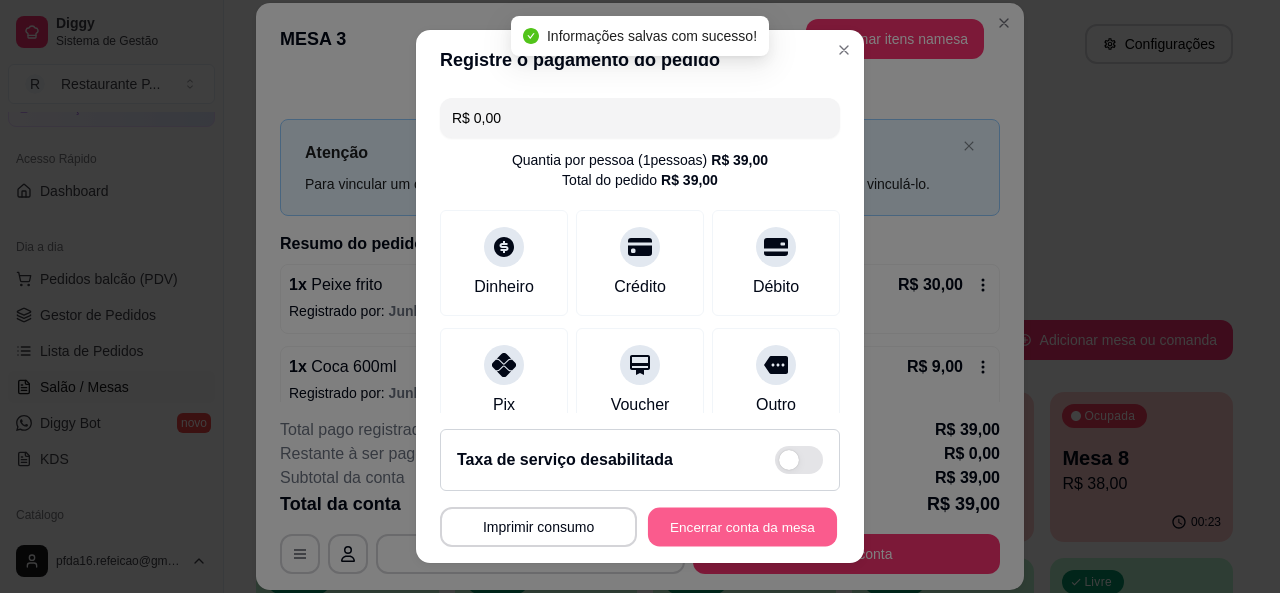 click on "Encerrar conta da mesa" at bounding box center (742, 527) 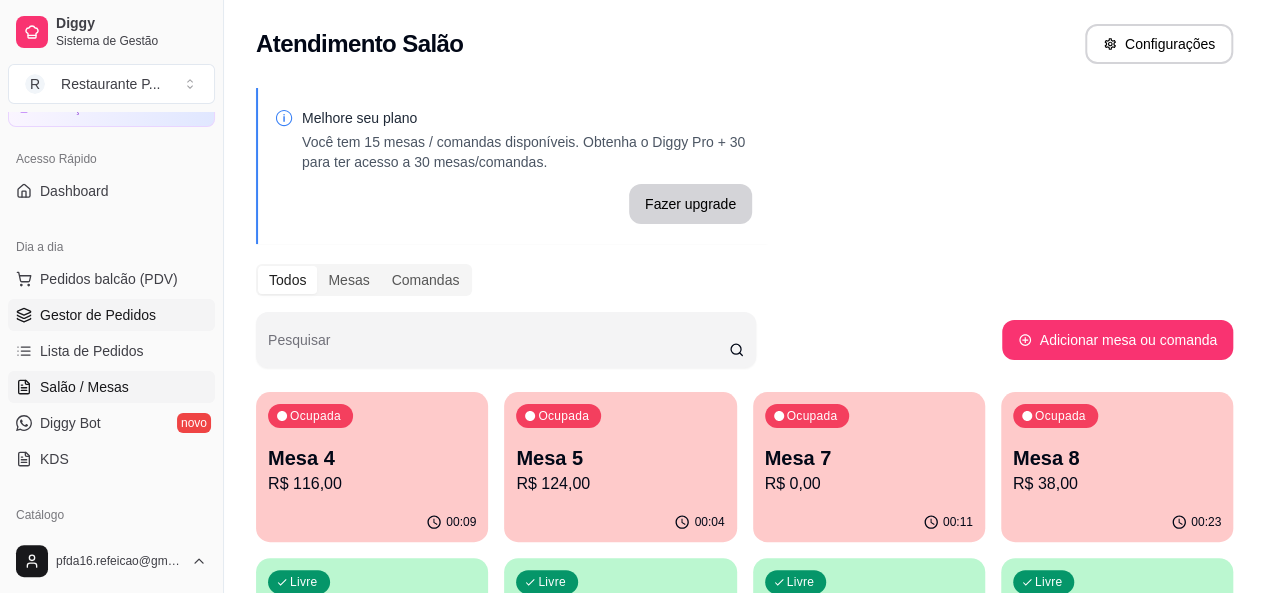 click on "Gestor de Pedidos" at bounding box center [98, 315] 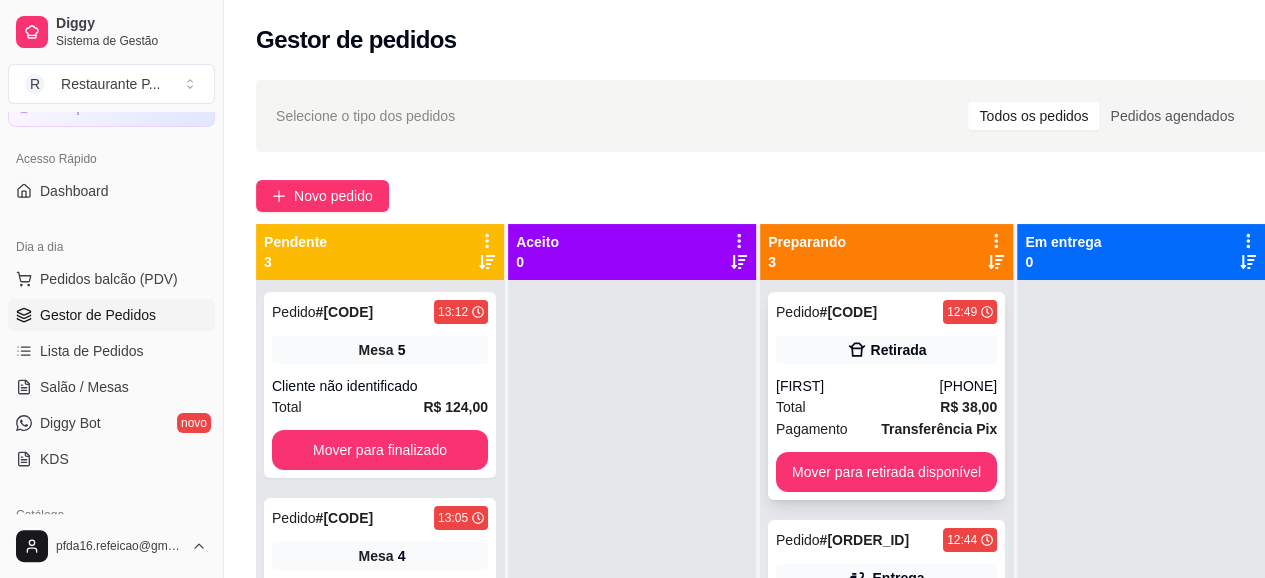 click on "Ander" at bounding box center (858, 386) 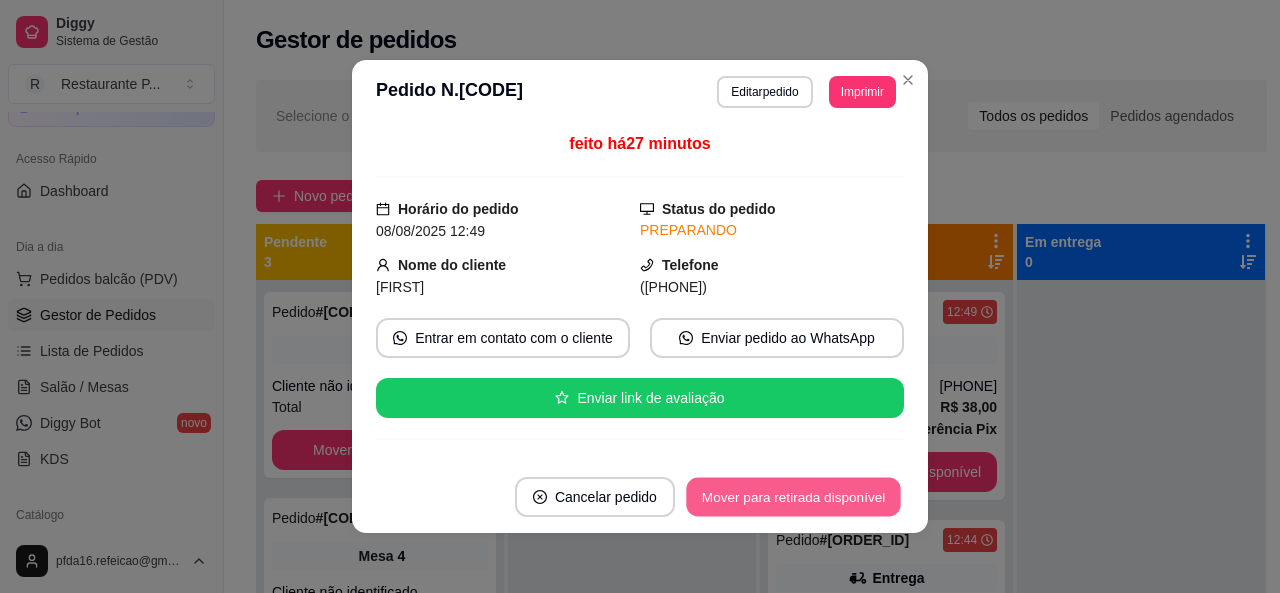 click on "Mover para retirada disponível" at bounding box center [793, 497] 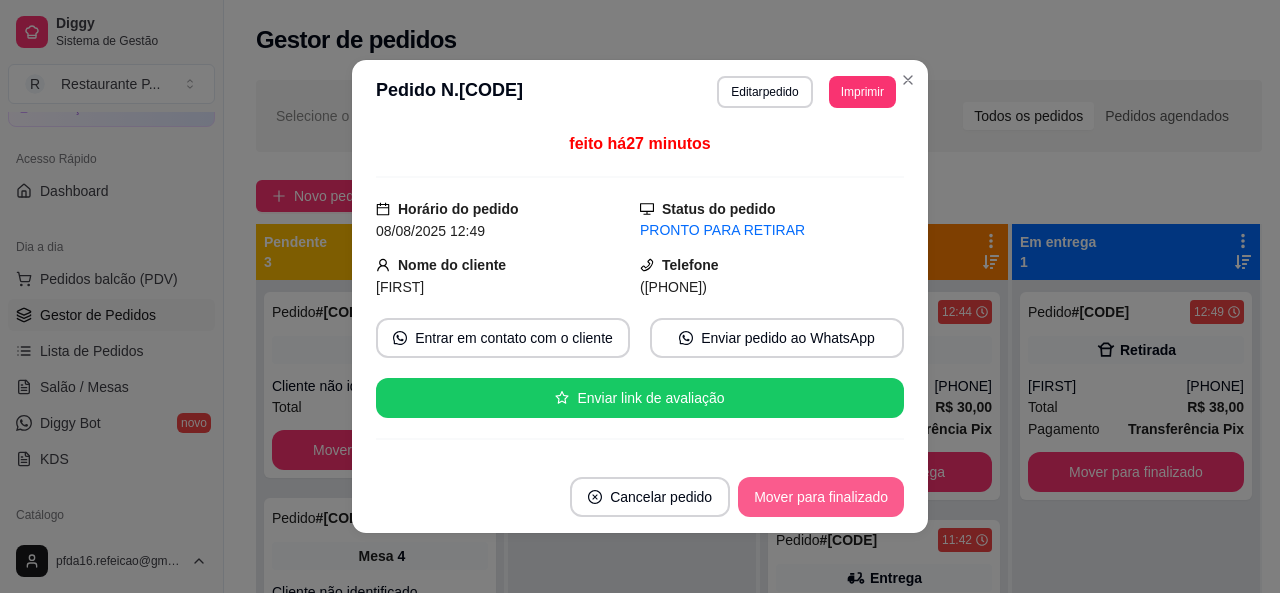 click on "Mover para finalizado" at bounding box center [821, 497] 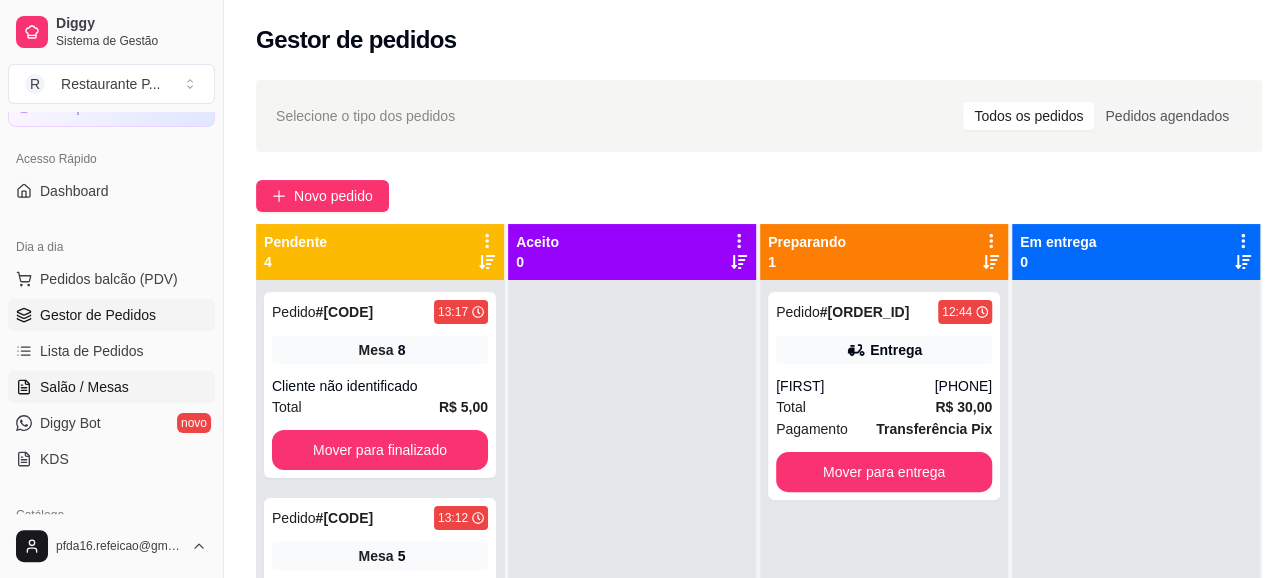 click on "Salão / Mesas" at bounding box center [84, 387] 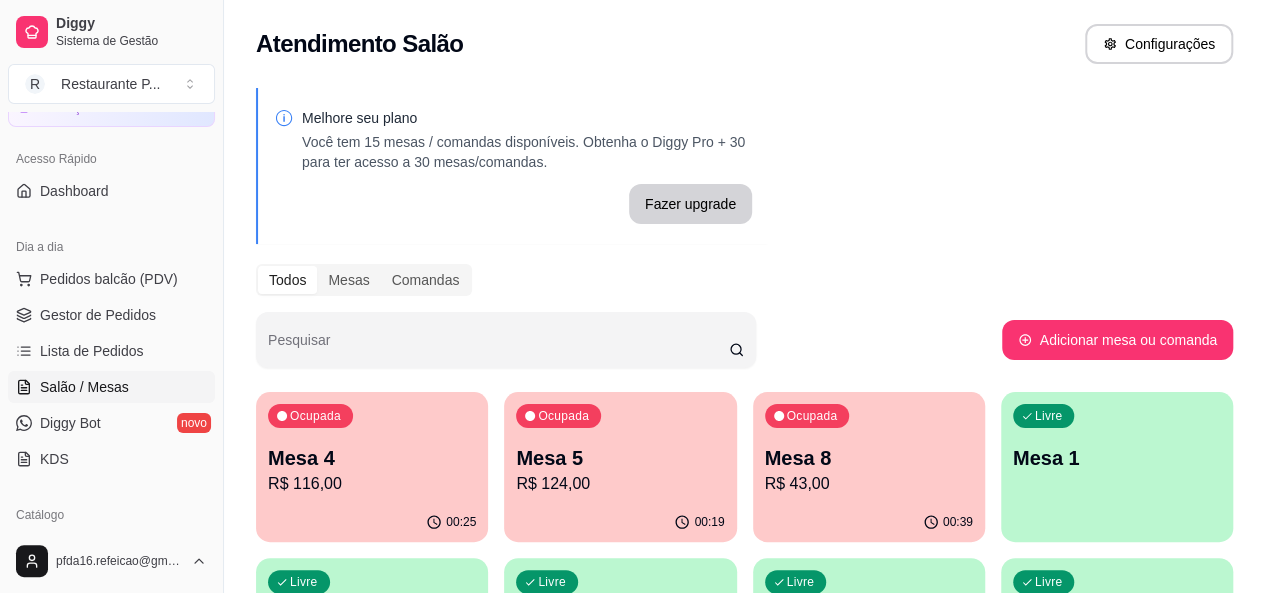 click on "Mesa 8" at bounding box center (869, 458) 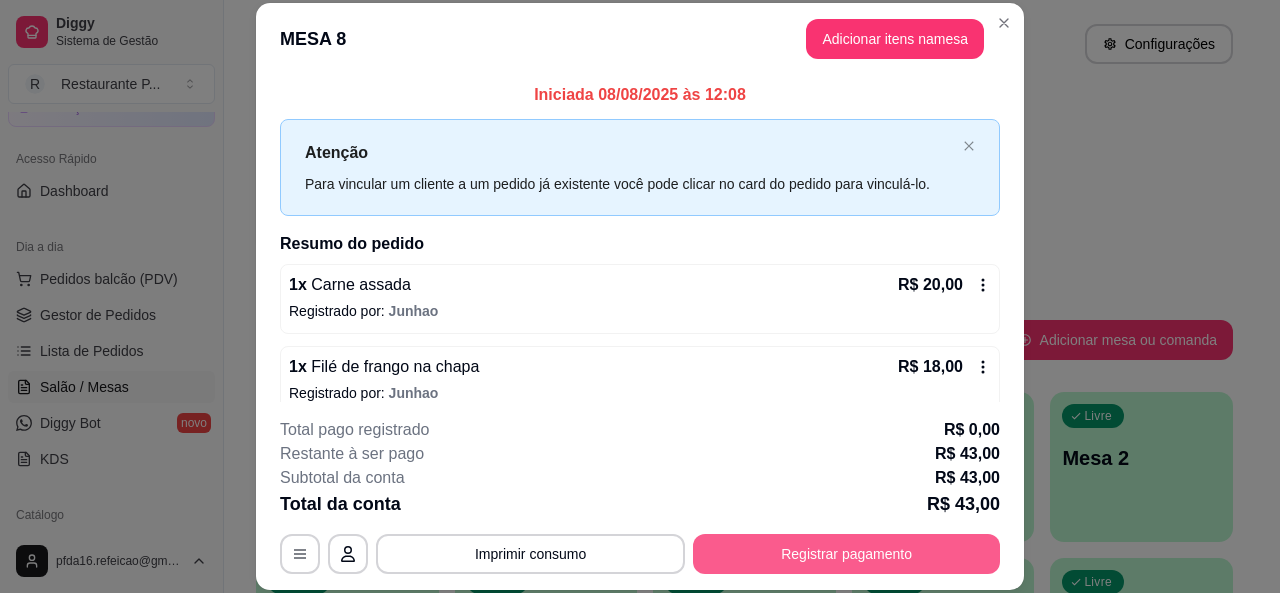 click on "Registrar pagamento" at bounding box center [846, 554] 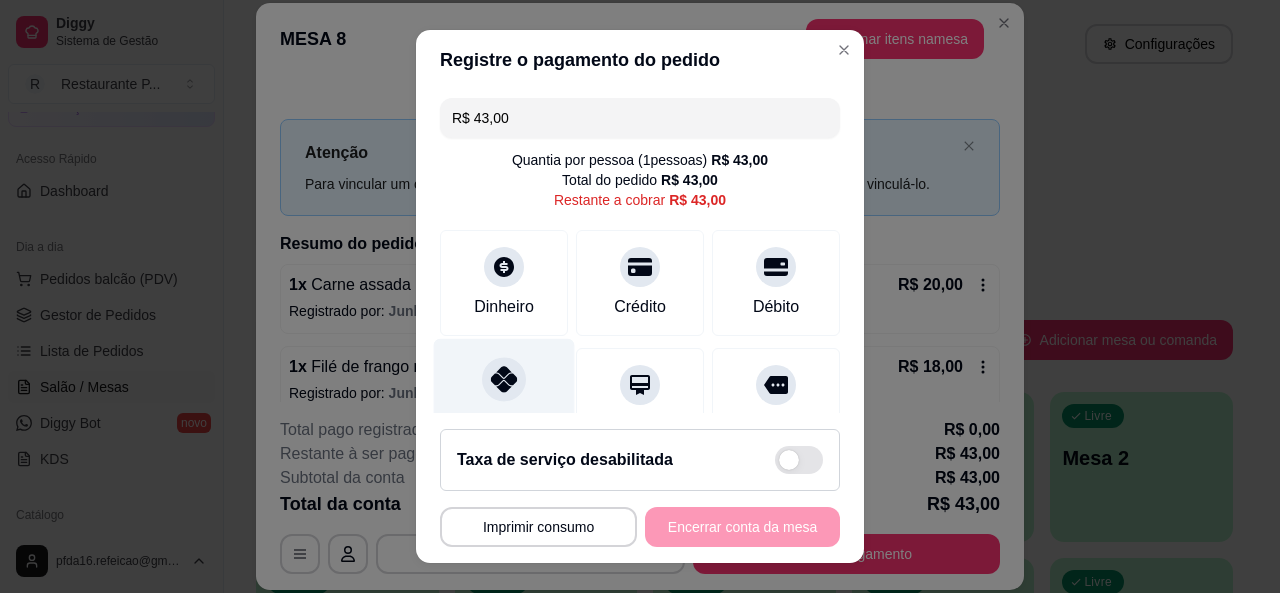 click 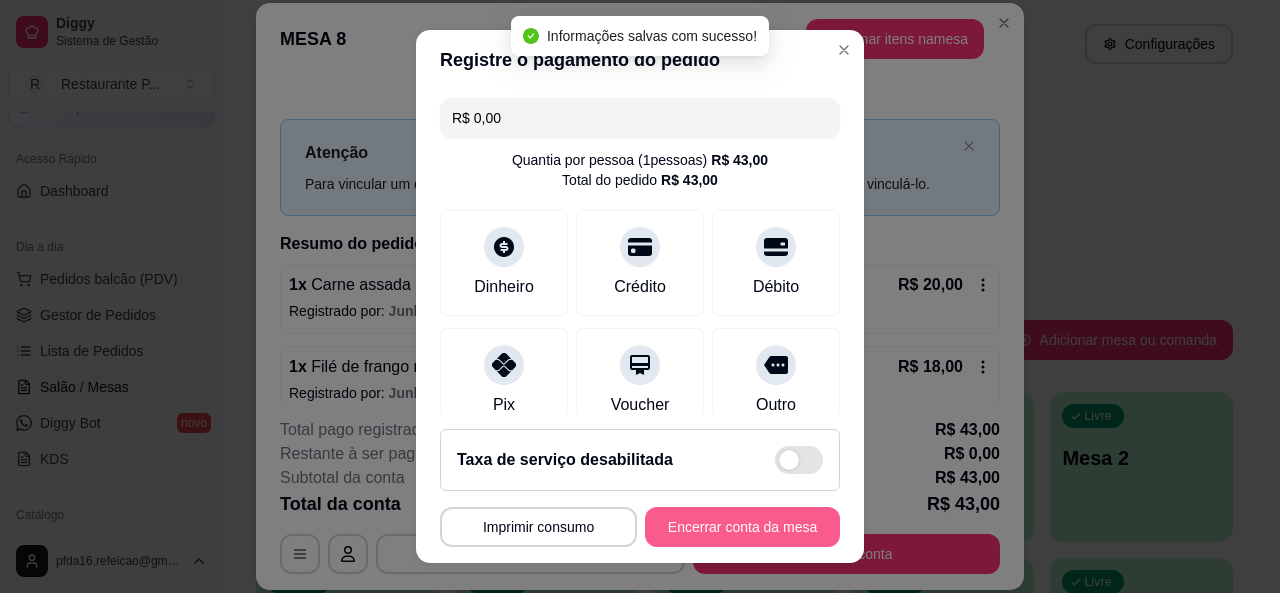 type on "R$ 0,00" 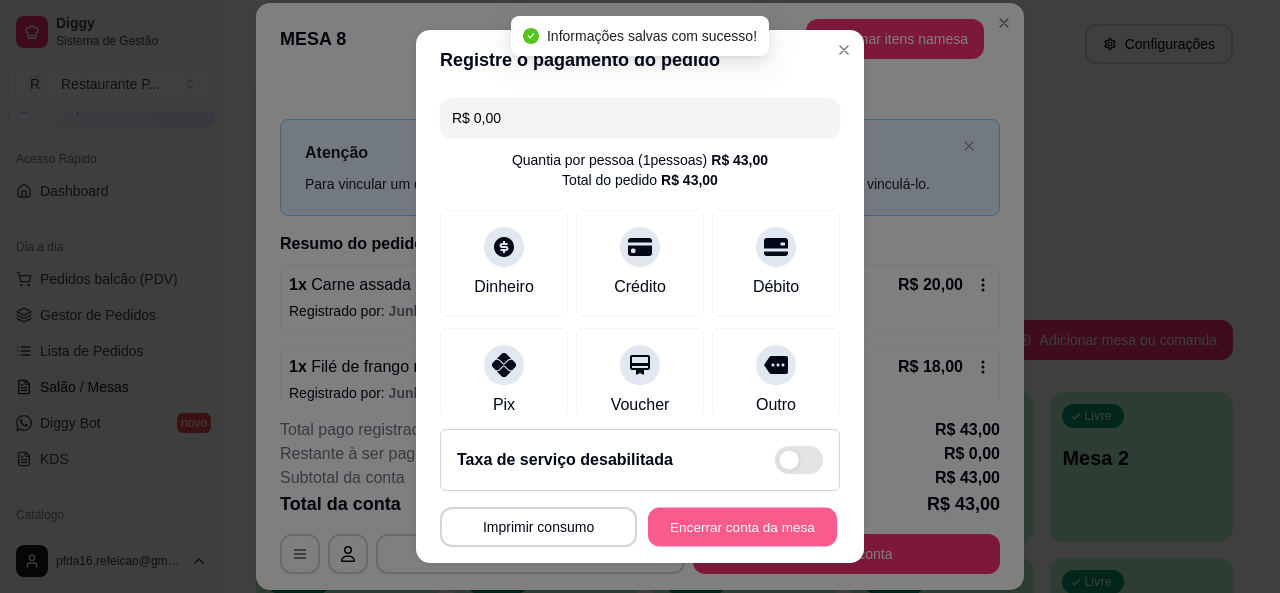 click on "Encerrar conta da mesa" at bounding box center [742, 527] 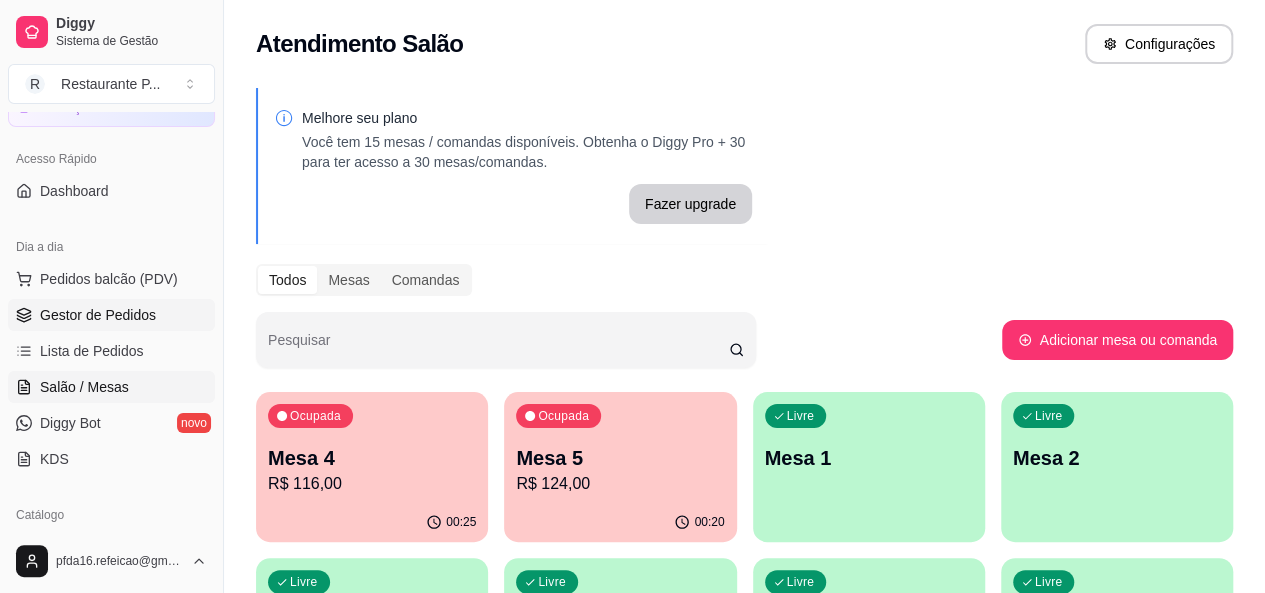 click on "Gestor de Pedidos" at bounding box center (98, 315) 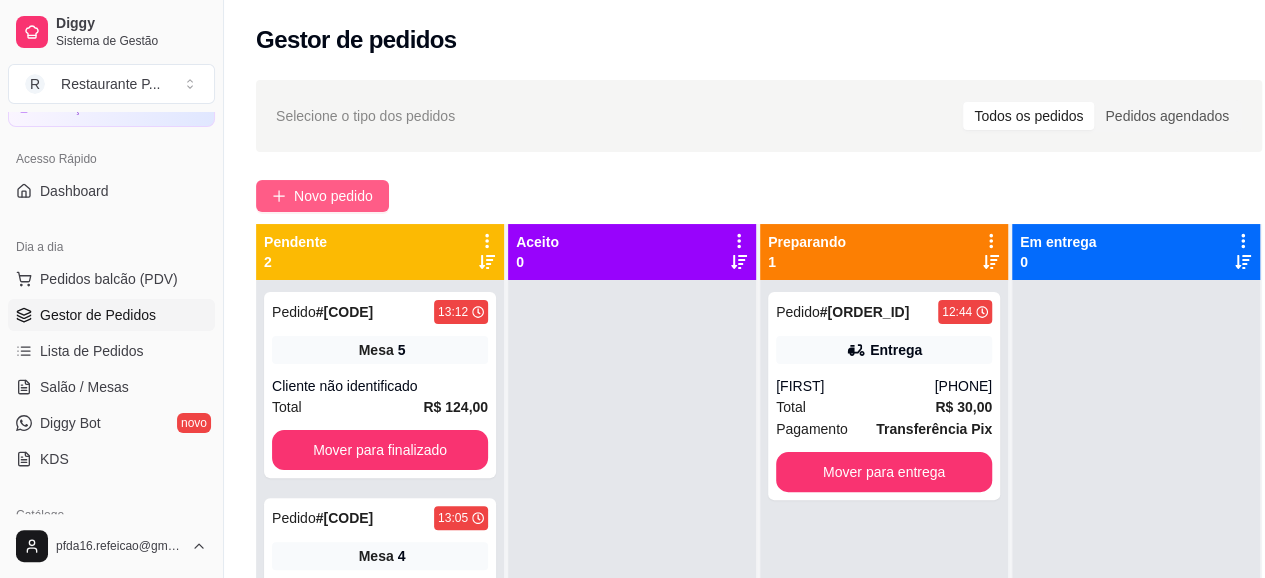 click on "Novo pedido" at bounding box center [333, 196] 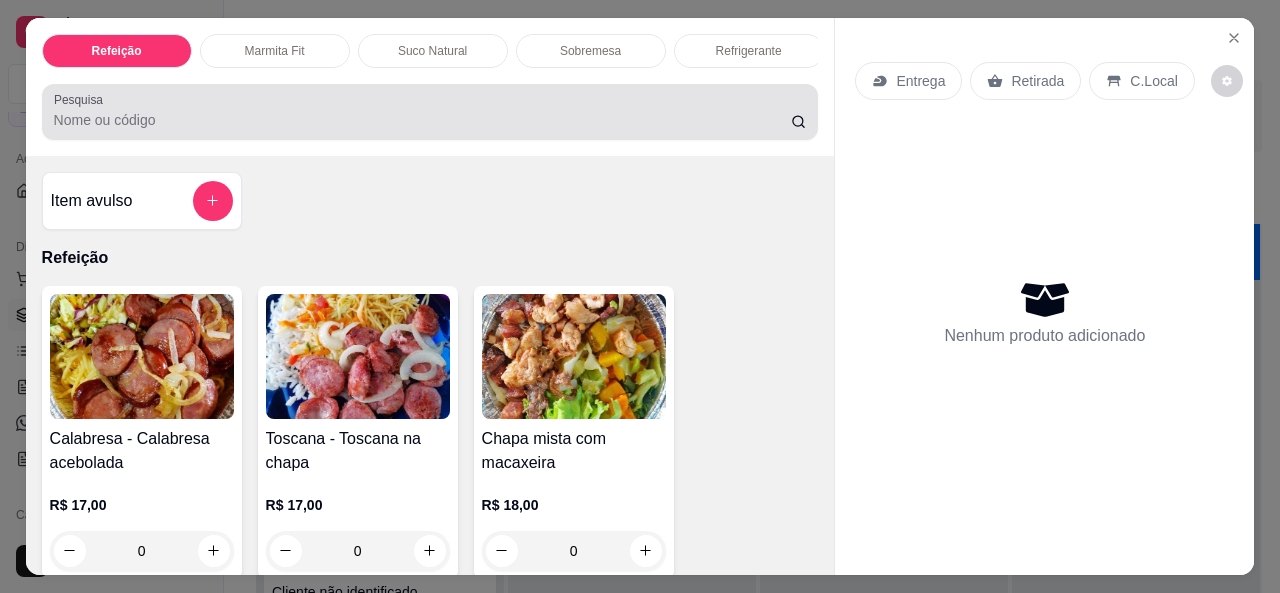 click on "Pesquisa" at bounding box center (422, 120) 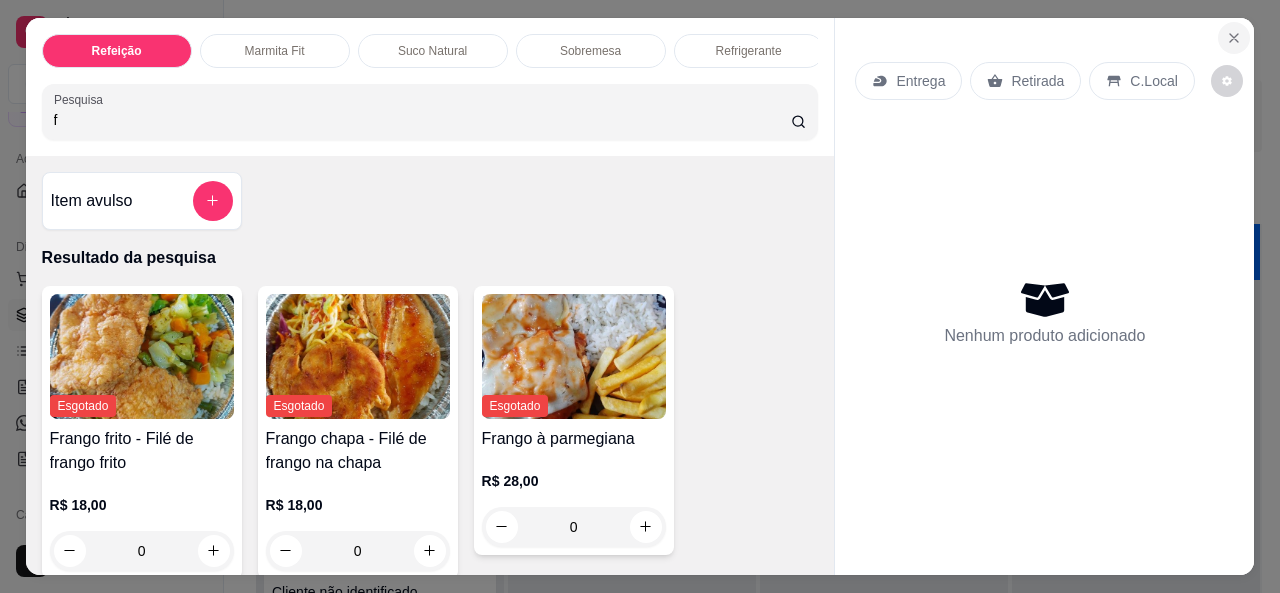 type on "f" 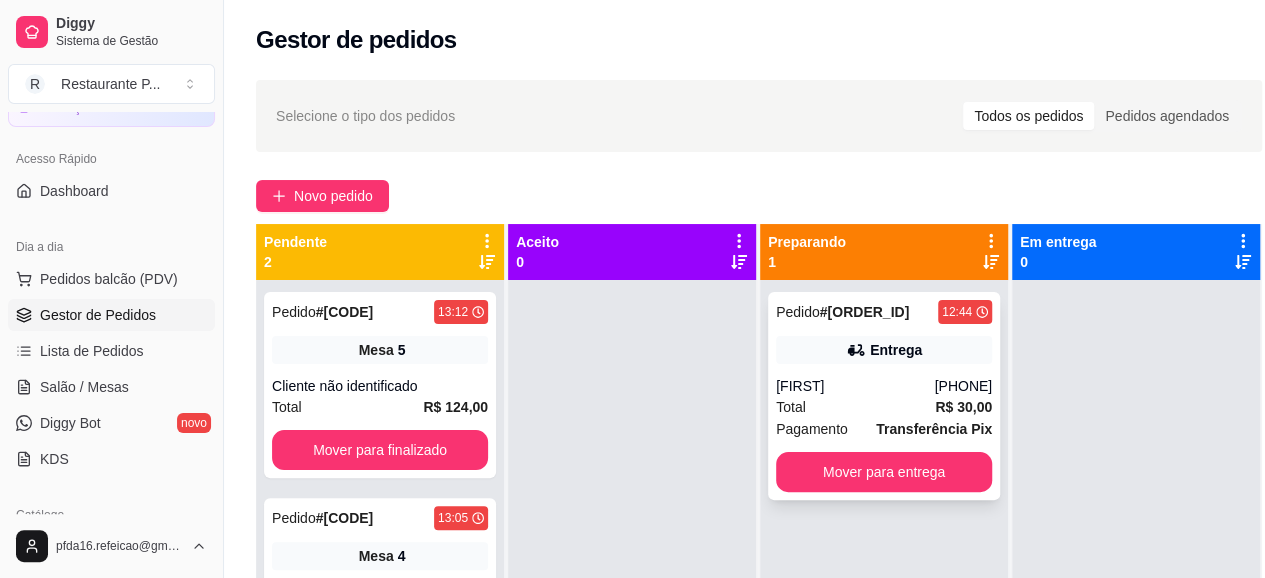 click on "Pedido  # 0044-d27fe 12:44 Entrega Ruth (91) 99128-8896 Total R$ 30,00 Pagamento Transferência Pix Mover para entrega" at bounding box center (884, 396) 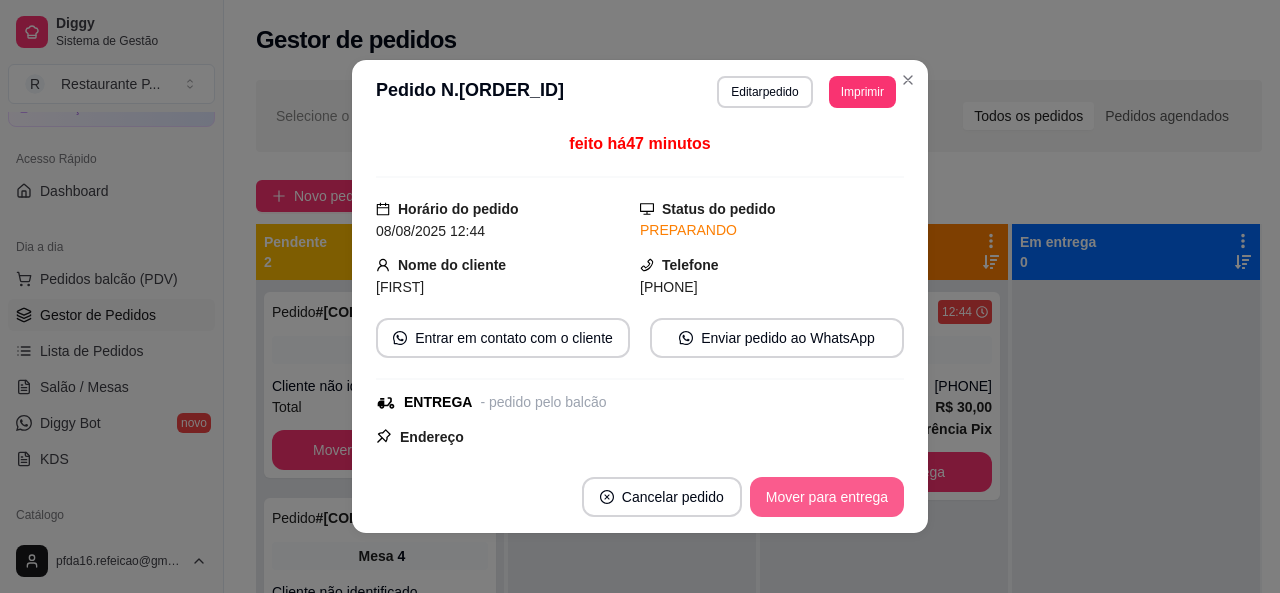 click on "Mover para entrega" at bounding box center [827, 497] 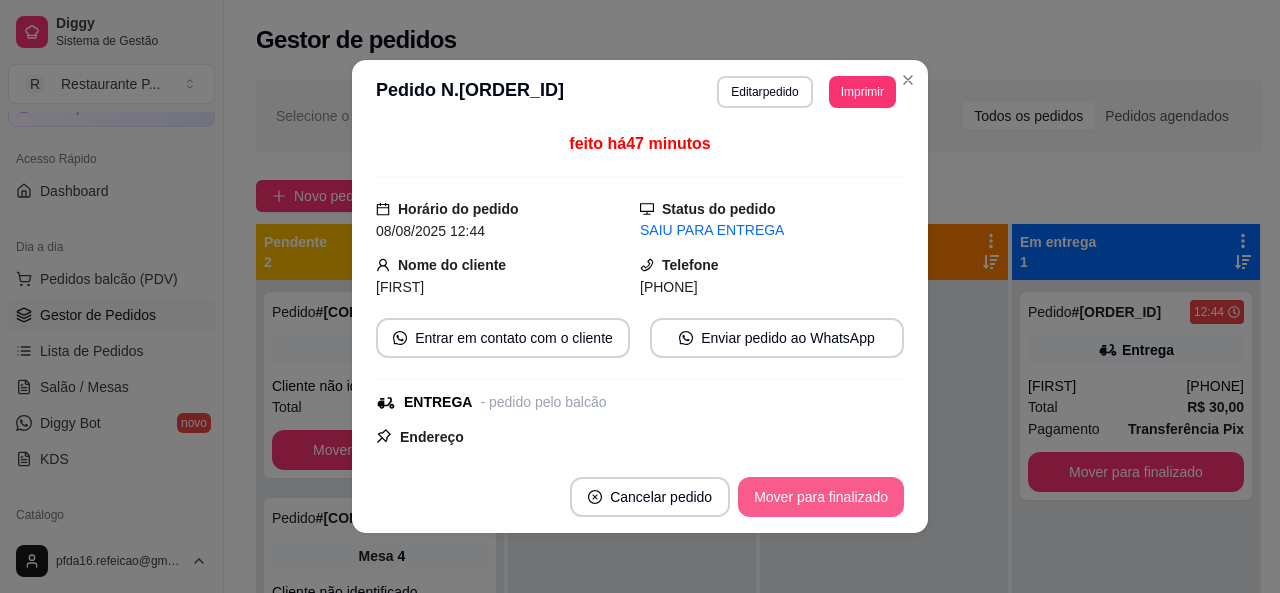 click on "Mover para finalizado" at bounding box center [821, 497] 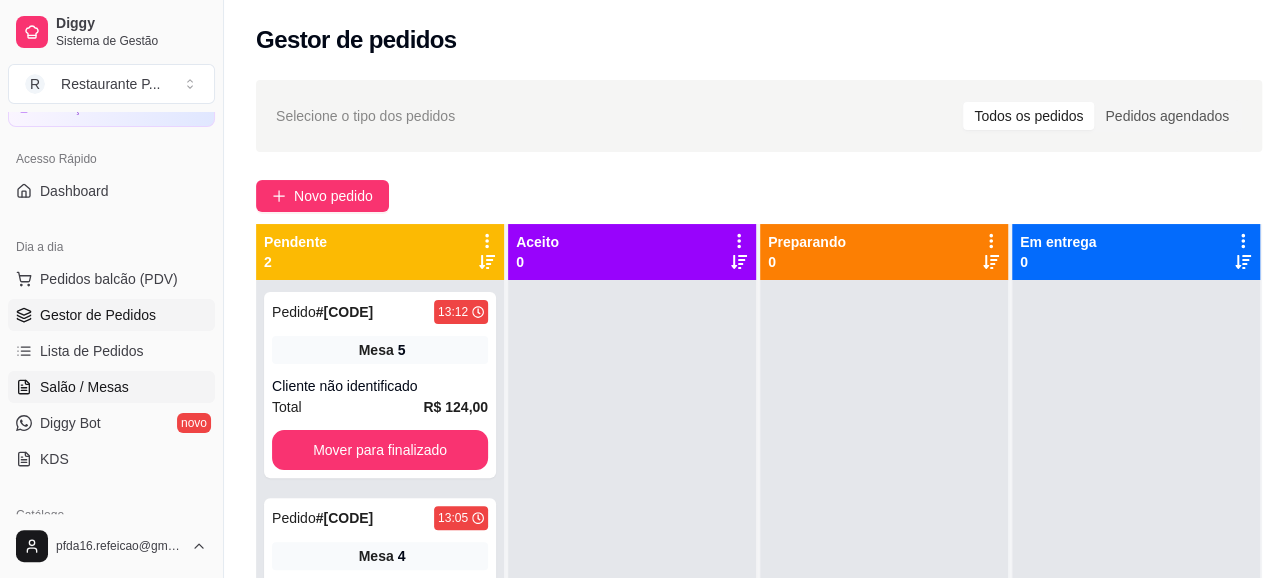 click on "Salão / Mesas" at bounding box center [84, 387] 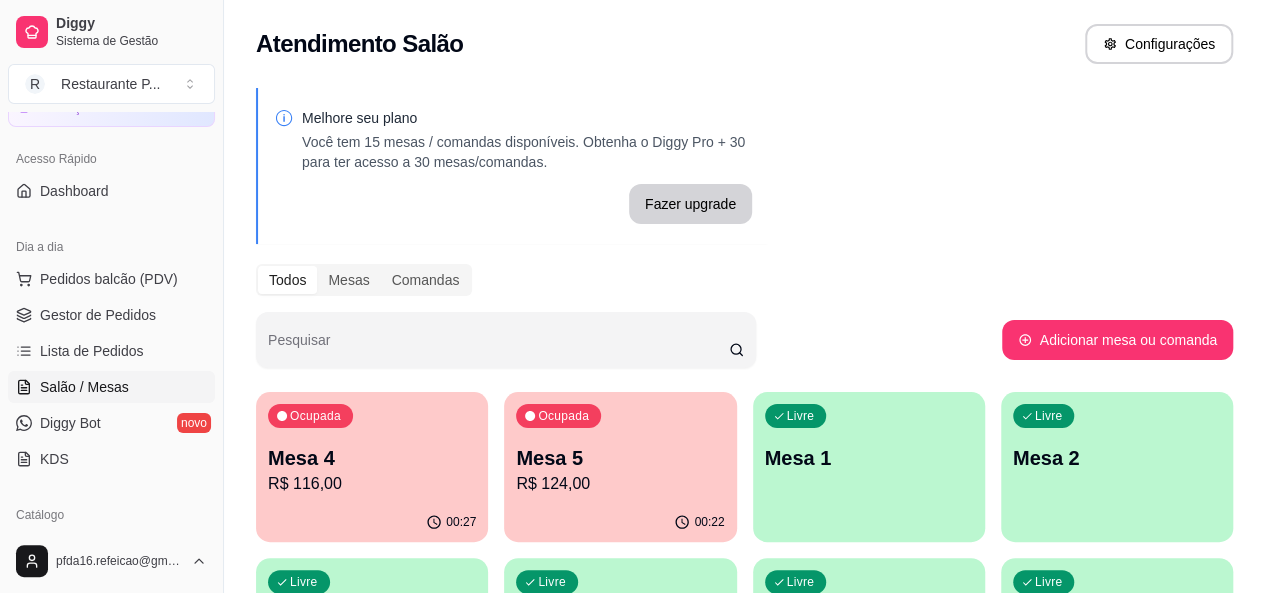 click on "Mesa 4" at bounding box center (372, 458) 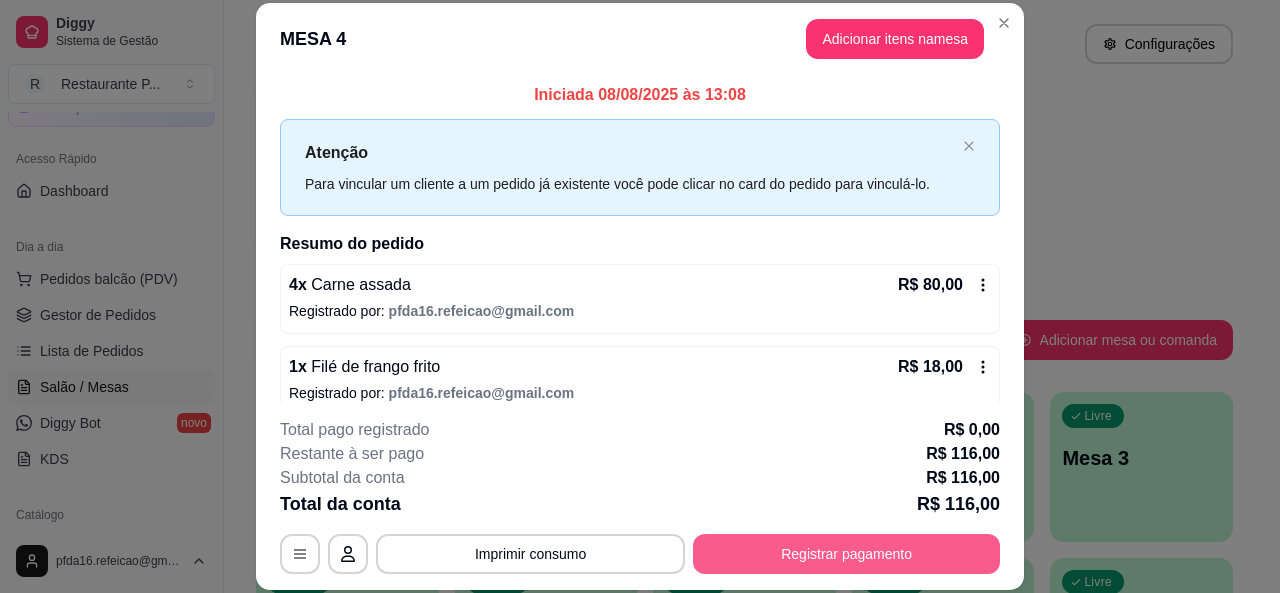click on "Registrar pagamento" at bounding box center (846, 554) 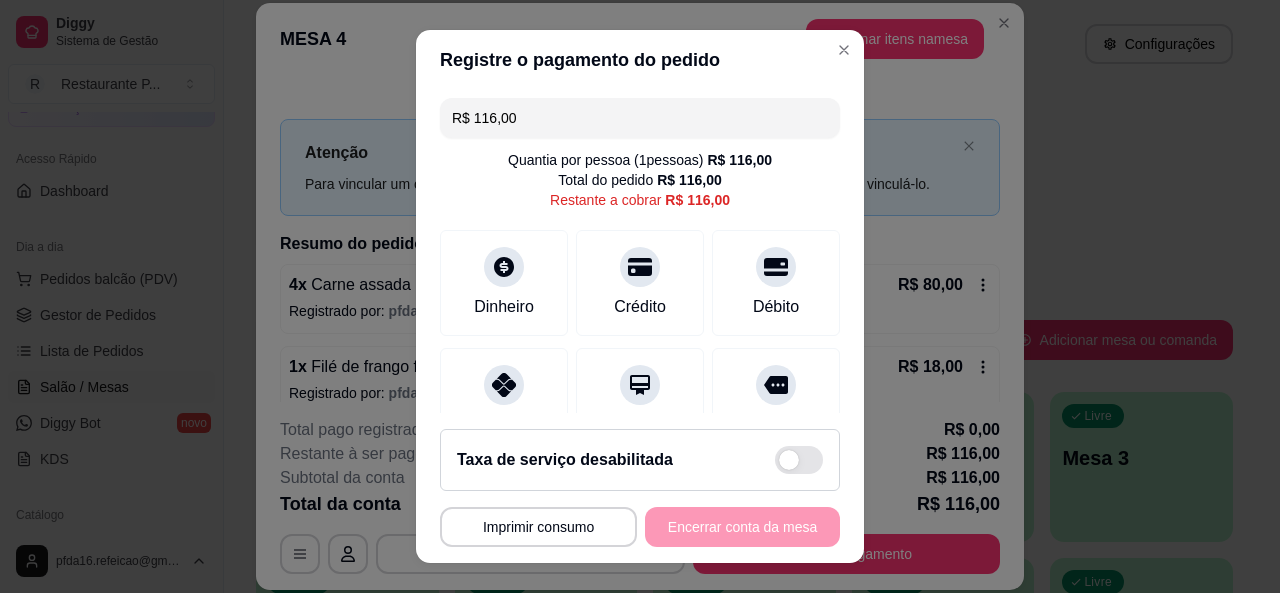 click on "R$ 116,00" at bounding box center (640, 118) 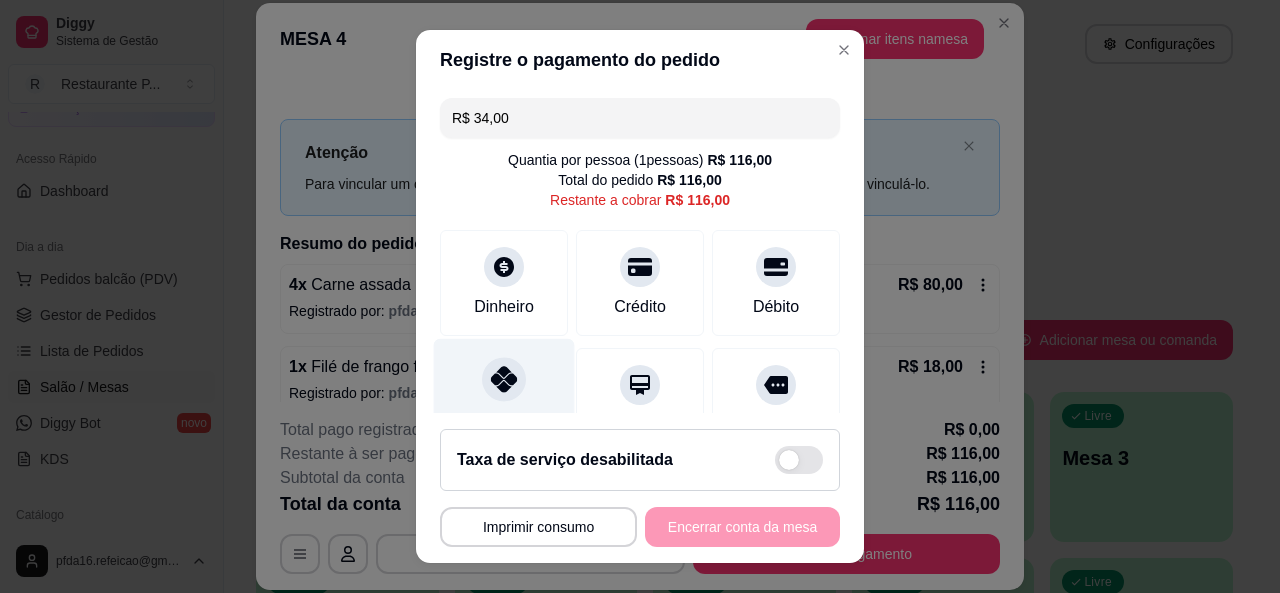 click 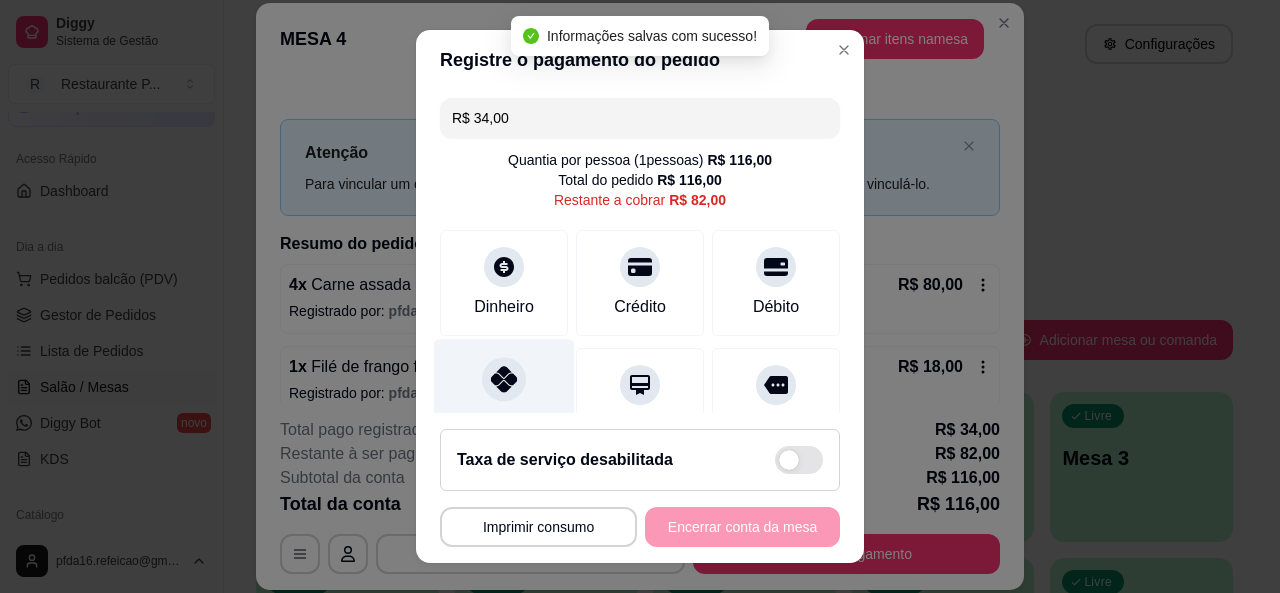 type on "R$ 82,00" 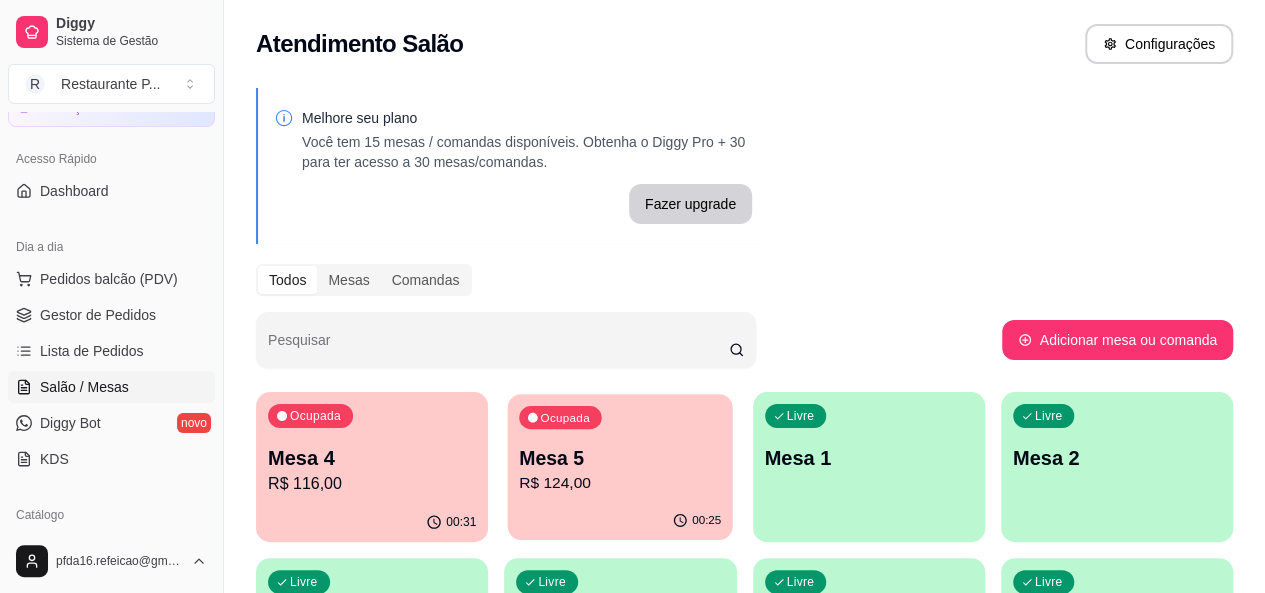 click on "R$ 124,00" at bounding box center (620, 483) 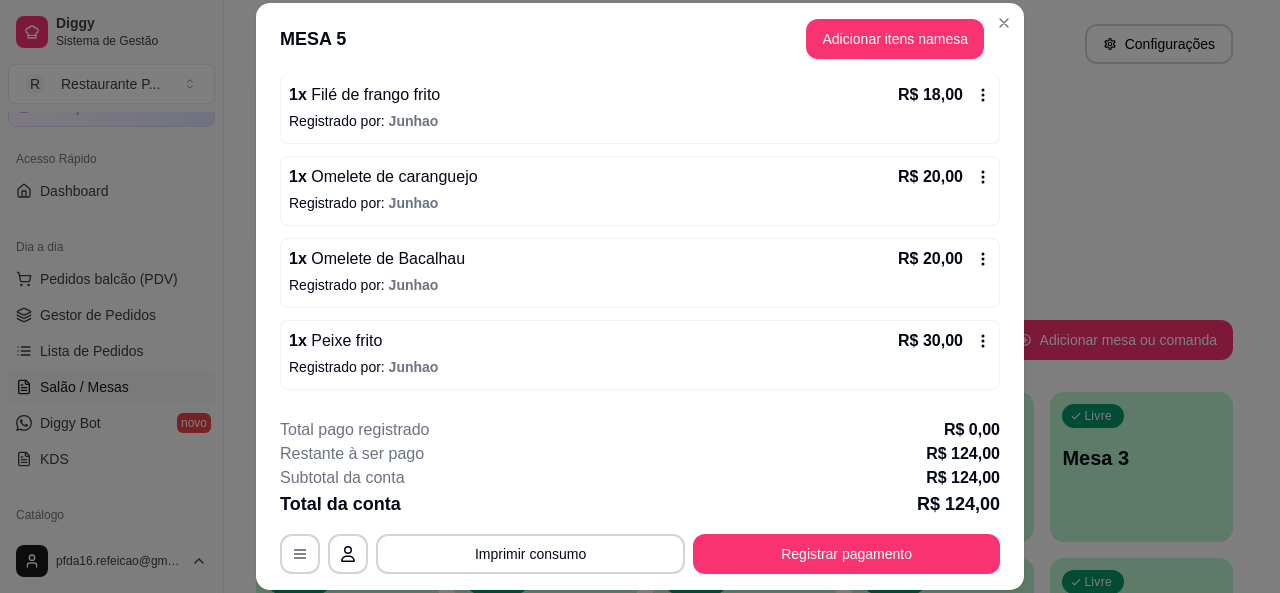 scroll, scrollTop: 344, scrollLeft: 0, axis: vertical 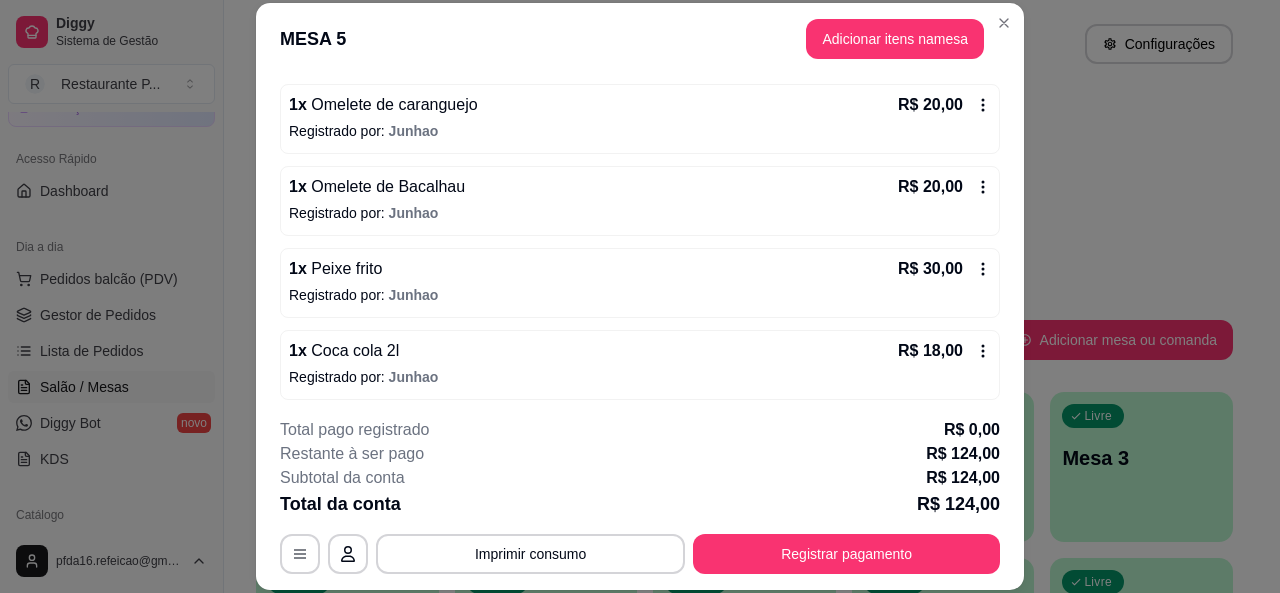 click 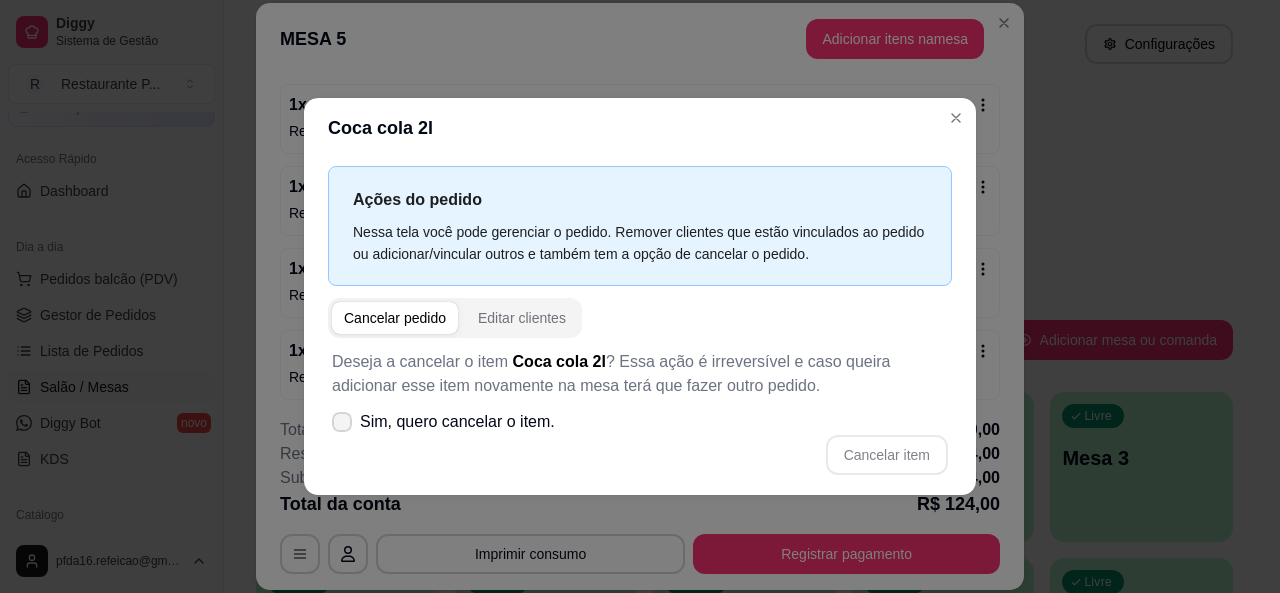 click on "Sim, quero cancelar o item." at bounding box center [443, 422] 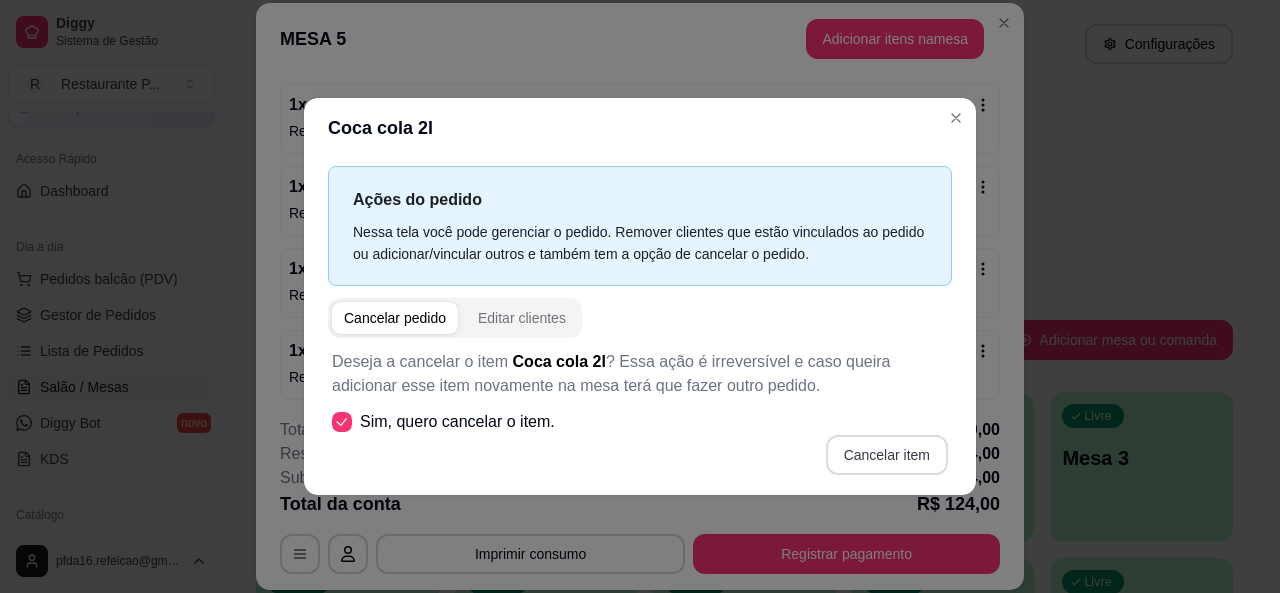 click on "Cancelar item" at bounding box center [887, 455] 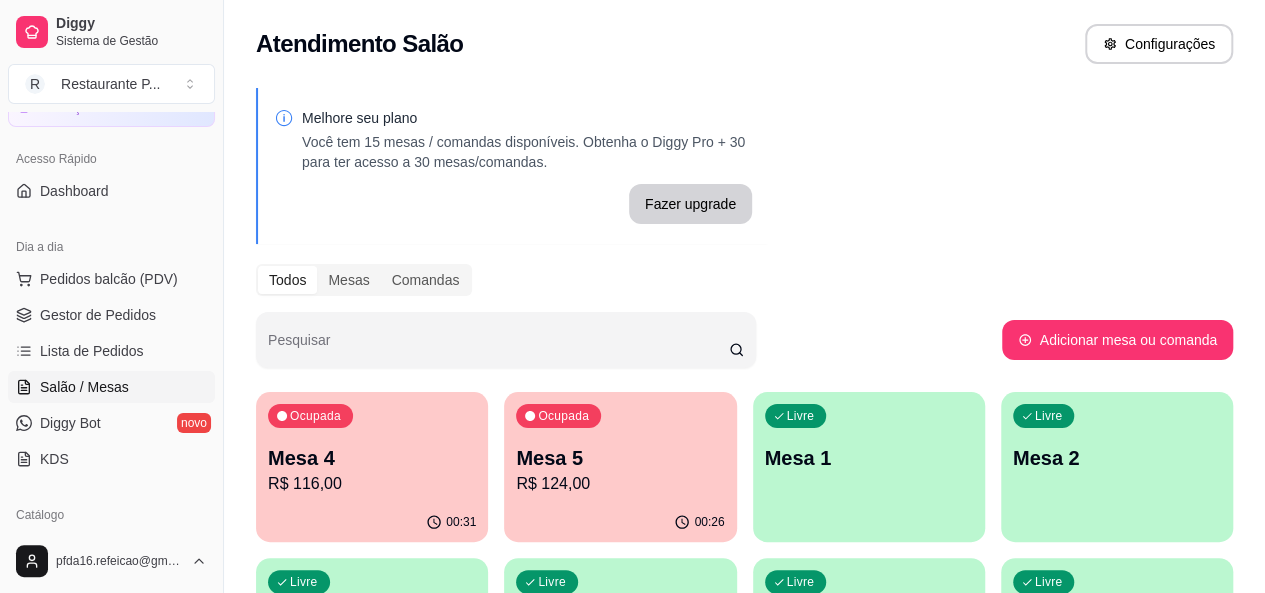 click on "R$ 116,00" at bounding box center [372, 484] 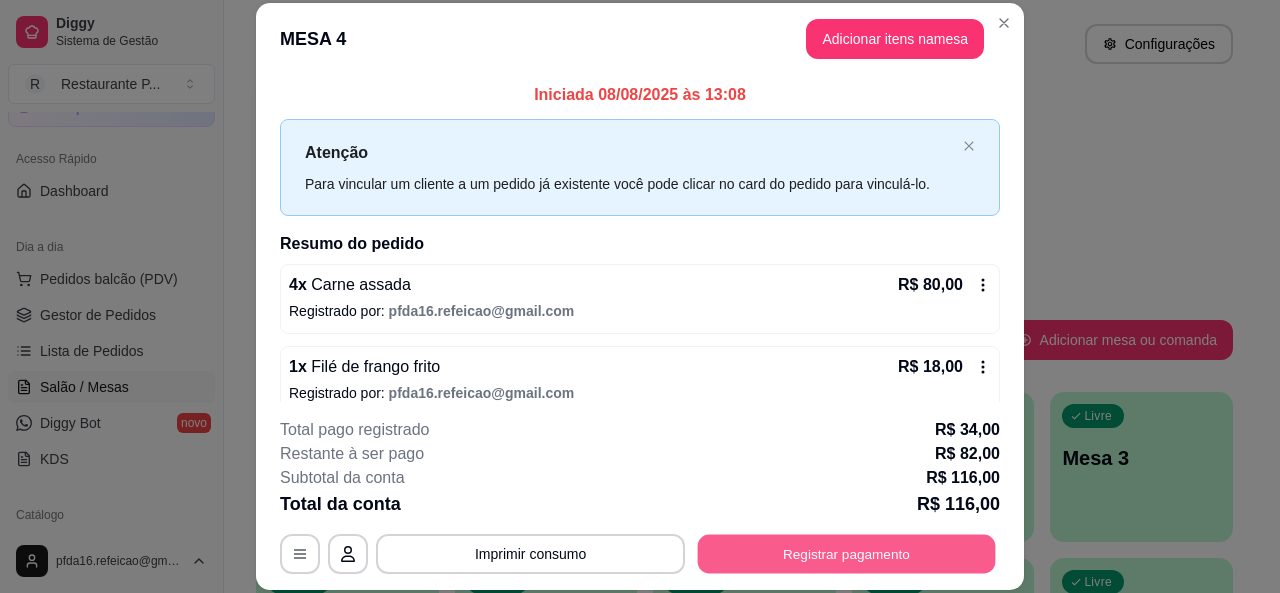 click on "Registrar pagamento" at bounding box center (847, 554) 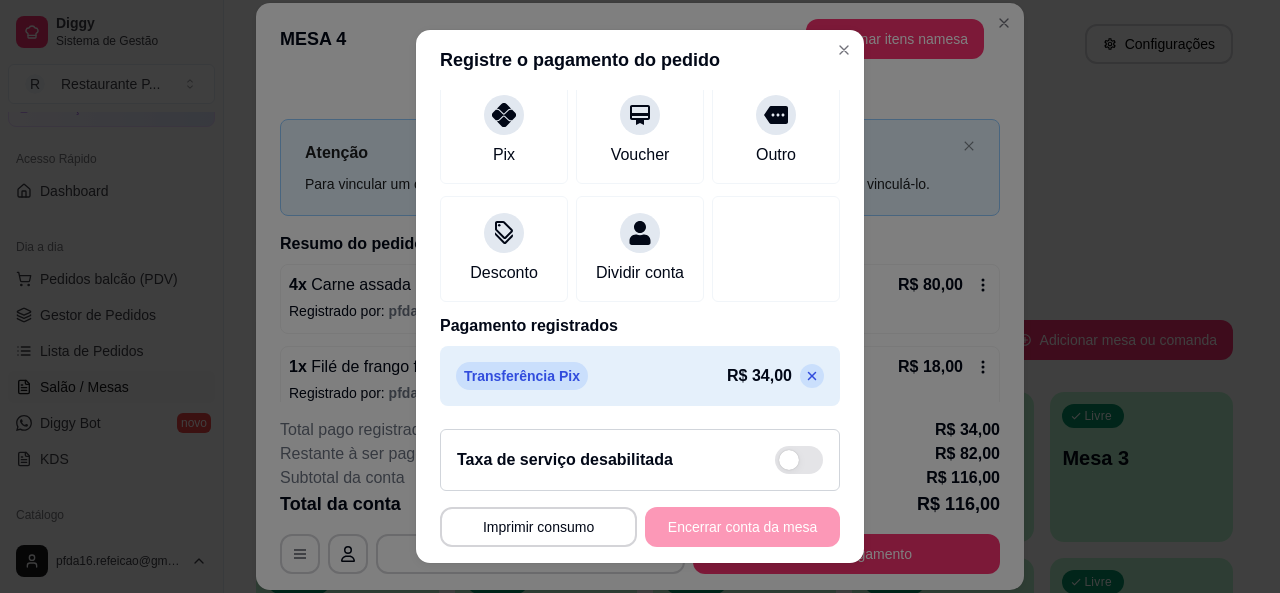 scroll, scrollTop: 291, scrollLeft: 0, axis: vertical 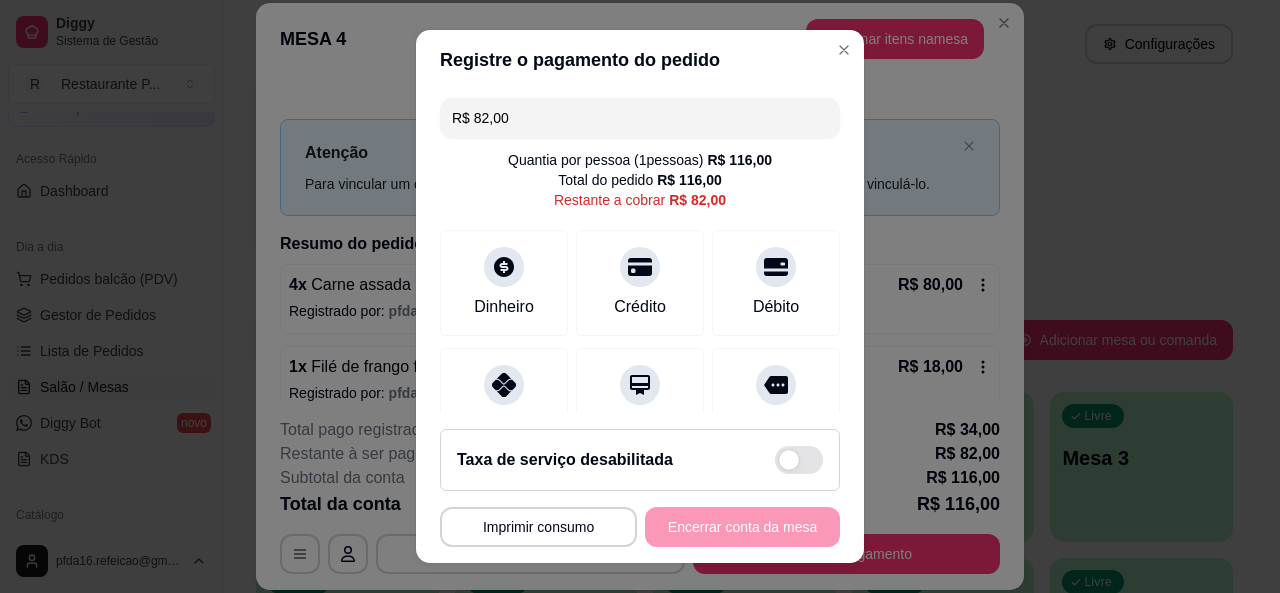 click on "R$ 82,00" at bounding box center (640, 118) 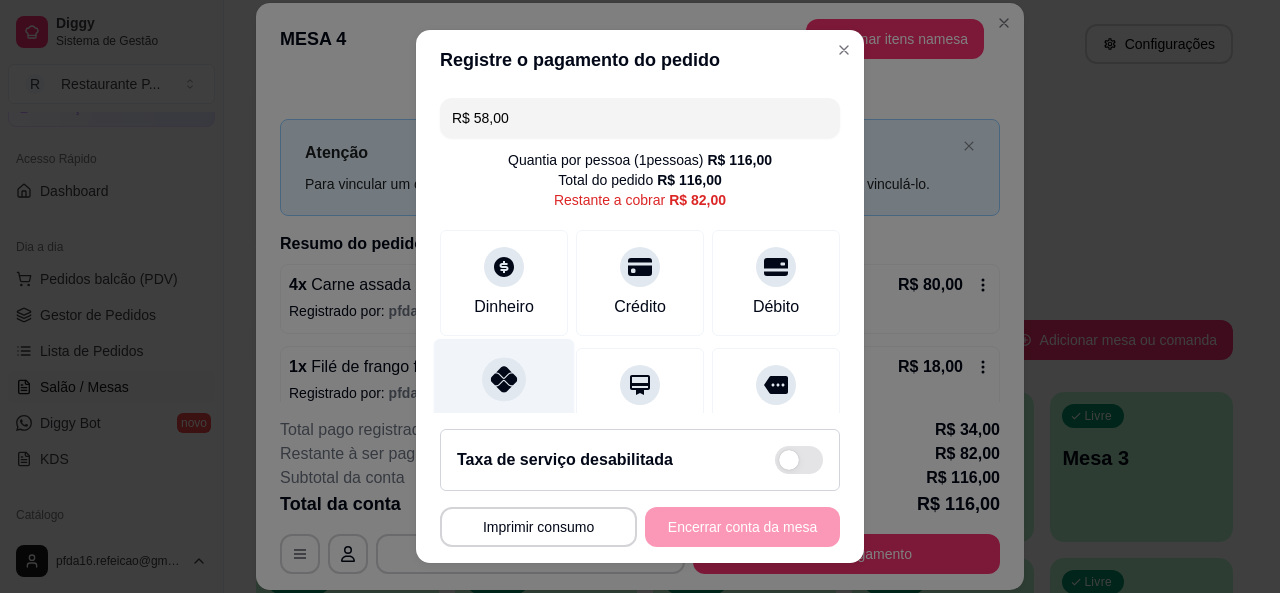 click 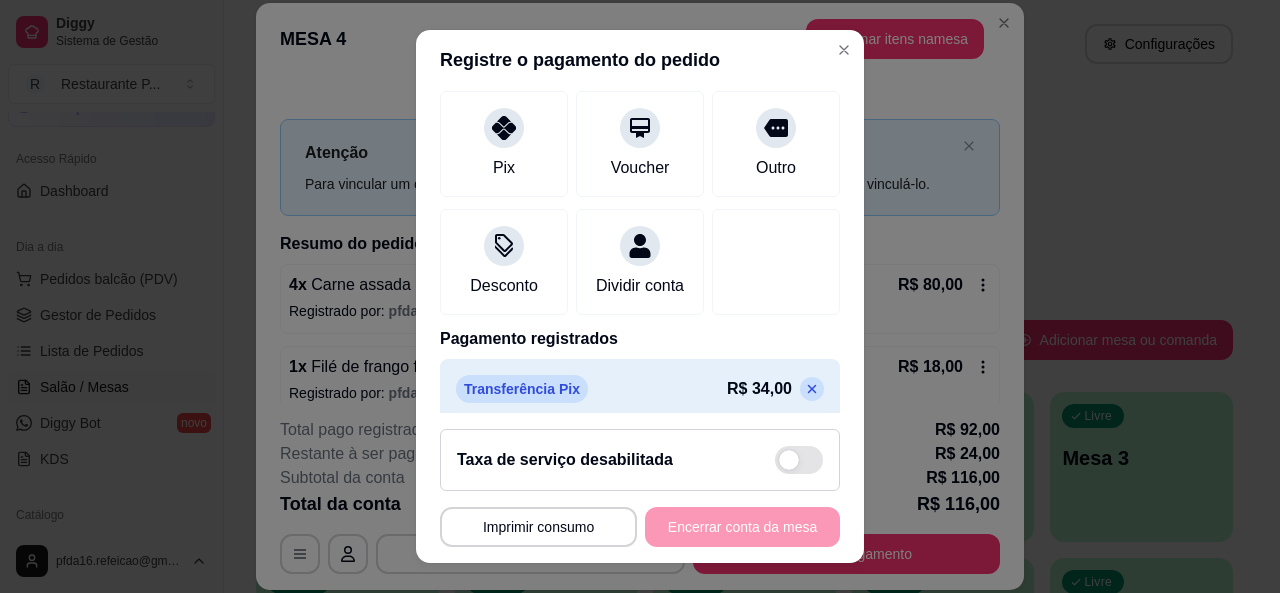 scroll, scrollTop: 367, scrollLeft: 0, axis: vertical 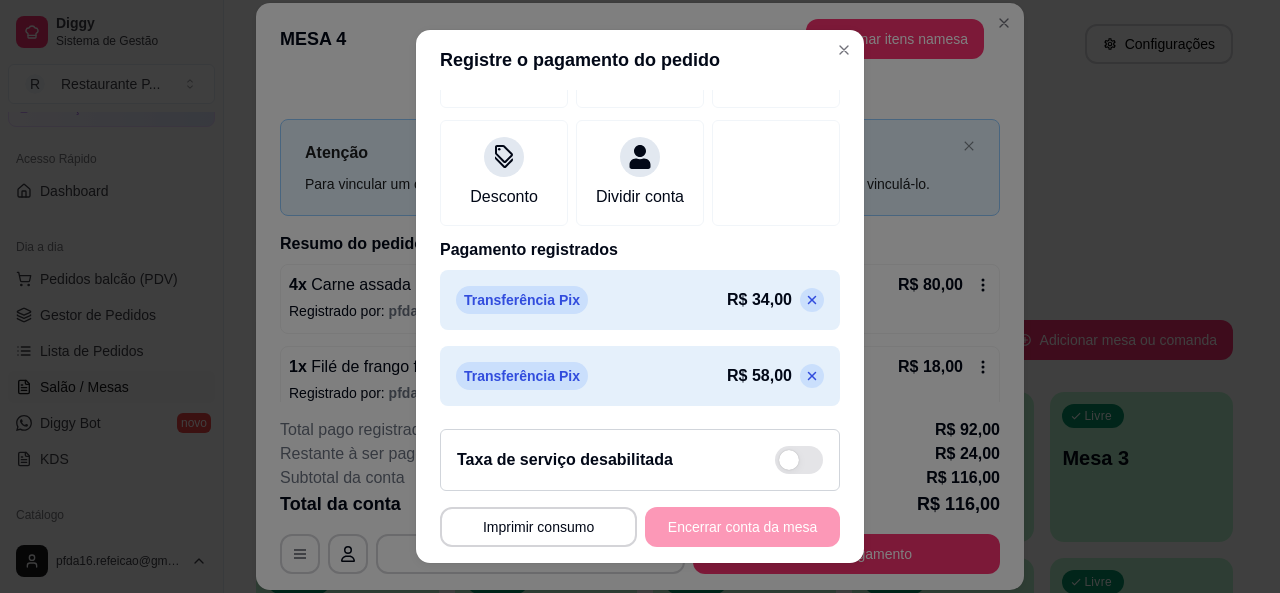 click 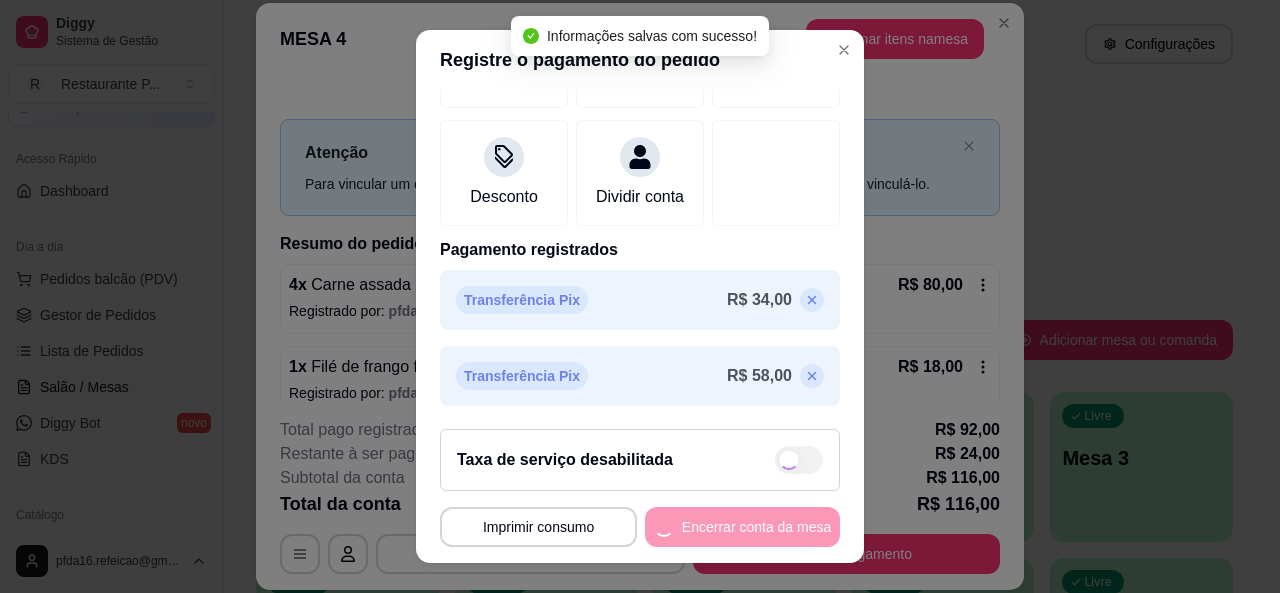 scroll, scrollTop: 291, scrollLeft: 0, axis: vertical 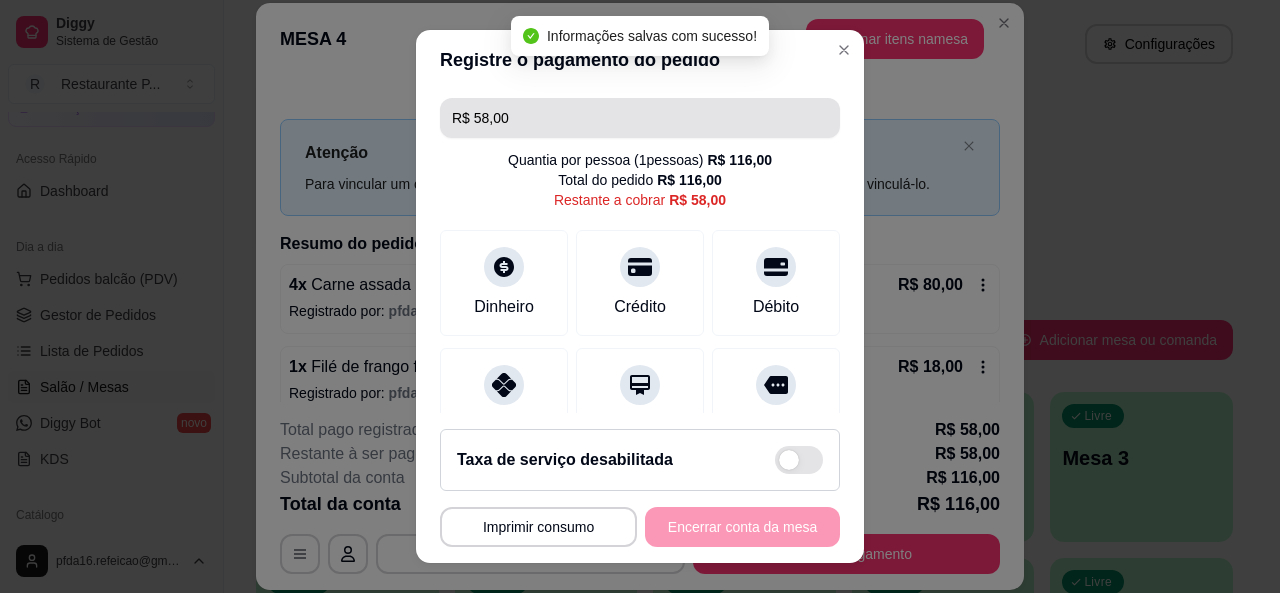 click on "R$ 58,00" at bounding box center [640, 118] 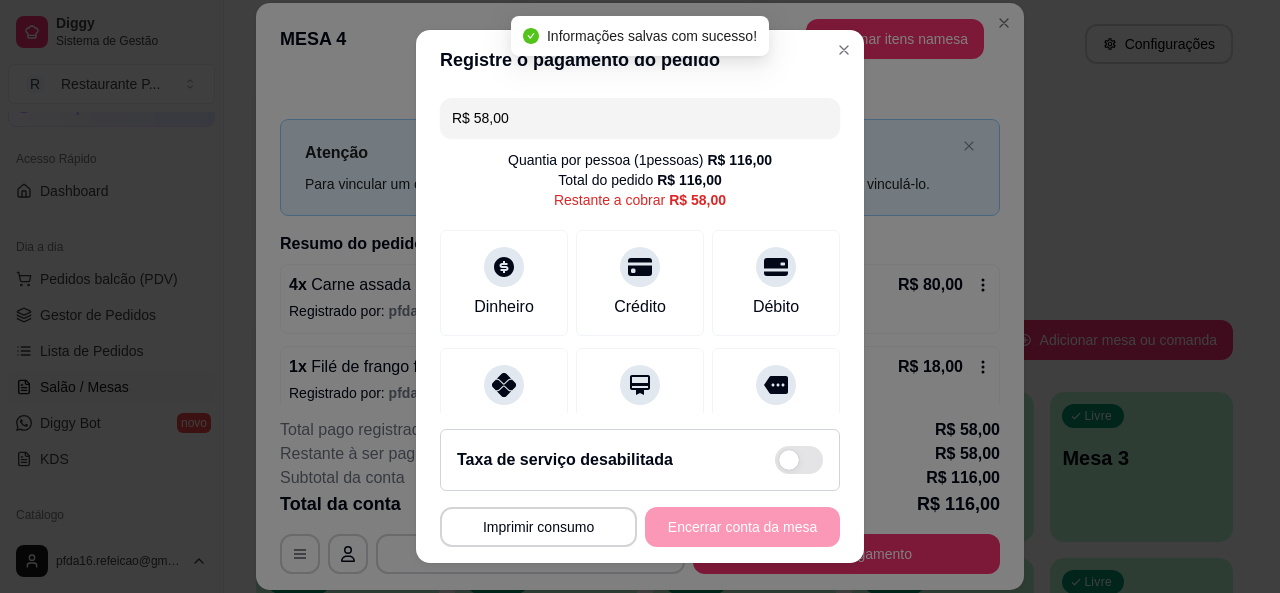 click on "R$ 58,00" at bounding box center (640, 118) 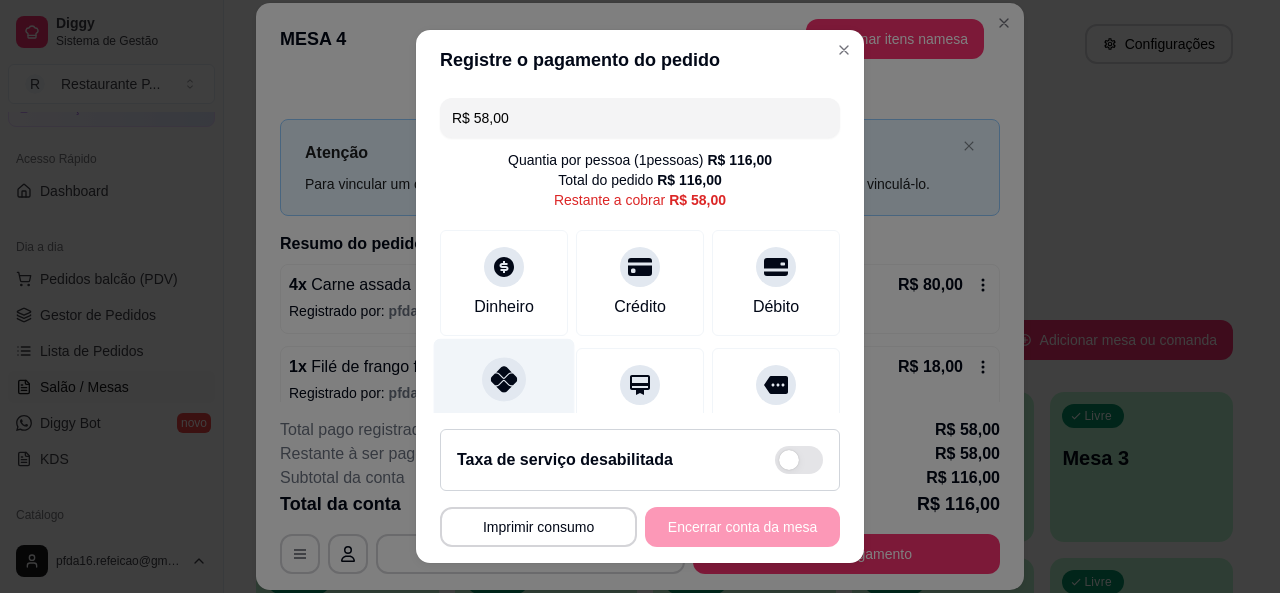 click 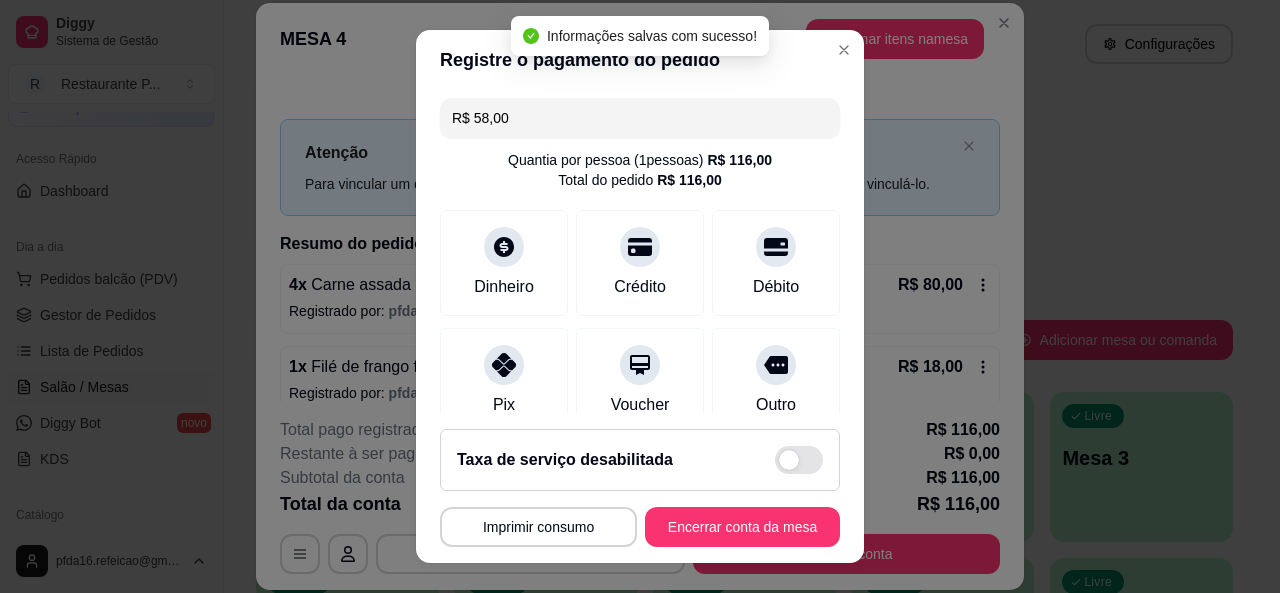 type on "R$ 0,00" 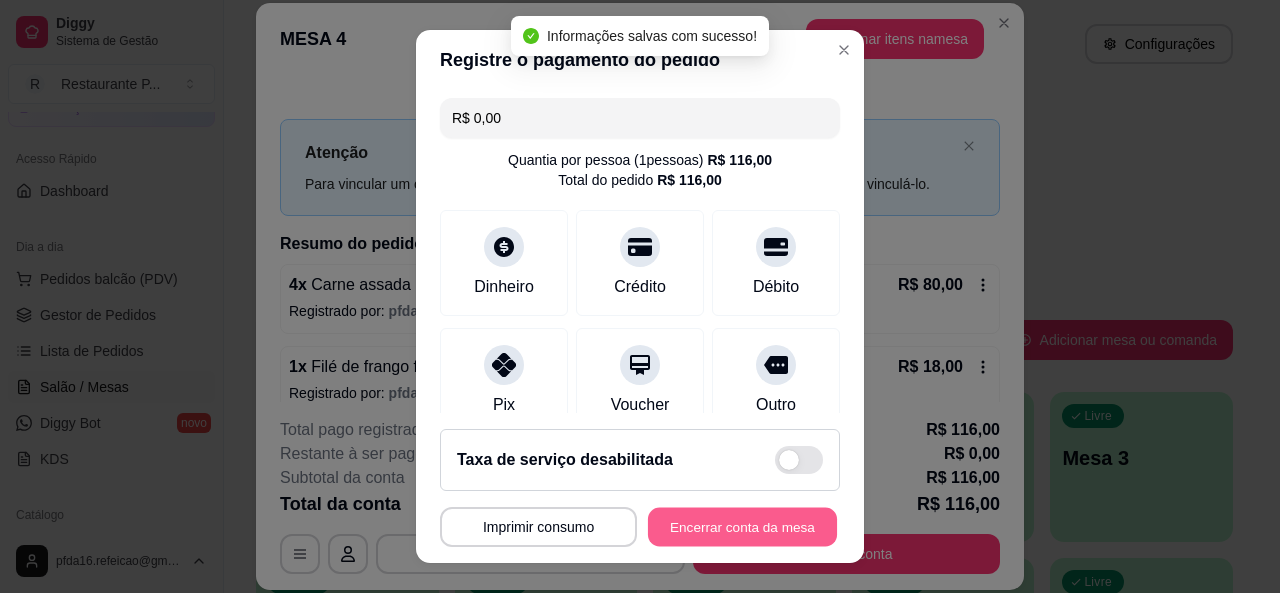 click on "Encerrar conta da mesa" at bounding box center (742, 527) 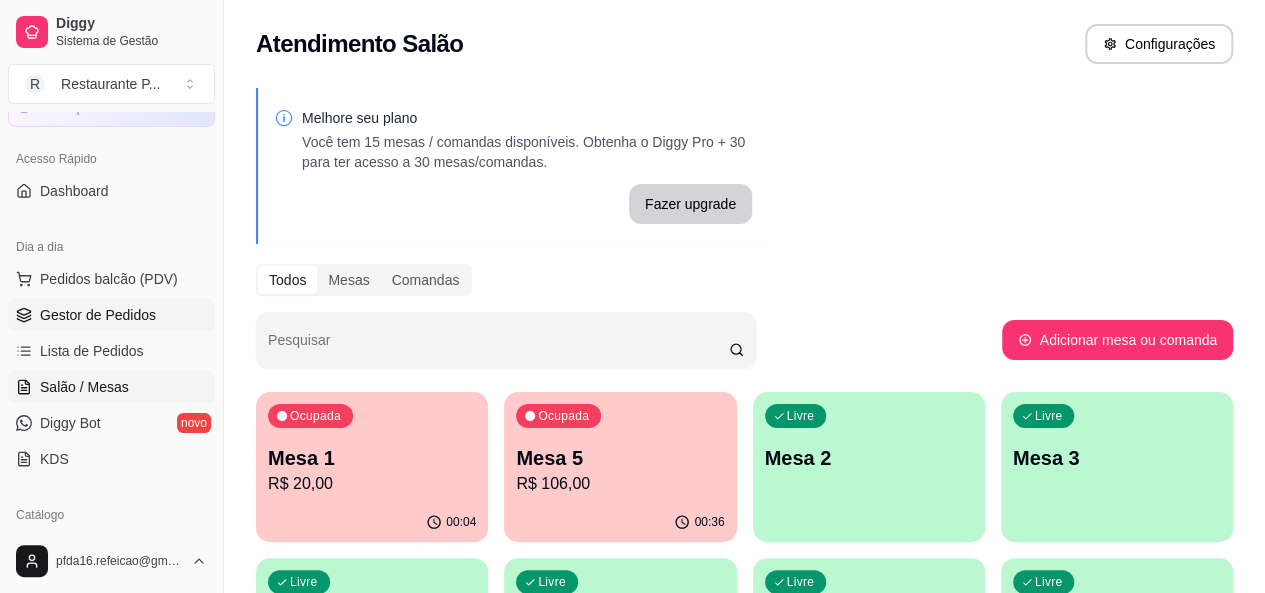 click on "Gestor de Pedidos" at bounding box center (98, 315) 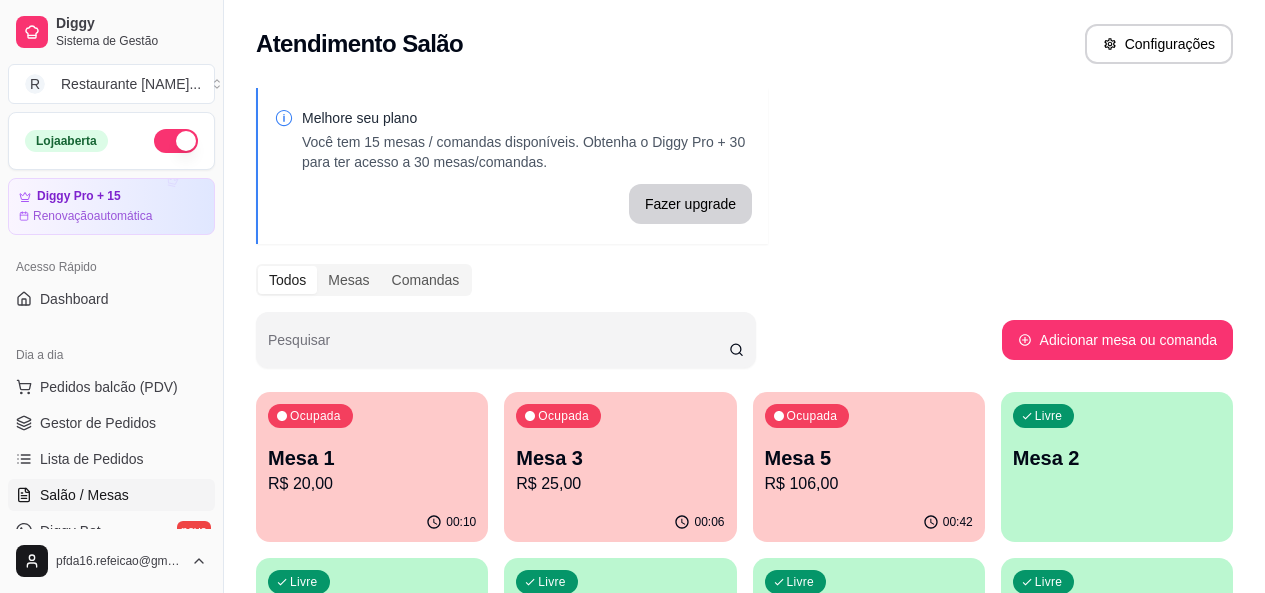 scroll, scrollTop: 0, scrollLeft: 0, axis: both 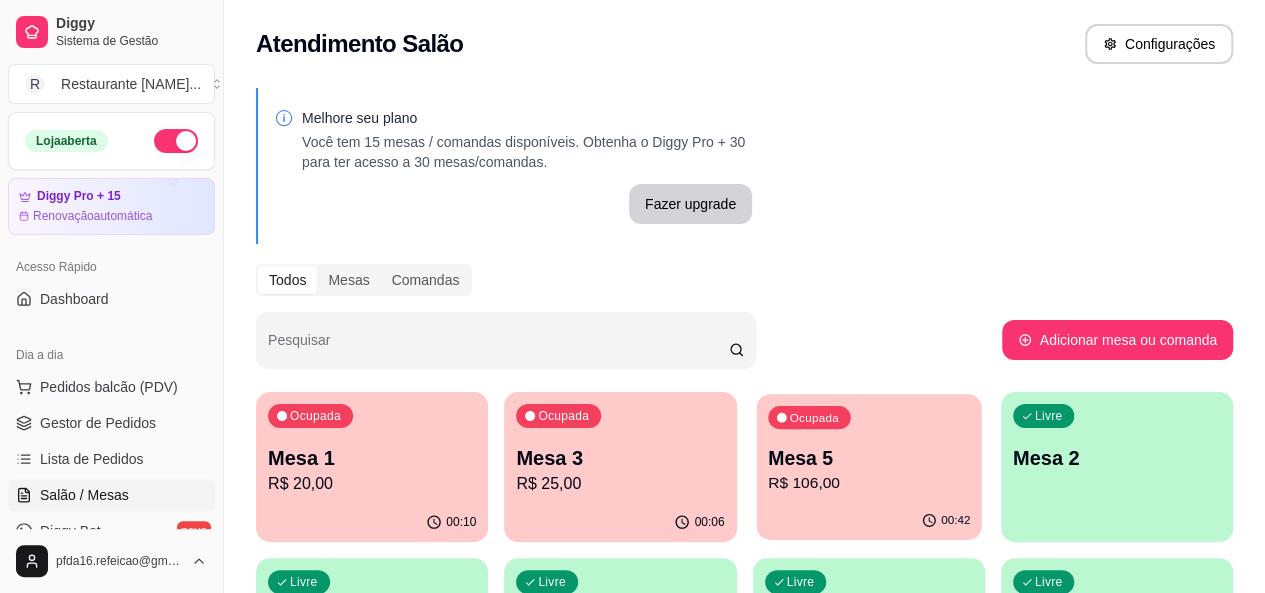 click on "Mesa 5" at bounding box center [869, 458] 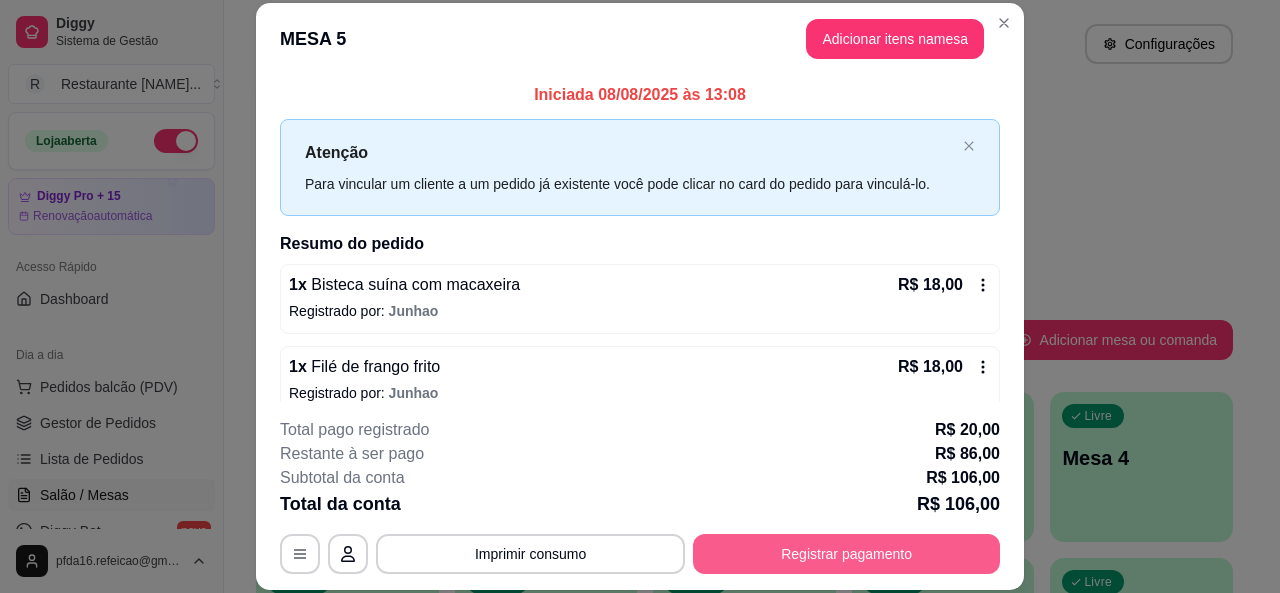 click on "Registrar pagamento" at bounding box center (846, 554) 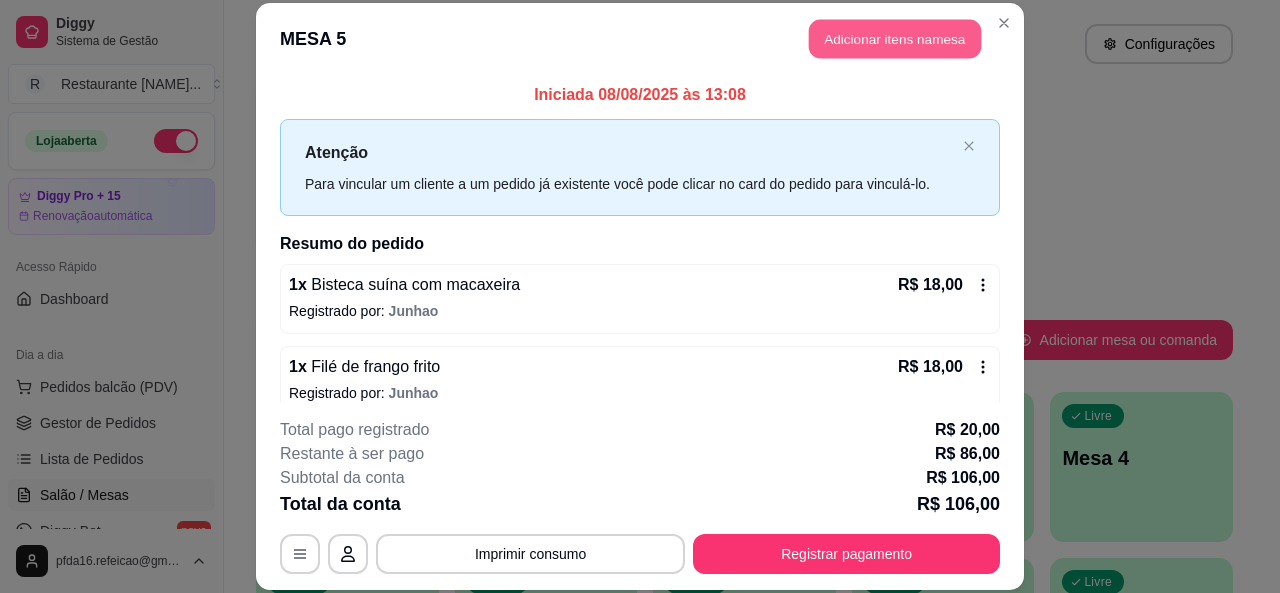 click on "Adicionar itens na  mesa" at bounding box center (895, 39) 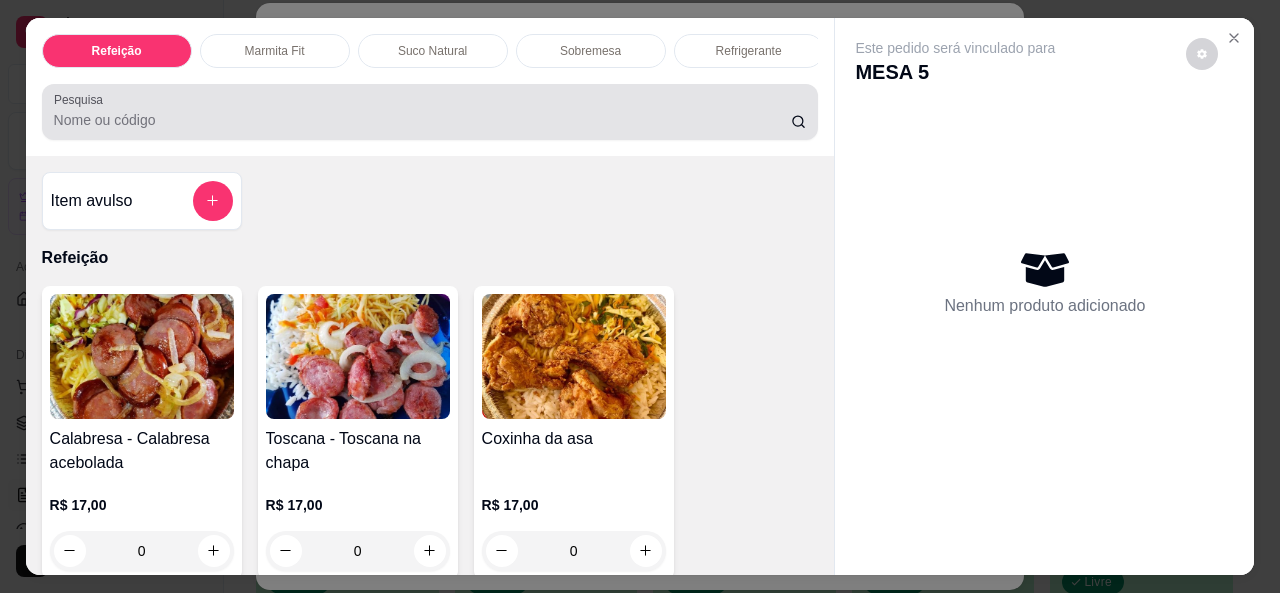 click at bounding box center (430, 112) 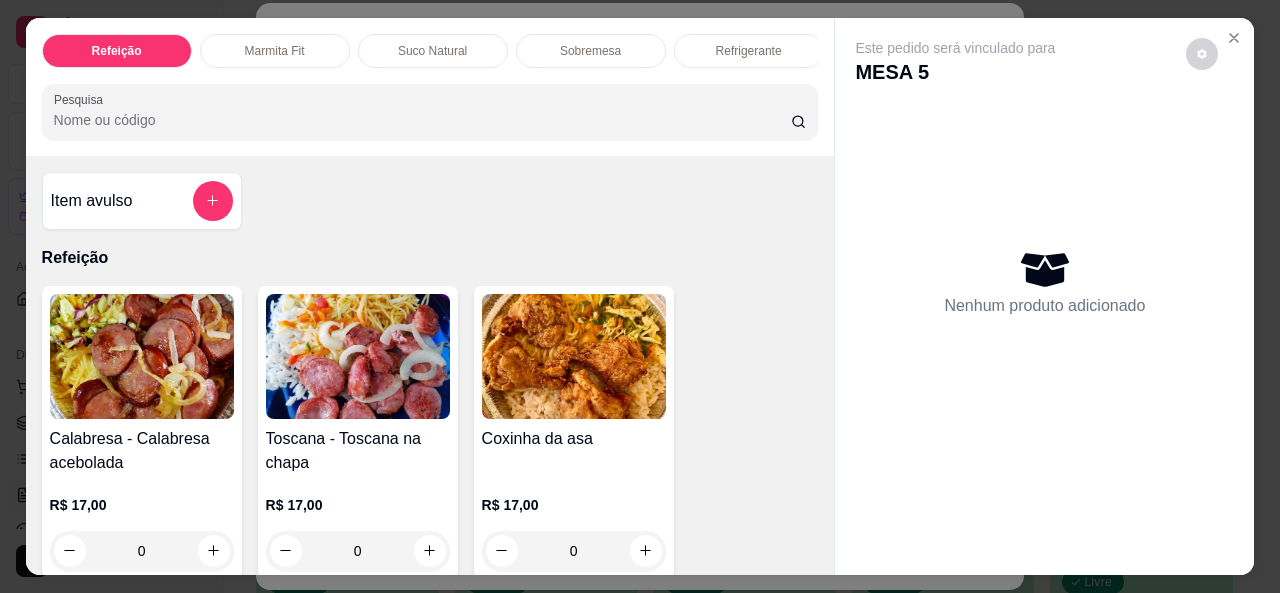 click at bounding box center (430, 112) 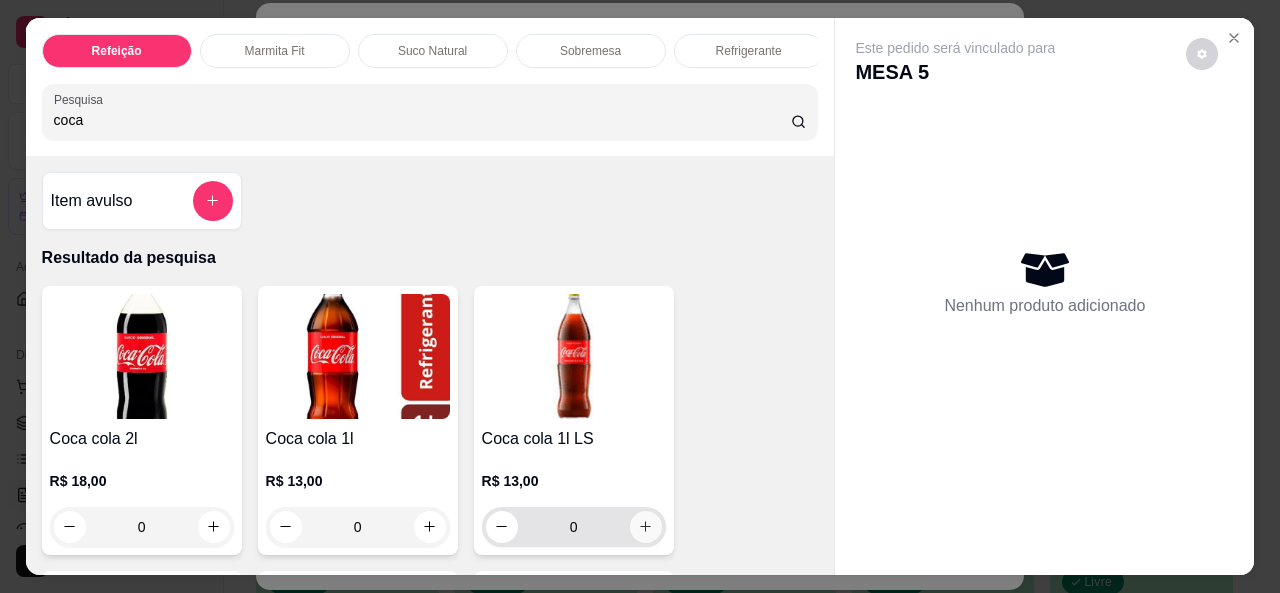 type on "coca" 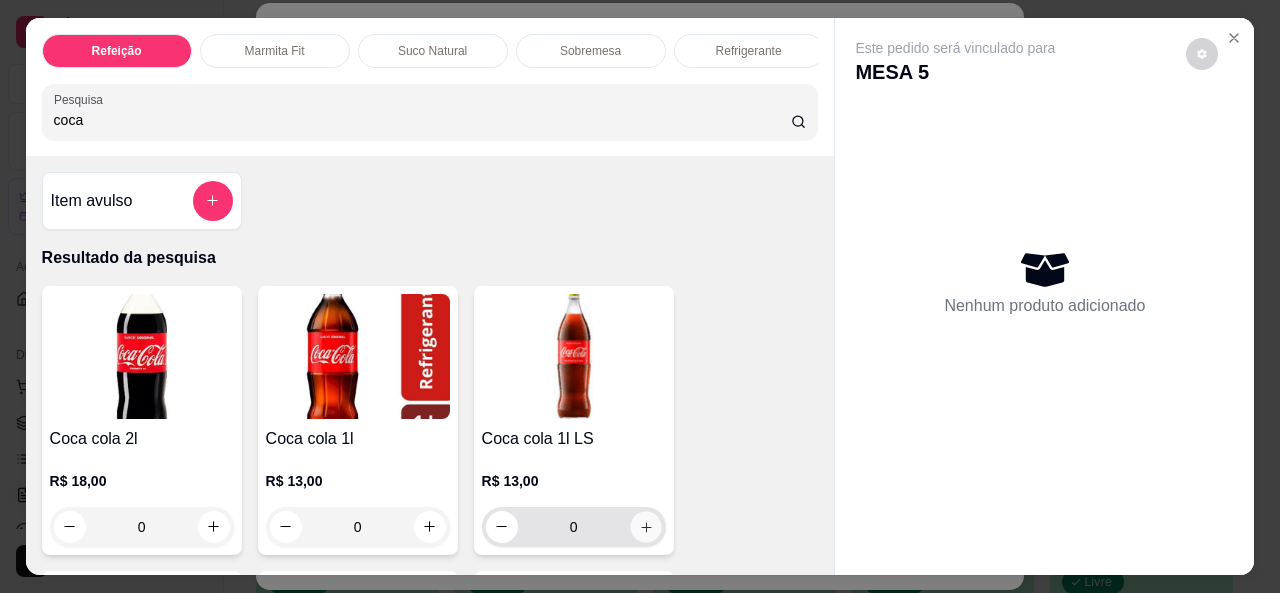 click 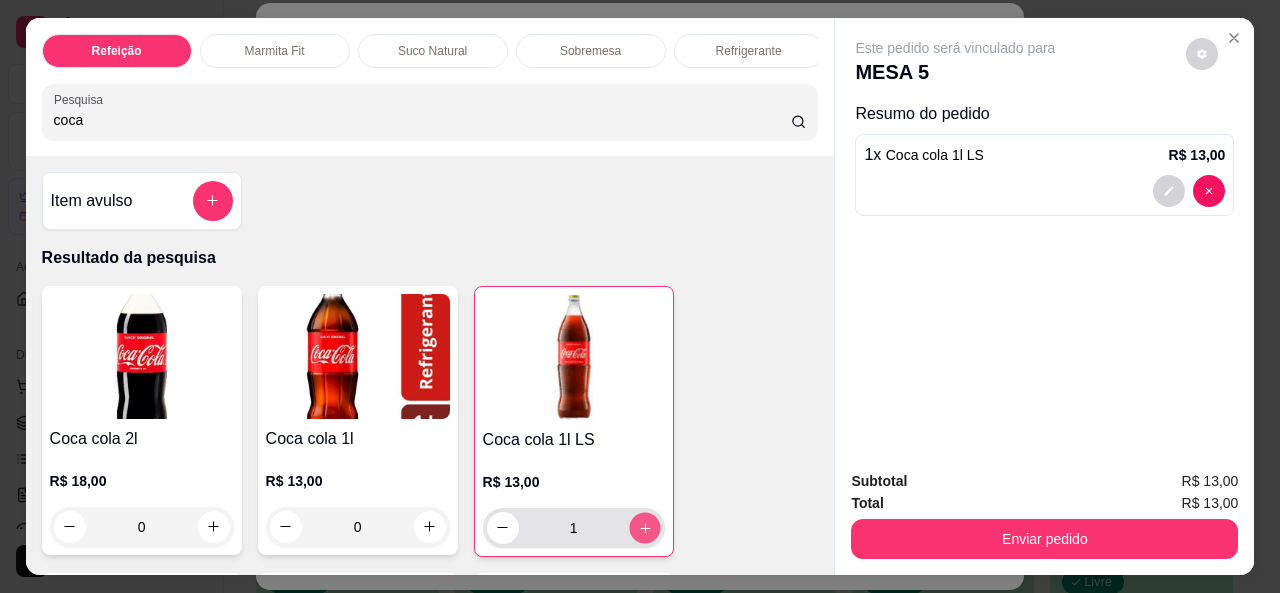click 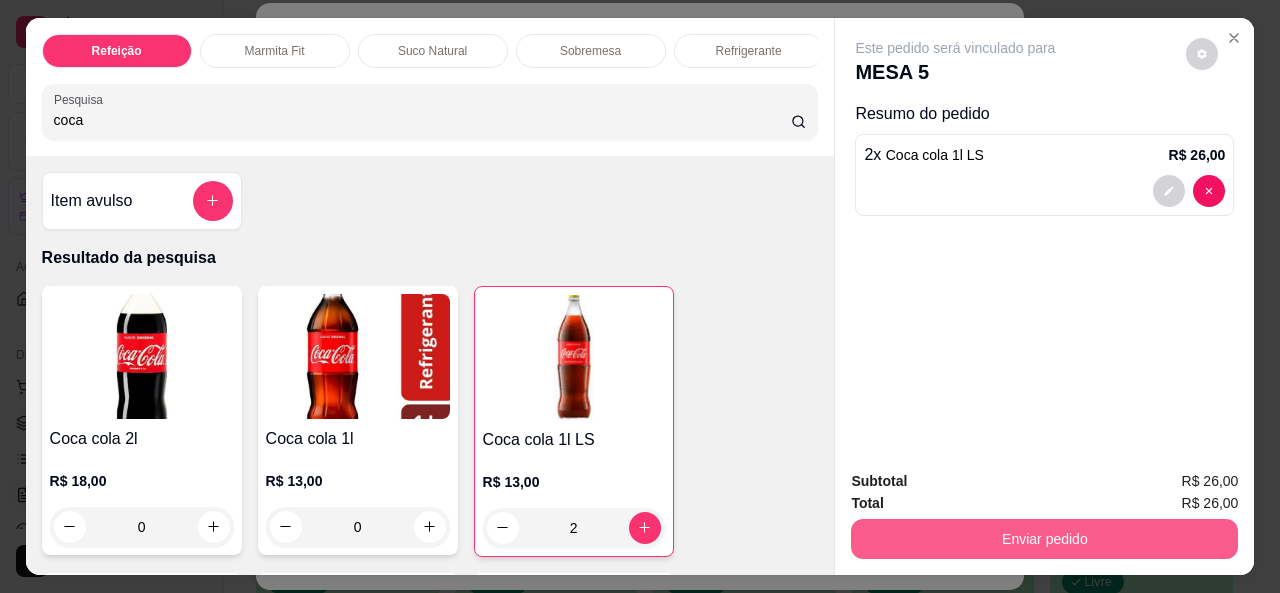 click on "Enviar pedido" at bounding box center [1044, 539] 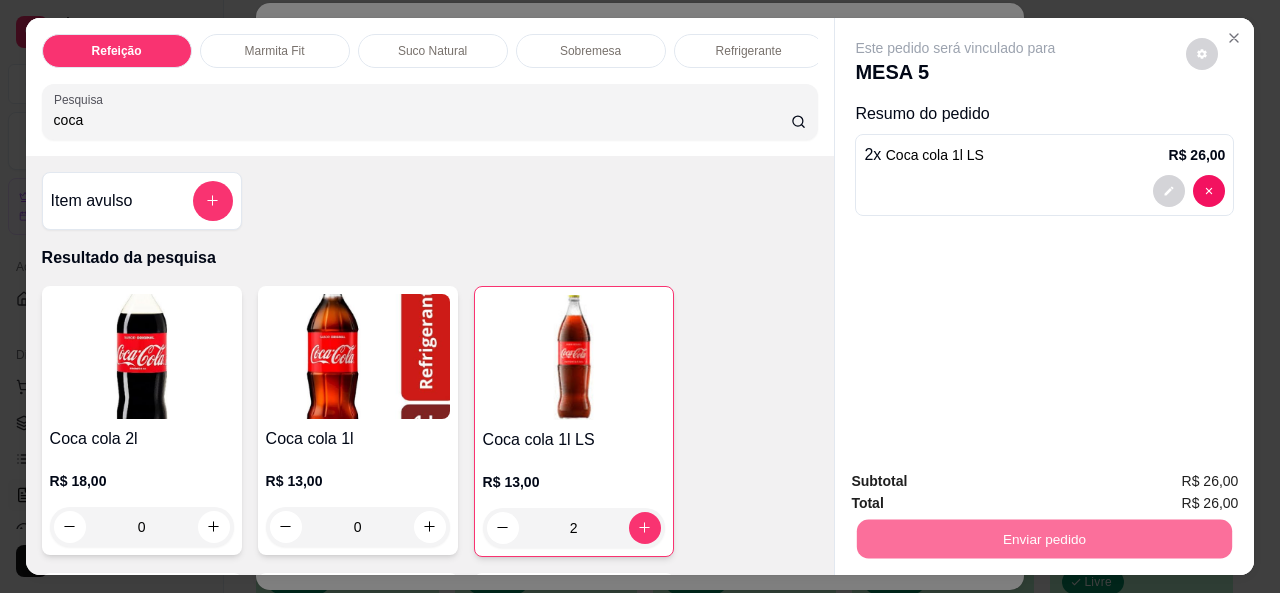 click on "Não registrar e enviar pedido" at bounding box center (978, 483) 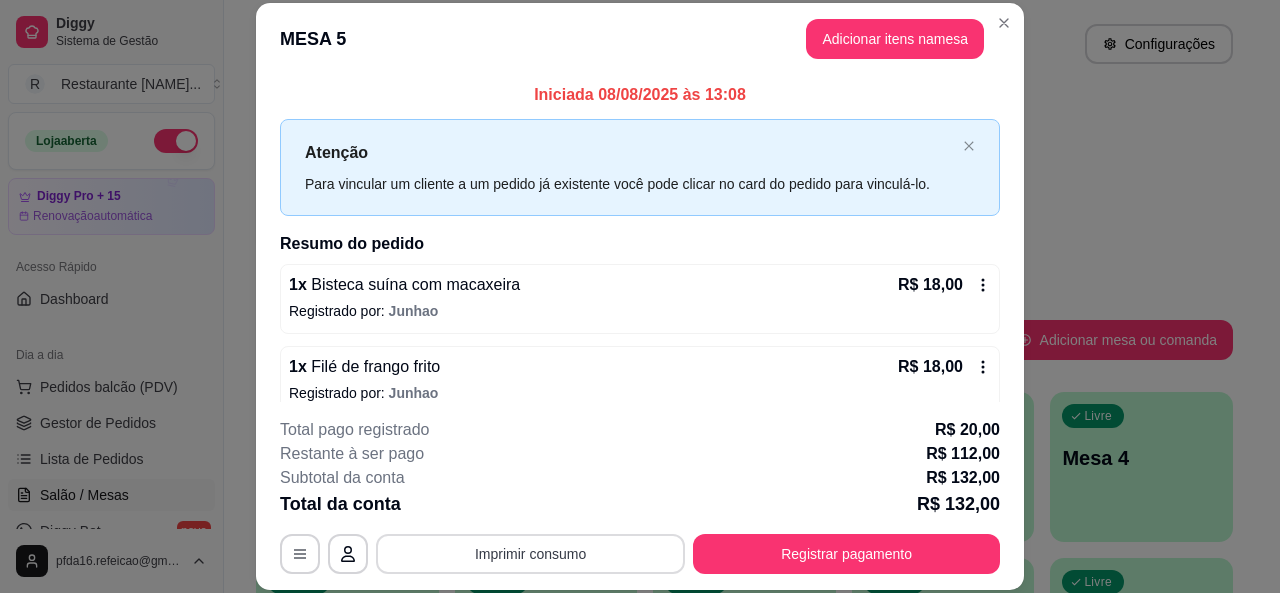 click on "Imprimir consumo" at bounding box center (530, 554) 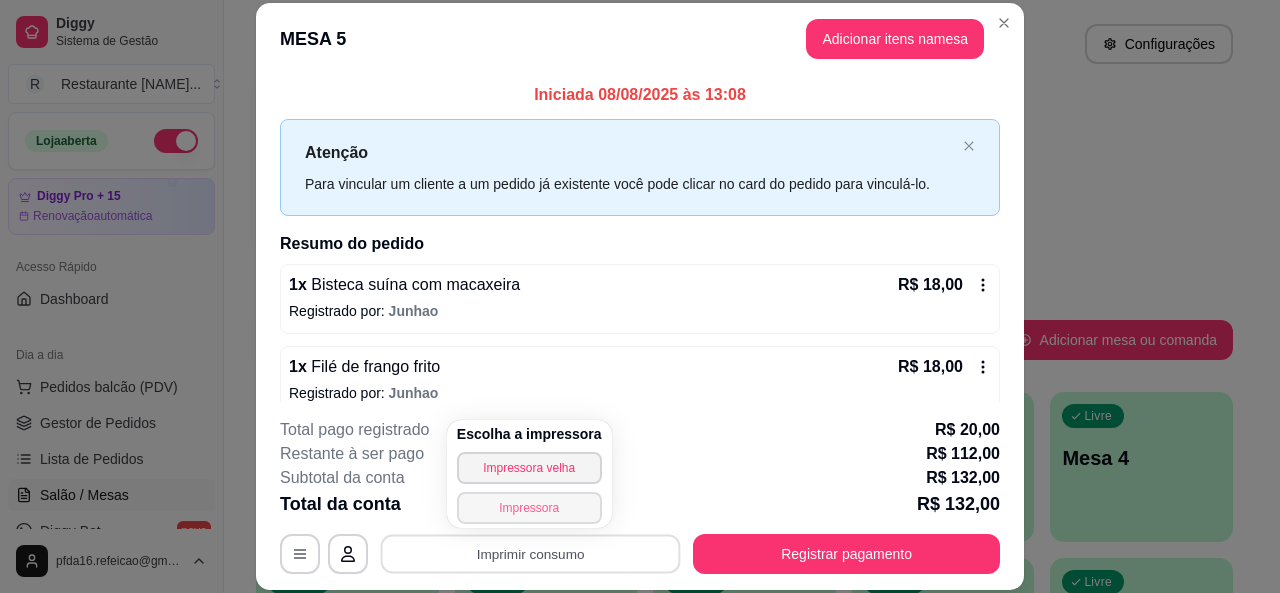 click on "Impressora" at bounding box center (529, 508) 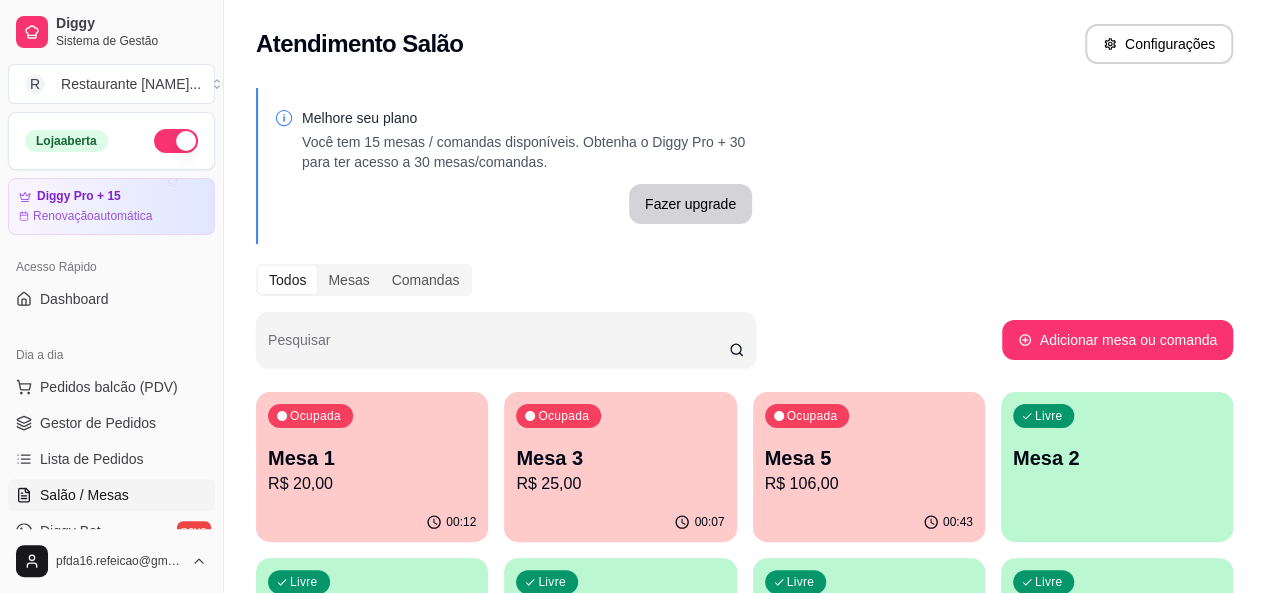 click at bounding box center [176, 141] 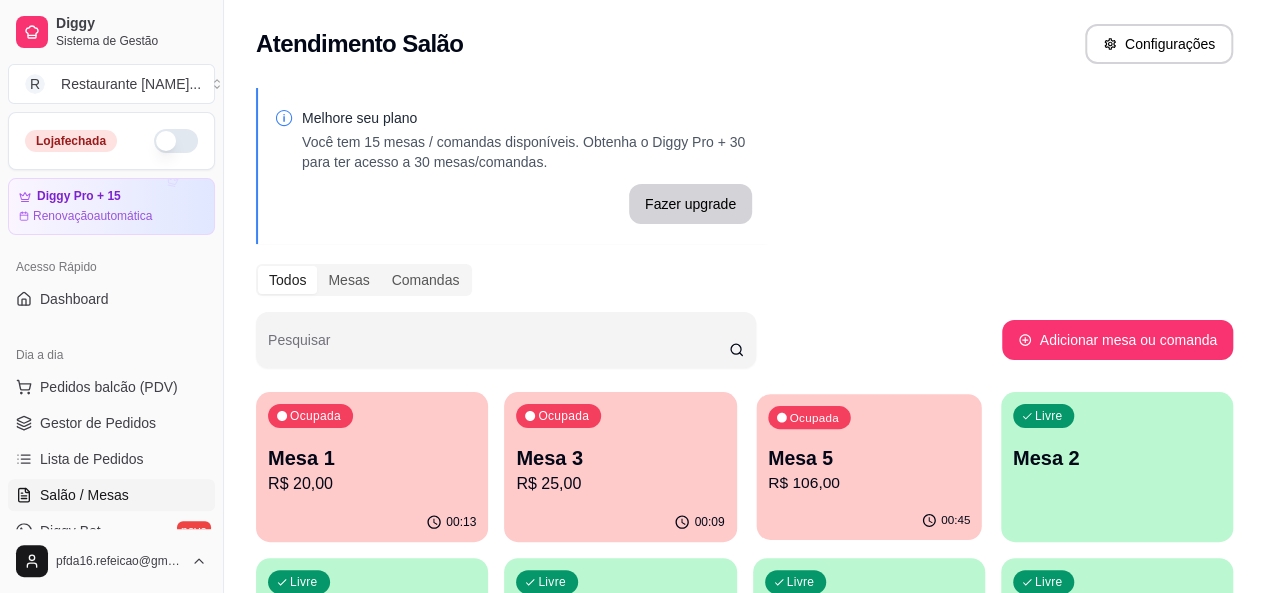 click on "Mesa 5" at bounding box center [869, 458] 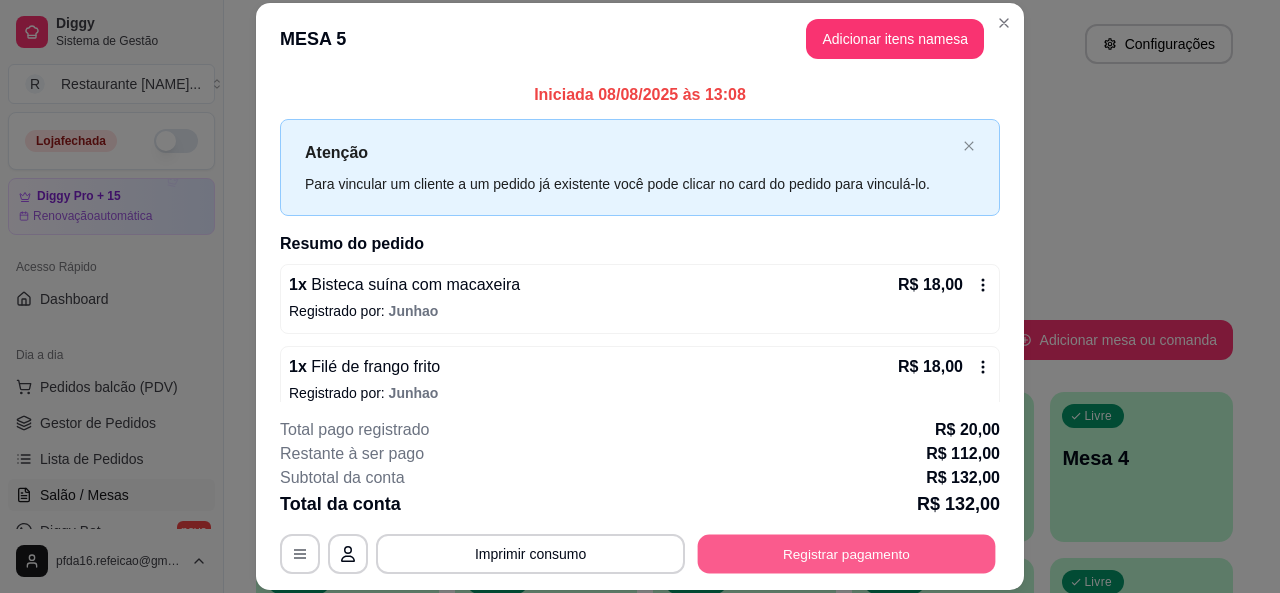 click on "Registrar pagamento" at bounding box center (847, 554) 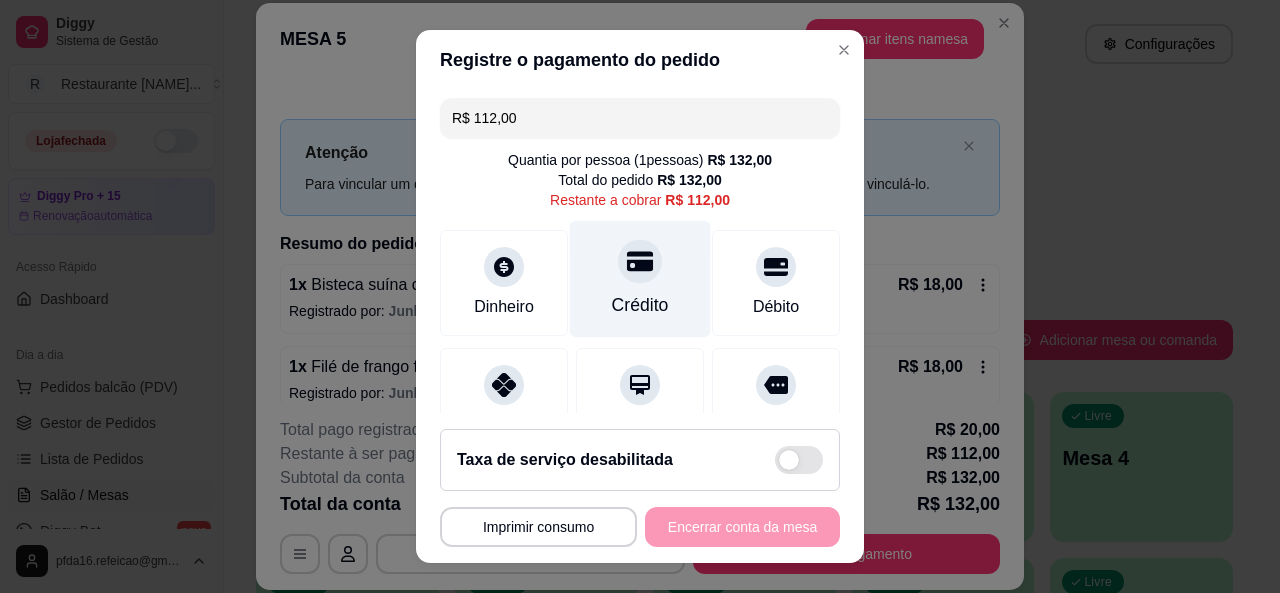 click on "Crédito" at bounding box center (640, 305) 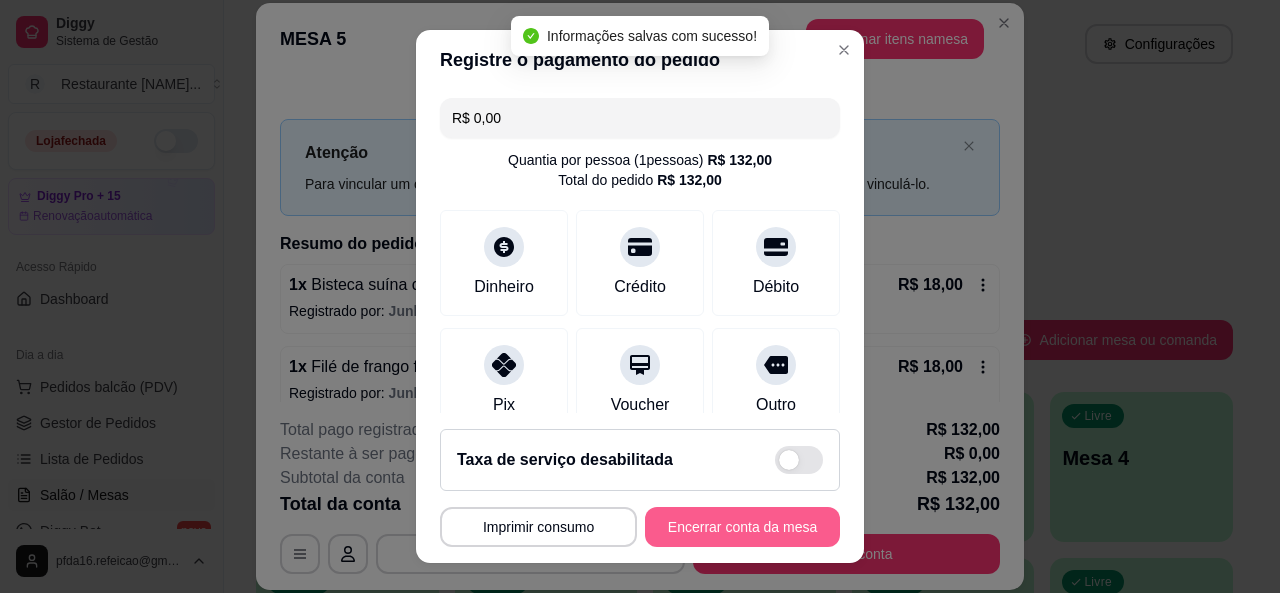 type on "R$ 0,00" 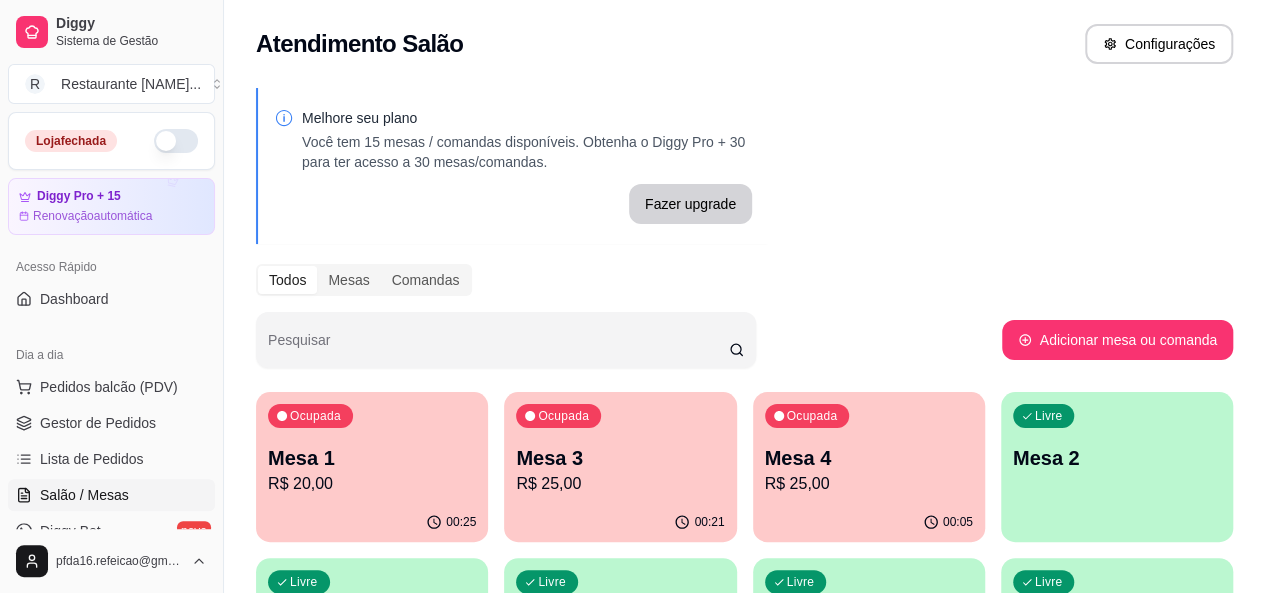 click on "Salão / Mesas" at bounding box center (84, 495) 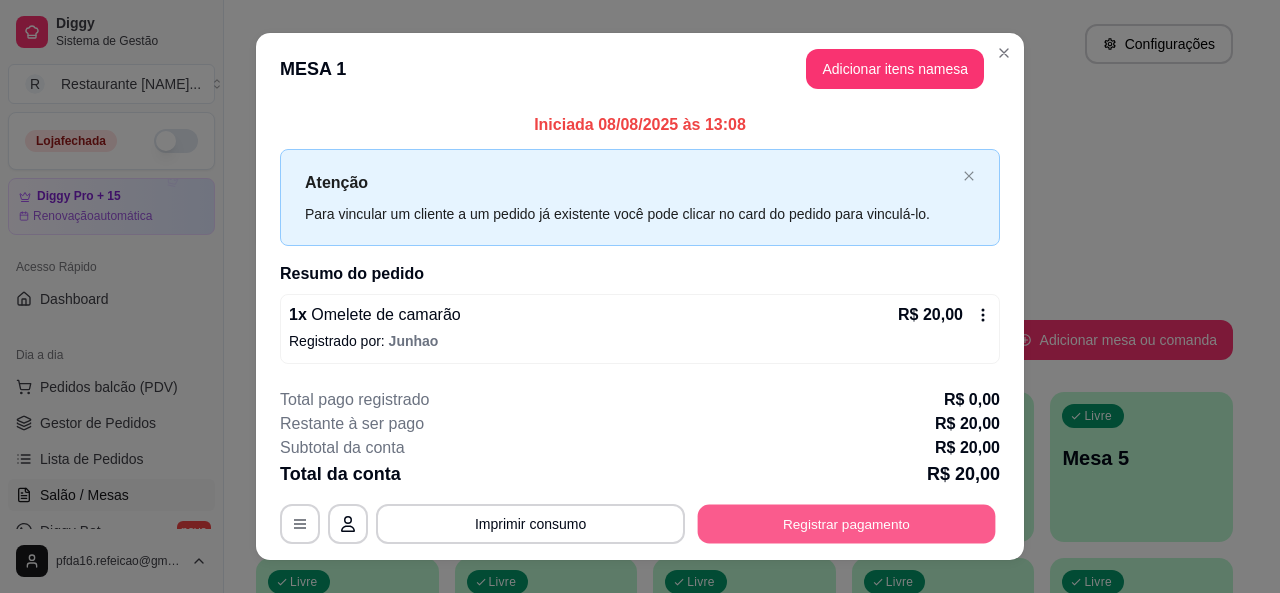 click on "Registrar pagamento" at bounding box center [847, 524] 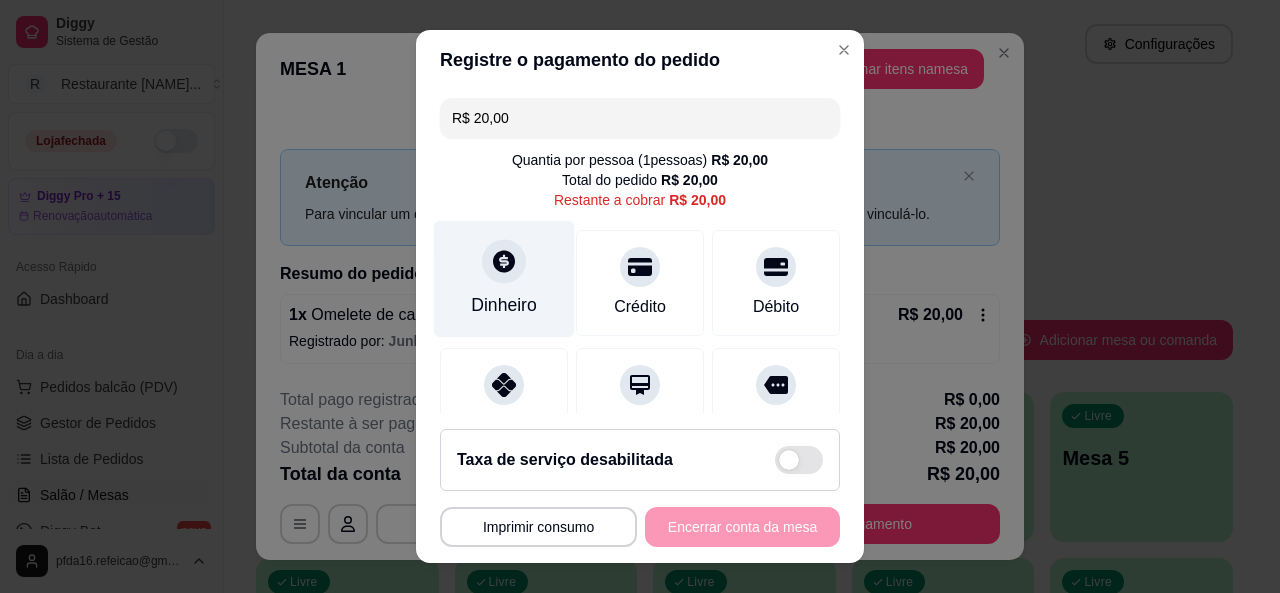click at bounding box center [504, 261] 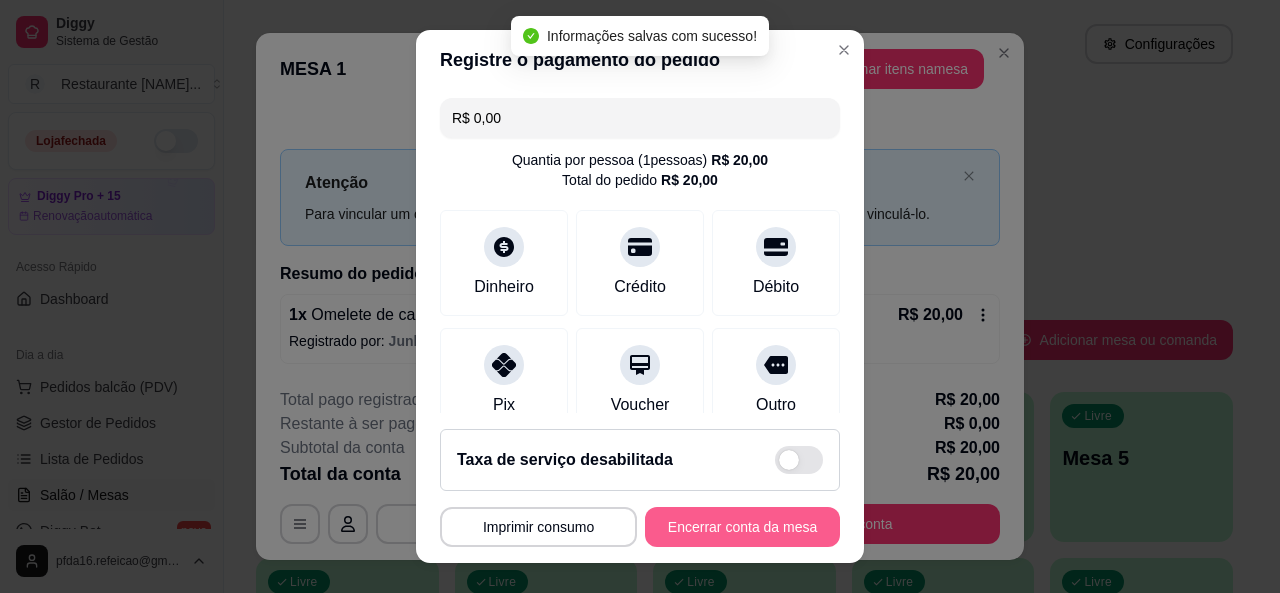 type on "R$ 0,00" 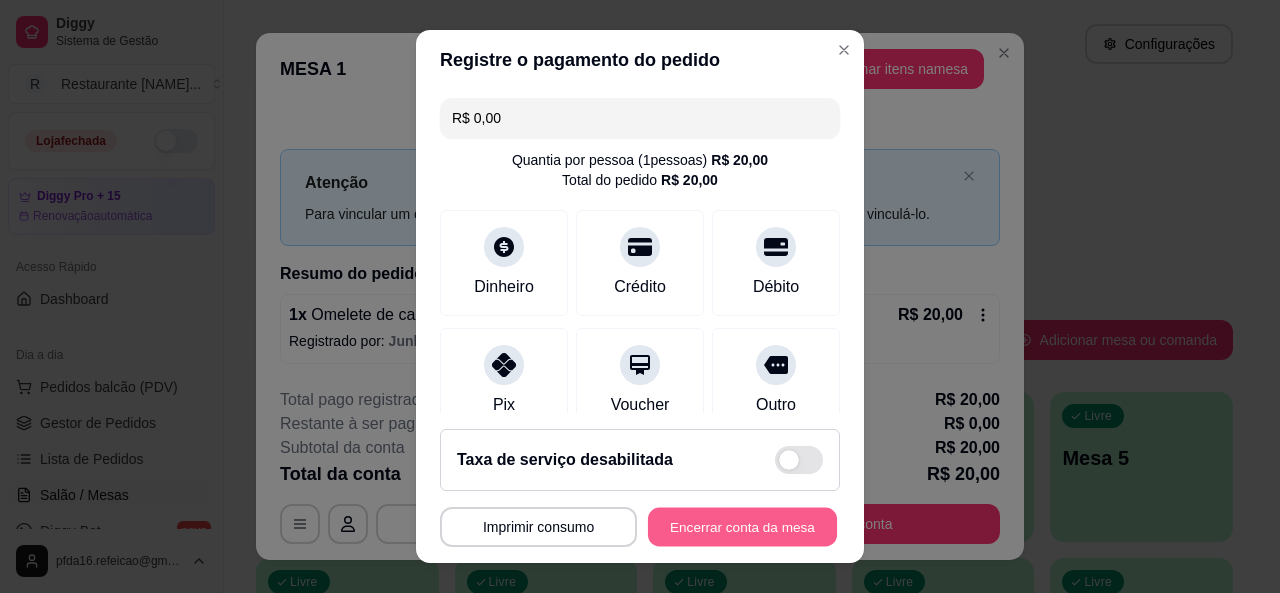 click on "Encerrar conta da mesa" at bounding box center [742, 527] 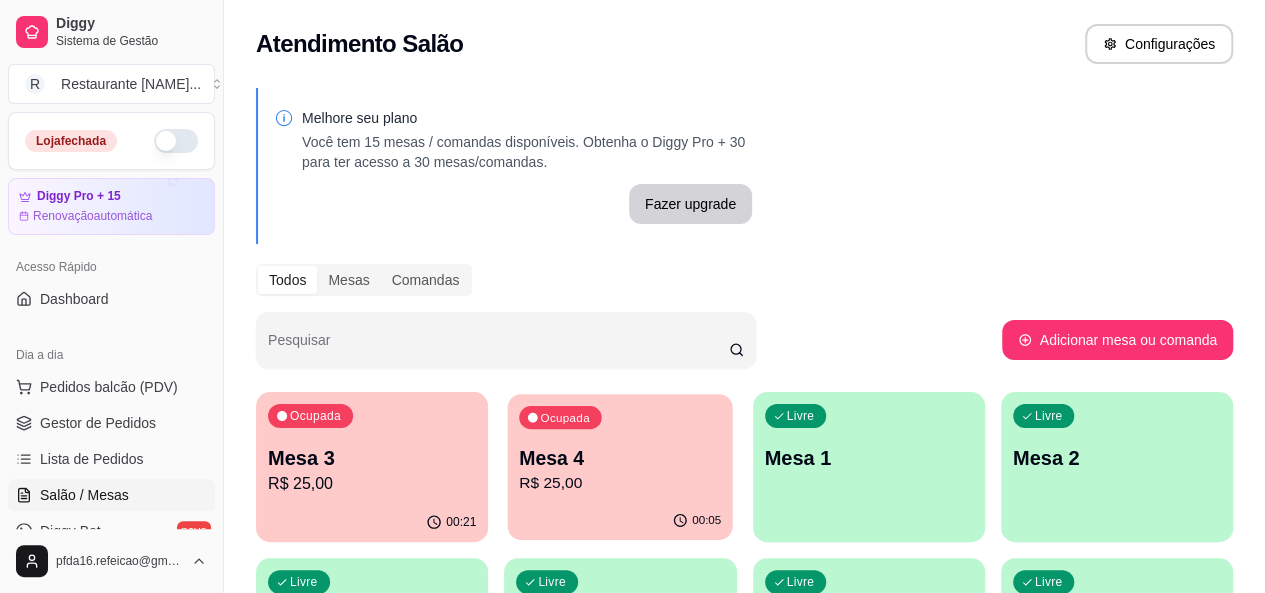 click on "Mesa 4" at bounding box center [620, 458] 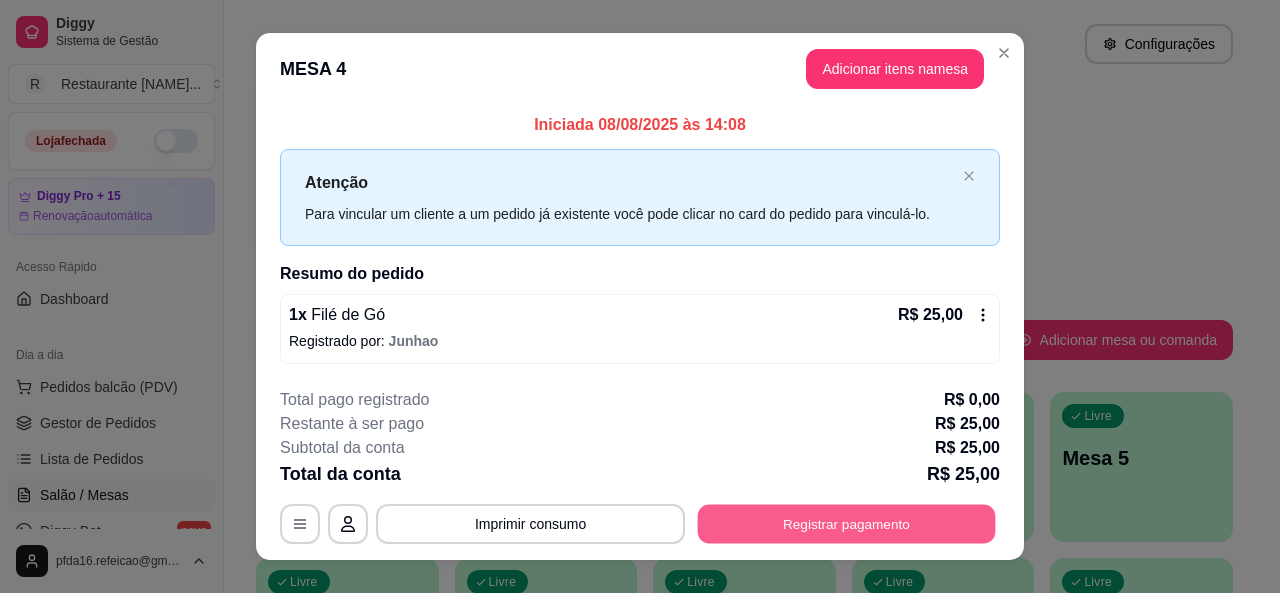 click on "Registrar pagamento" at bounding box center [847, 524] 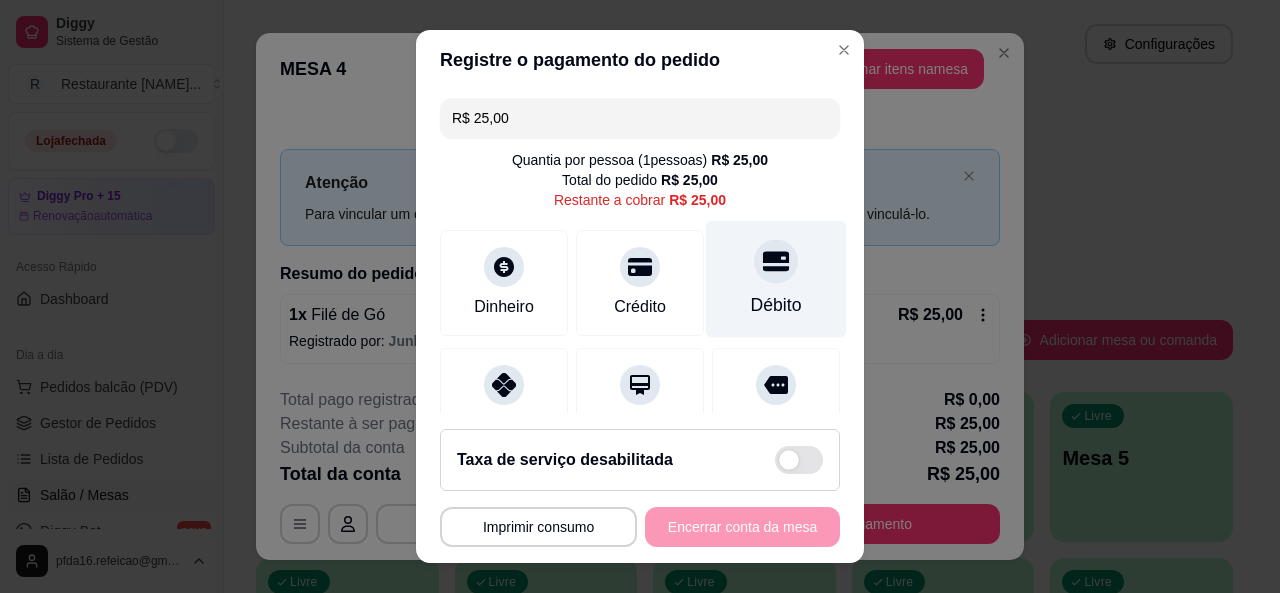 click on "Débito" at bounding box center (776, 305) 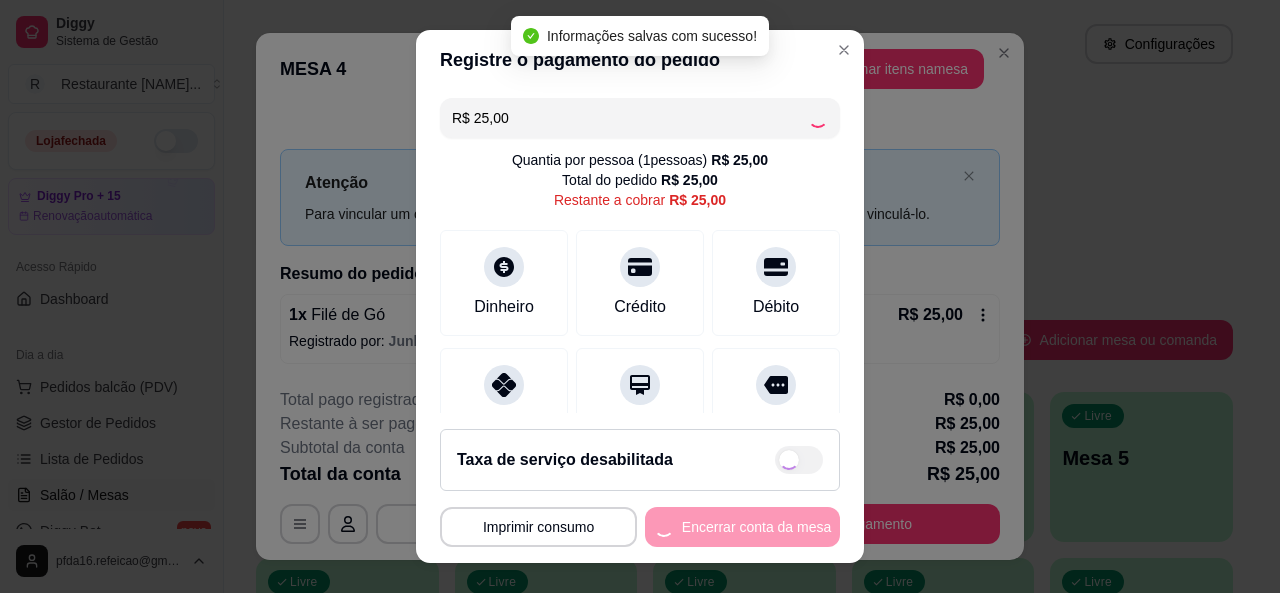 type on "R$ 0,00" 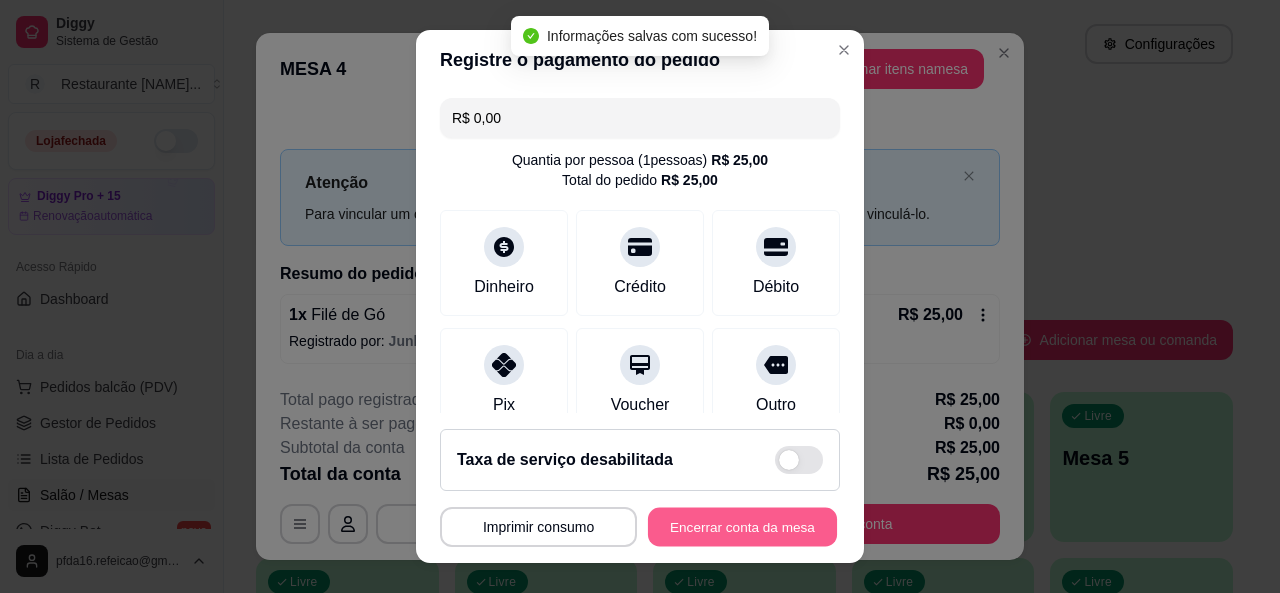 click on "Encerrar conta da mesa" at bounding box center [742, 527] 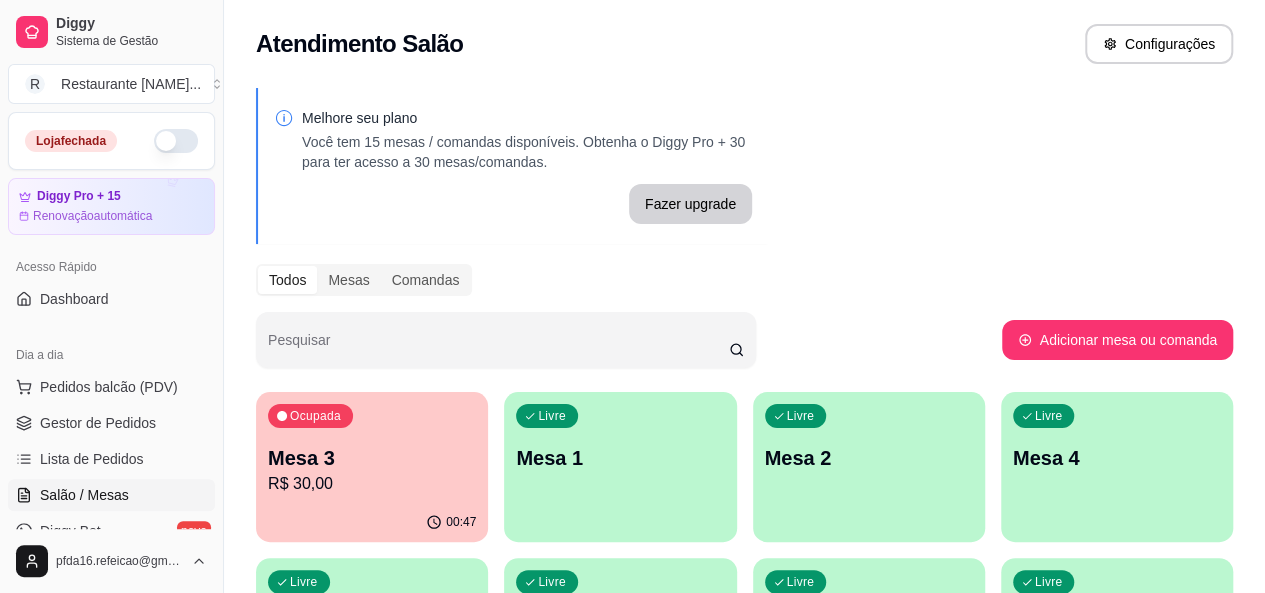 click on "R$ 30,00" at bounding box center [372, 484] 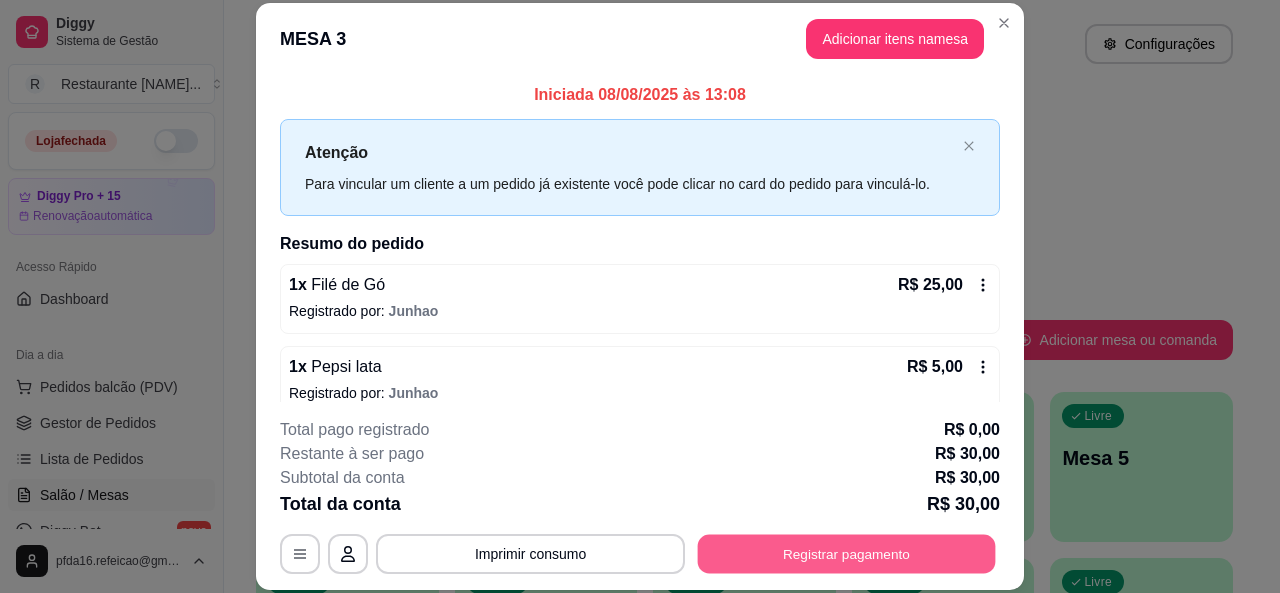 click on "Registrar pagamento" at bounding box center (847, 554) 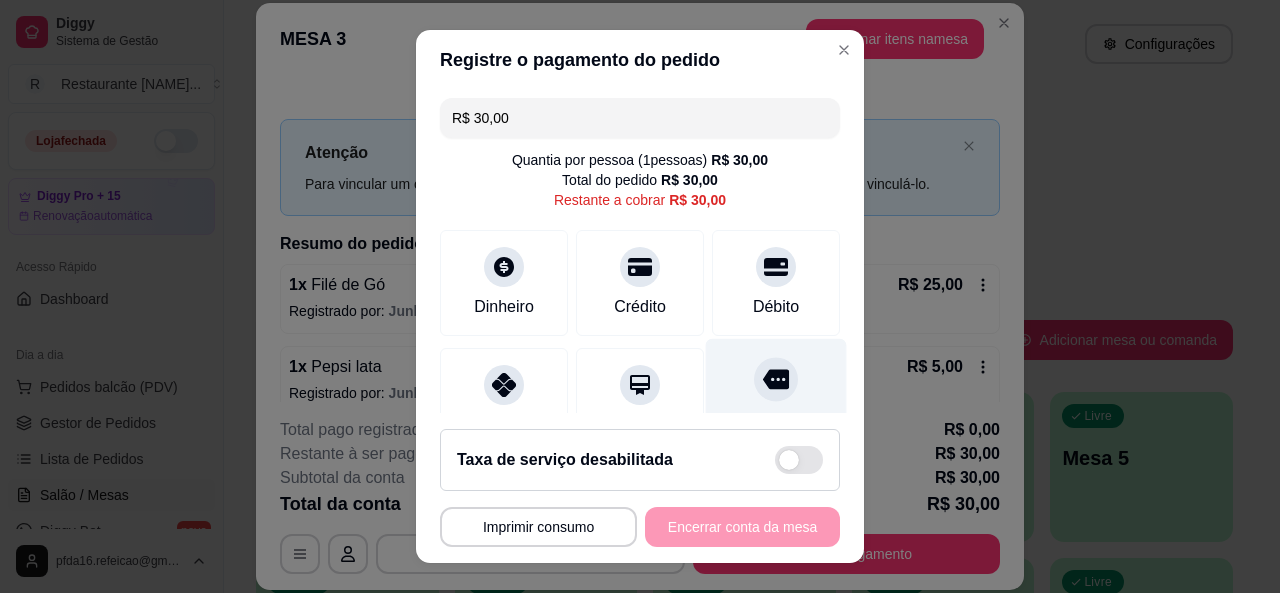 click 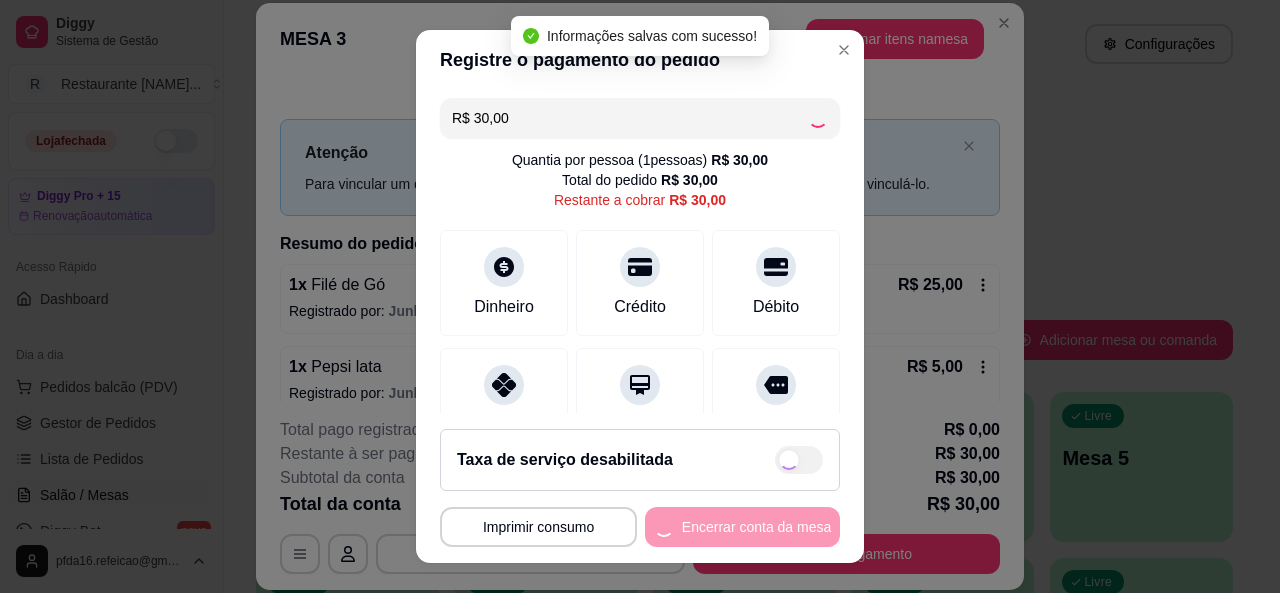 type on "R$ 0,00" 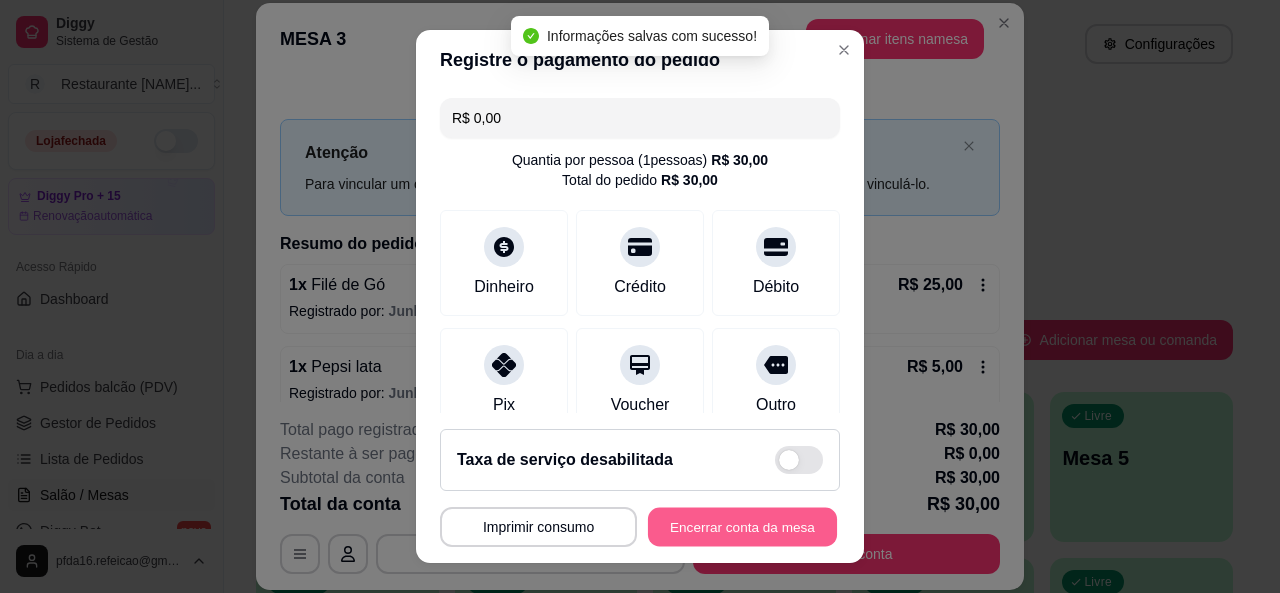 click on "Encerrar conta da mesa" at bounding box center (742, 527) 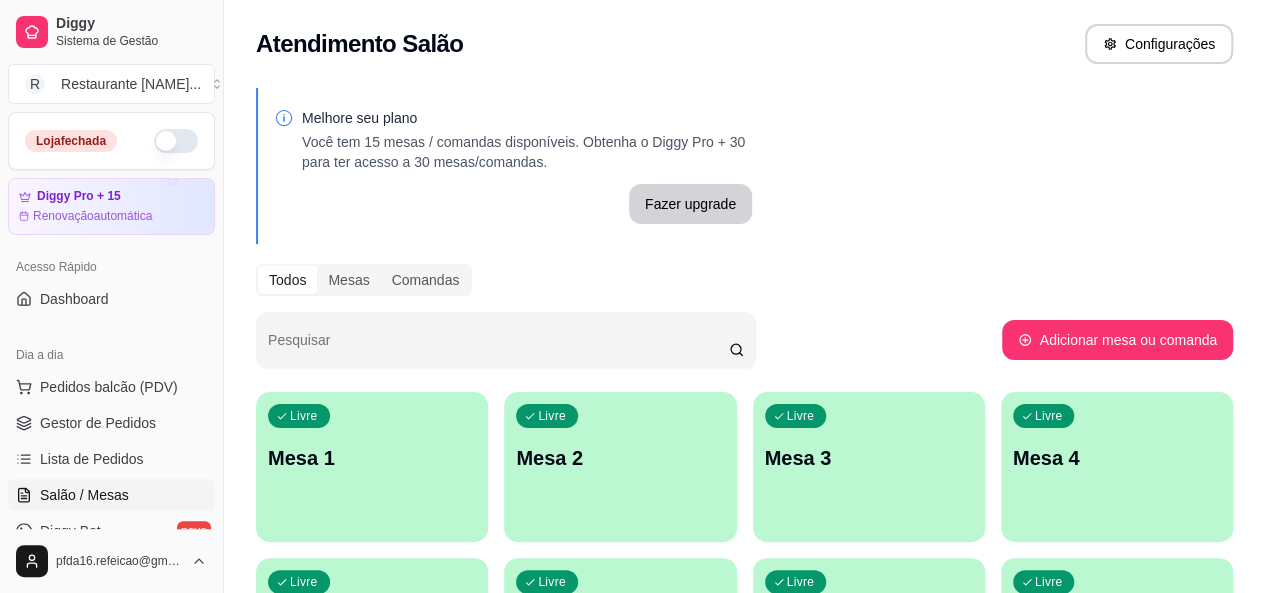 click on "Melhore seu plano
Você tem 15 mesas / comandas disponíveis. Obtenha o Diggy Pro + 30 para ter acesso a 30 mesas/comandas. Fazer upgrade Todos Mesas Comandas Pesquisar Adicionar mesa ou comanda Livre Mesa 1 Livre Mesa 2 Livre Mesa 3 Livre Mesa 4 Livre Mesa 5 Livre Mesa 6 Livre Mesa 7 Livre Mesa 8 Livre Mesa 9 Livre Mesa 10" at bounding box center [744, 487] 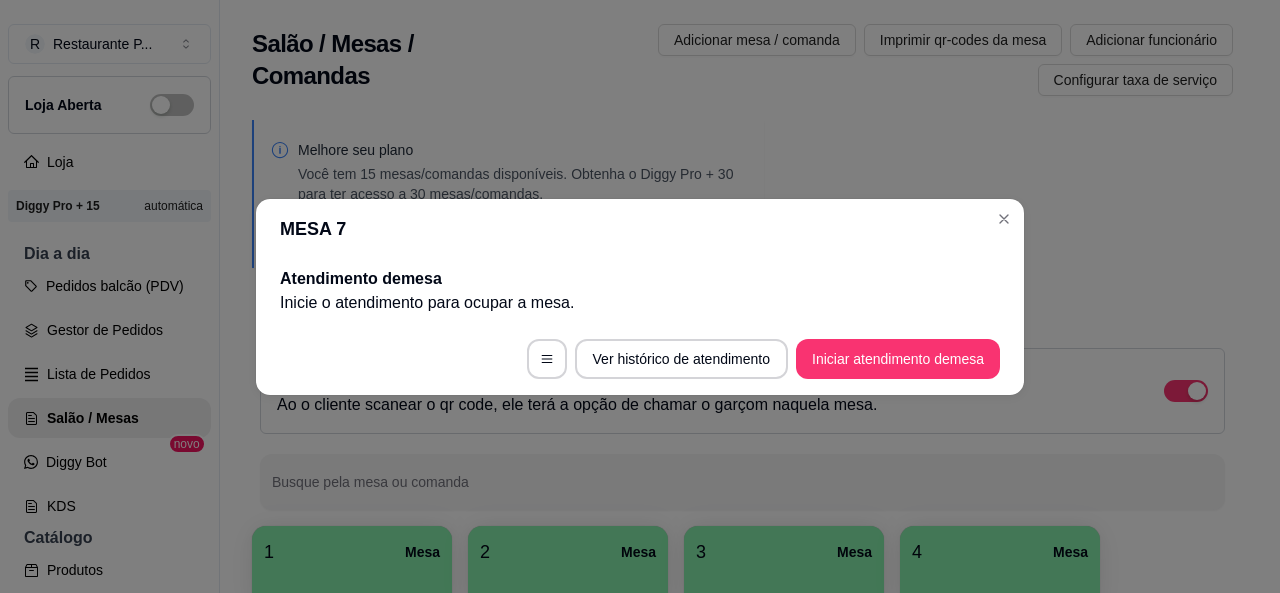 scroll, scrollTop: 32, scrollLeft: 0, axis: vertical 